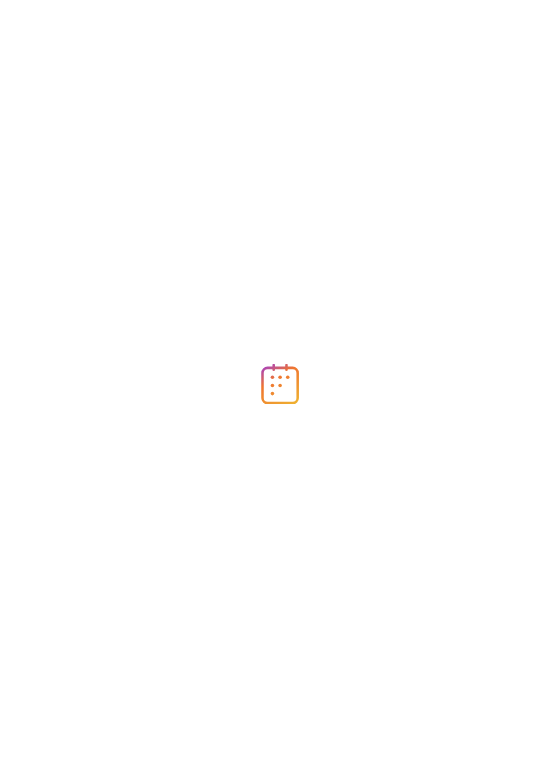 scroll, scrollTop: 0, scrollLeft: 0, axis: both 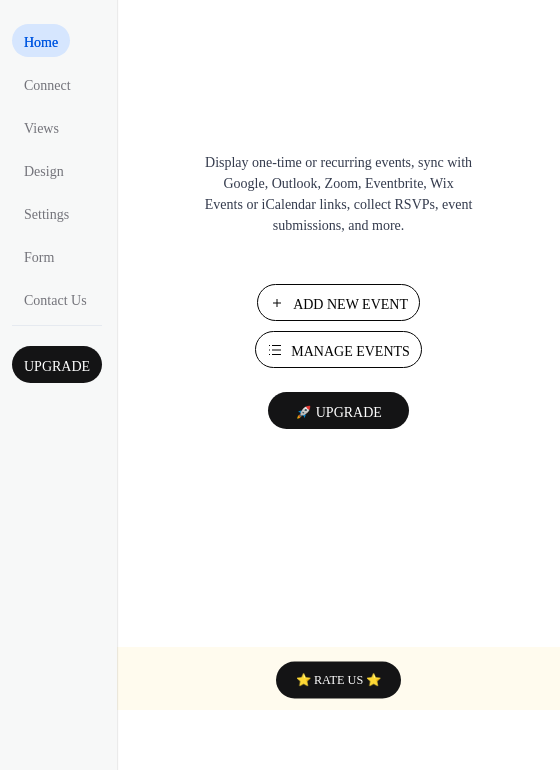 click on "Manage Events" at bounding box center [350, 351] 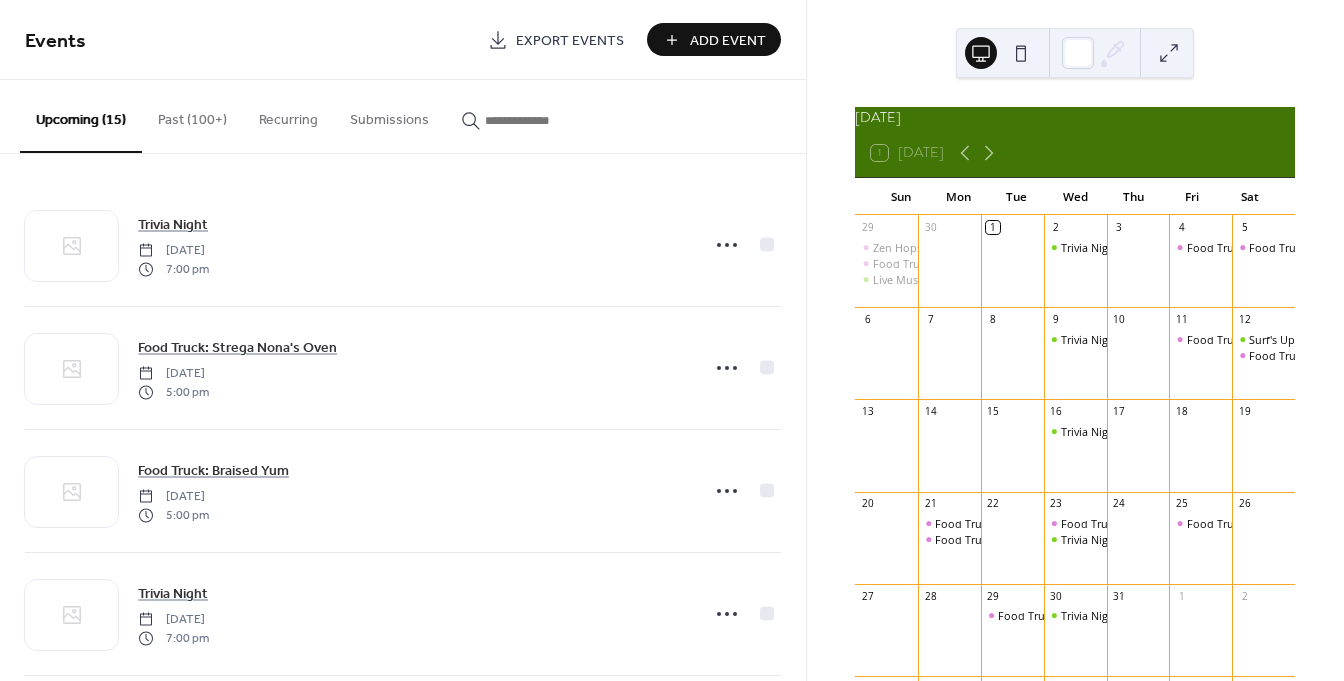 scroll, scrollTop: 0, scrollLeft: 0, axis: both 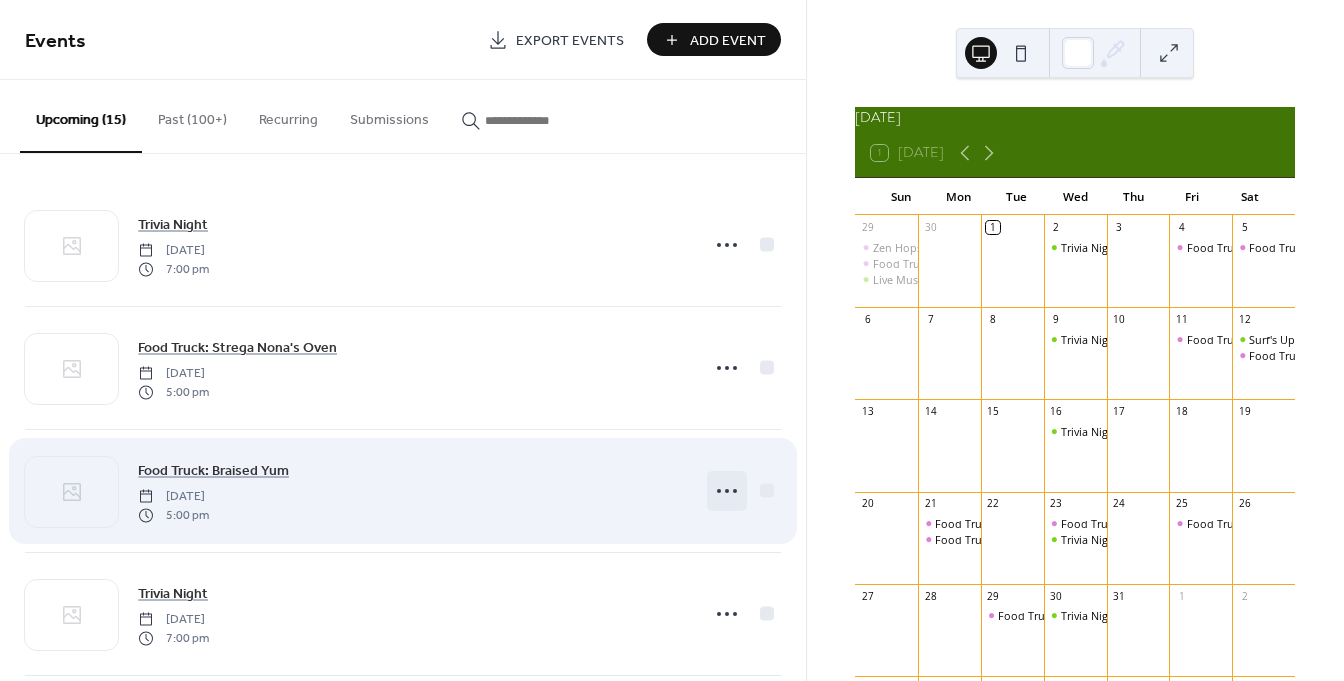 click 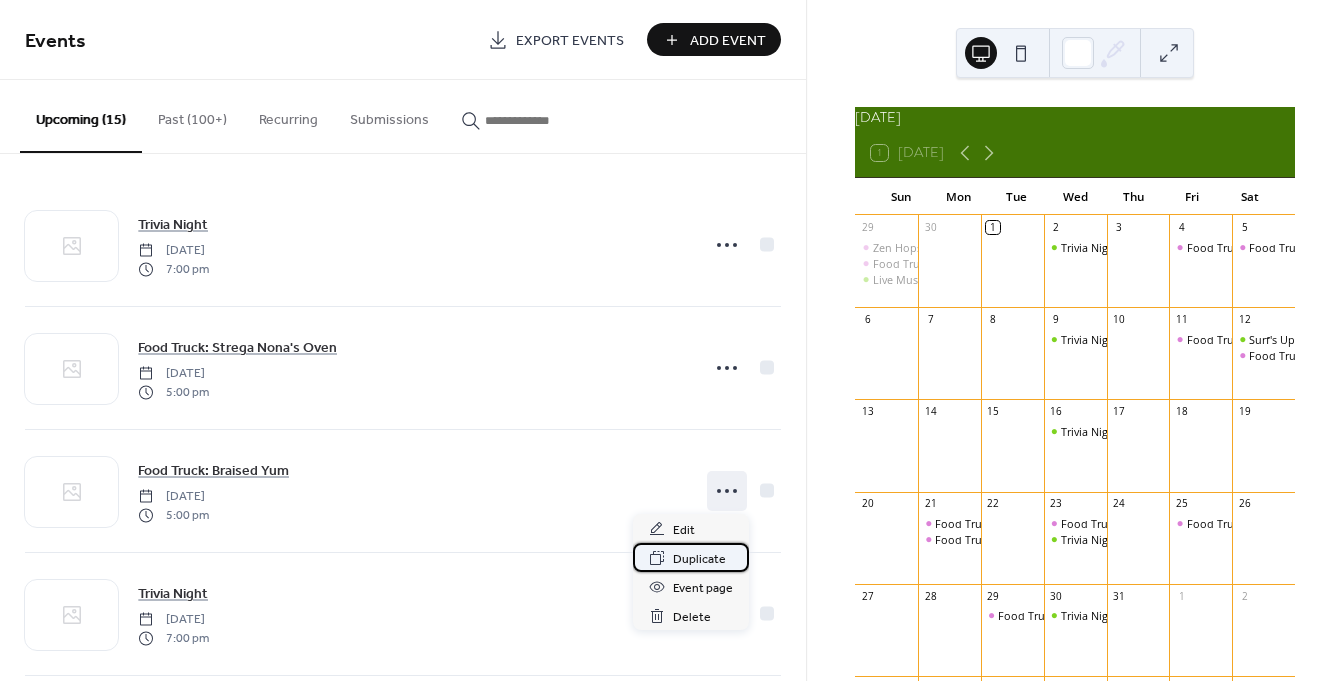 click on "Duplicate" at bounding box center (699, 559) 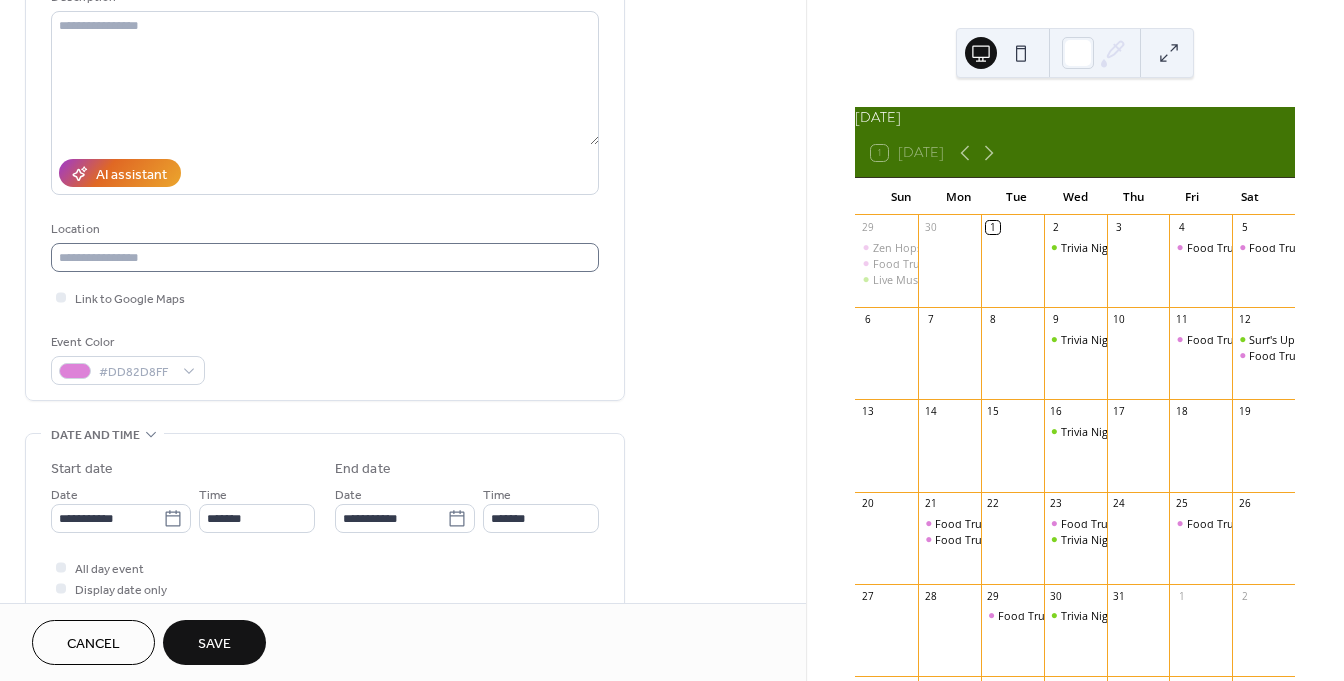 scroll, scrollTop: 218, scrollLeft: 0, axis: vertical 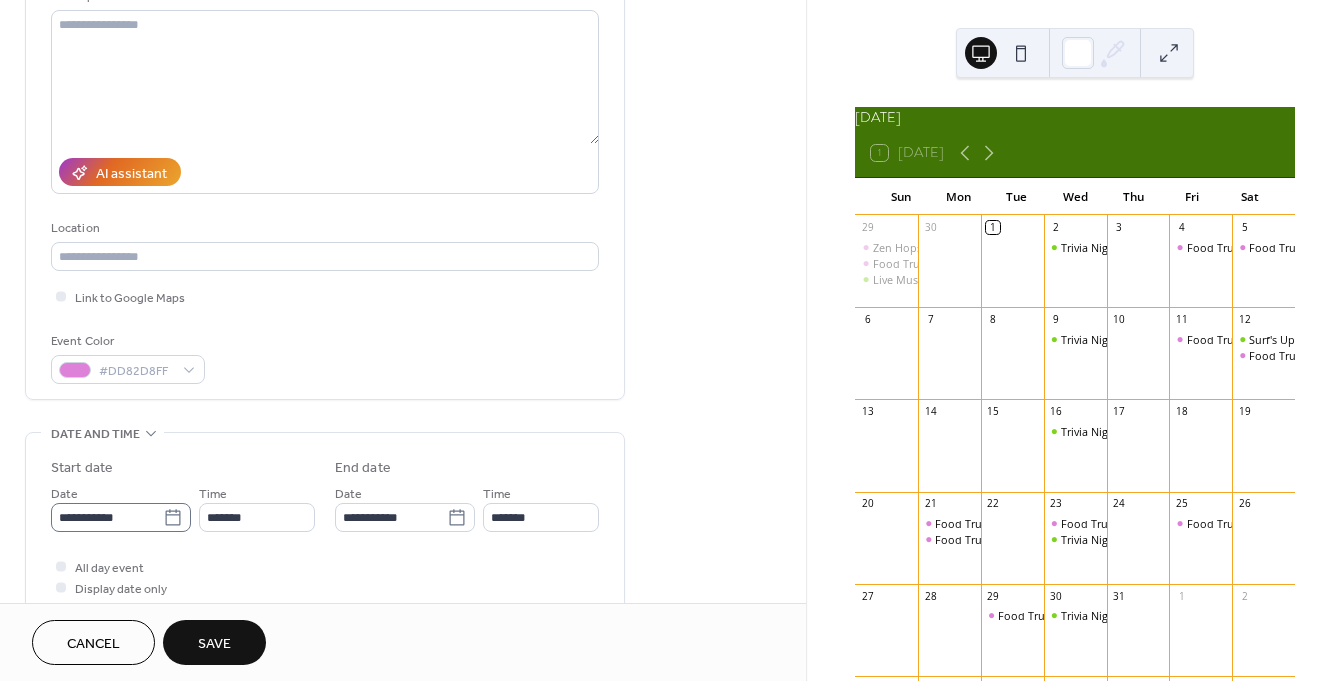 type on "**********" 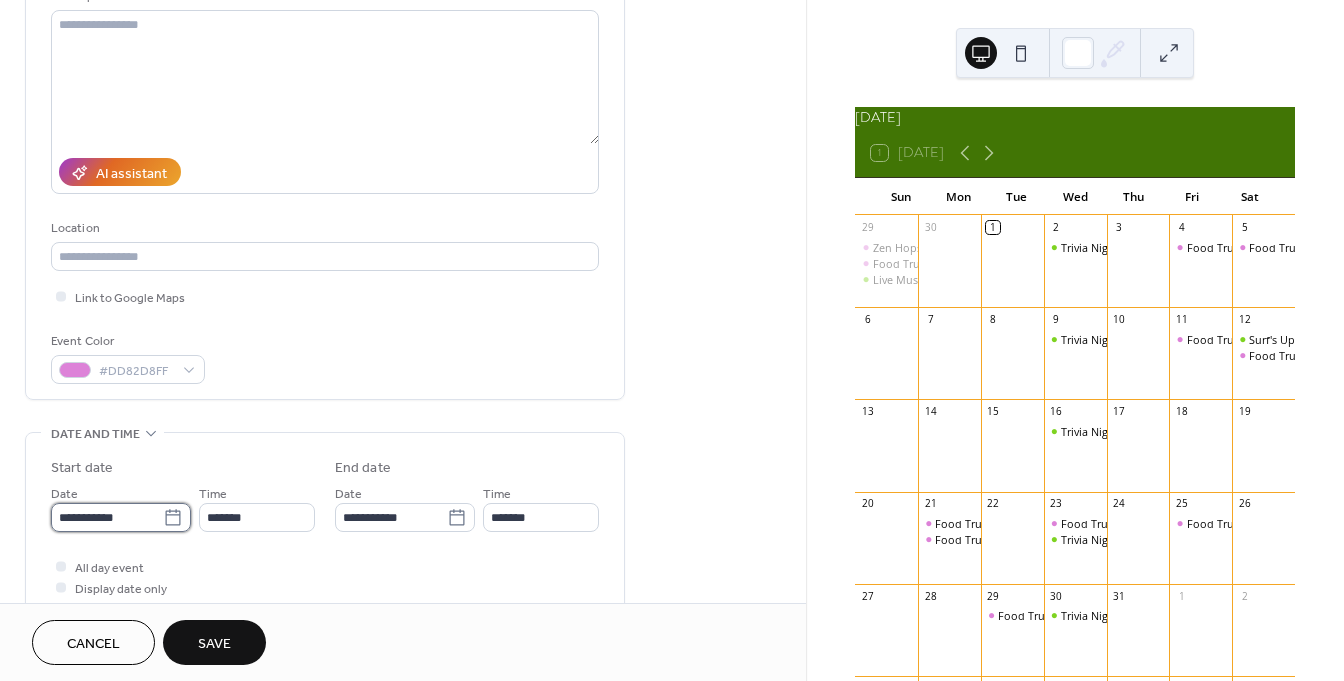 click on "**********" at bounding box center (107, 517) 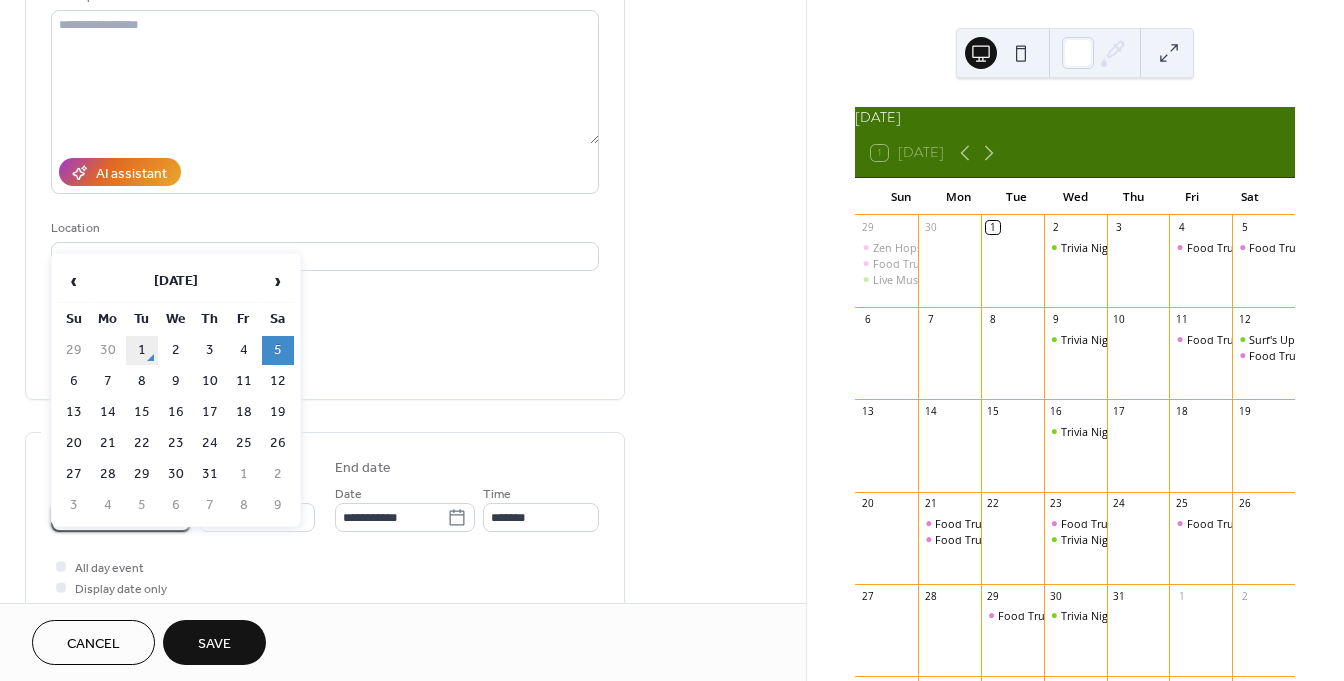 click on "1" at bounding box center [142, 350] 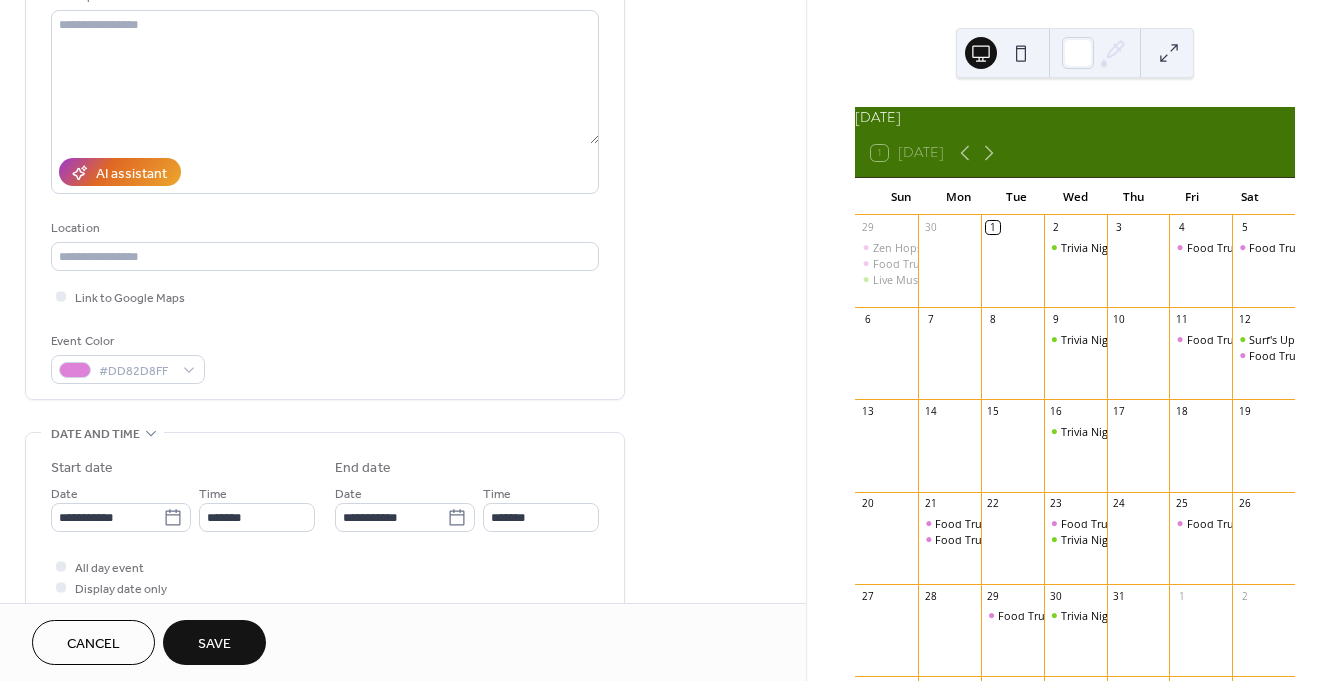 click on "Save" at bounding box center [214, 644] 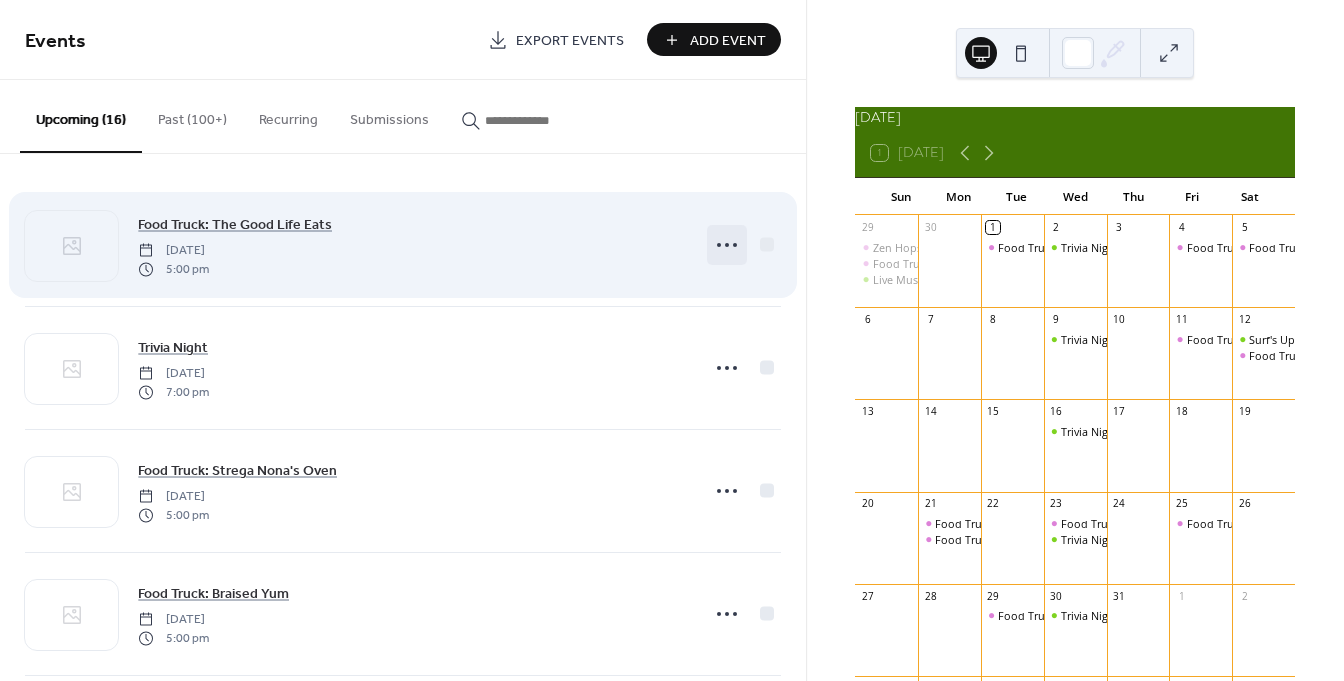 click 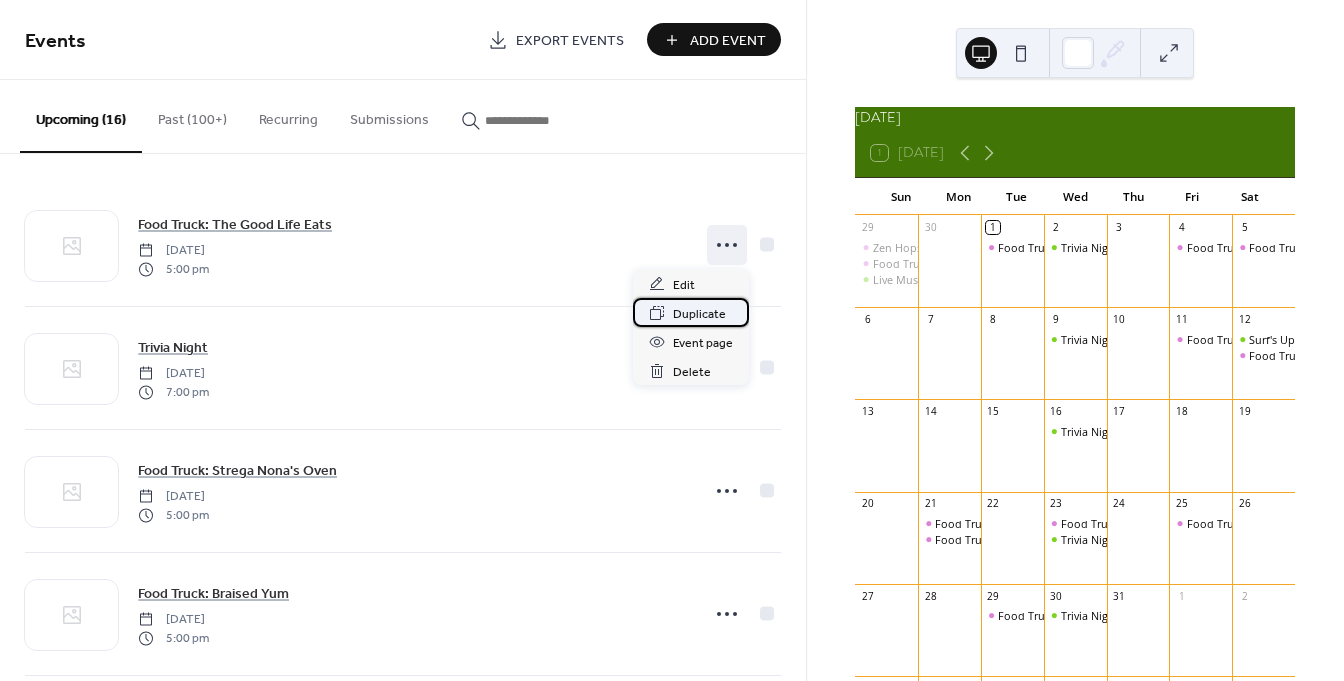 click on "Duplicate" at bounding box center (699, 314) 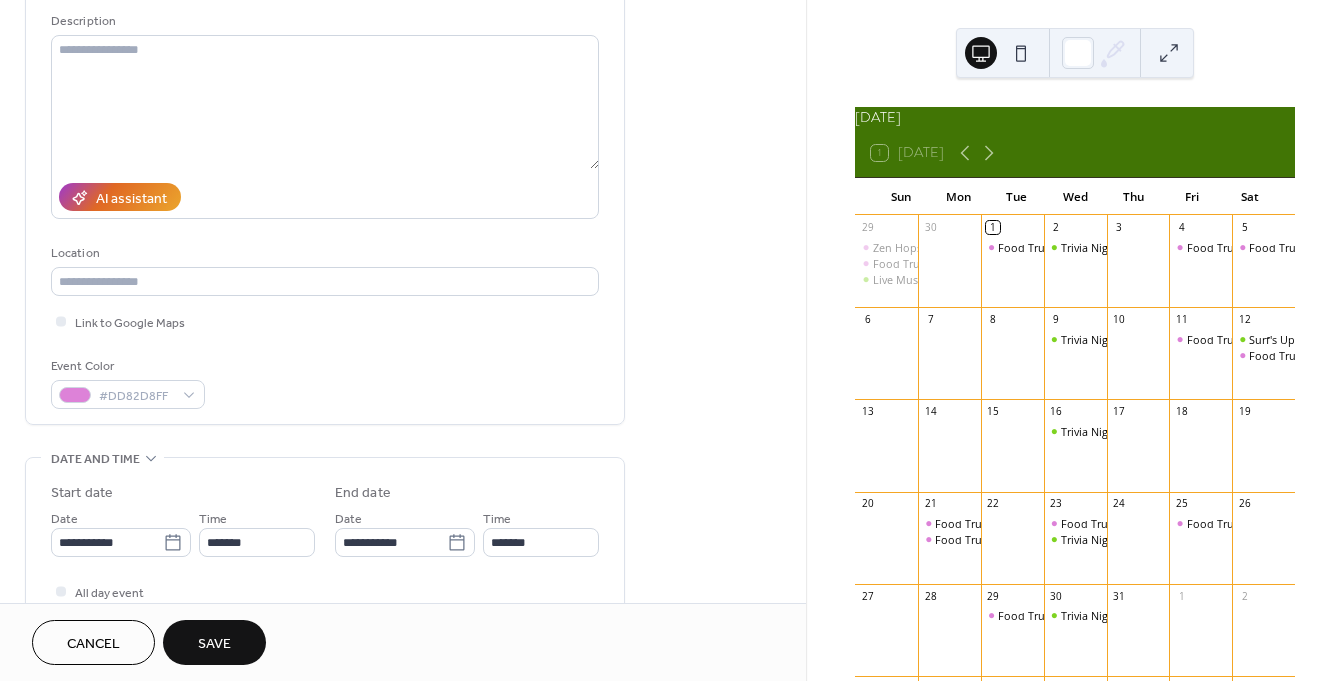 scroll, scrollTop: 193, scrollLeft: 0, axis: vertical 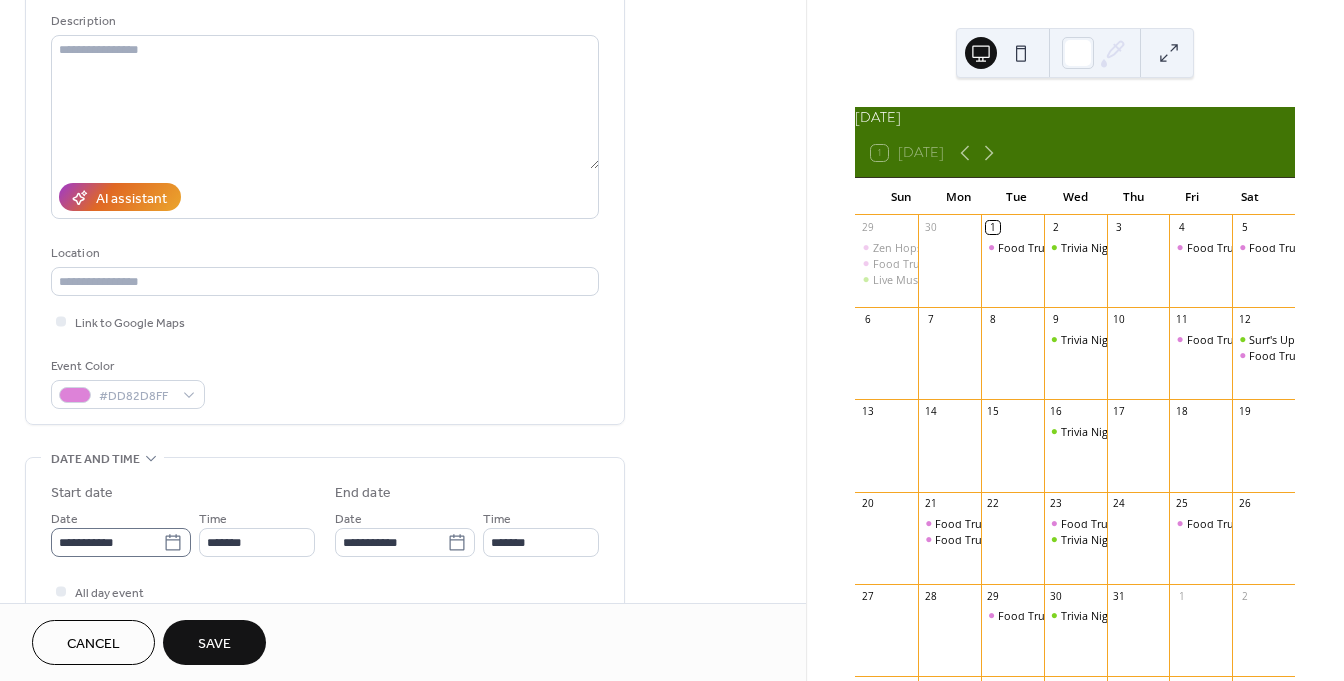 type on "**********" 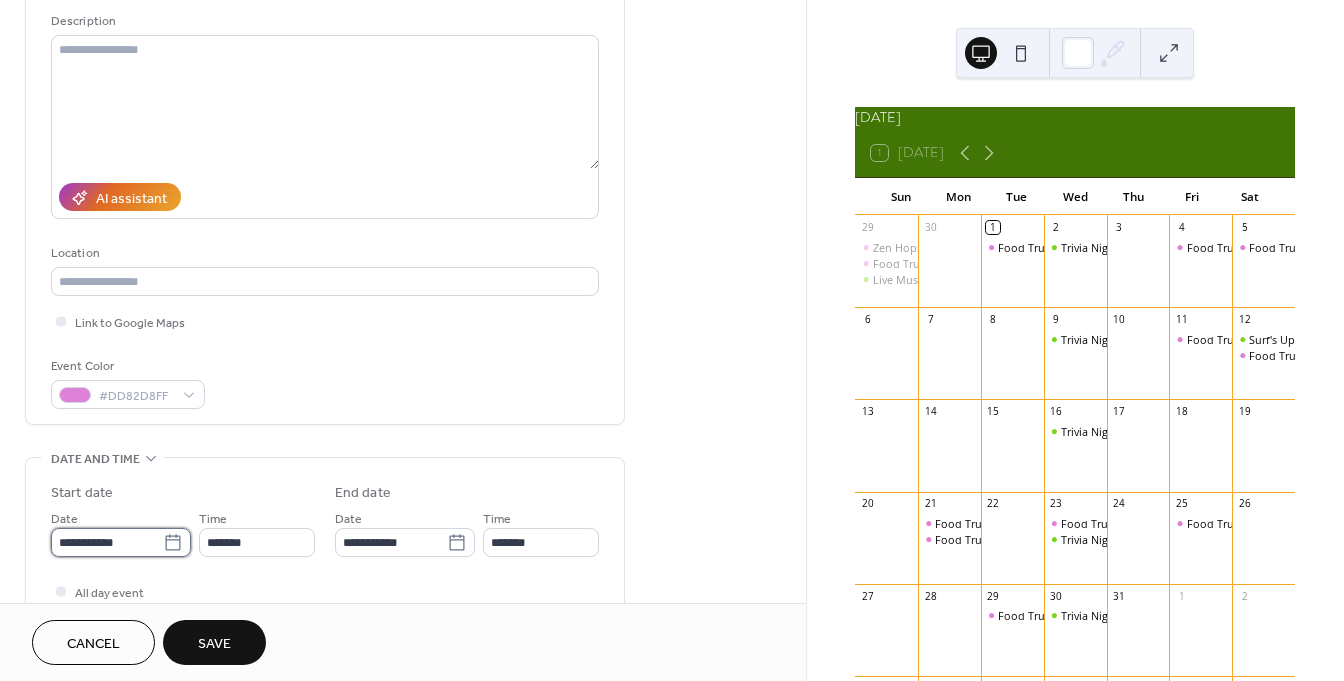 click on "**********" at bounding box center [107, 542] 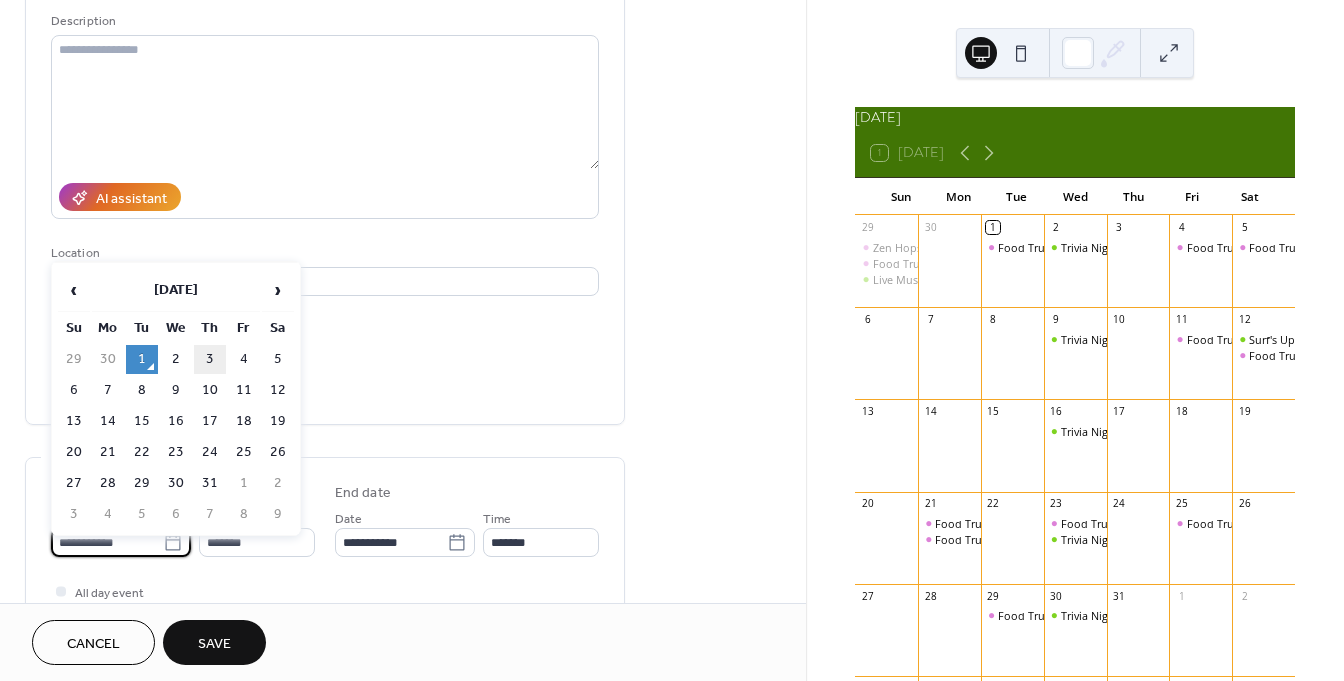 click on "3" at bounding box center [210, 359] 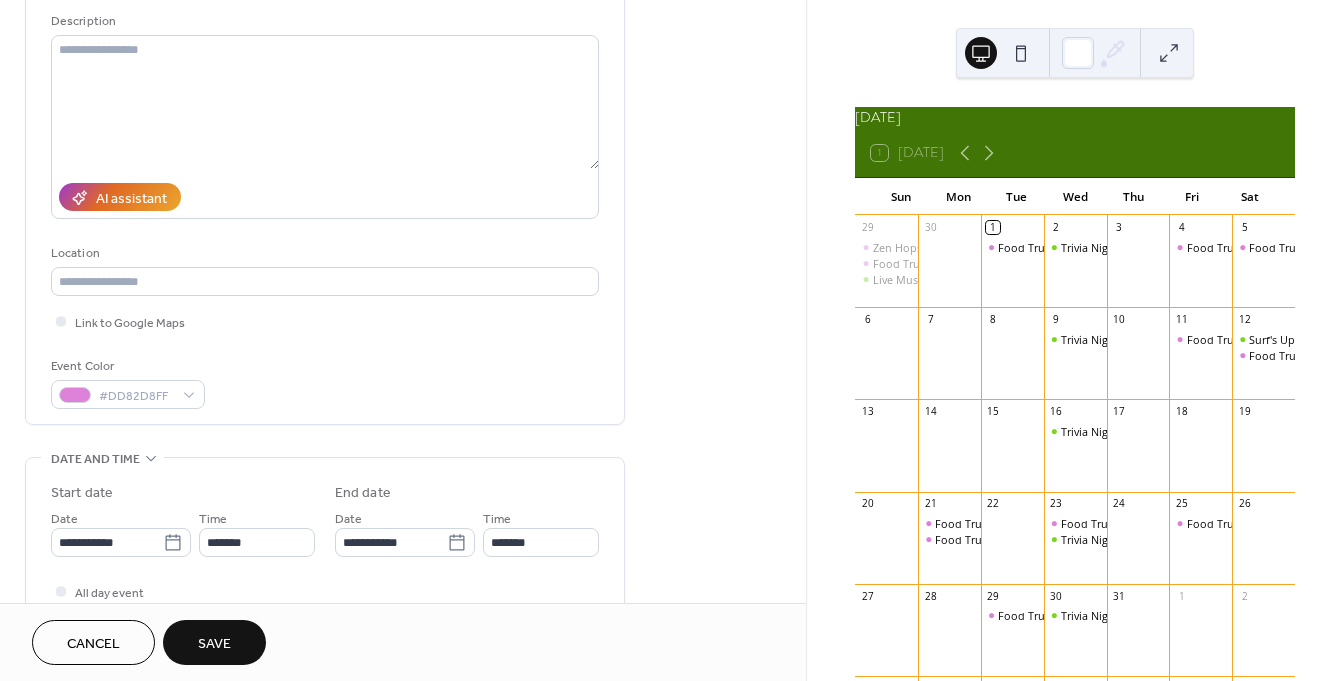 type on "**********" 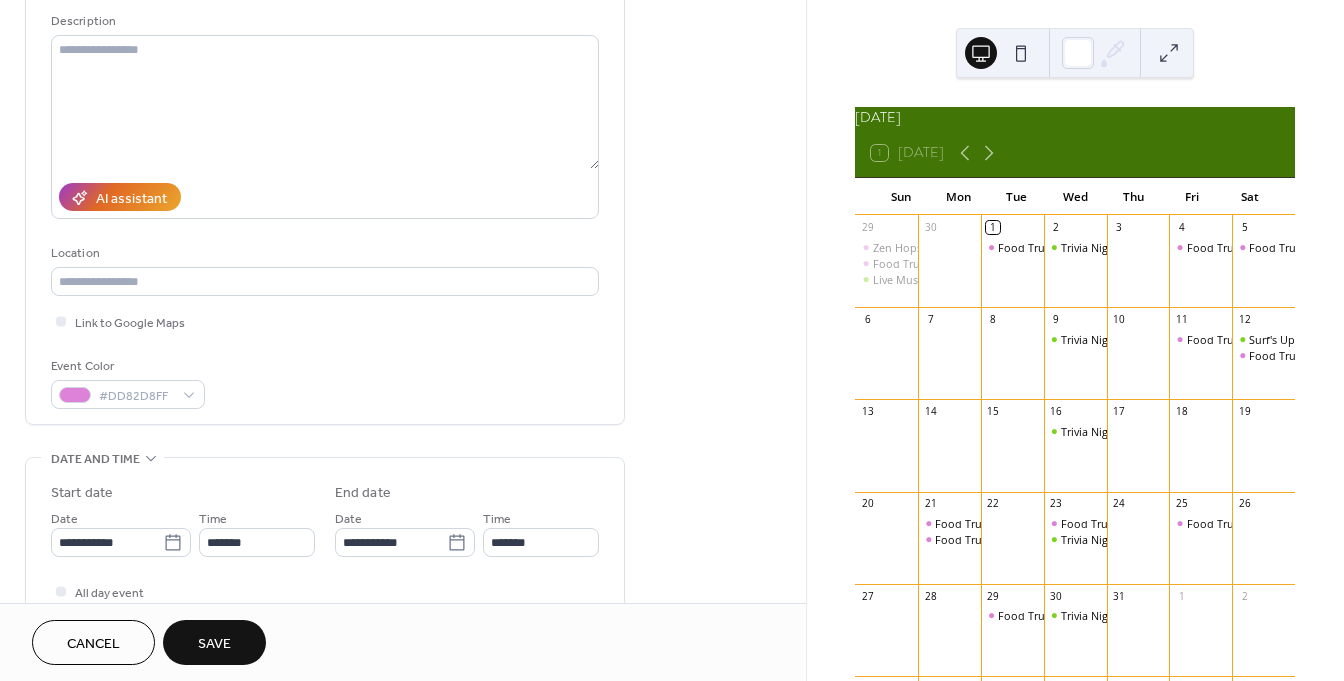 type on "**********" 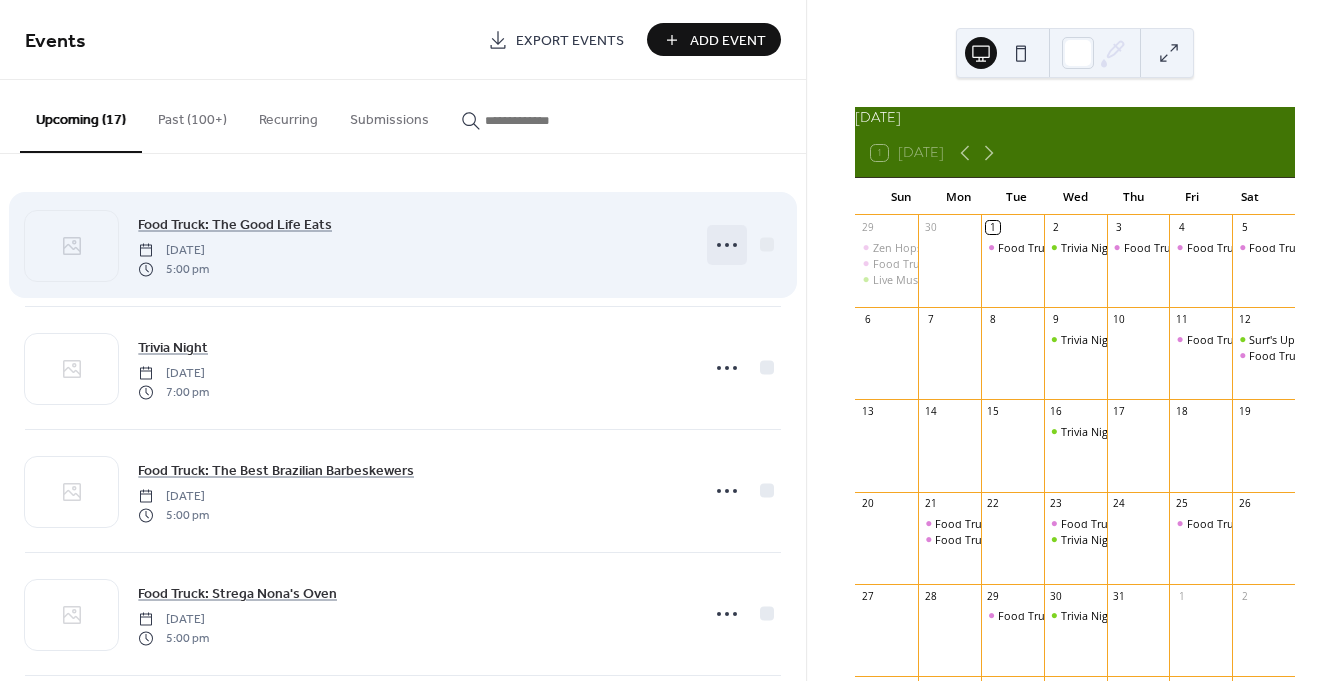click 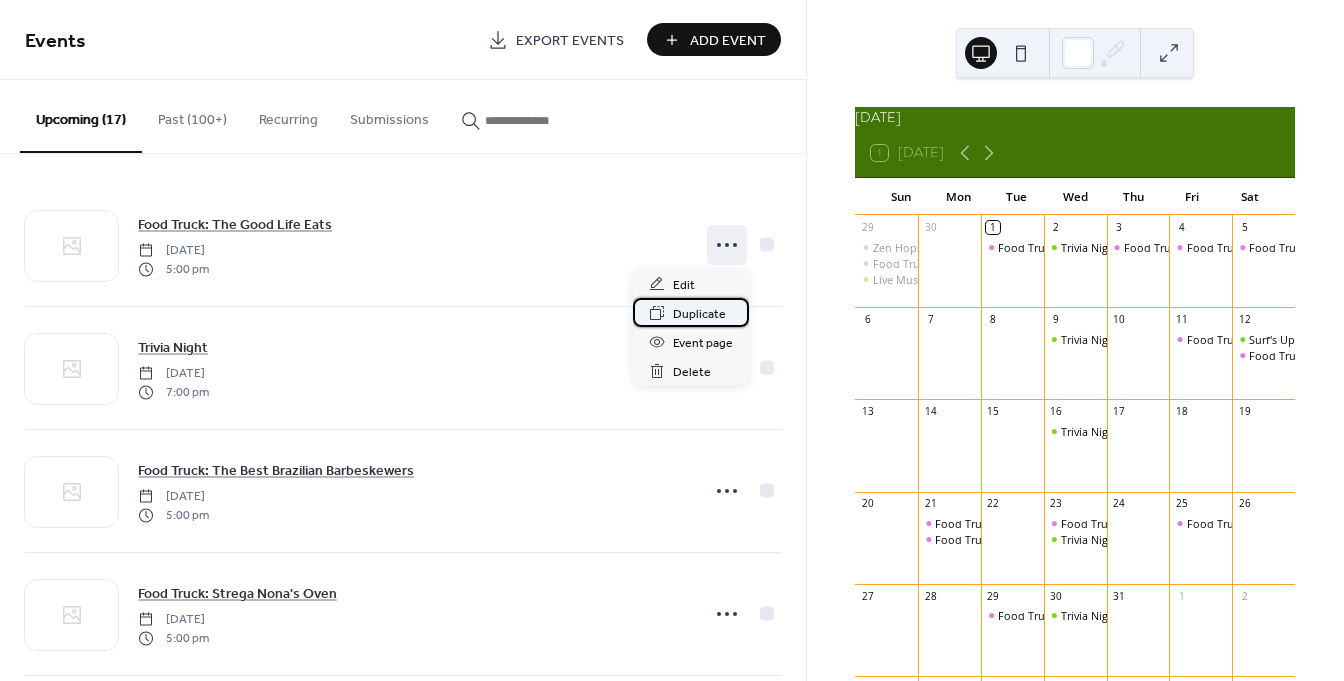 click on "Duplicate" at bounding box center (699, 314) 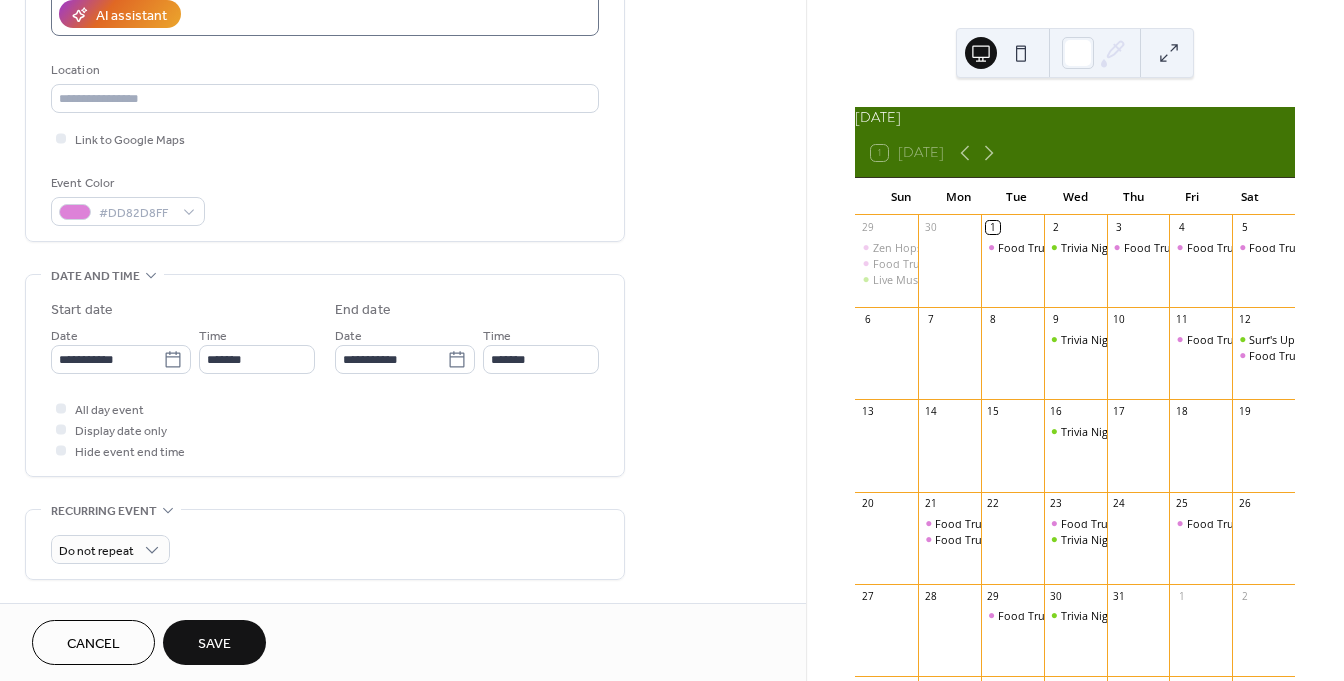 scroll, scrollTop: 374, scrollLeft: 0, axis: vertical 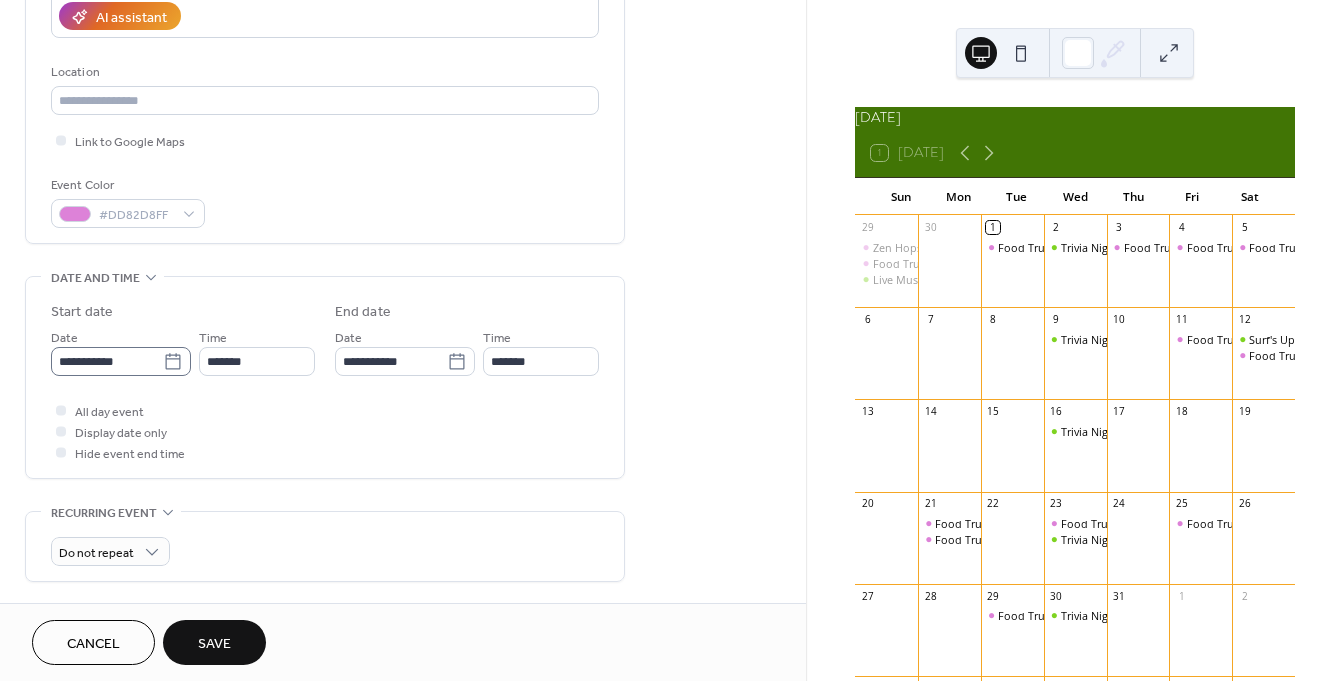 type on "**********" 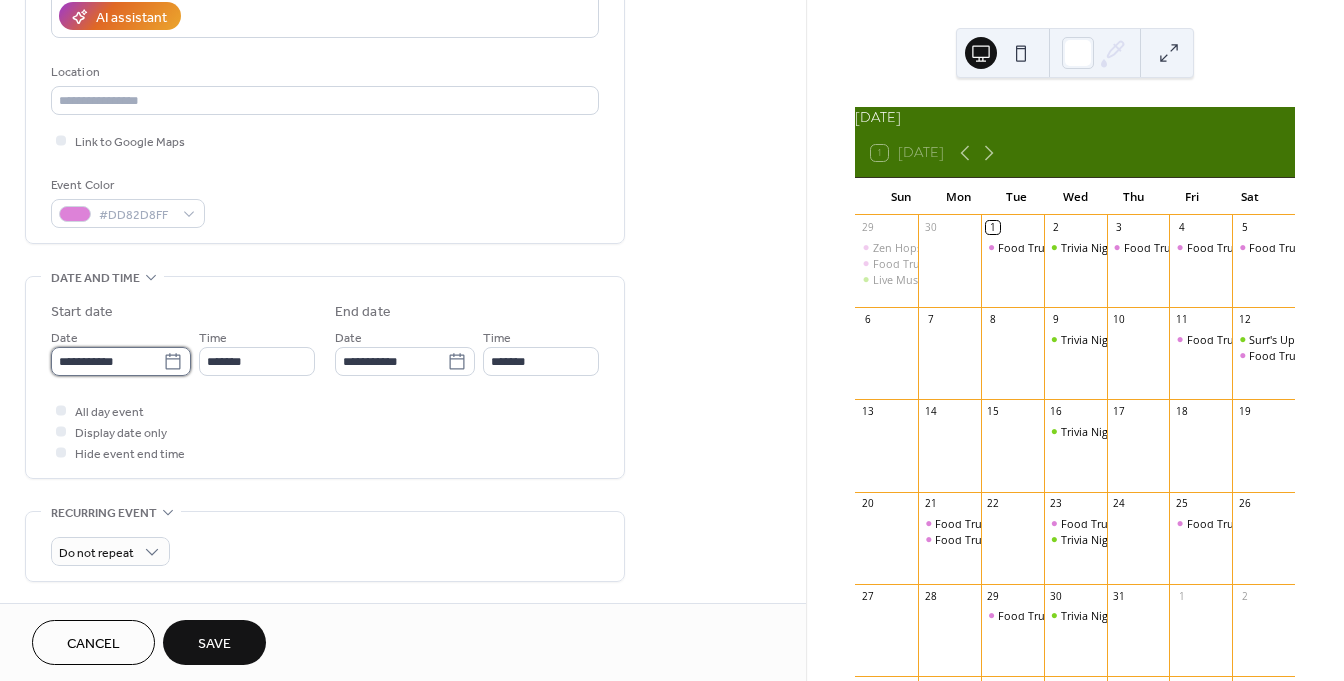 click on "**********" at bounding box center (107, 361) 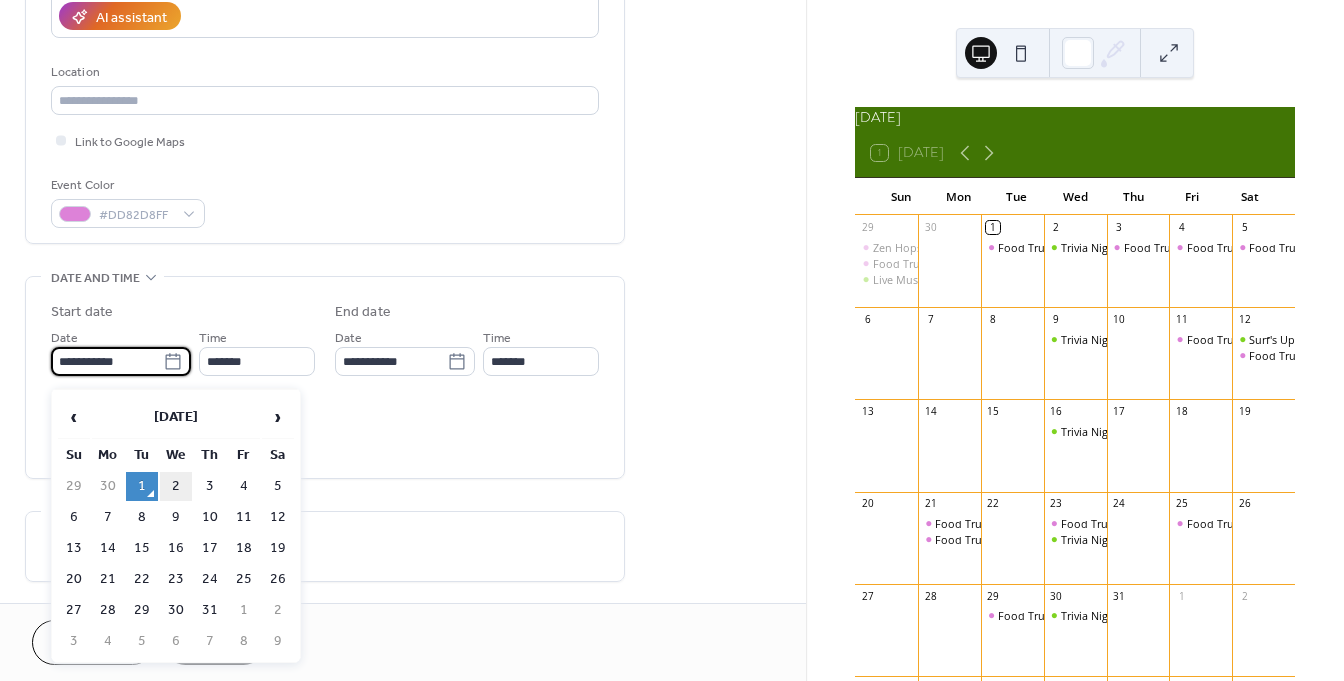 click on "2" at bounding box center [176, 486] 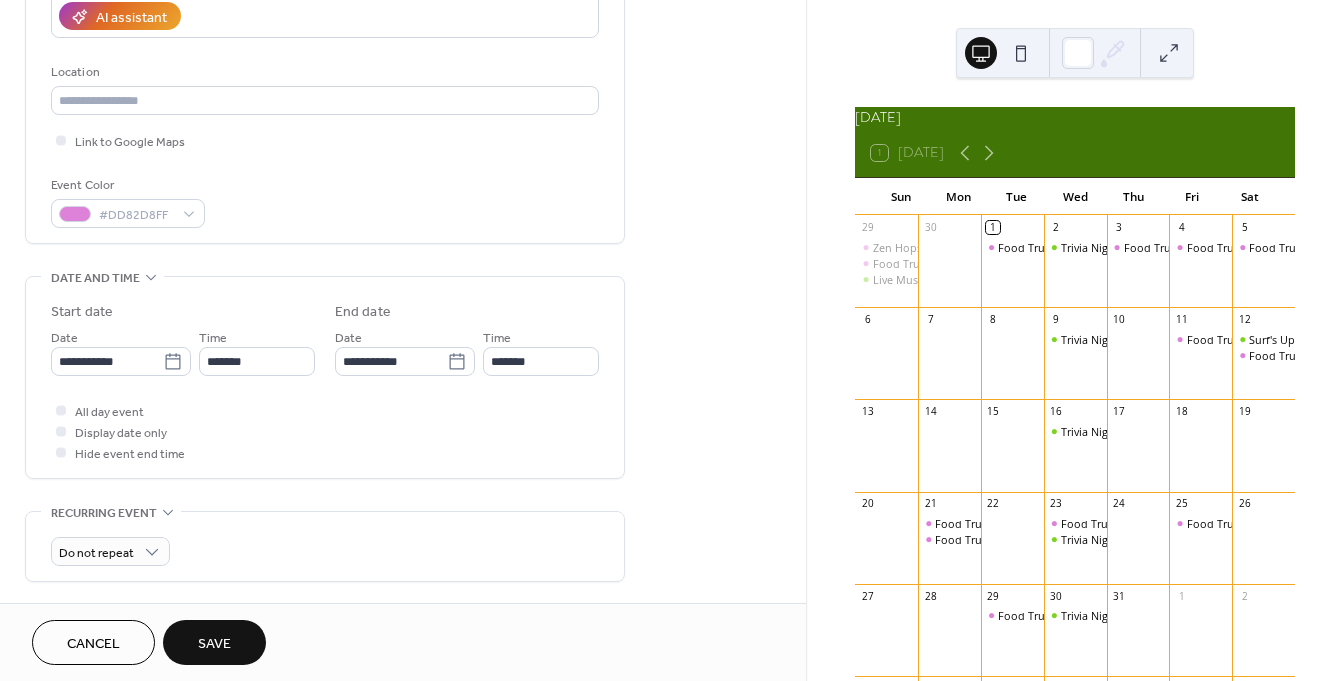 click on "Save" at bounding box center [214, 644] 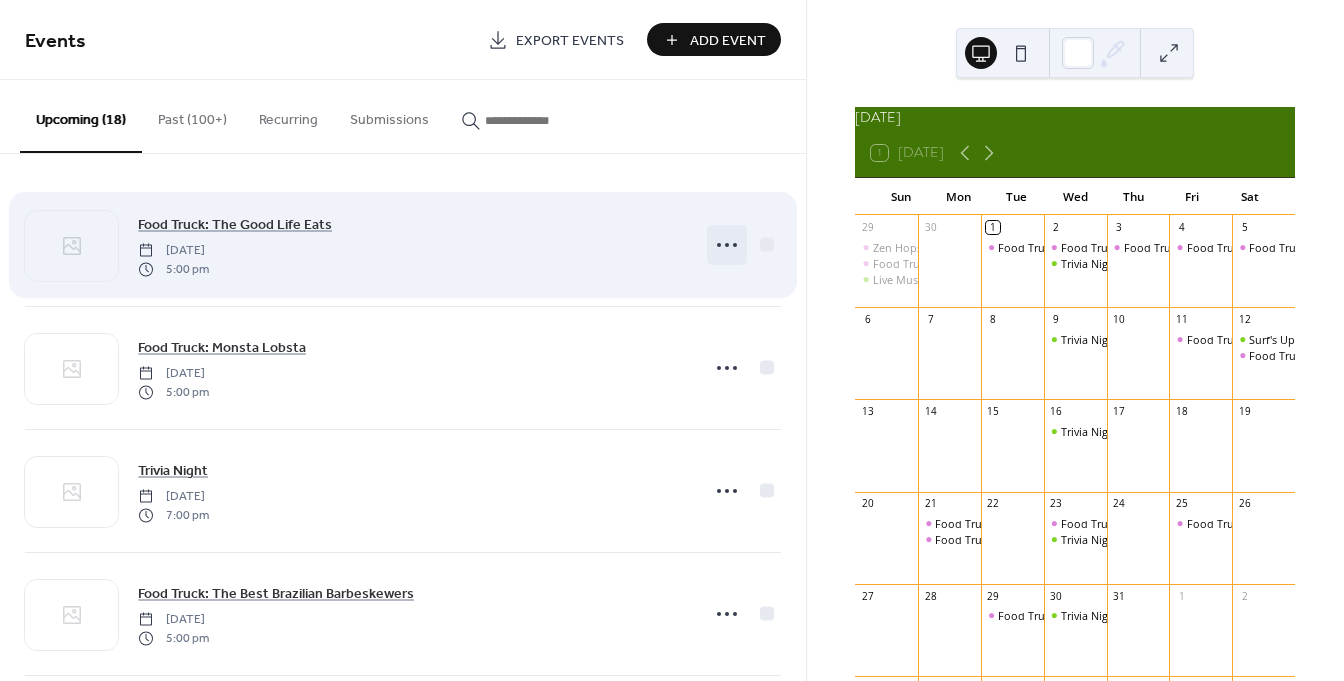 click 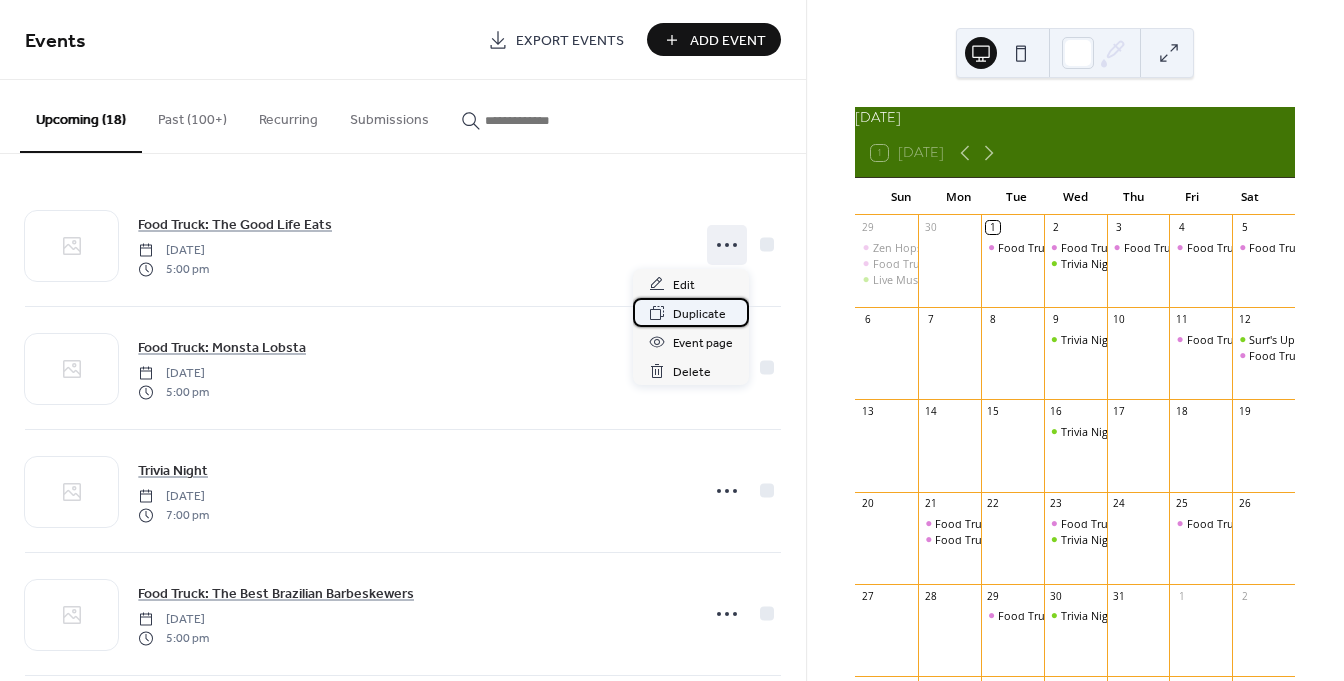 click on "Duplicate" at bounding box center (699, 314) 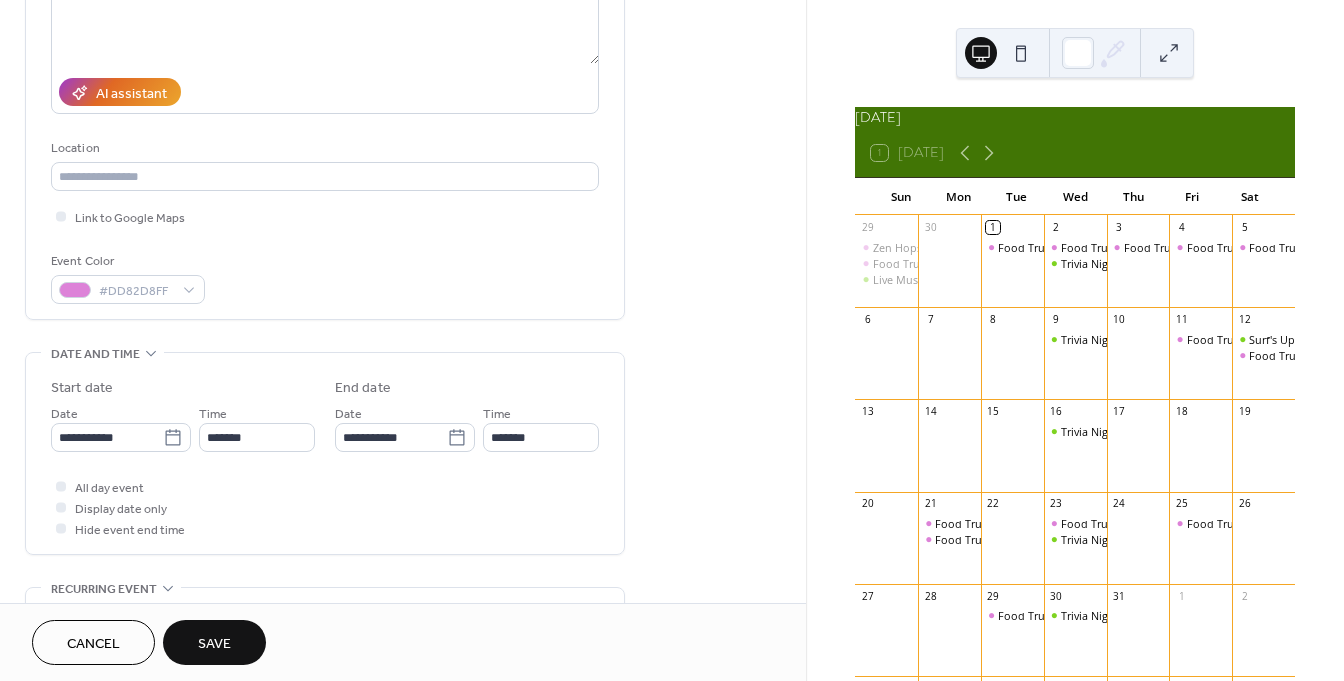 scroll, scrollTop: 300, scrollLeft: 0, axis: vertical 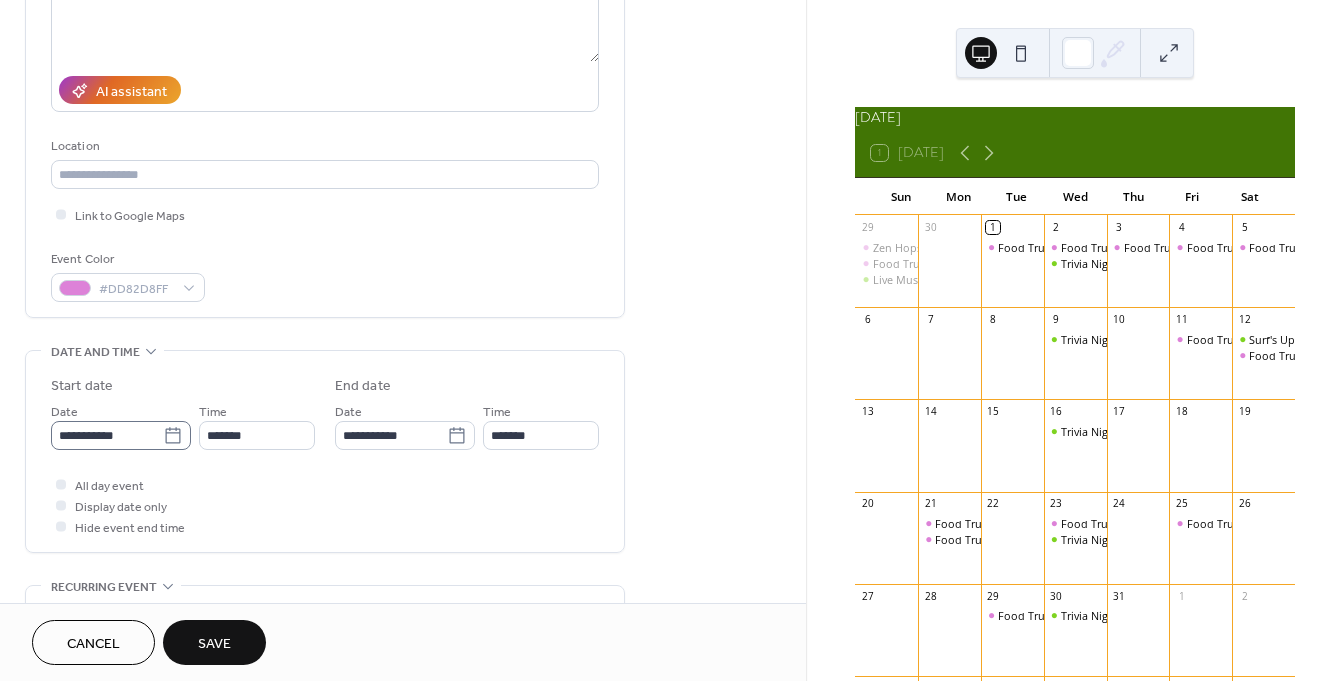 type on "**********" 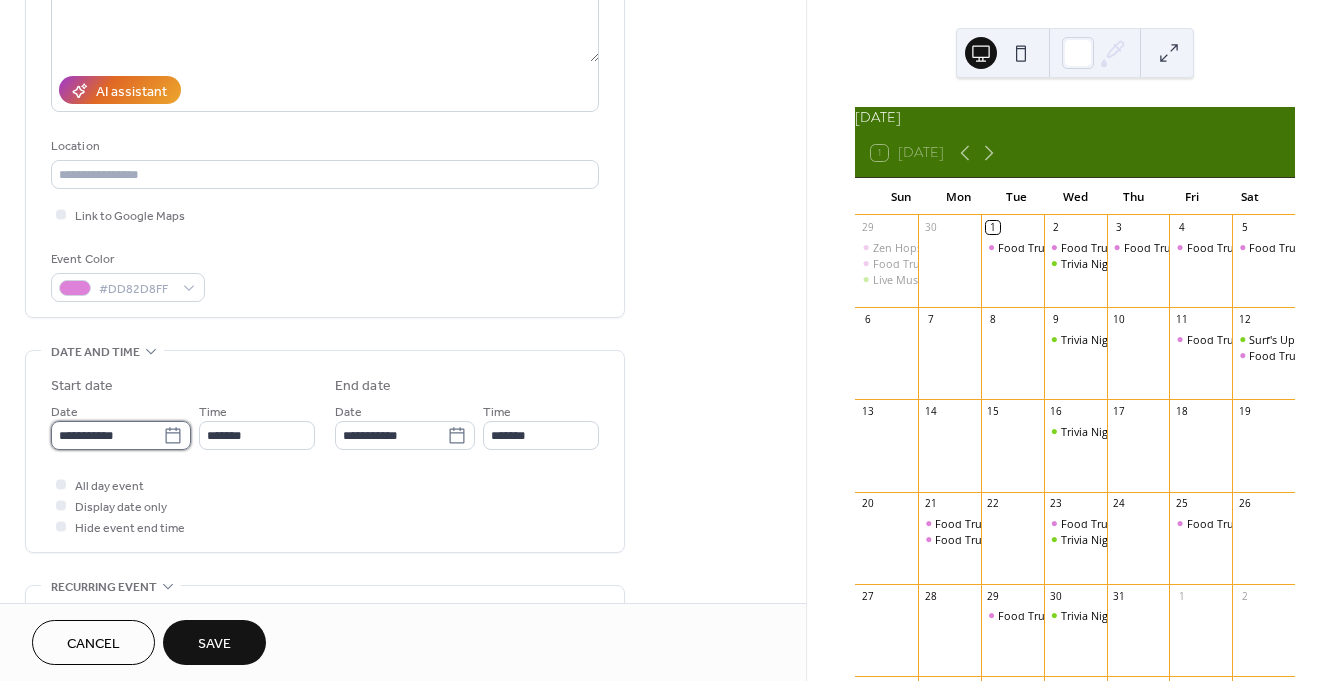 click on "**********" at bounding box center (107, 435) 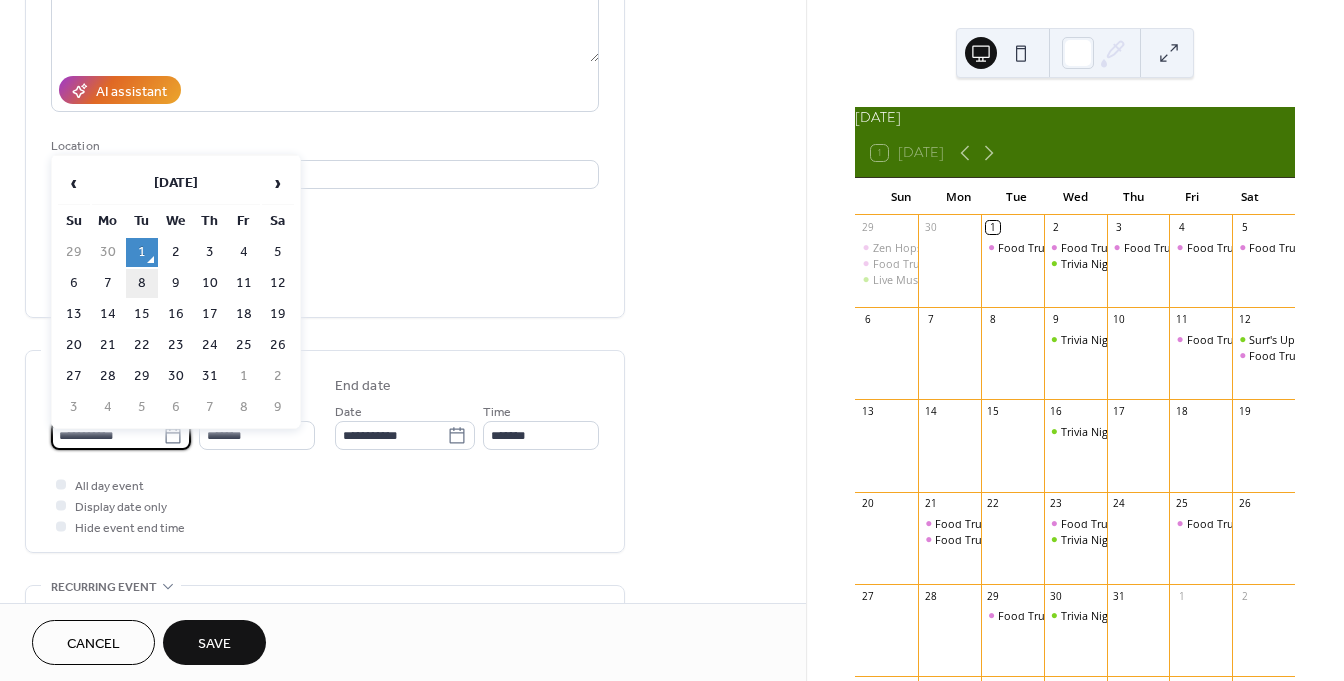 click on "8" at bounding box center (142, 283) 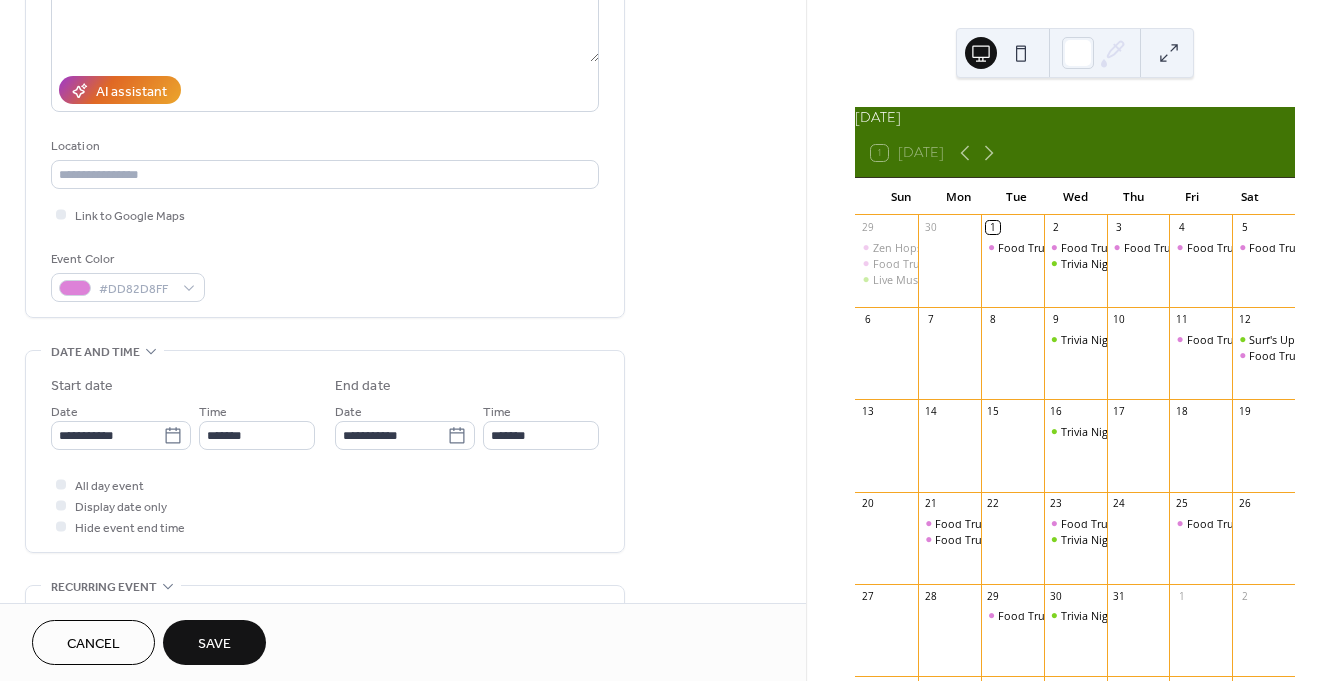click on "Save" at bounding box center [214, 644] 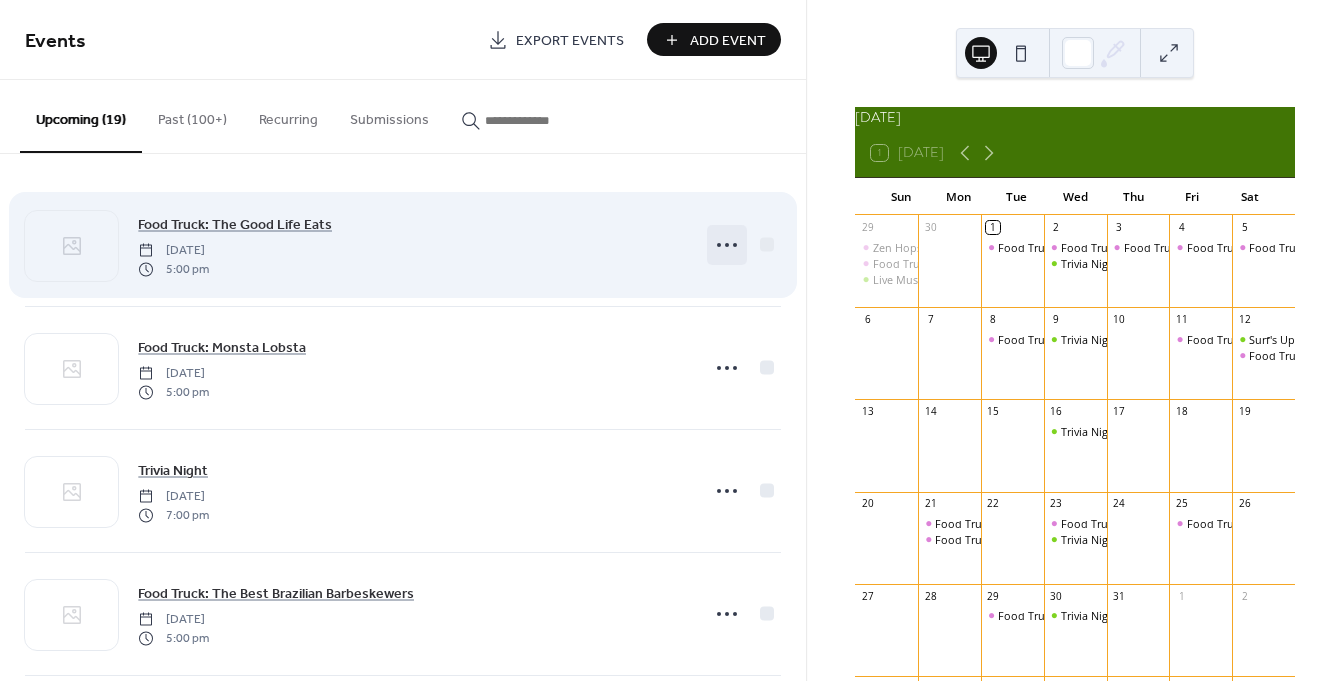 click 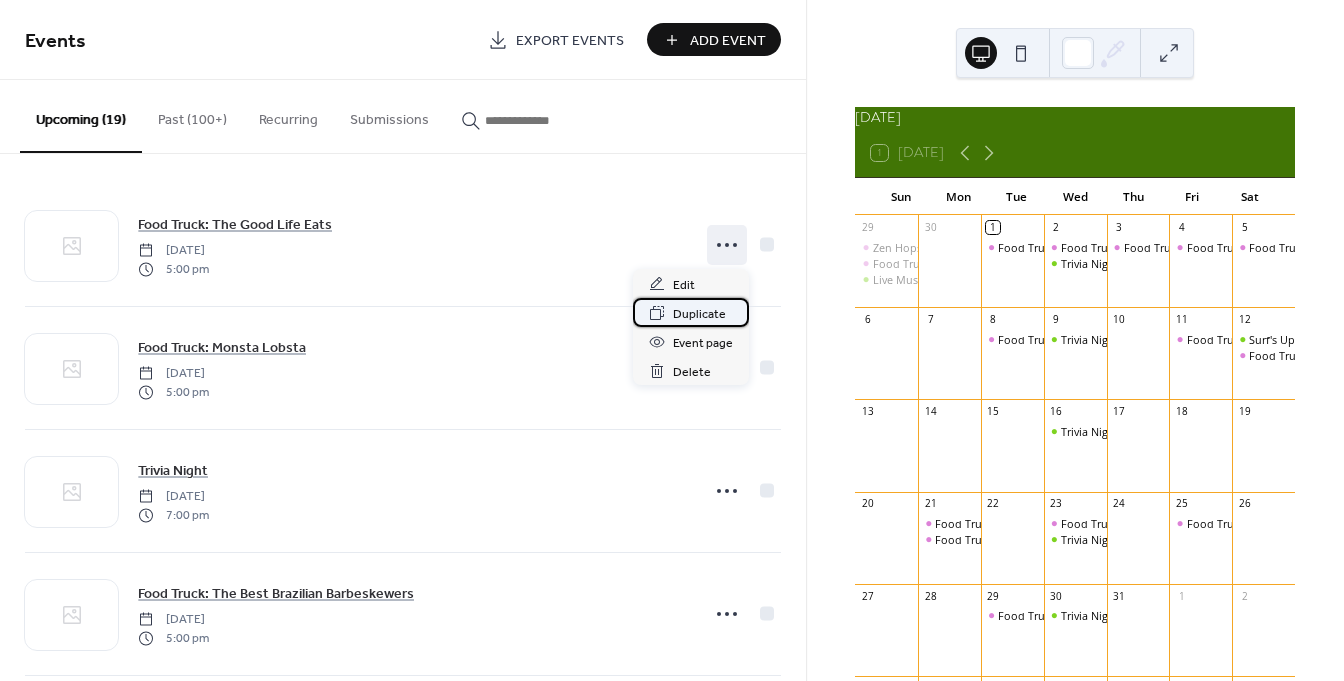click on "Duplicate" at bounding box center [699, 314] 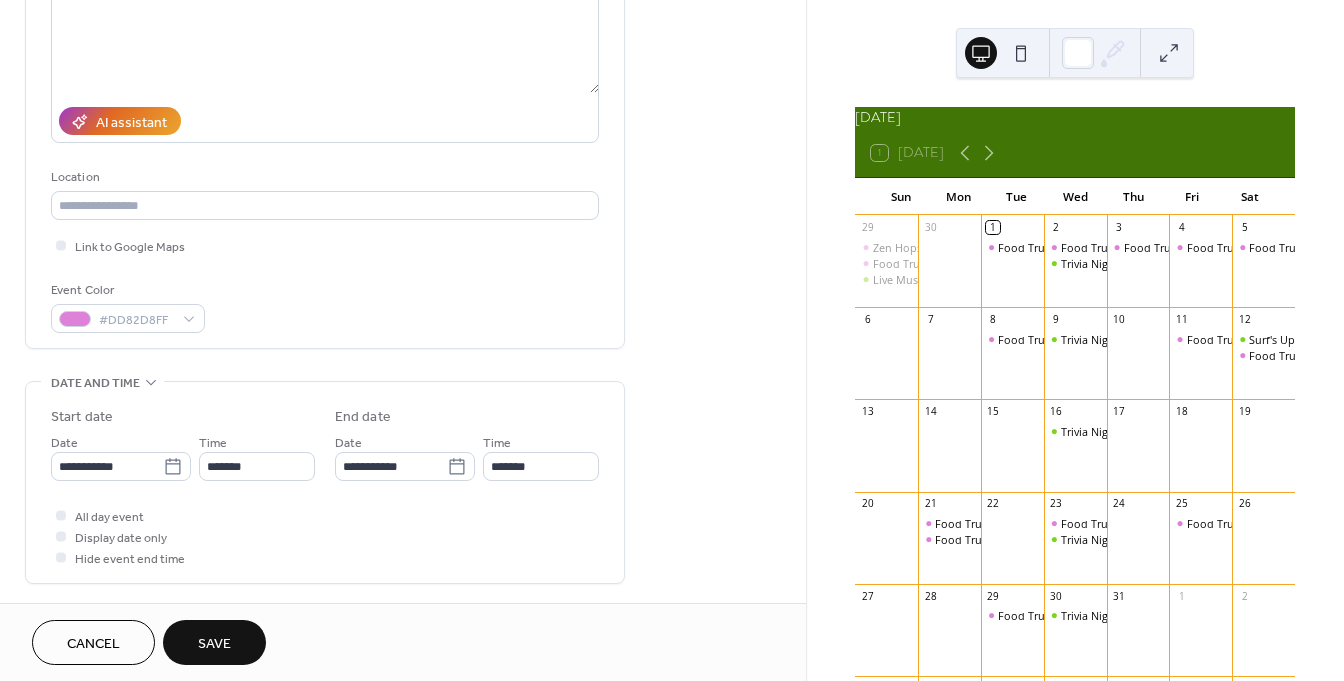scroll, scrollTop: 336, scrollLeft: 0, axis: vertical 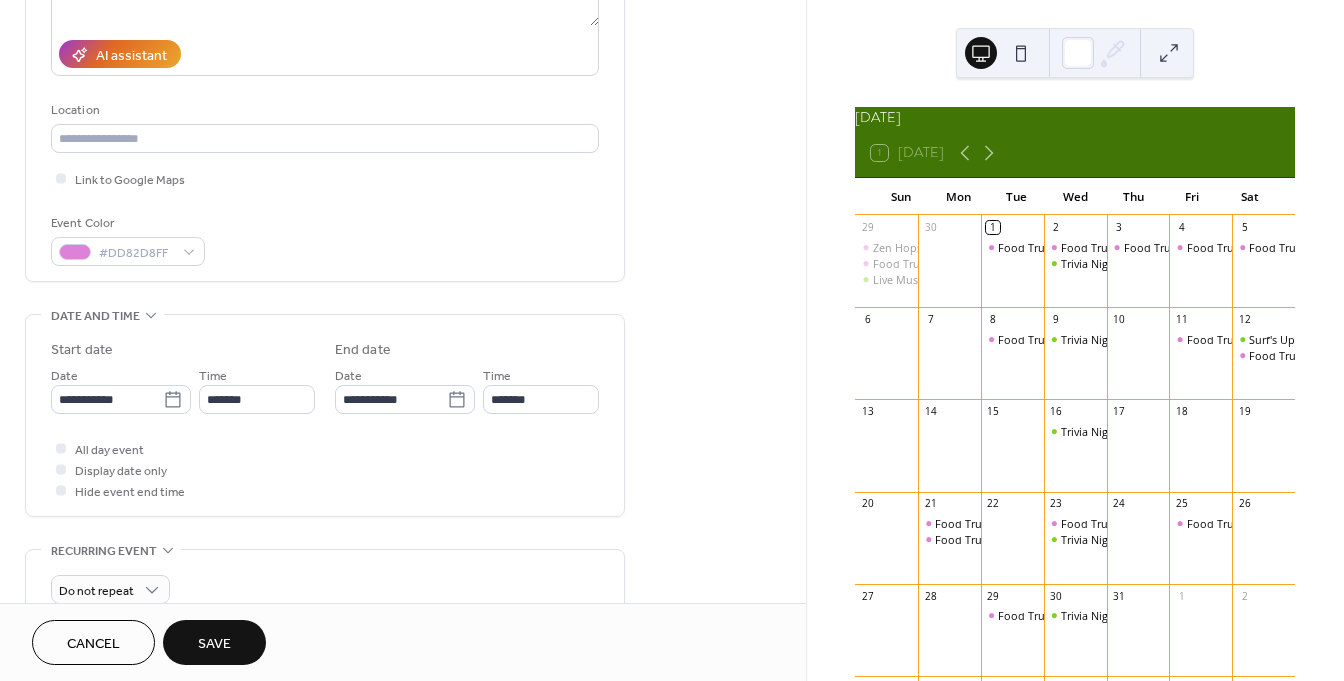 type on "**********" 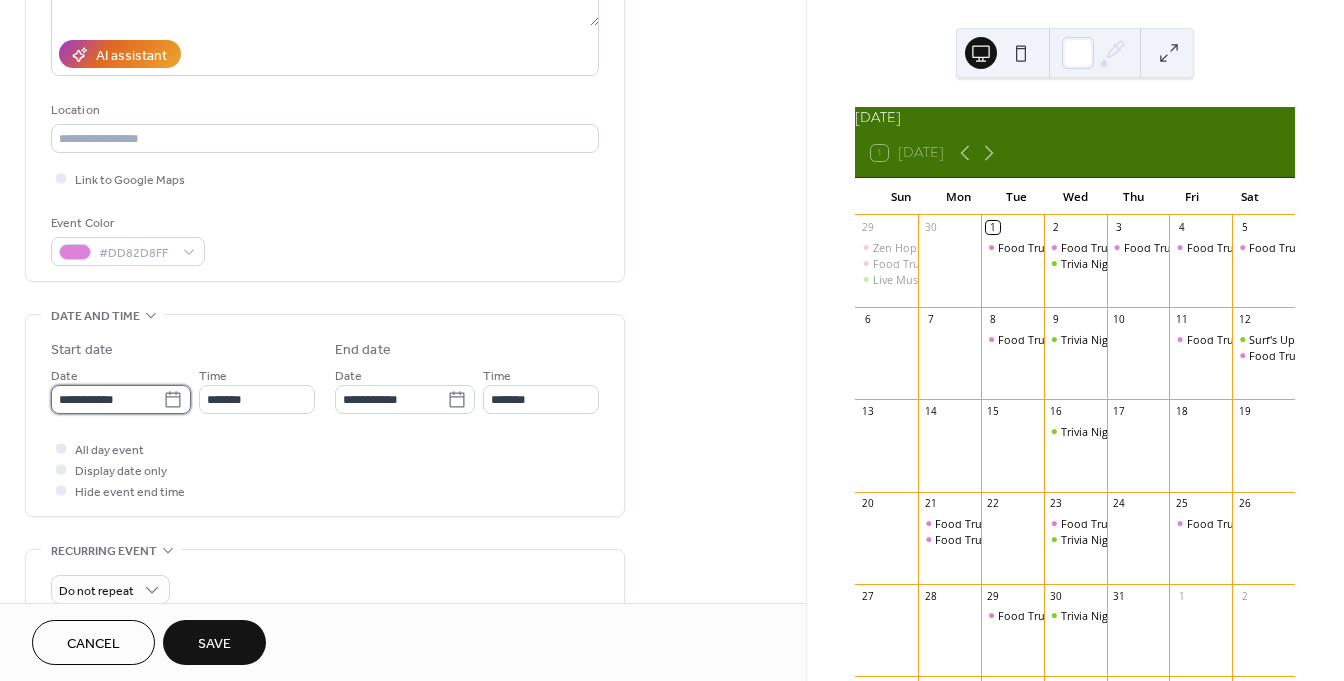 click on "**********" at bounding box center (107, 399) 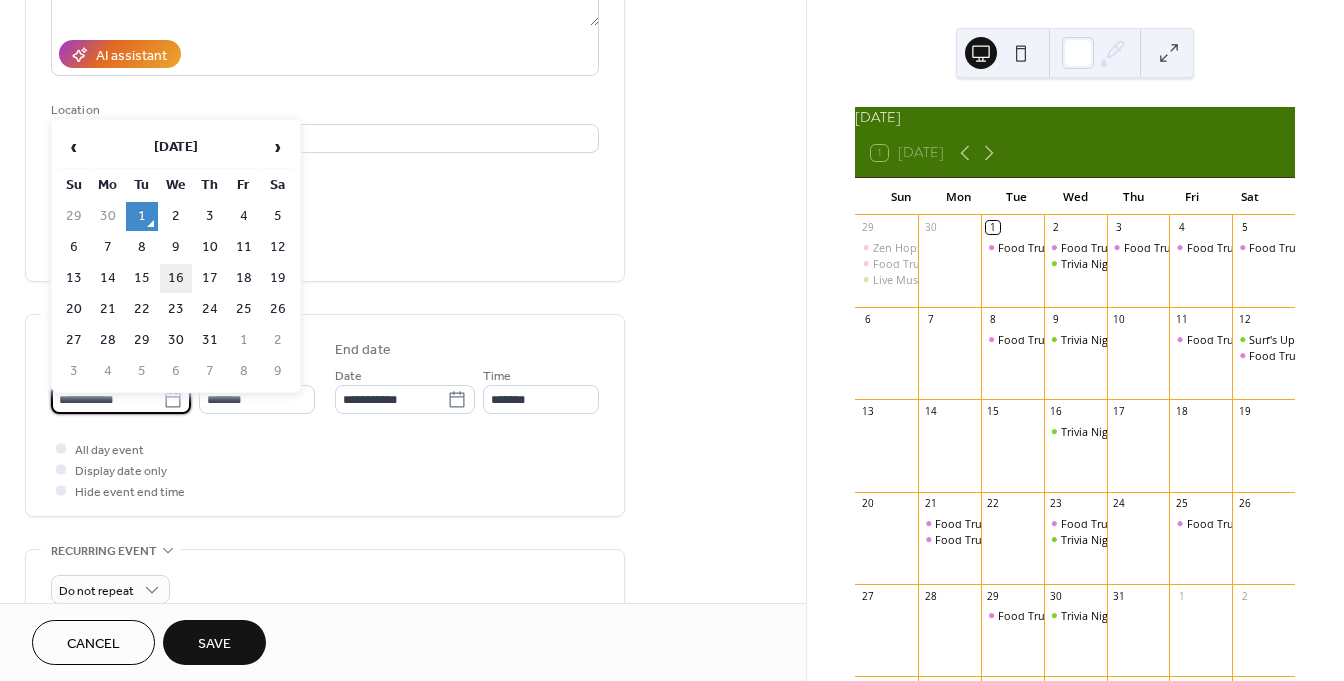 click on "16" at bounding box center (176, 278) 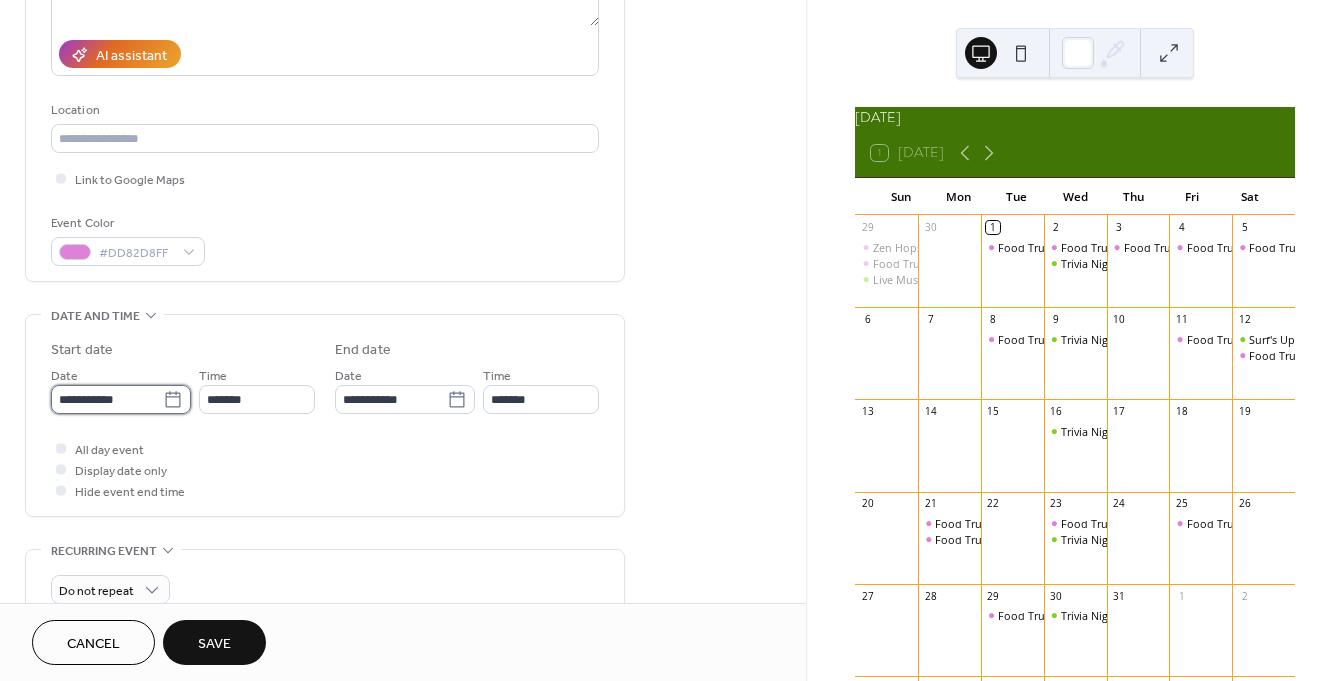 click on "**********" at bounding box center (107, 399) 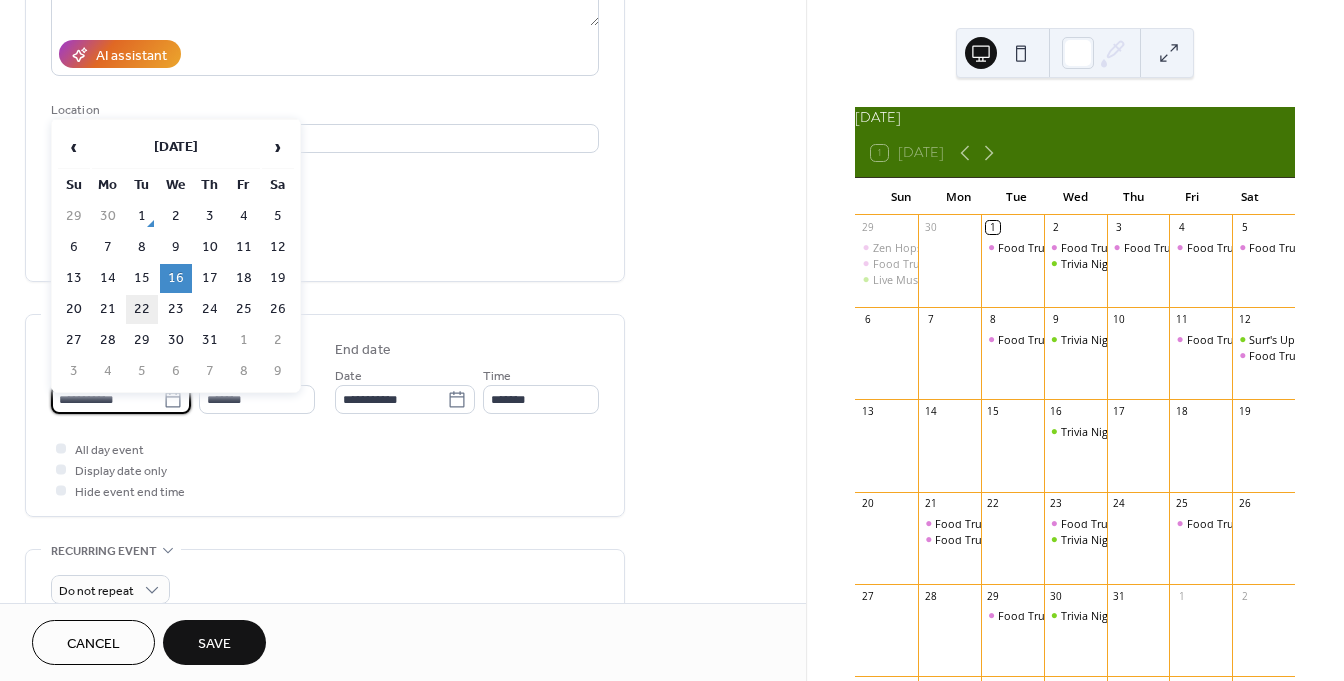 click on "22" at bounding box center [142, 309] 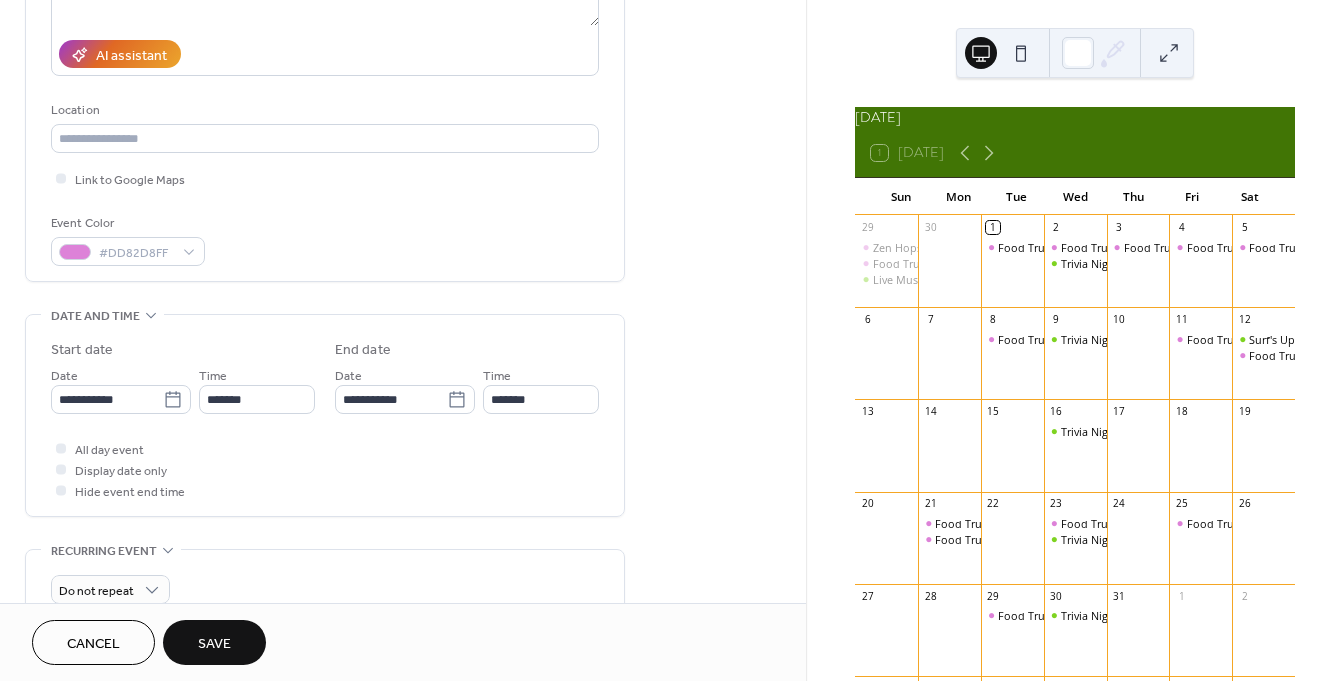 click on "Save" at bounding box center [214, 644] 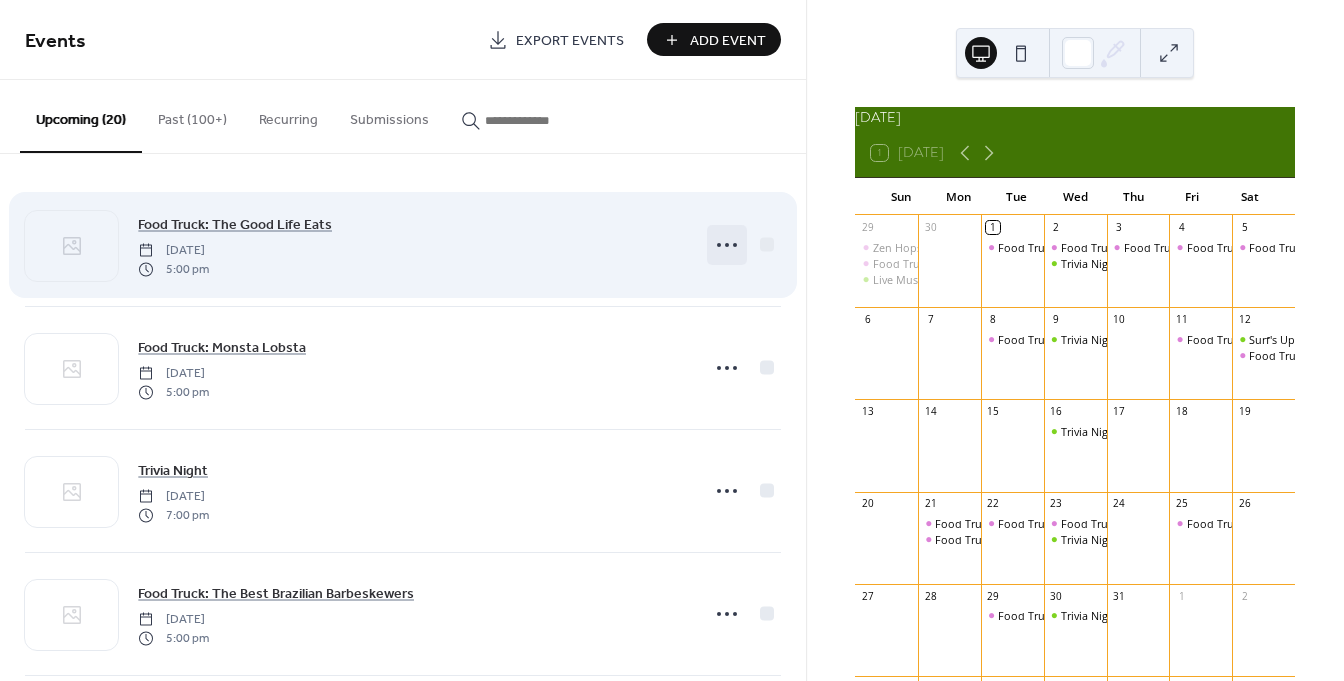 click 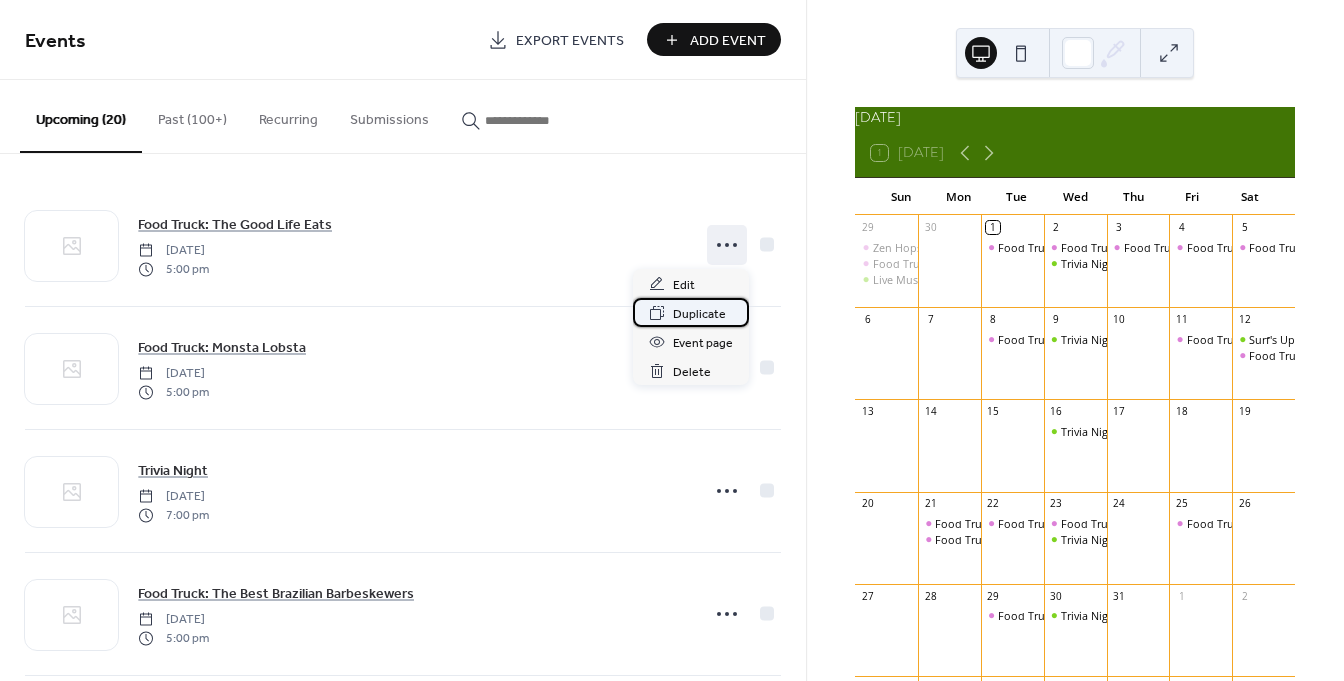 click on "Duplicate" at bounding box center [699, 314] 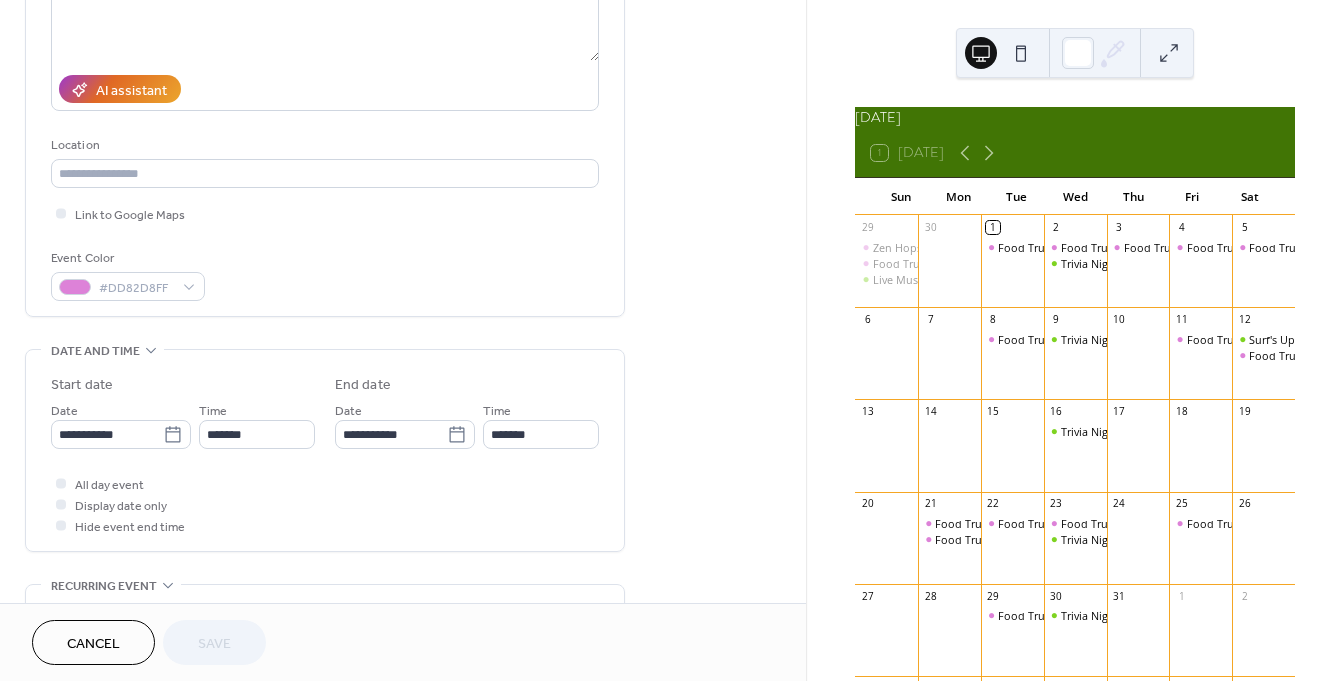 scroll, scrollTop: 328, scrollLeft: 0, axis: vertical 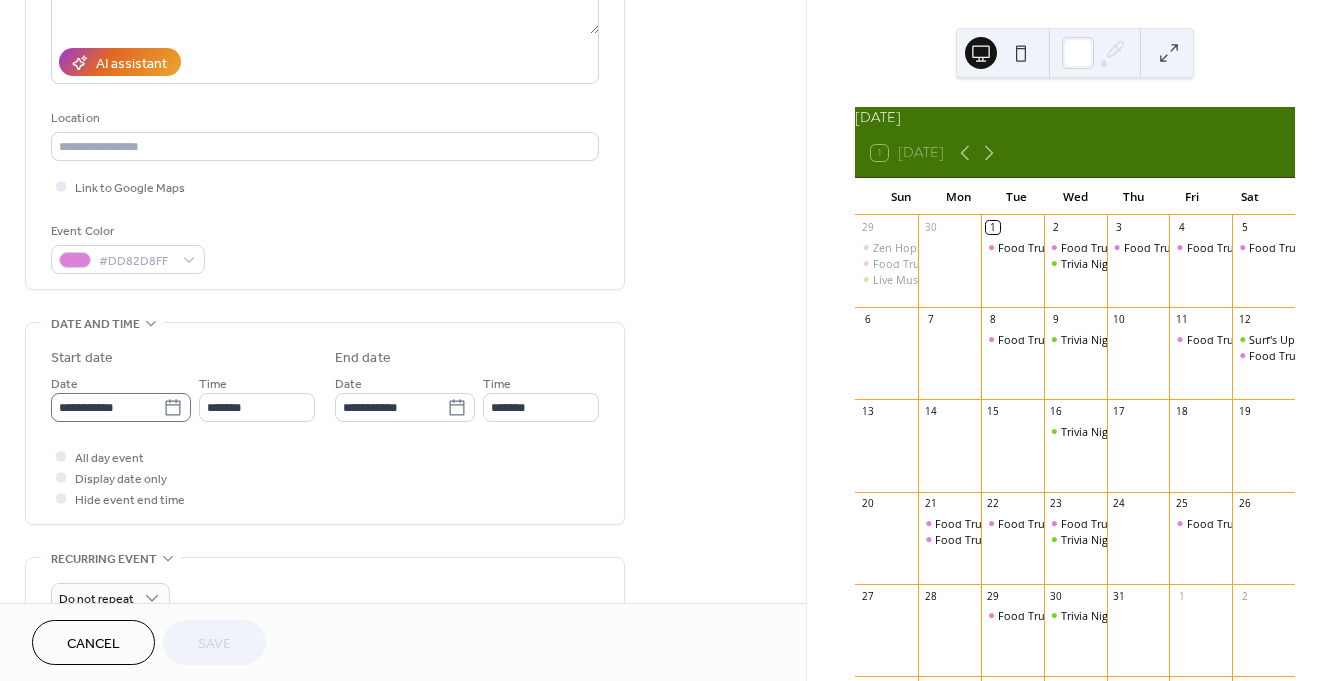 click 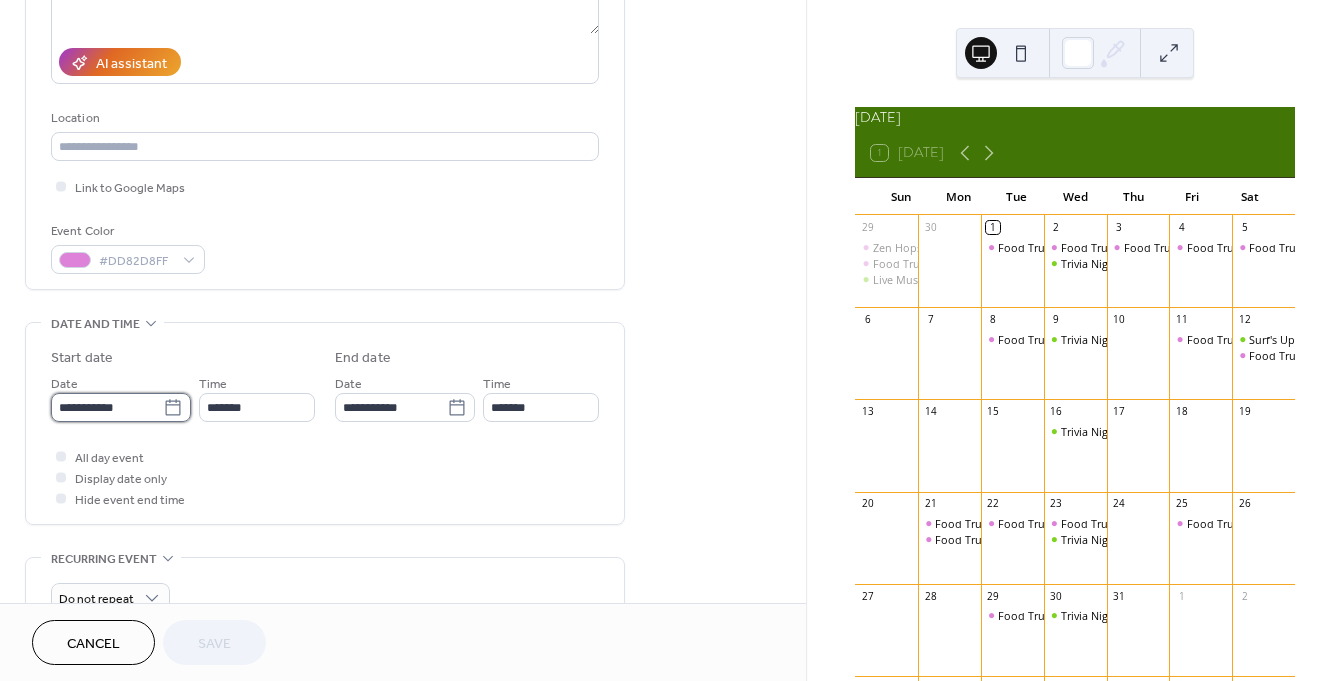 click on "**********" at bounding box center [107, 407] 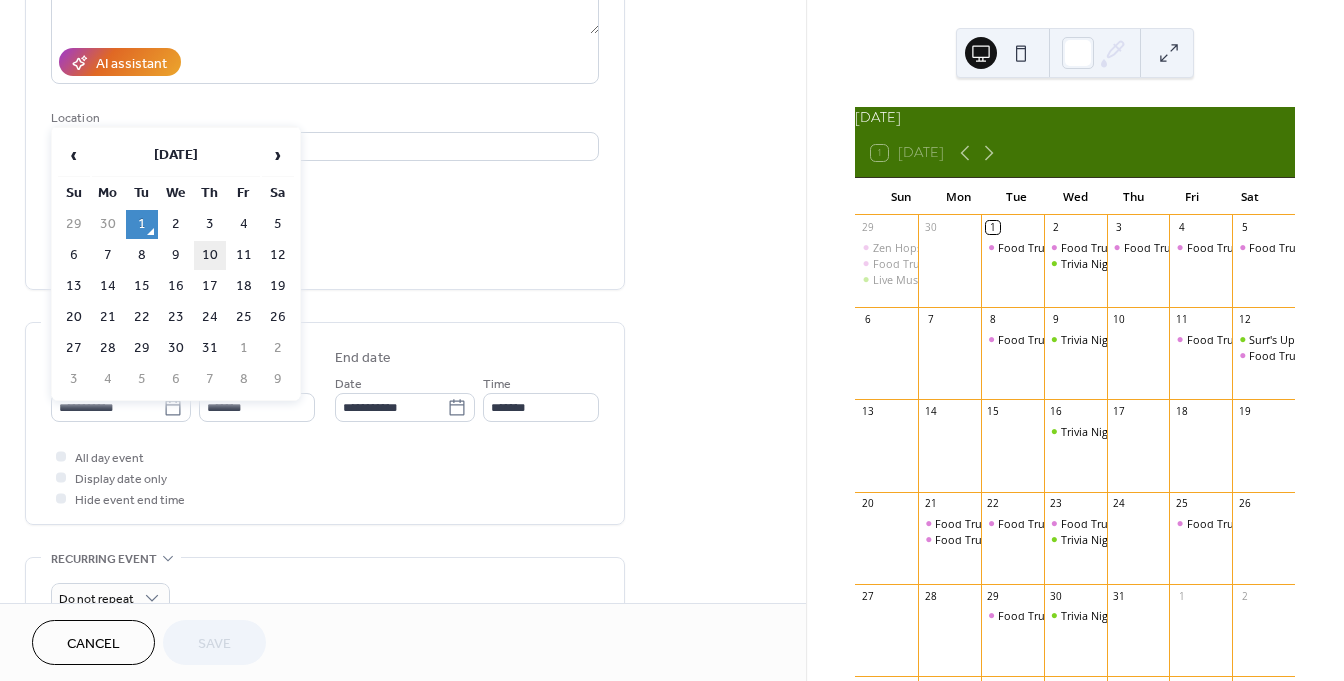 click on "10" at bounding box center [210, 255] 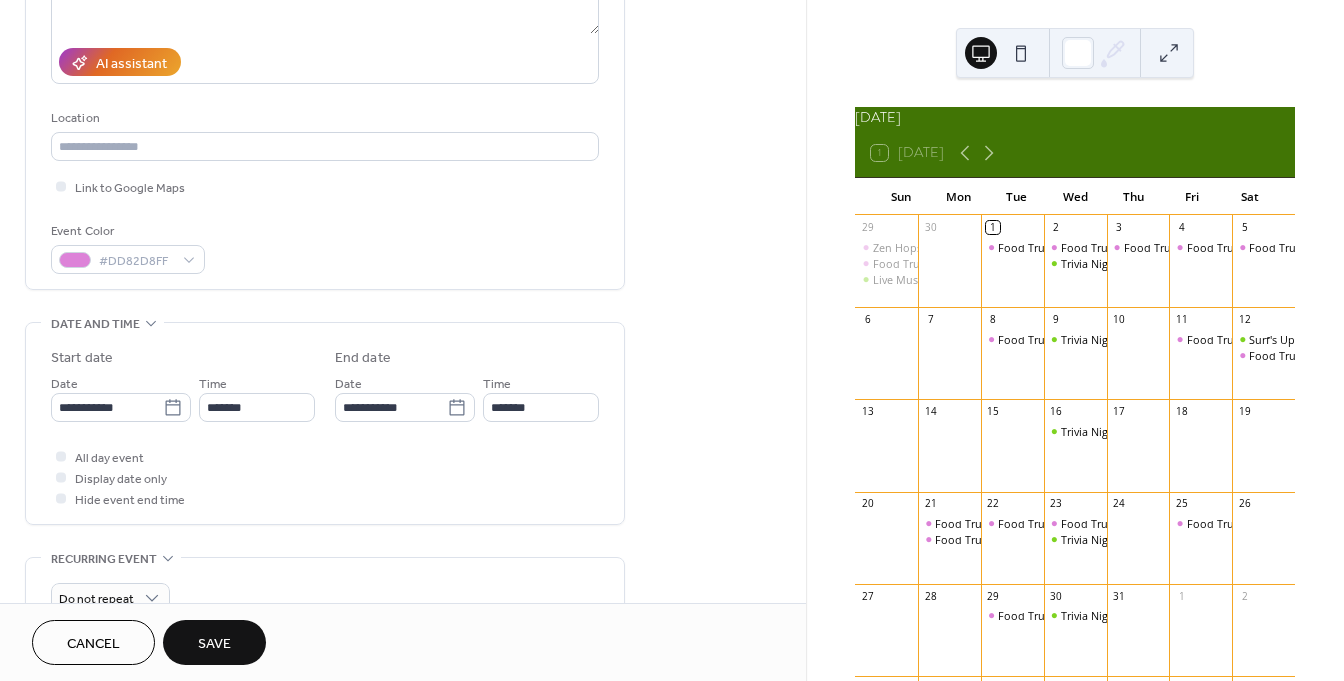 click on "Save" at bounding box center (214, 644) 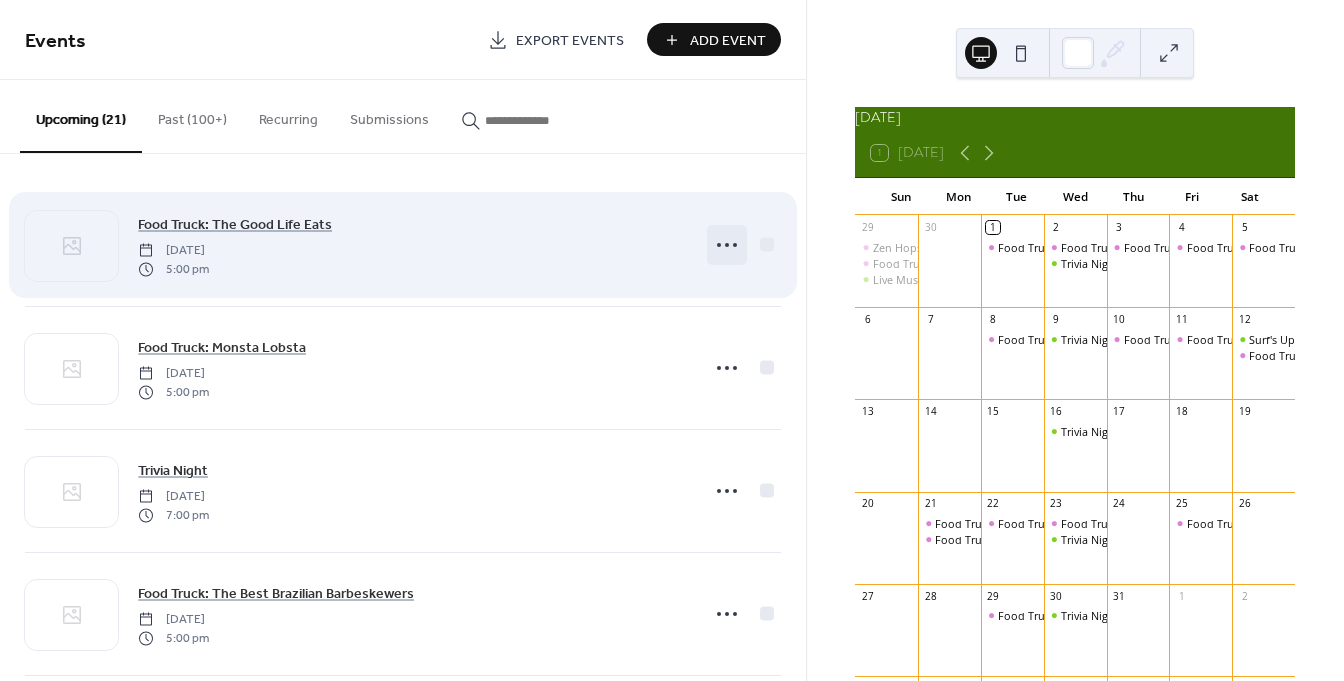 click 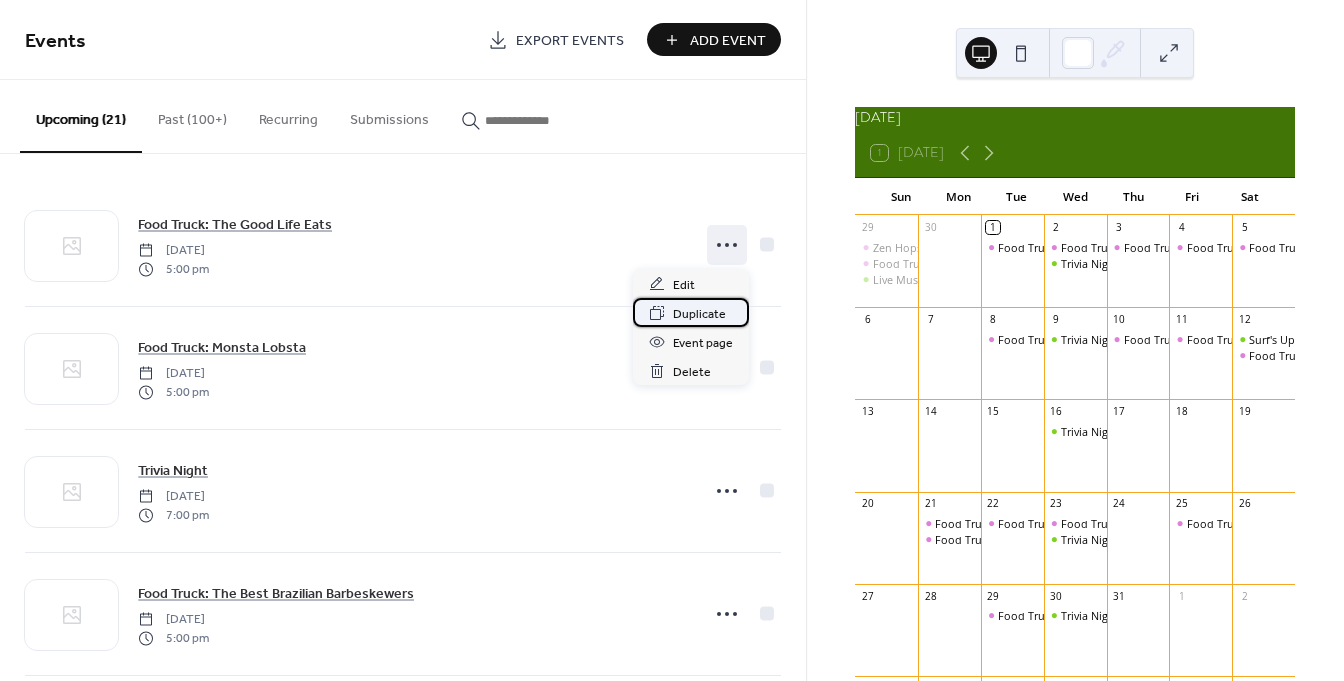click on "Duplicate" at bounding box center (699, 314) 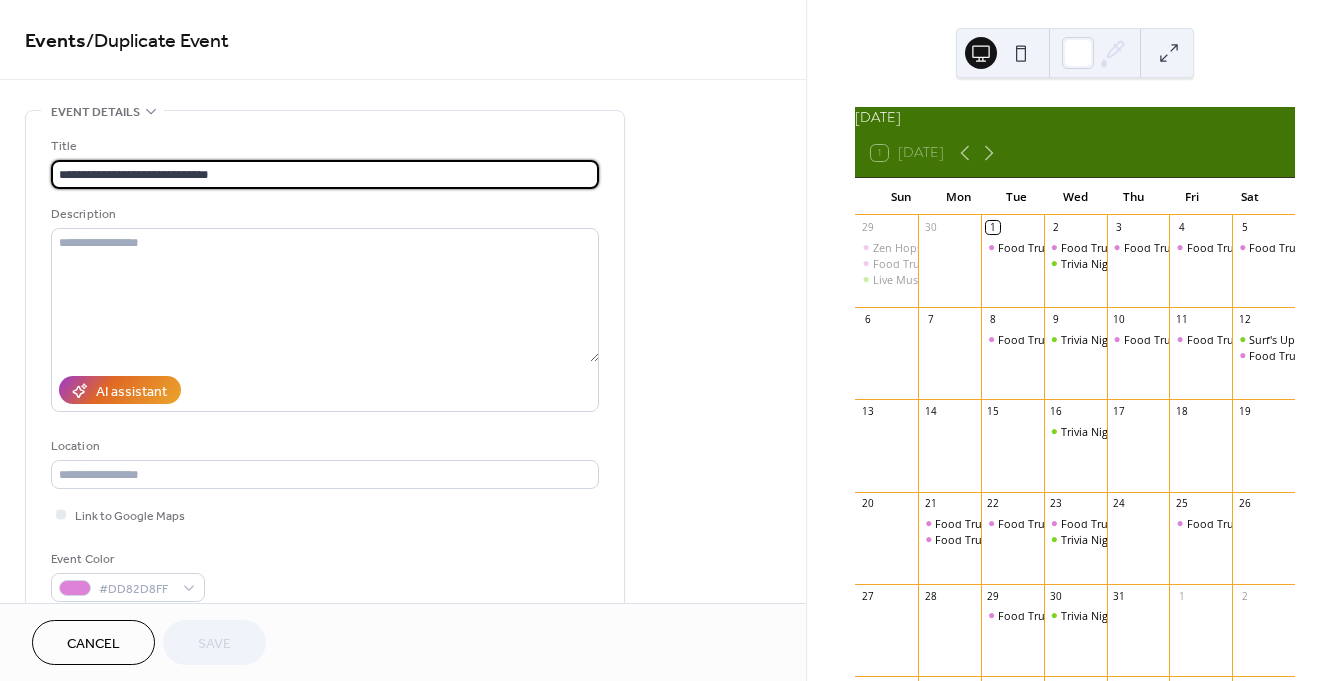 drag, startPoint x: 124, startPoint y: 169, endPoint x: 247, endPoint y: 164, distance: 123.101585 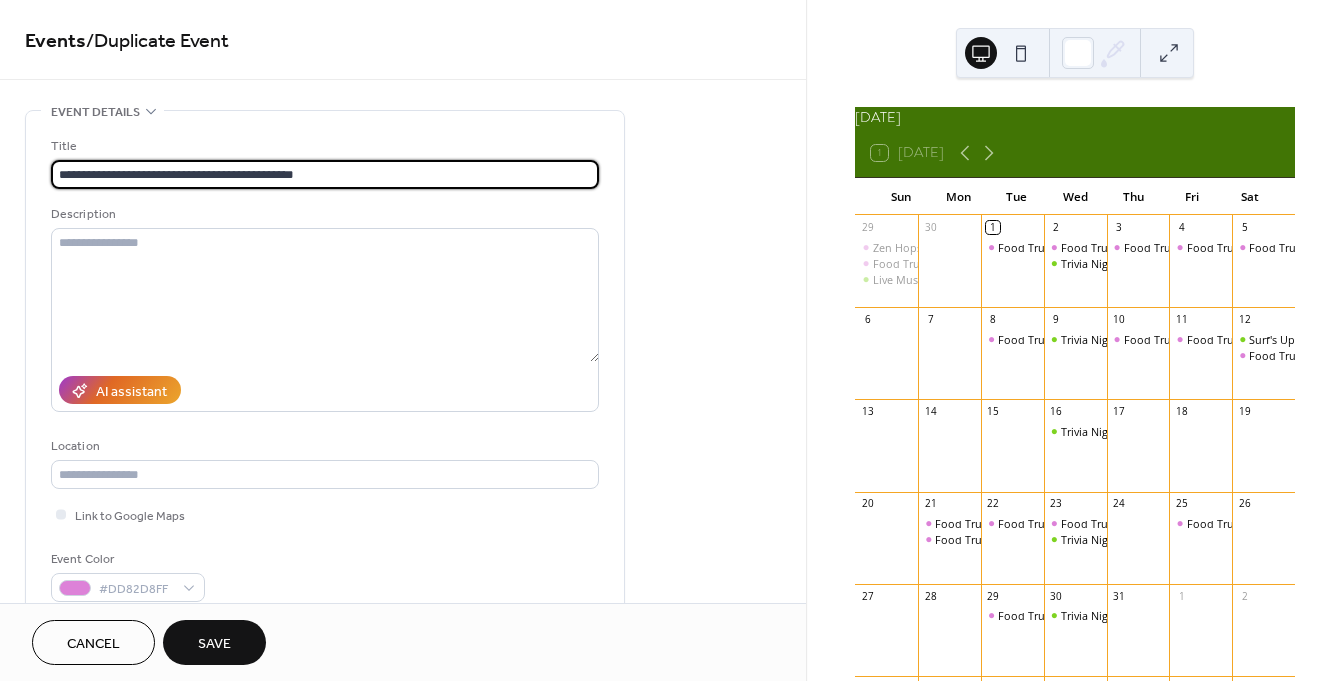 click on "**********" at bounding box center (325, 174) 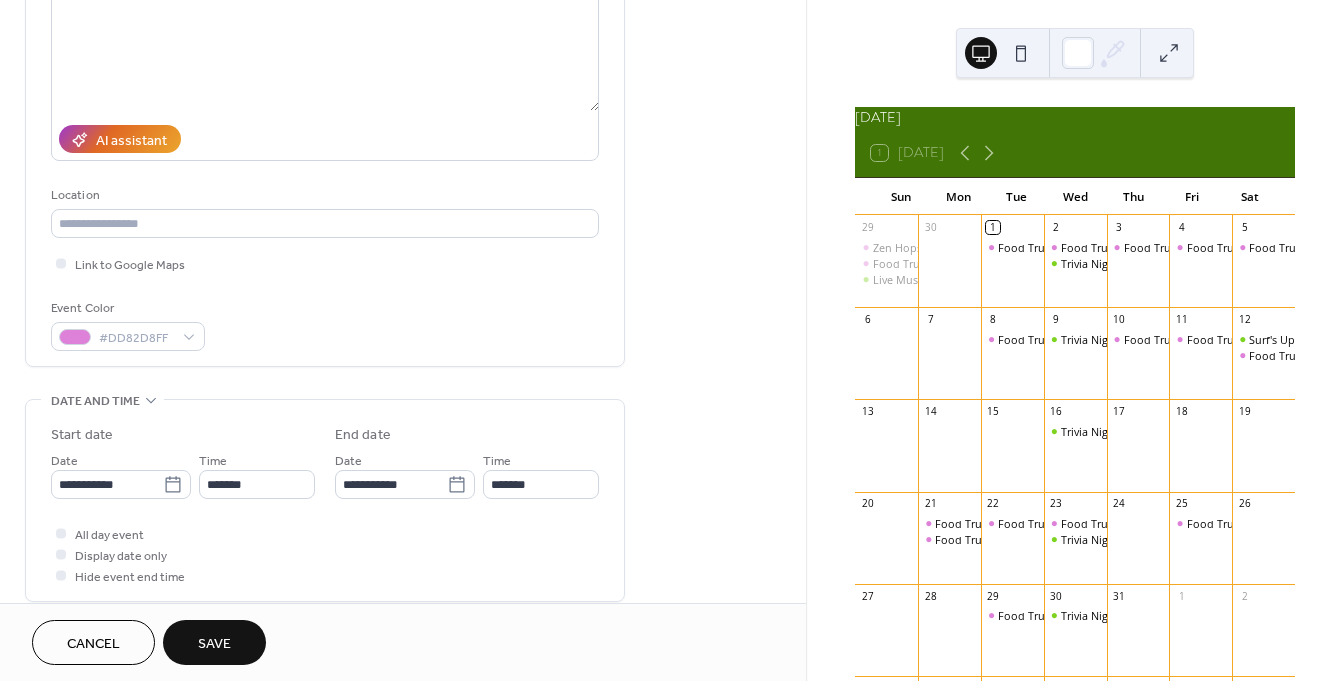 scroll, scrollTop: 319, scrollLeft: 0, axis: vertical 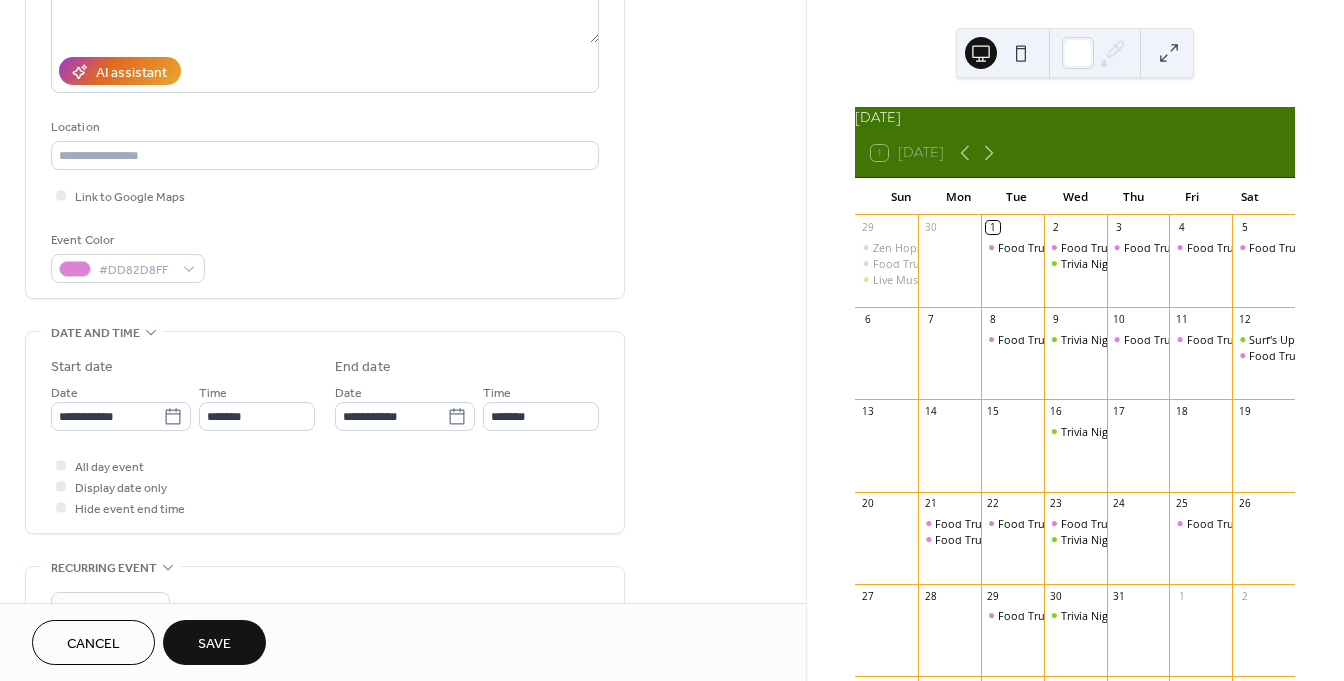 type on "**********" 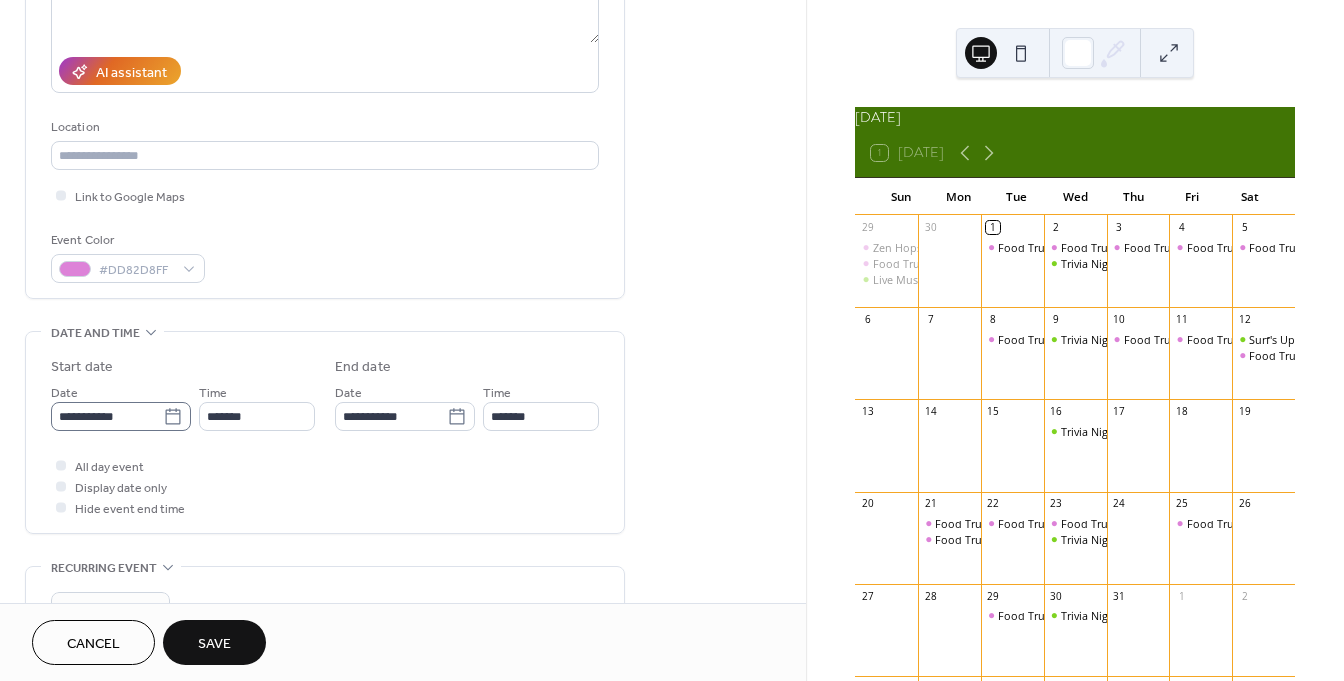 click on "**********" at bounding box center (121, 416) 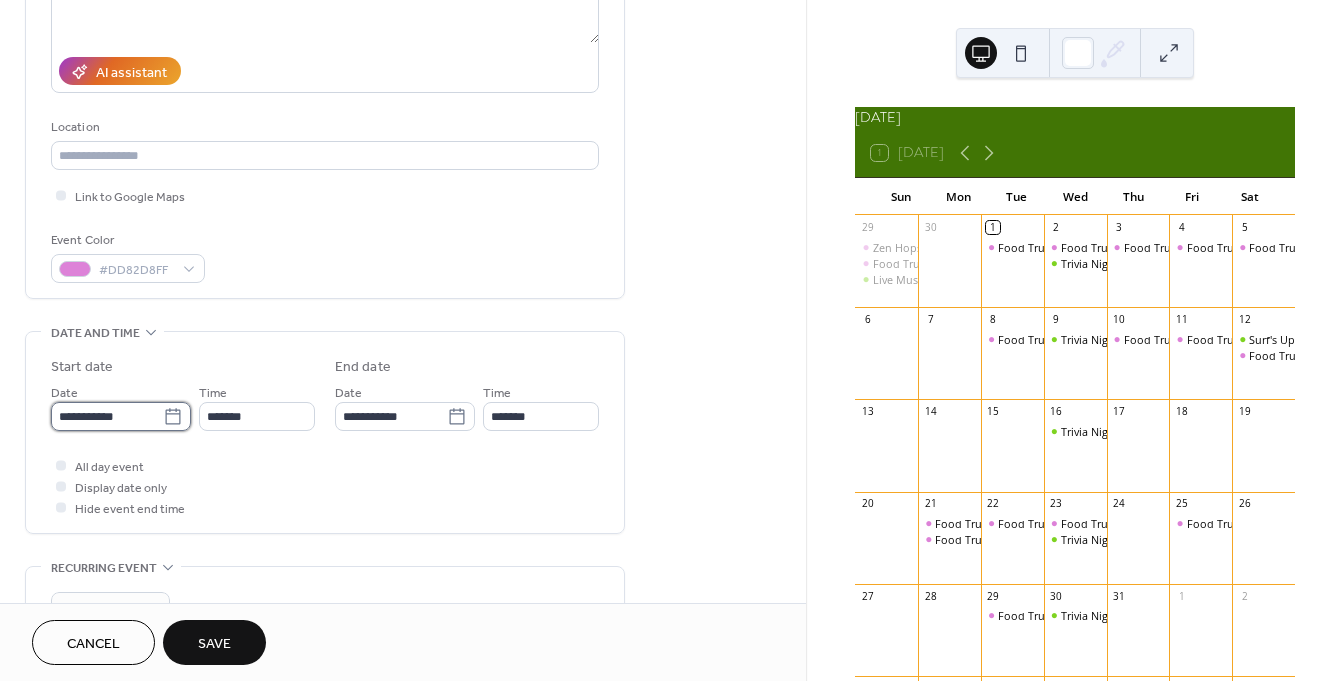 click on "**********" at bounding box center (107, 416) 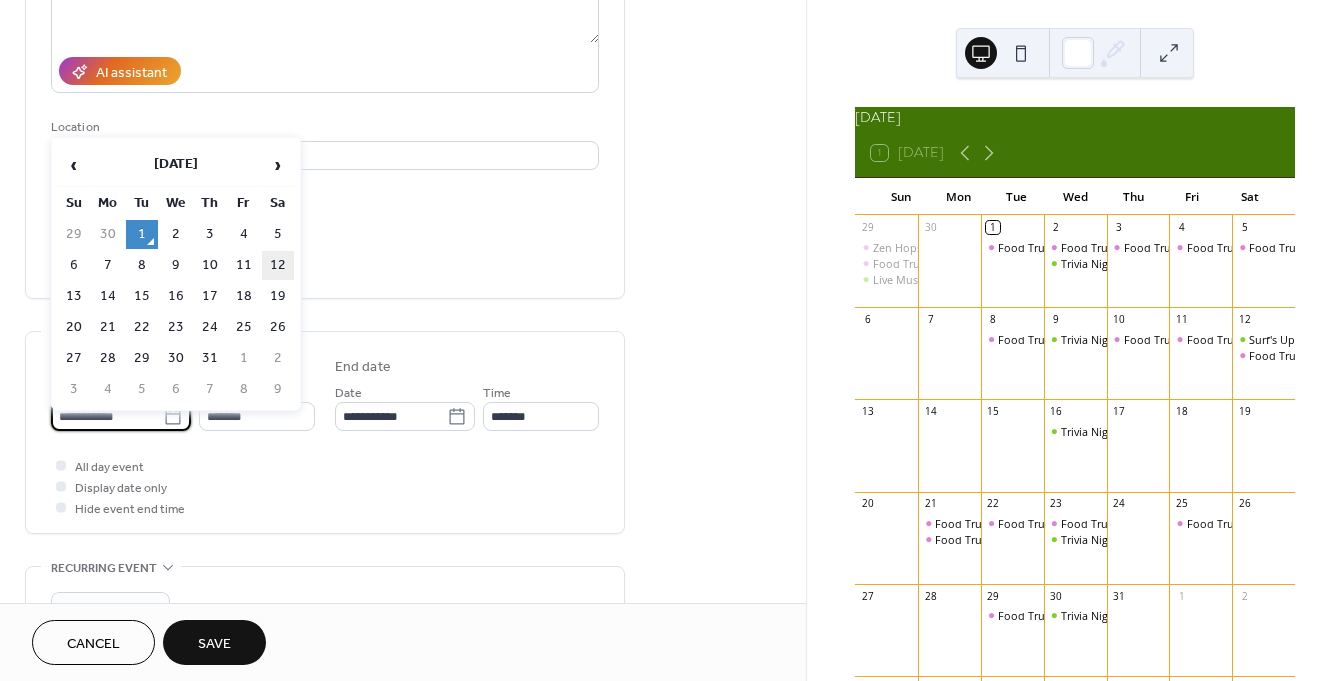 click on "12" at bounding box center [278, 265] 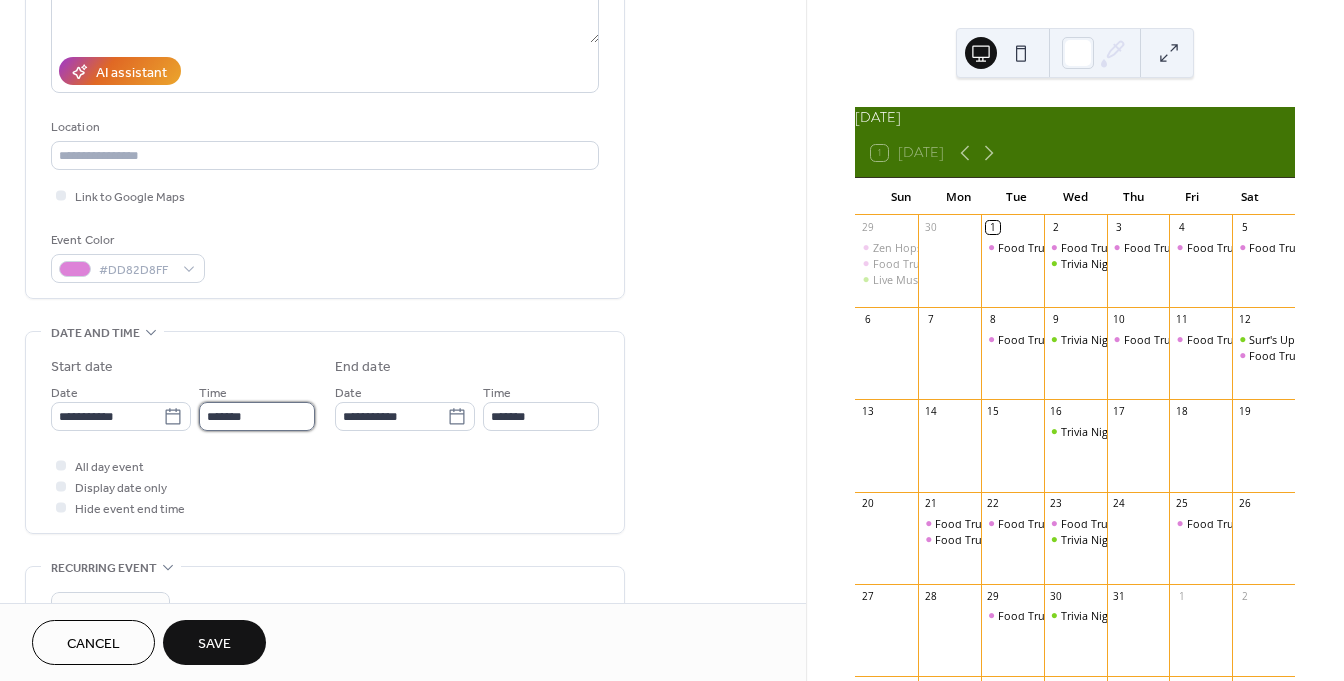 click on "*******" at bounding box center [257, 416] 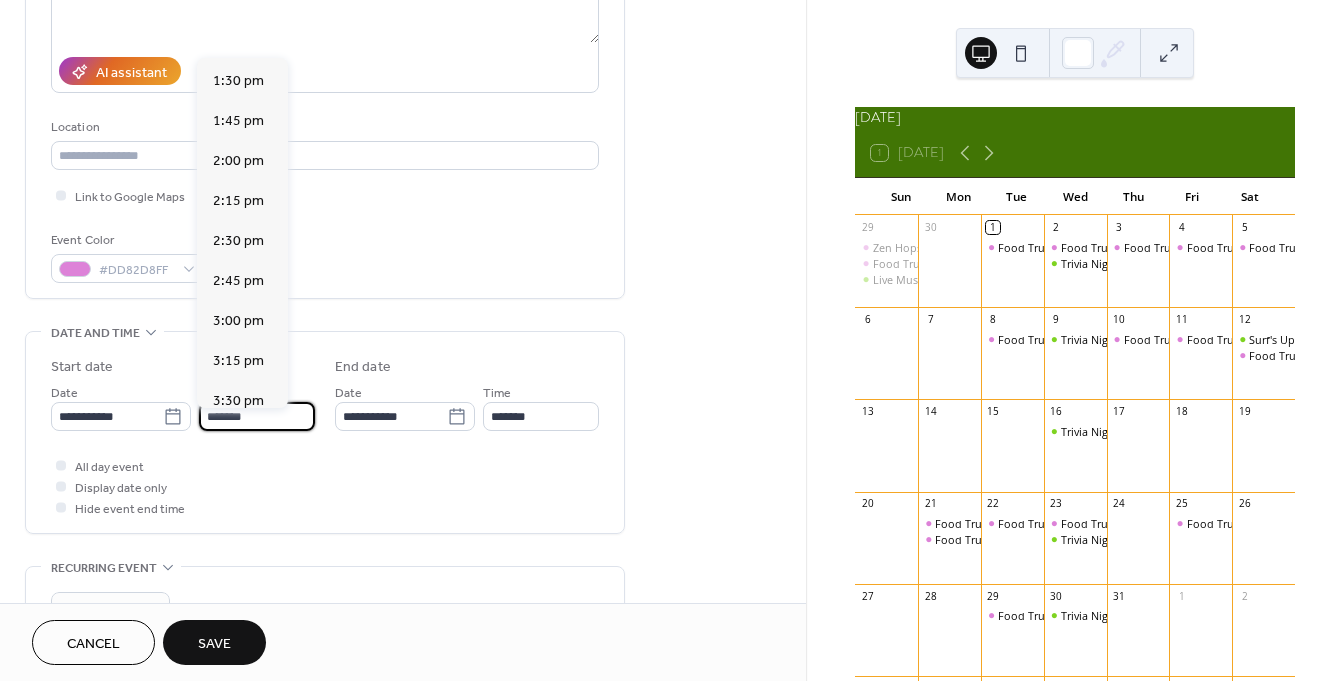 scroll, scrollTop: 2156, scrollLeft: 0, axis: vertical 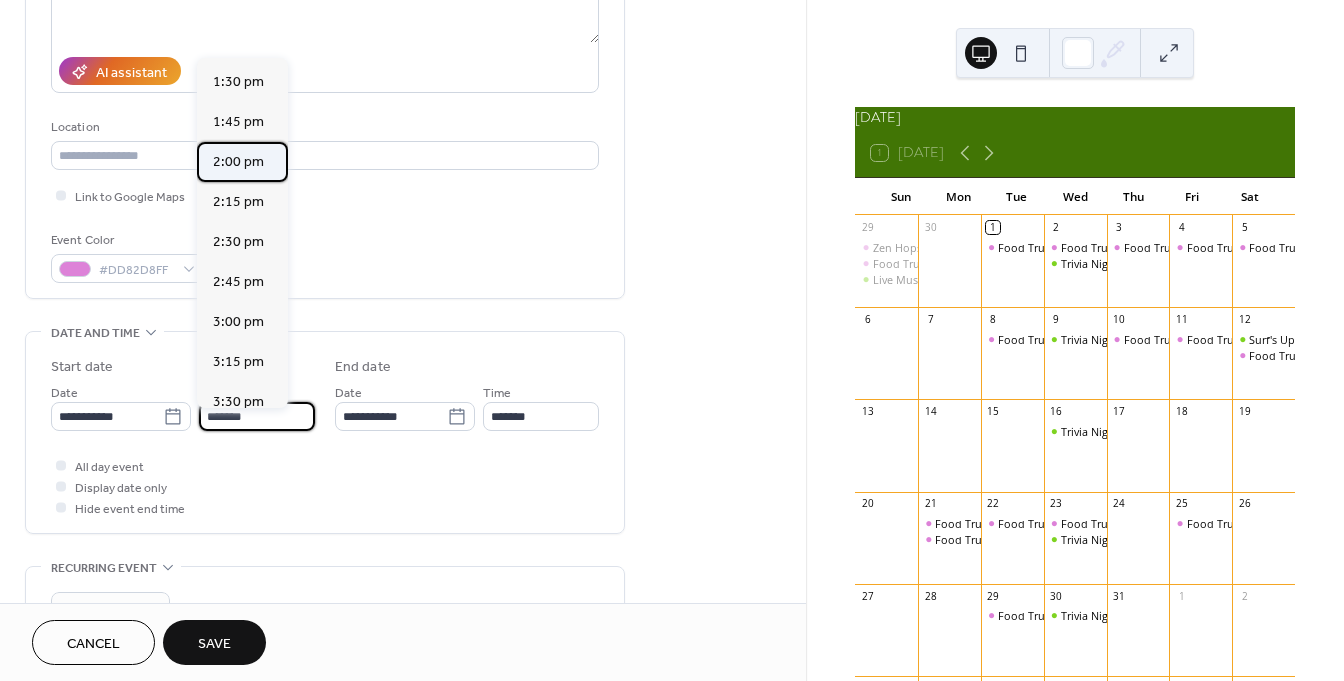 click on "2:00 pm" at bounding box center (242, 162) 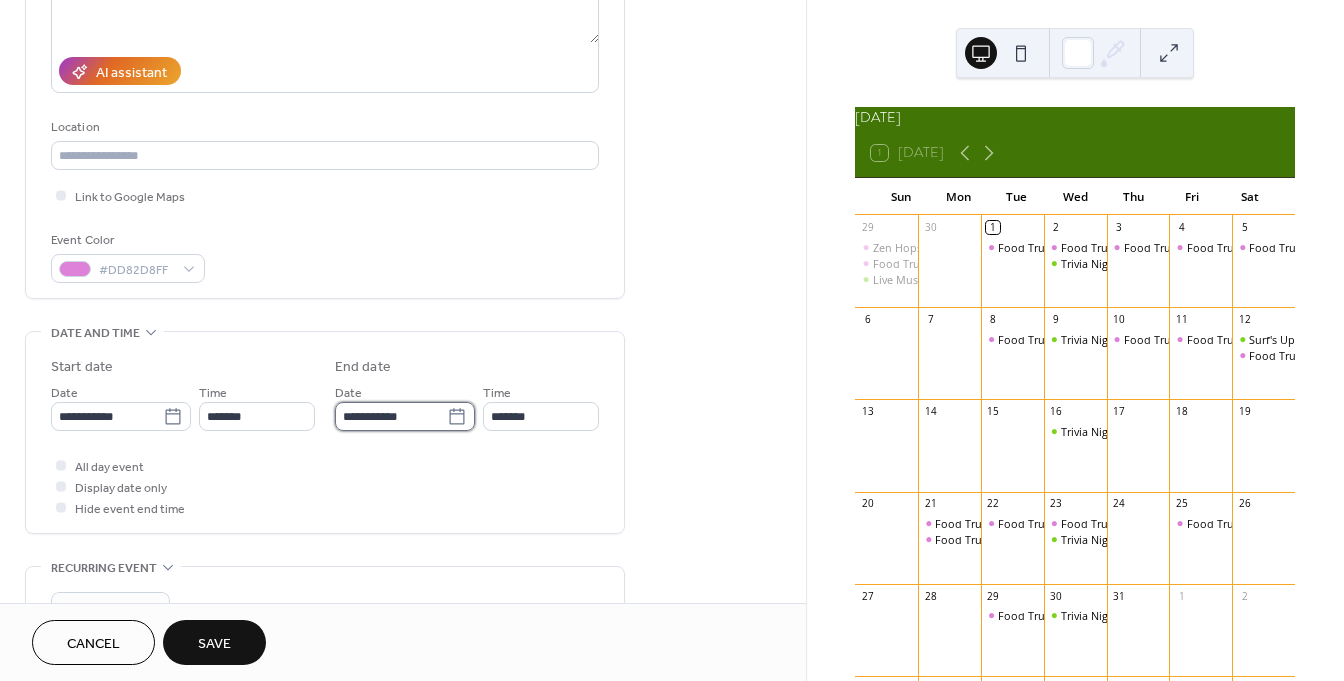 click on "**********" at bounding box center (391, 416) 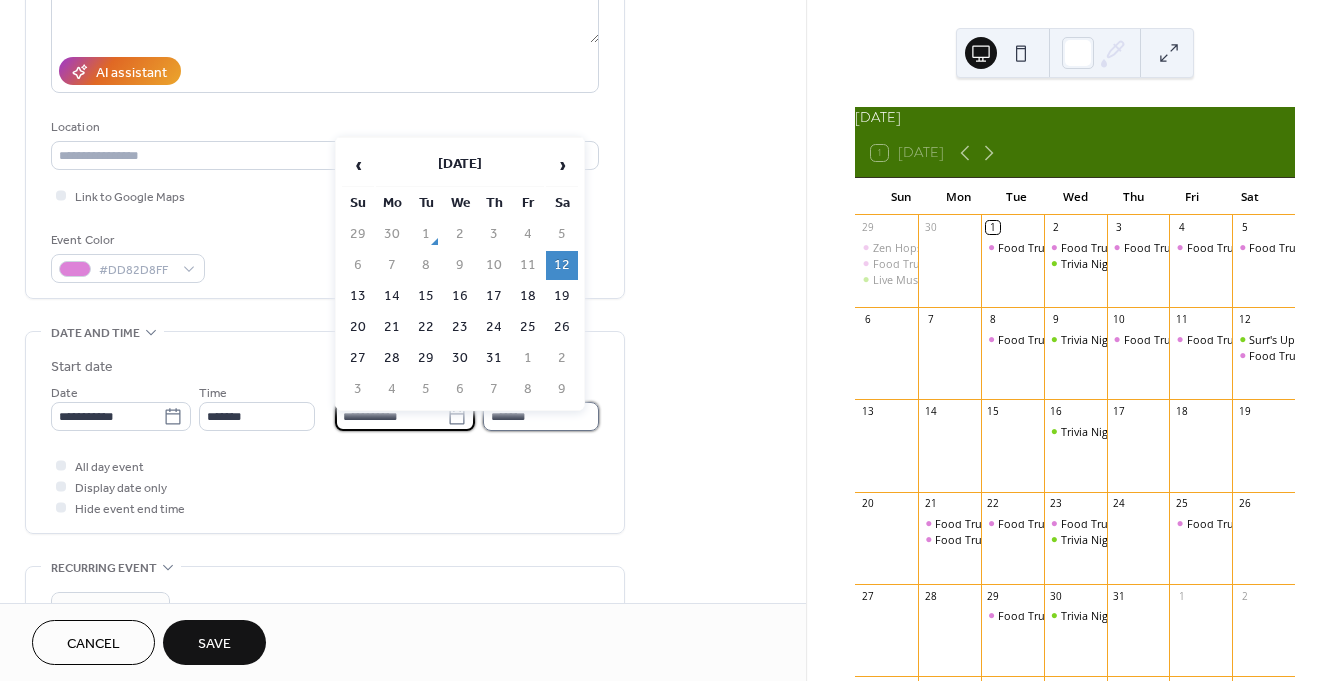 click on "*******" at bounding box center (541, 416) 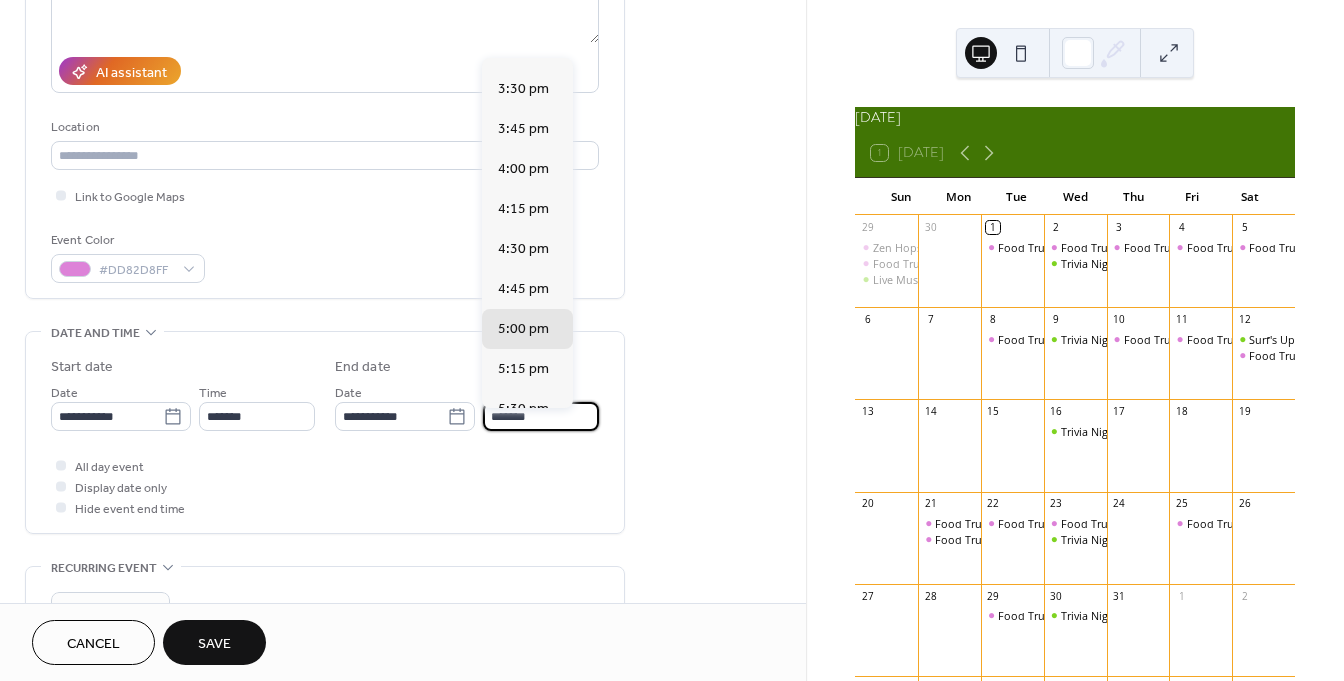 scroll, scrollTop: 182, scrollLeft: 0, axis: vertical 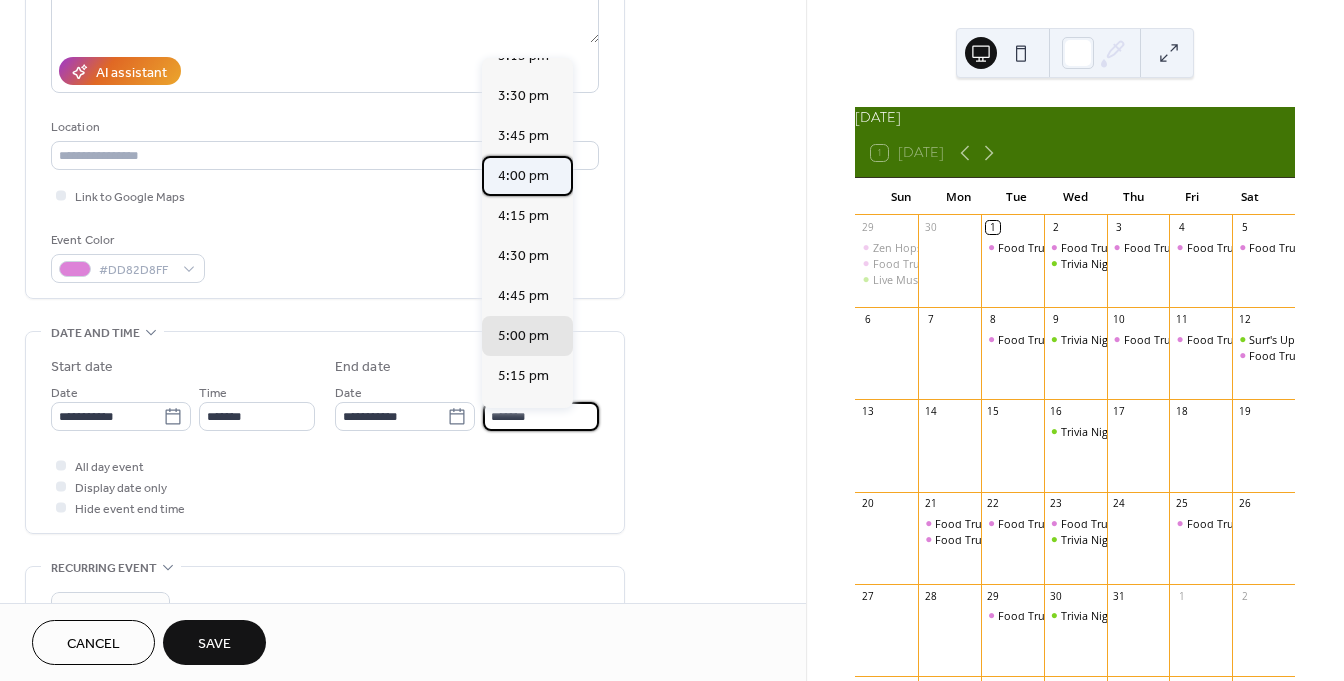 click on "4:00 pm" at bounding box center [523, 176] 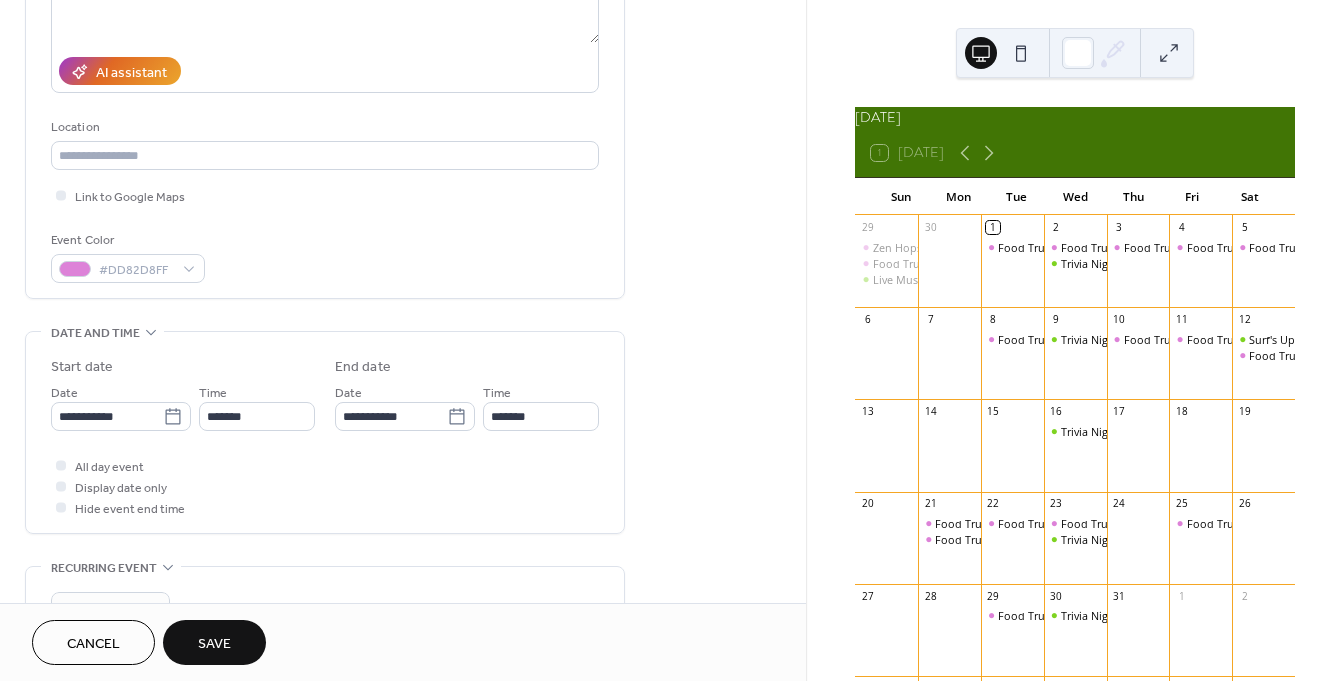 click on "Save" at bounding box center [214, 642] 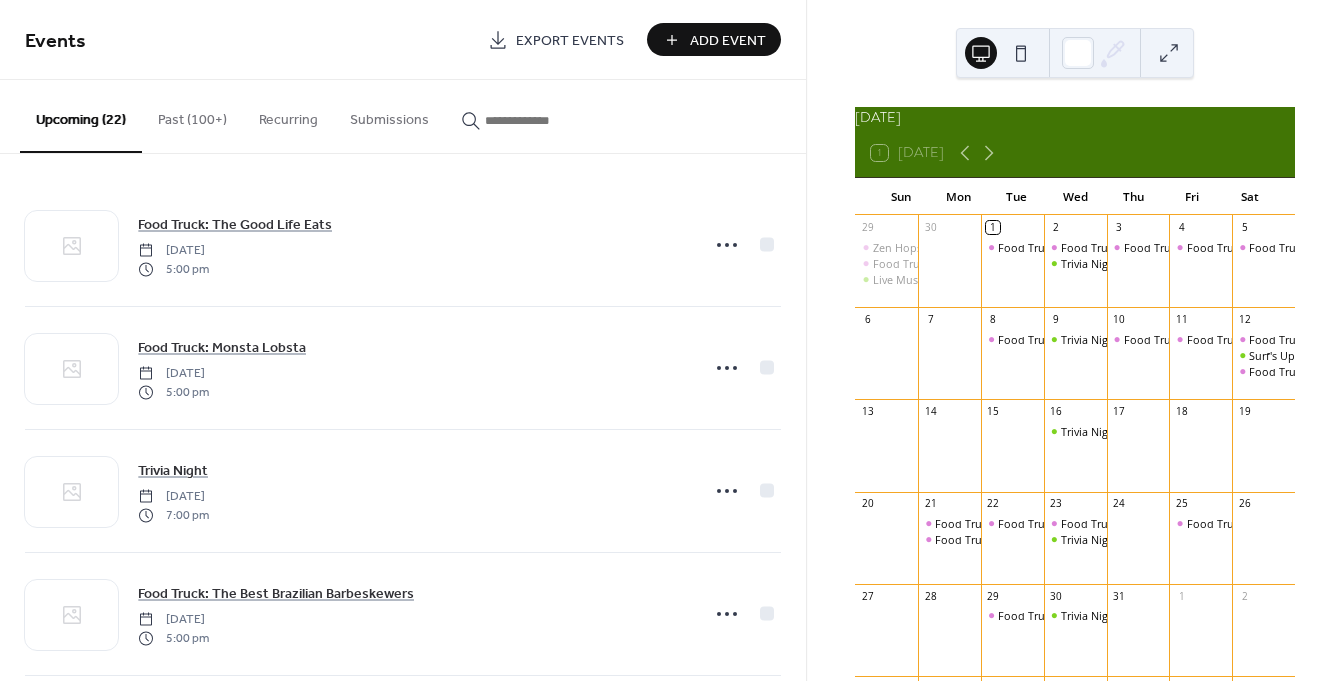 click on "Add Event" at bounding box center [728, 41] 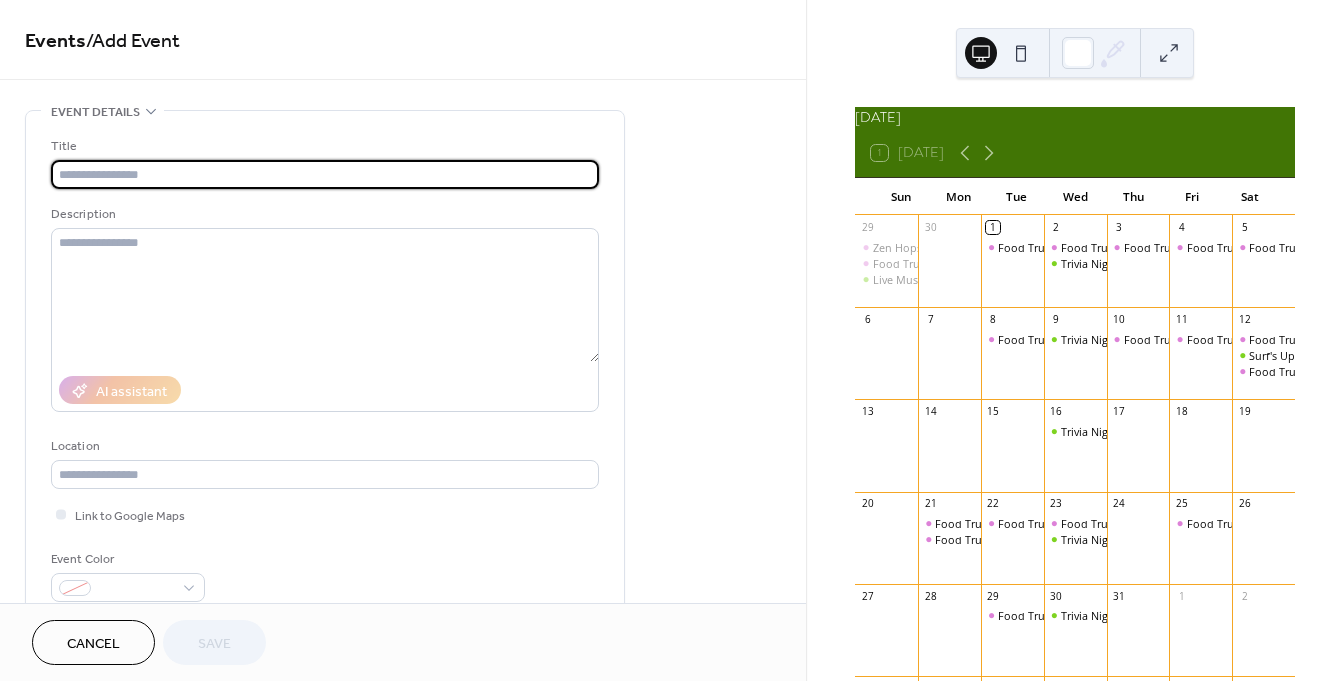 click at bounding box center [325, 174] 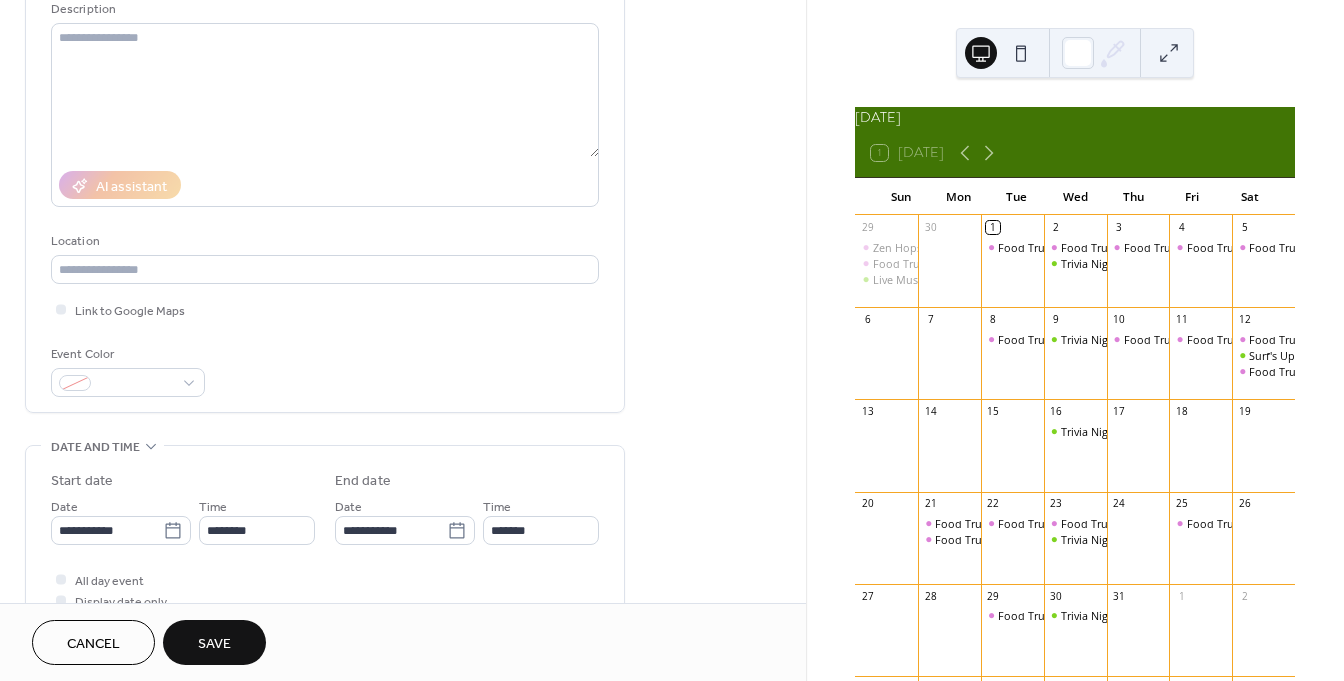scroll, scrollTop: 215, scrollLeft: 0, axis: vertical 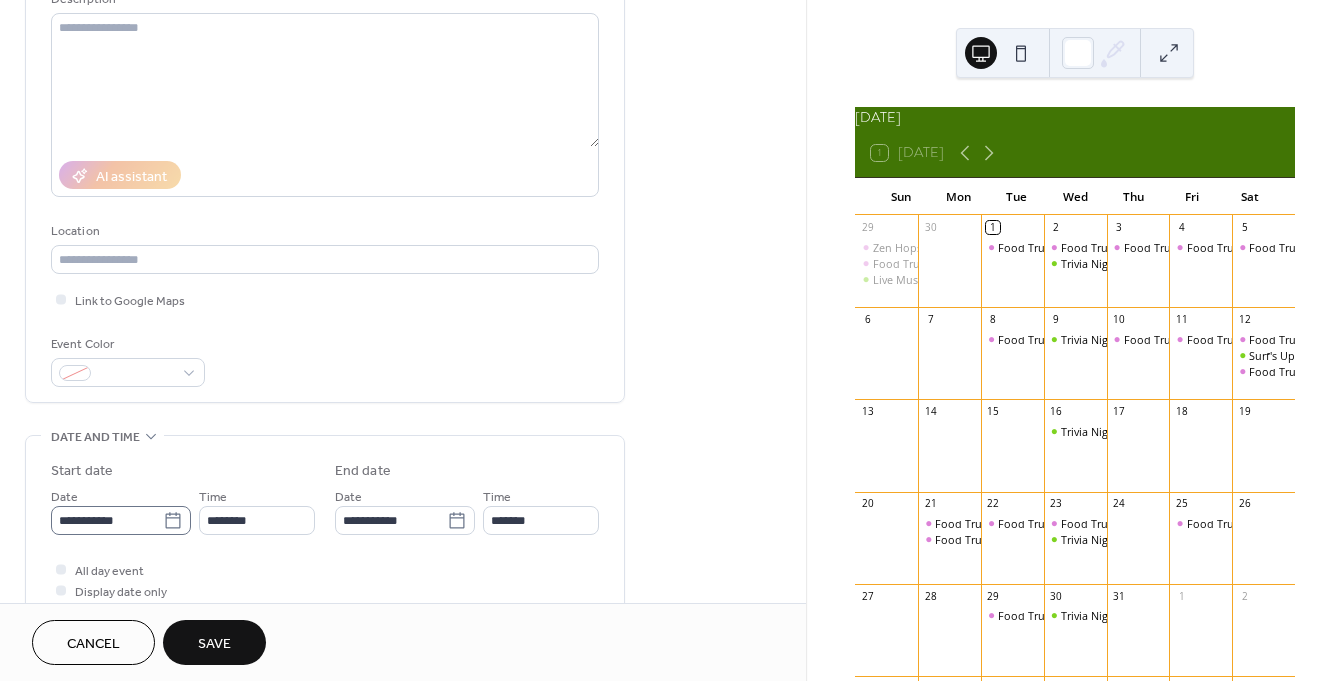 type on "**********" 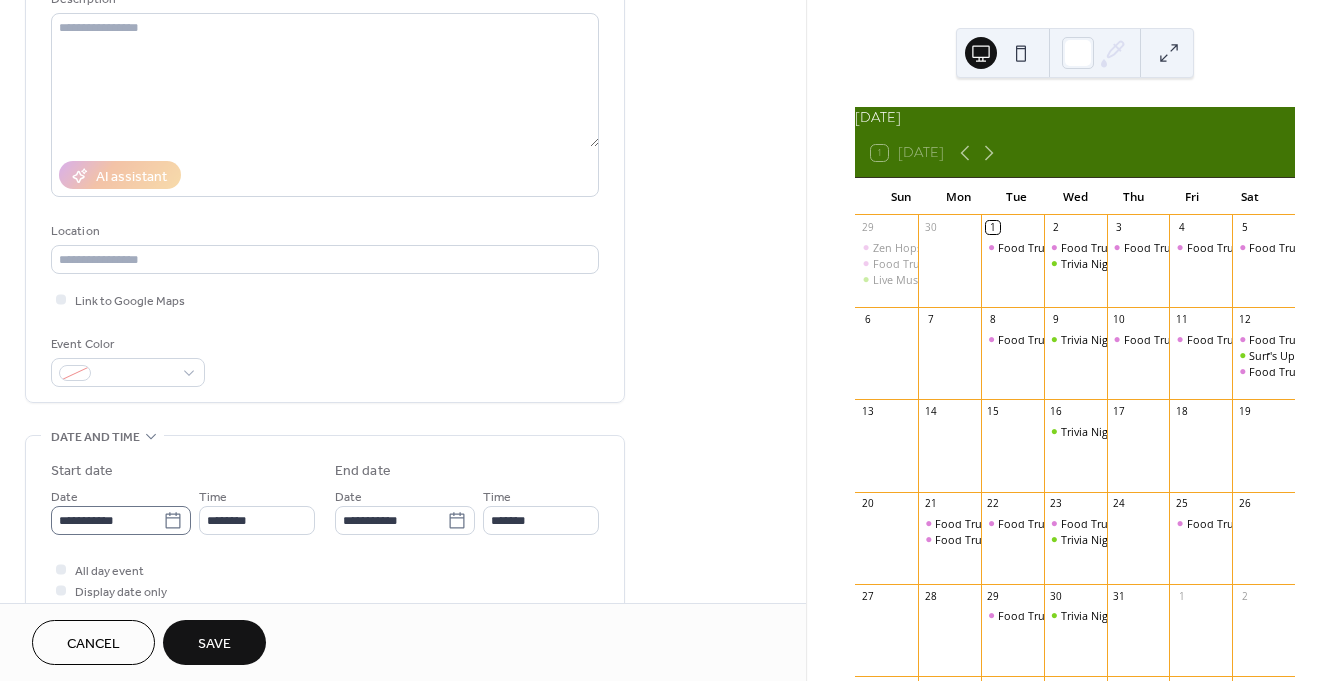click 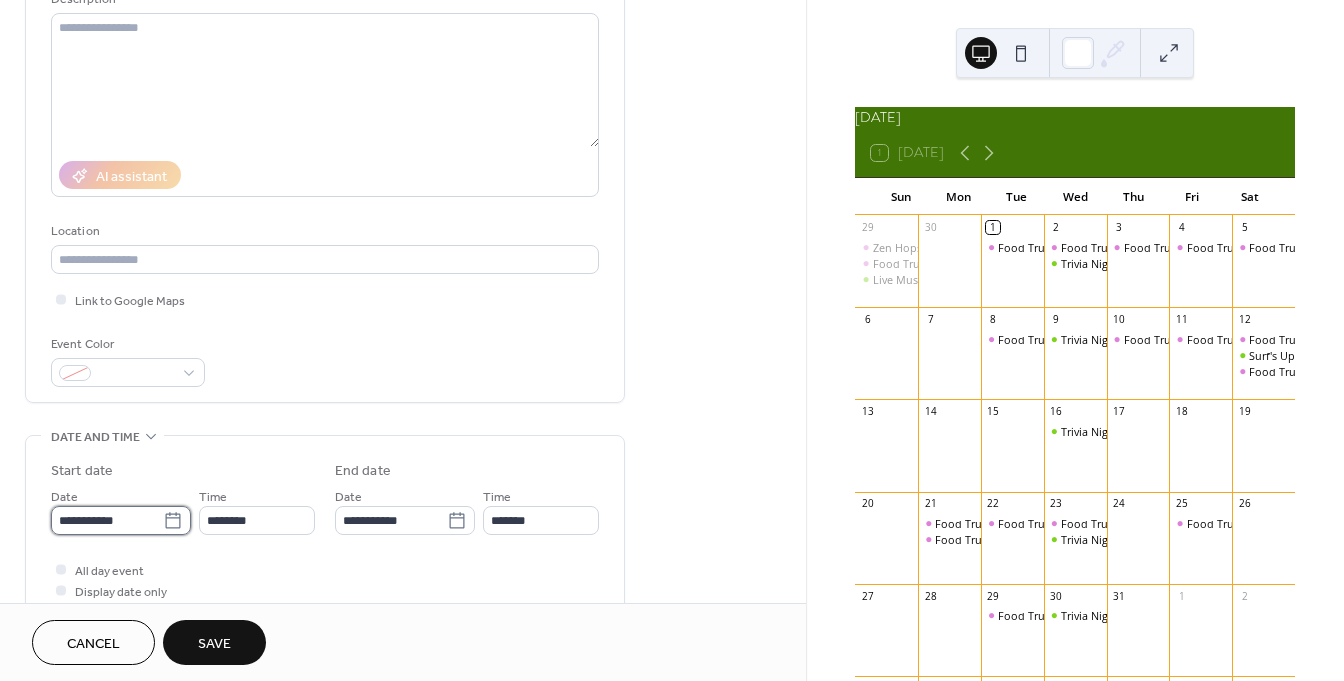 click on "**********" at bounding box center [107, 520] 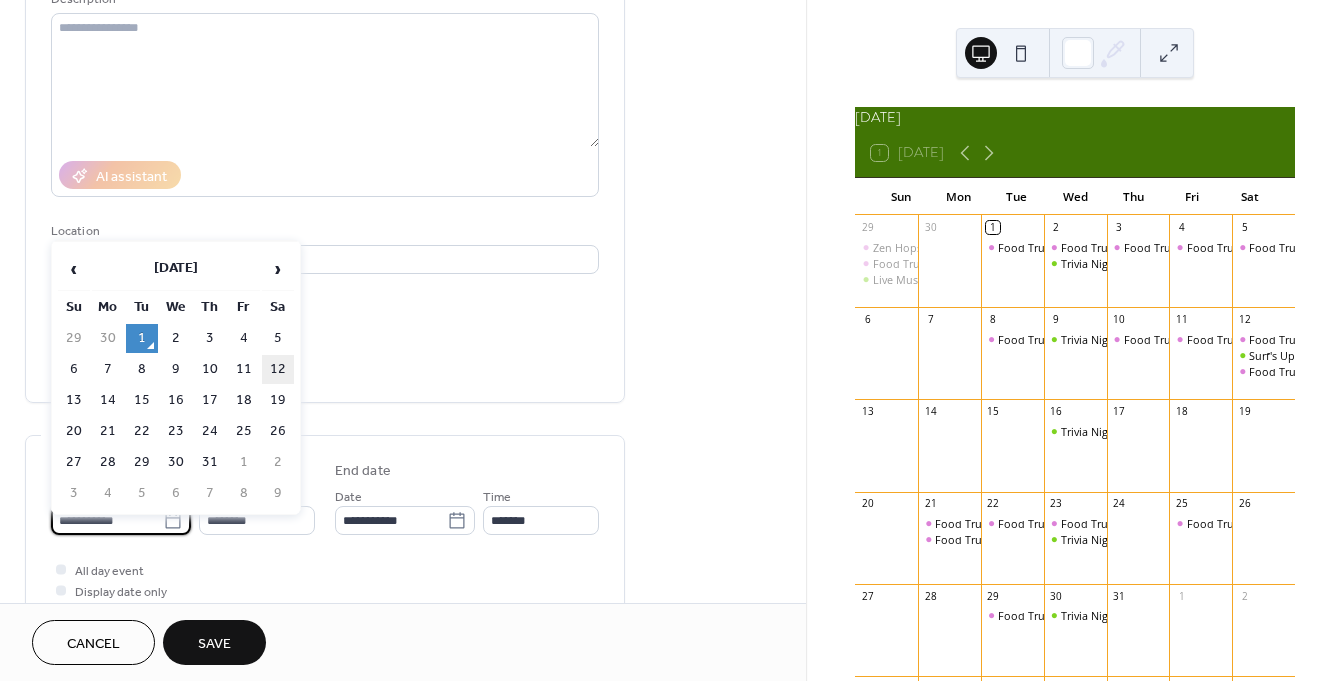 click on "12" at bounding box center (278, 369) 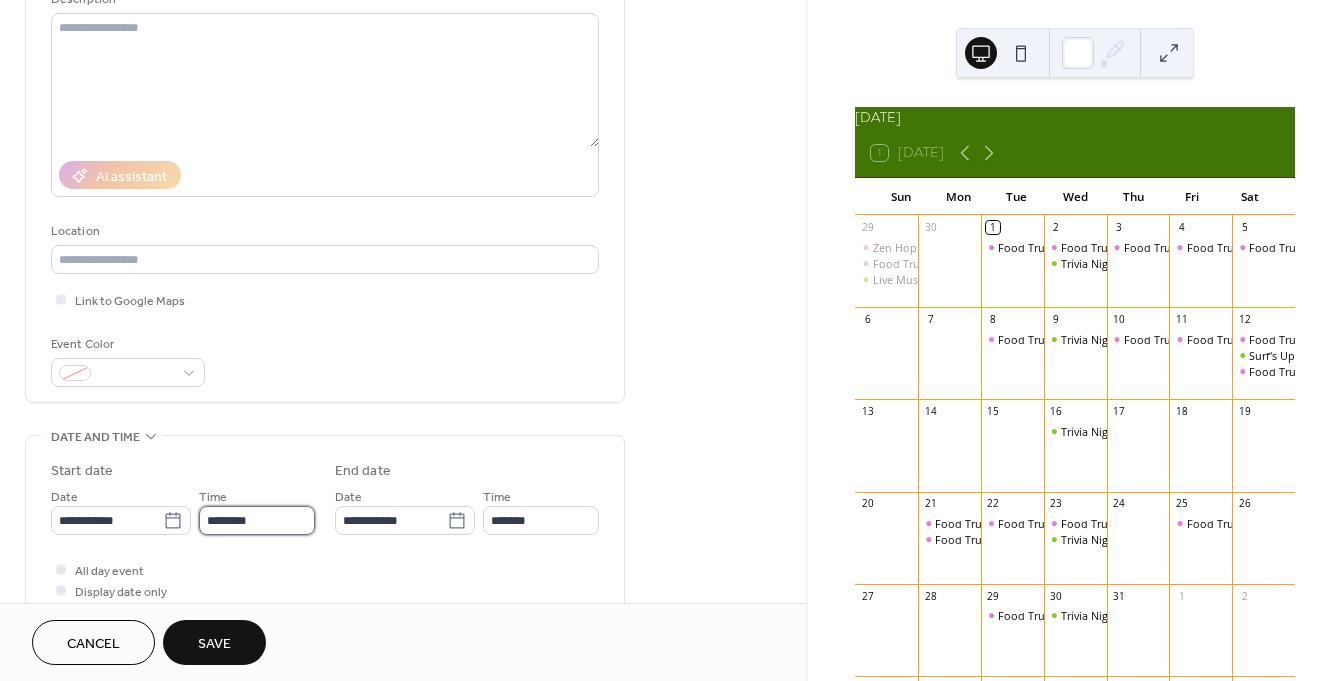 click on "********" at bounding box center (257, 520) 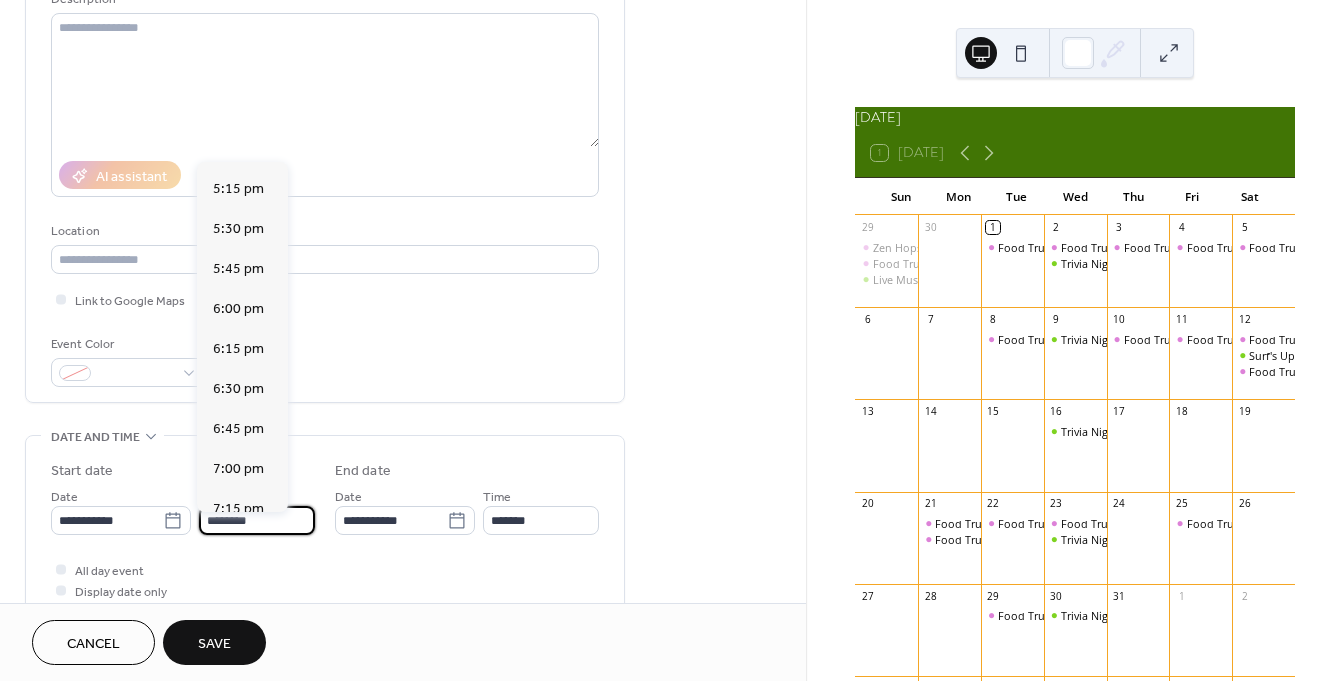 scroll, scrollTop: 2765, scrollLeft: 0, axis: vertical 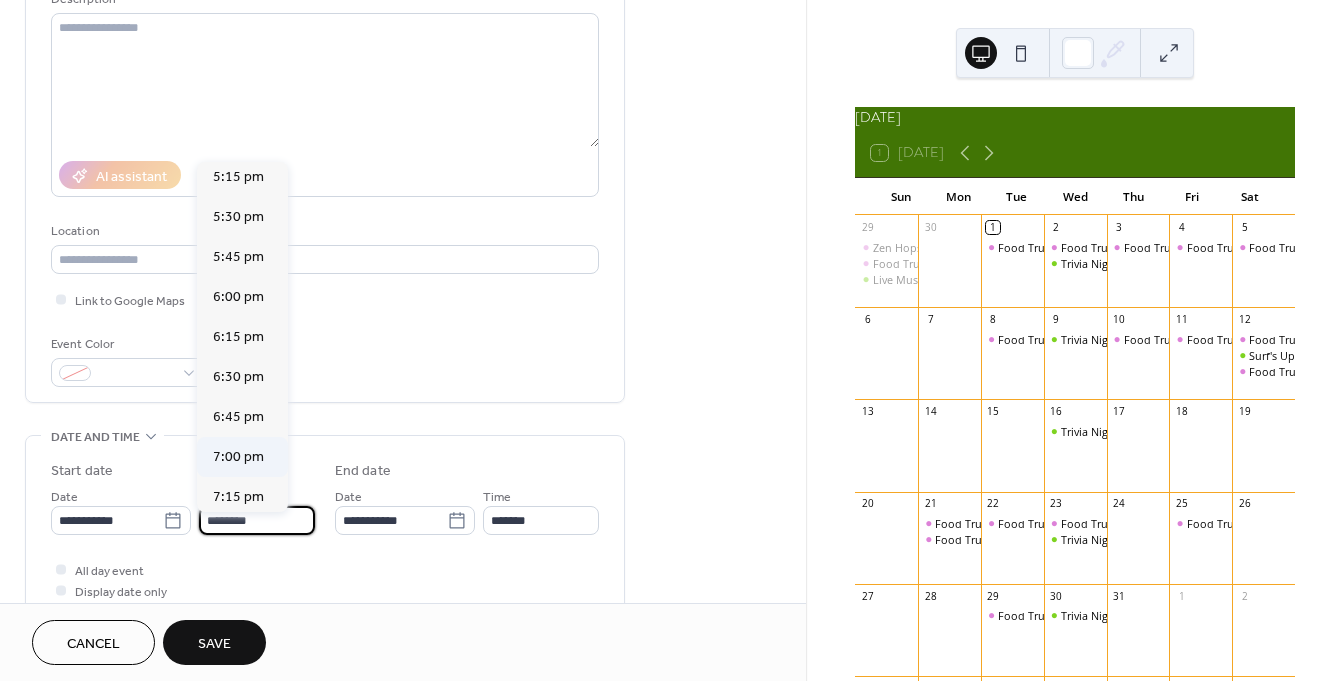 click on "7:00 pm" at bounding box center (238, 457) 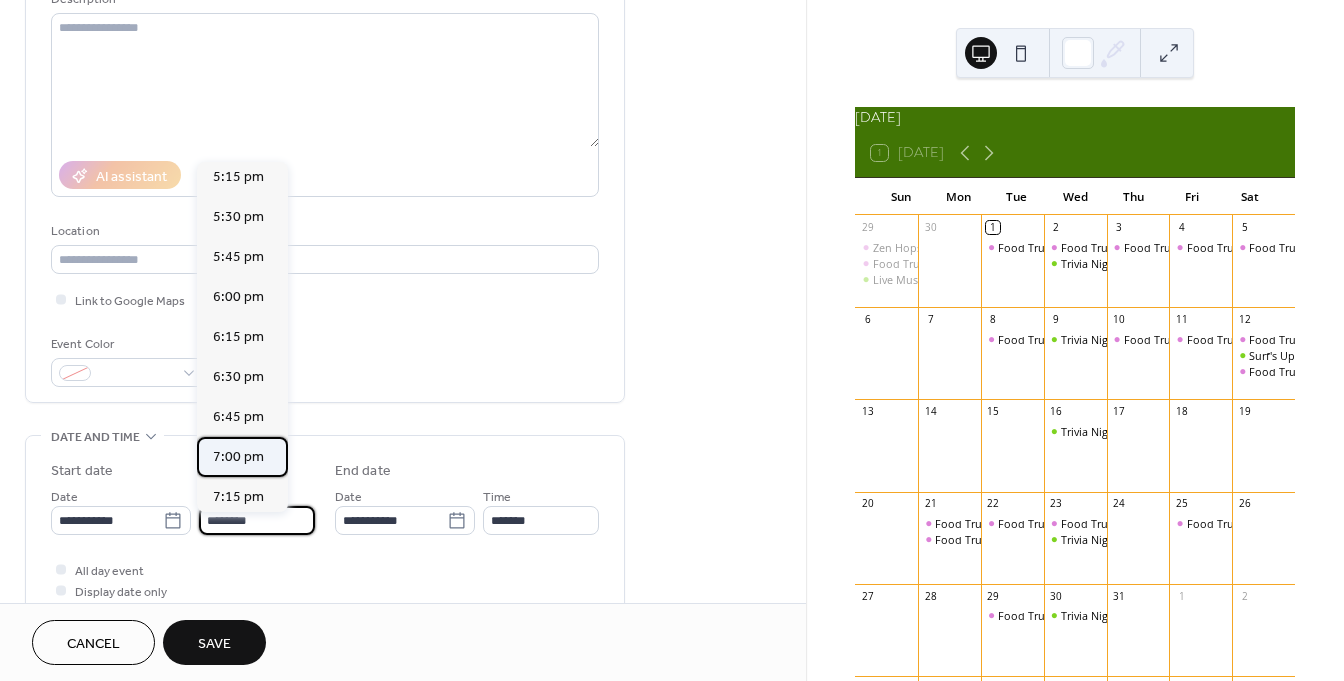 type on "*******" 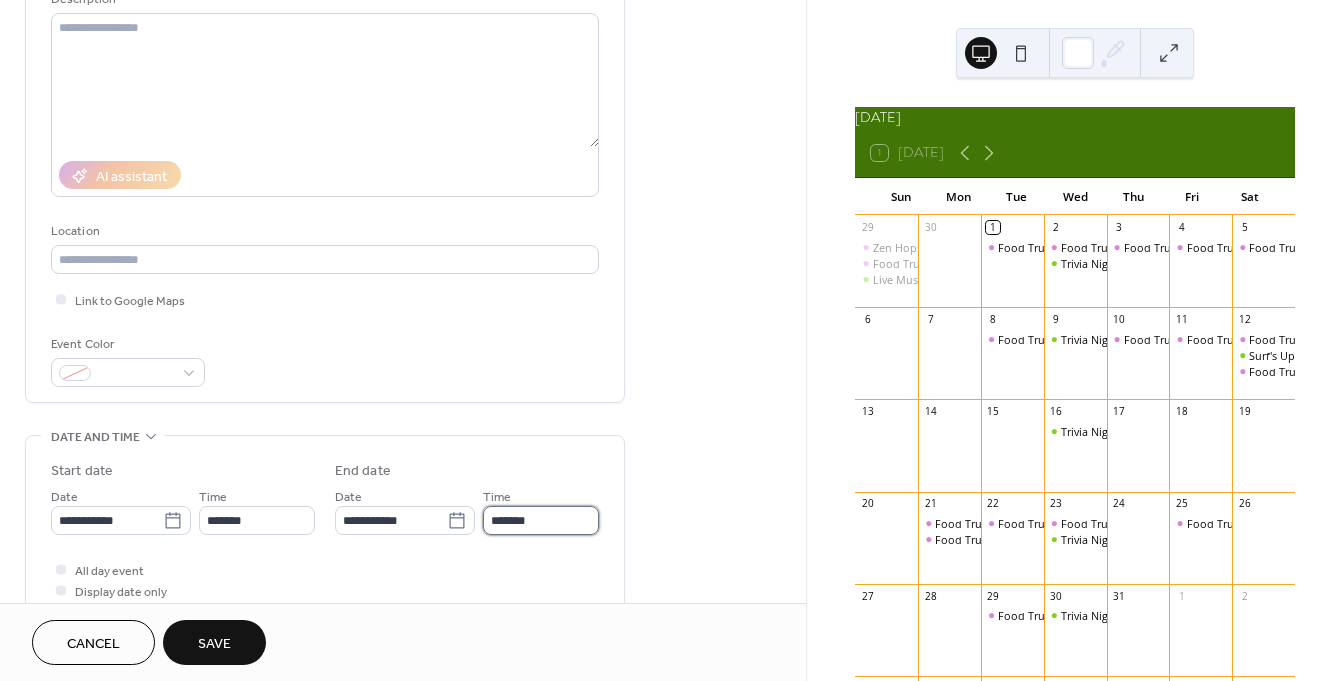 click on "*******" at bounding box center (541, 520) 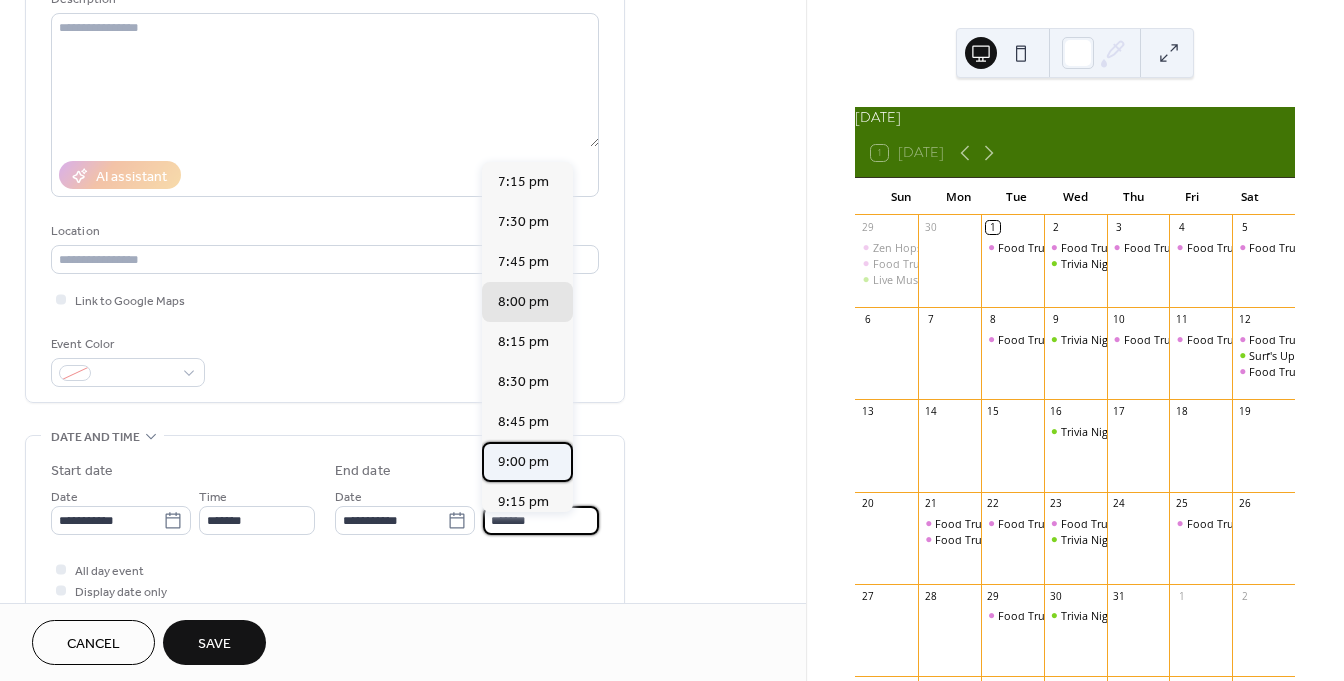 click on "9:00 pm" at bounding box center [523, 462] 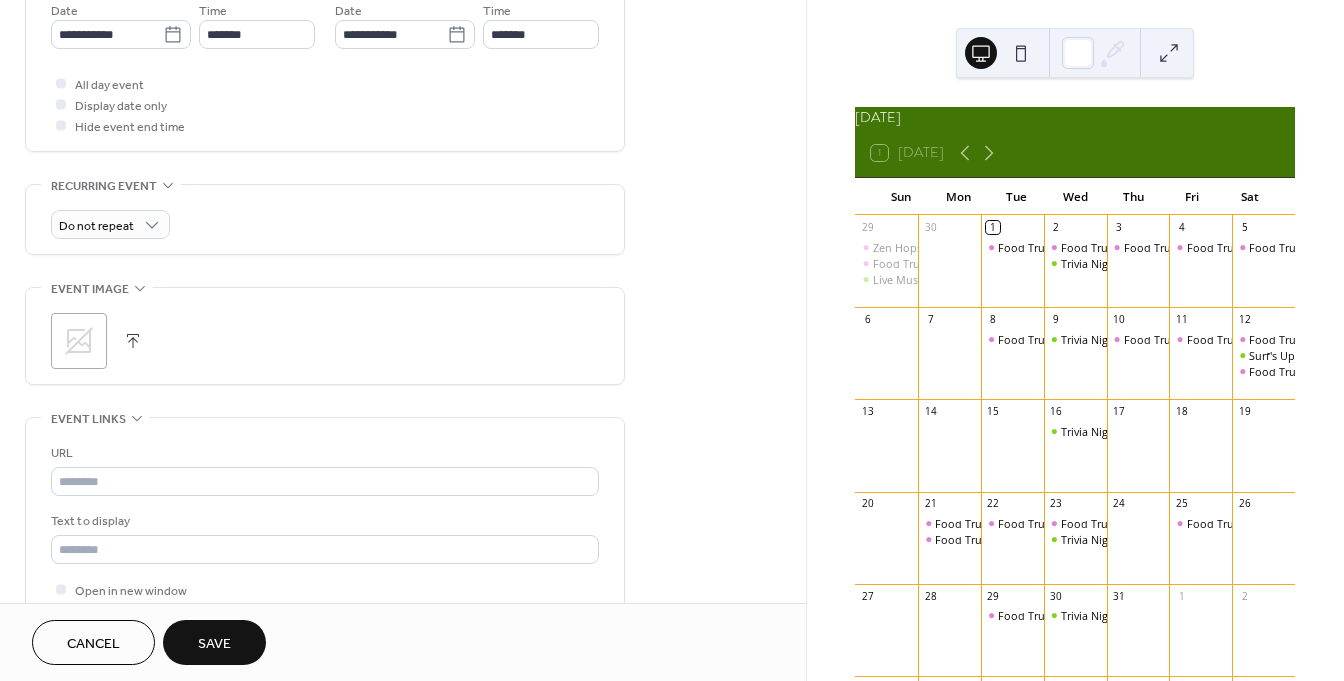 scroll, scrollTop: 715, scrollLeft: 0, axis: vertical 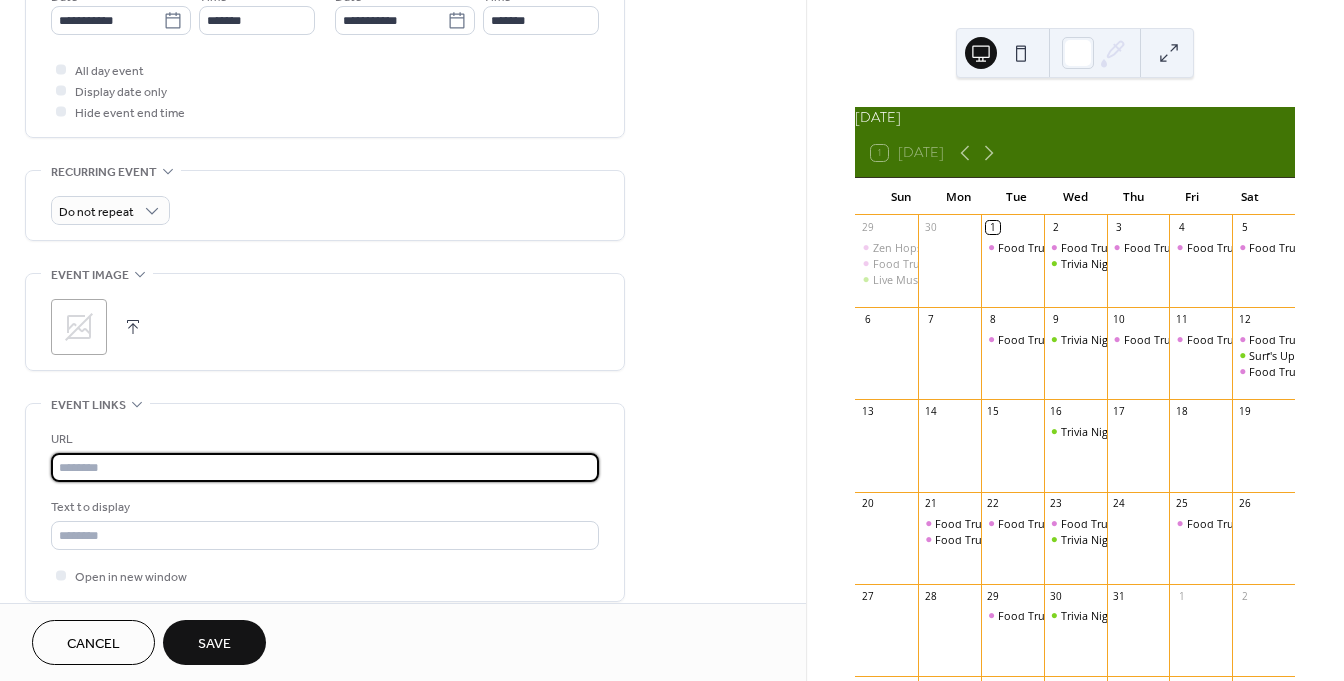 click at bounding box center (325, 467) 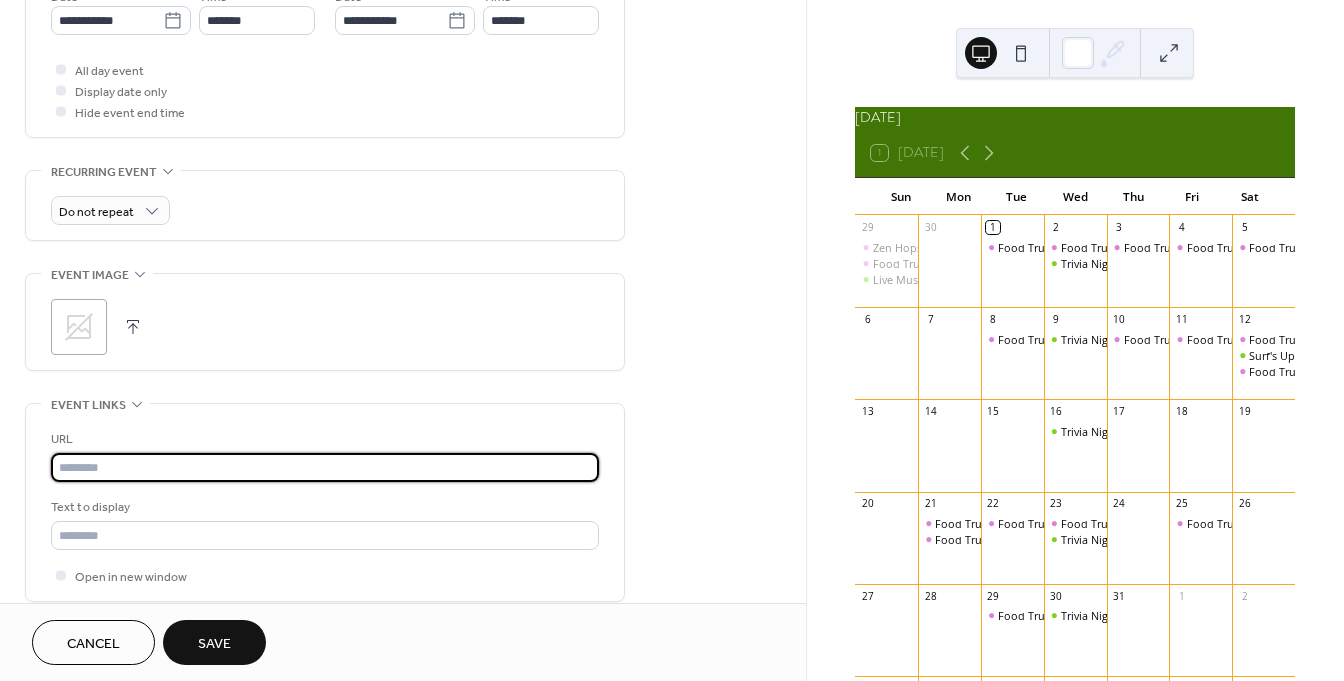 paste on "**********" 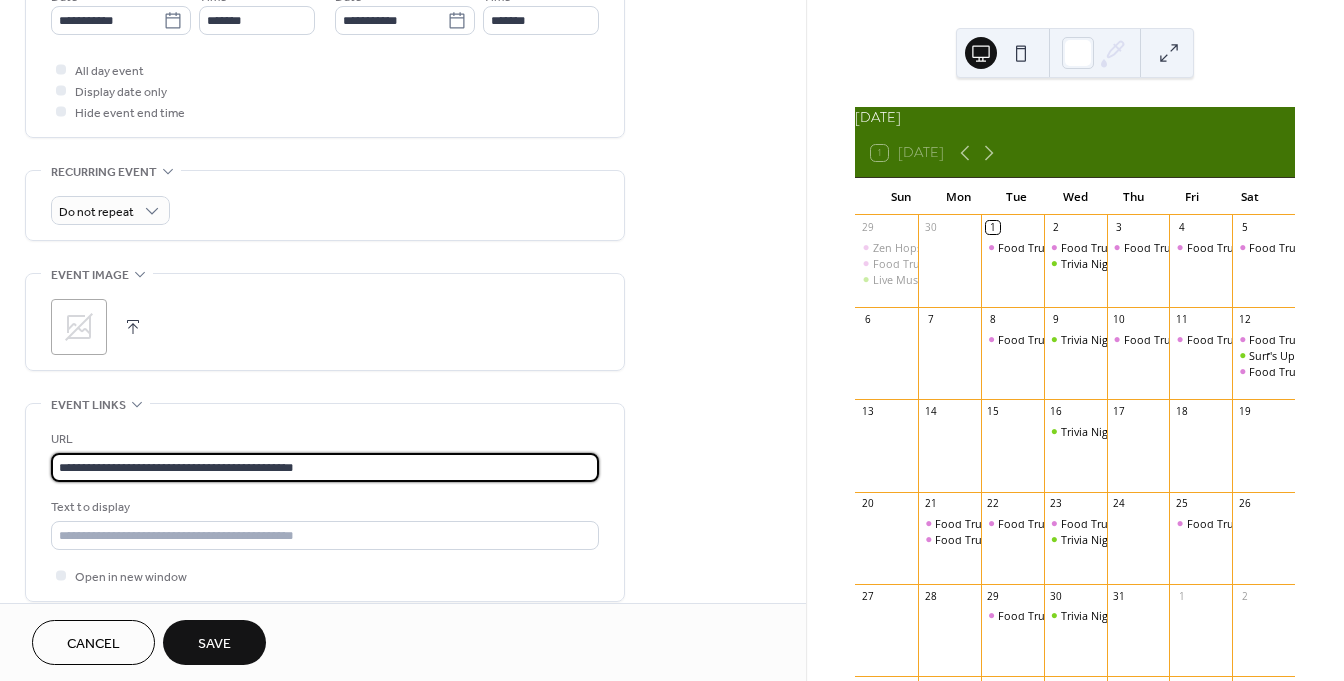 type on "**********" 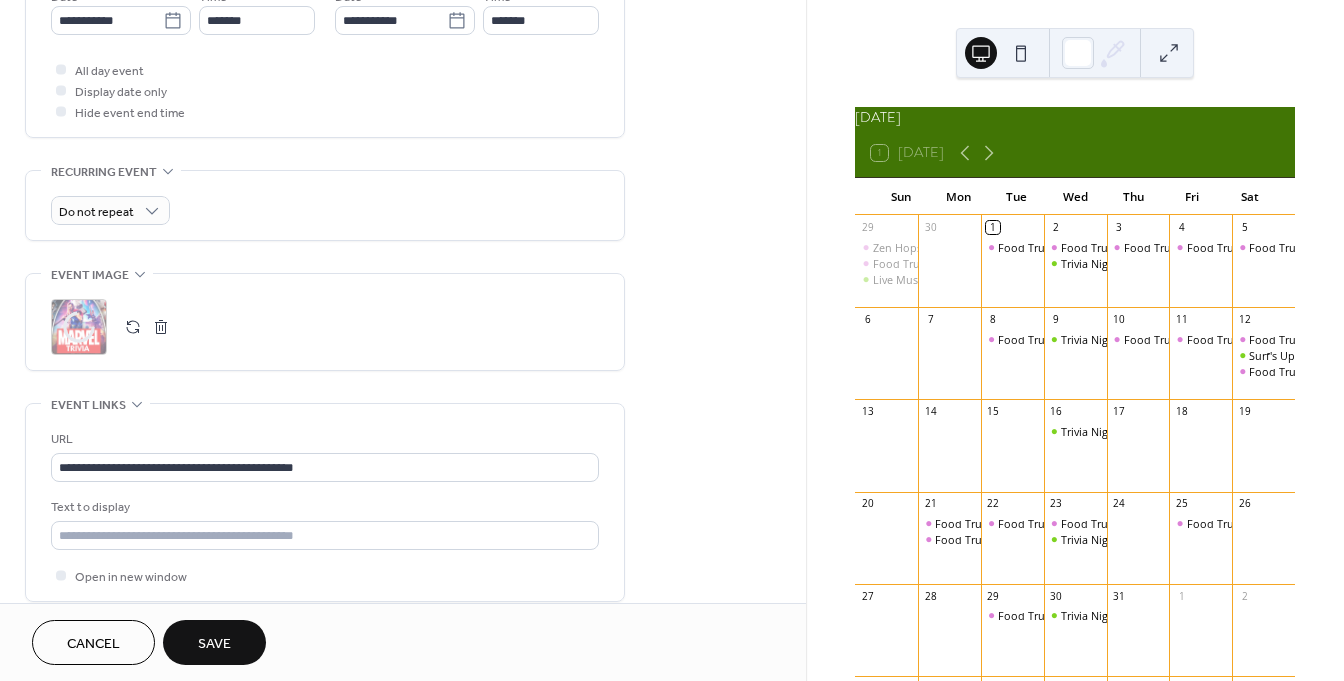 click on "Save" at bounding box center (214, 644) 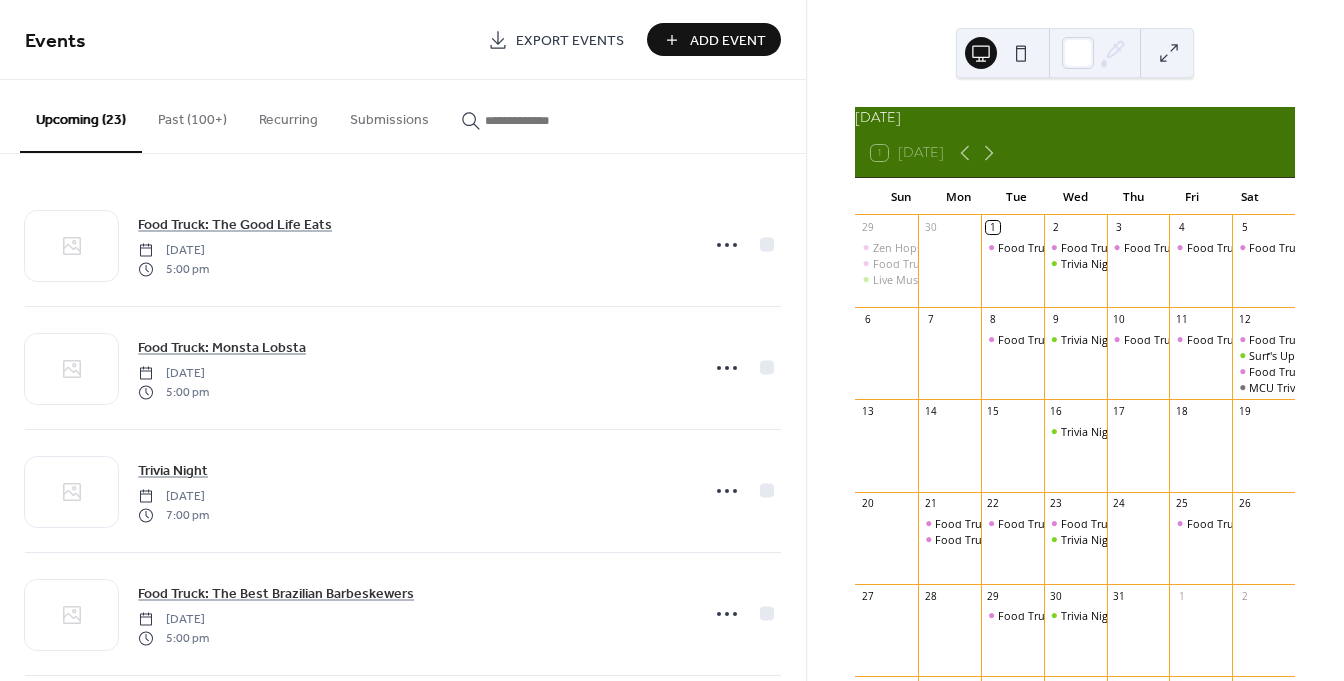 click on "Add Event" at bounding box center [728, 41] 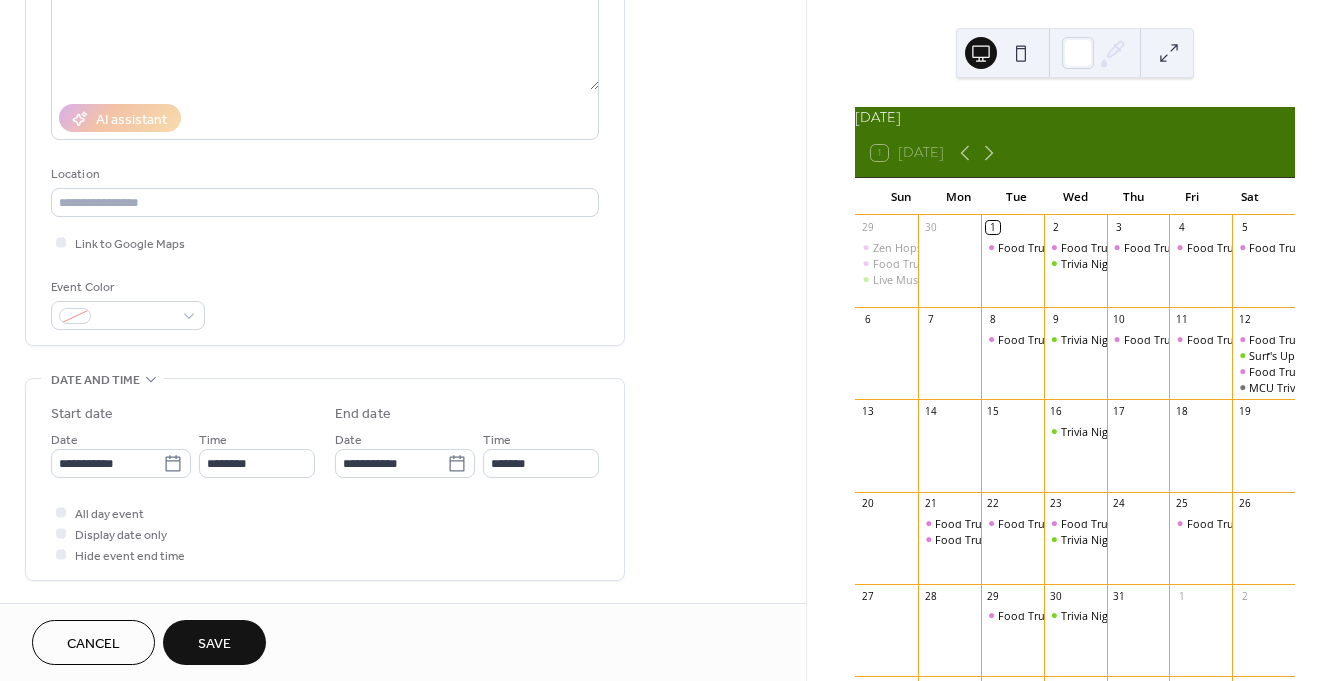 scroll, scrollTop: 294, scrollLeft: 0, axis: vertical 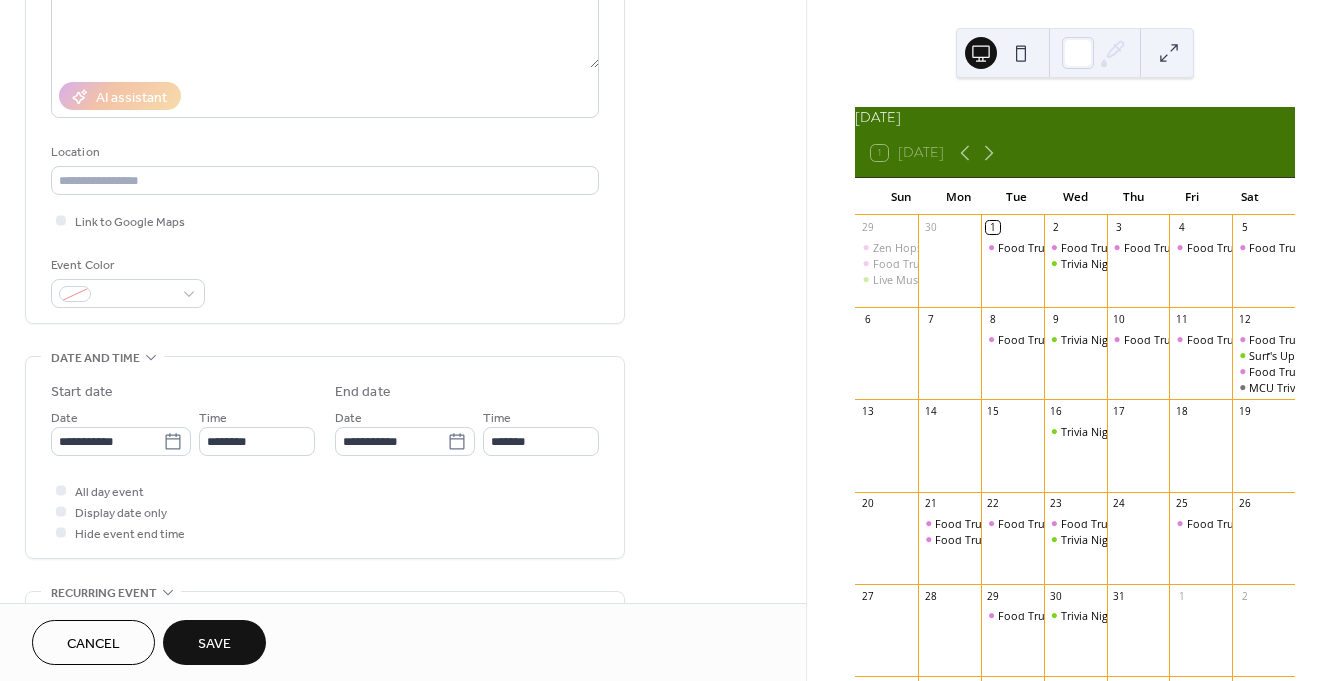 type on "**********" 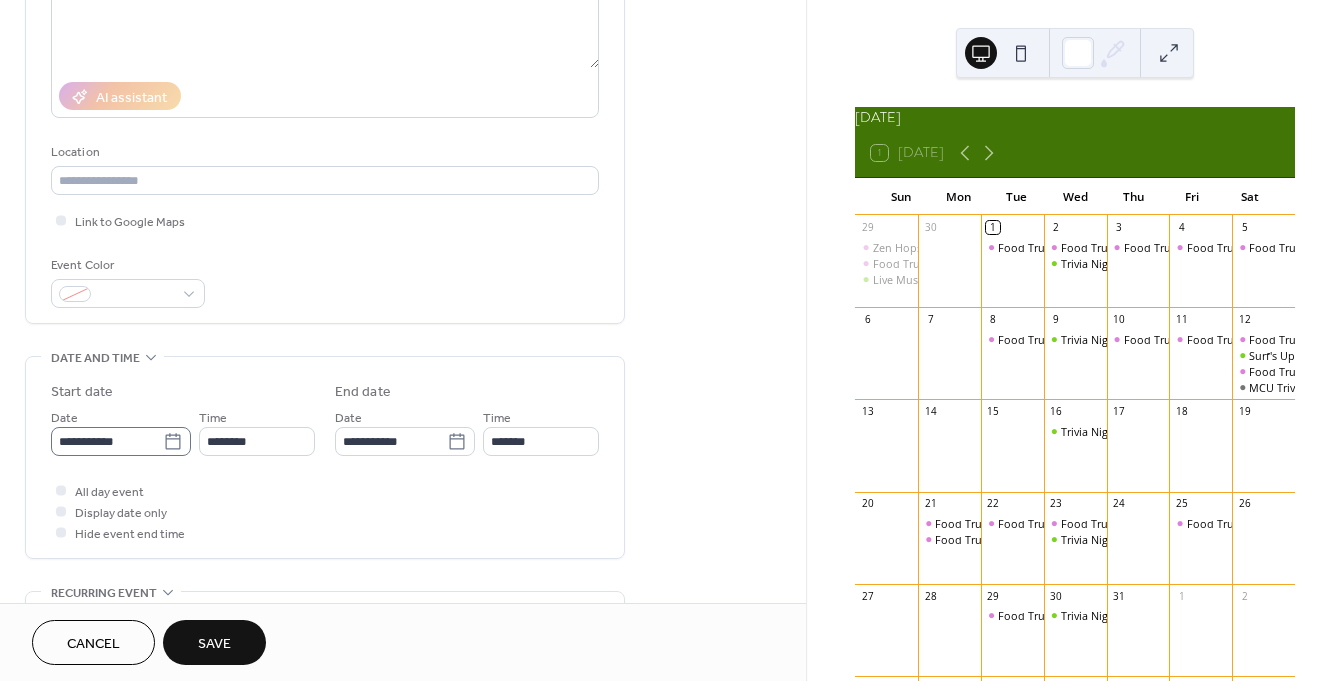 click 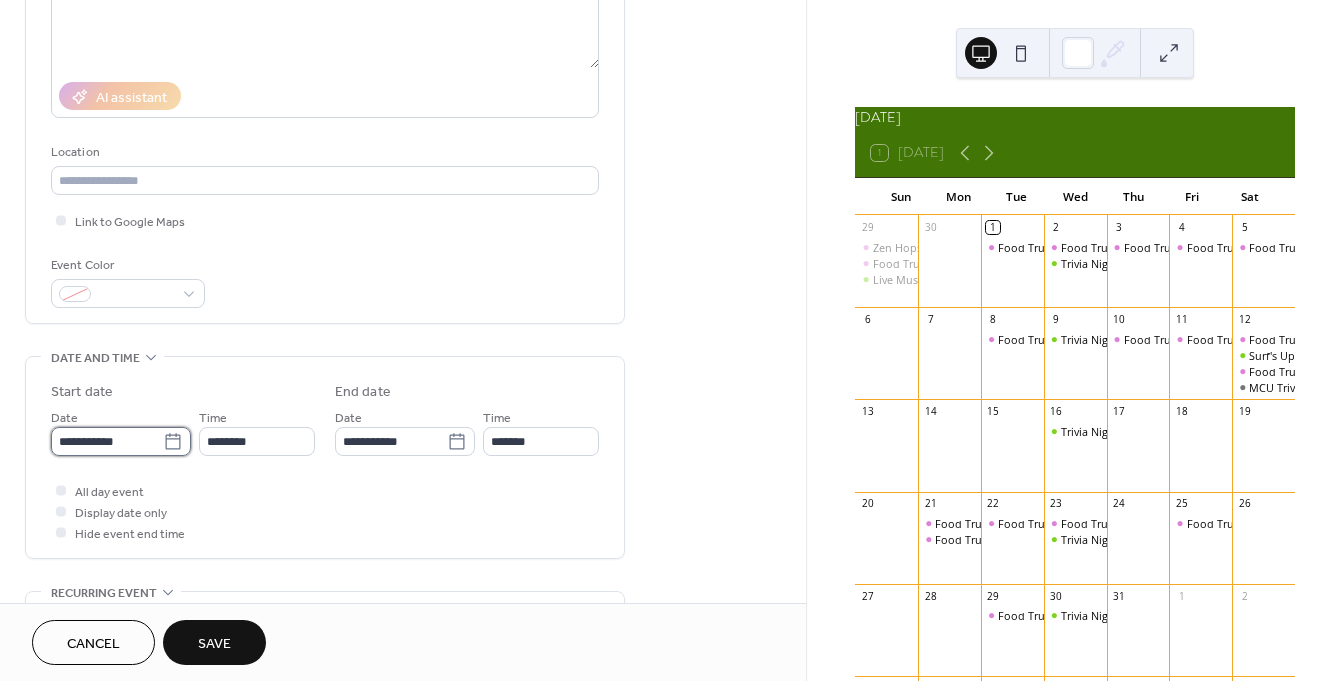 click on "**********" at bounding box center (107, 441) 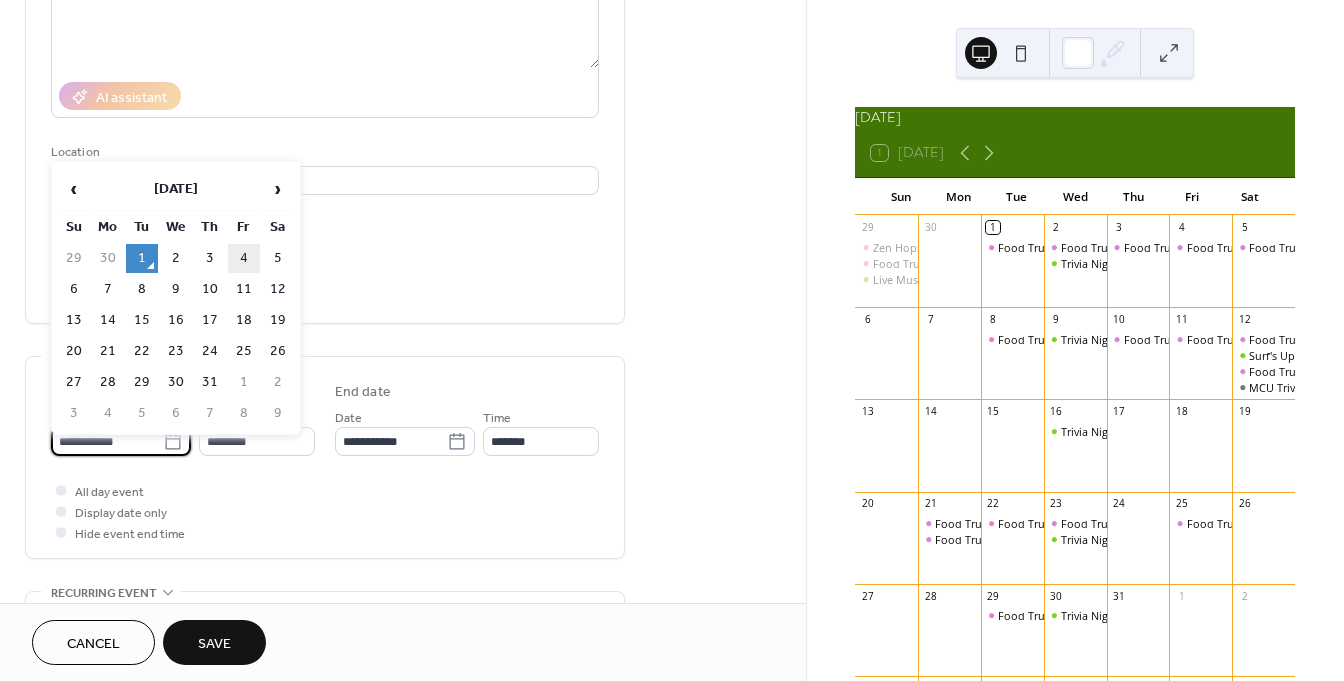 click on "4" at bounding box center [244, 258] 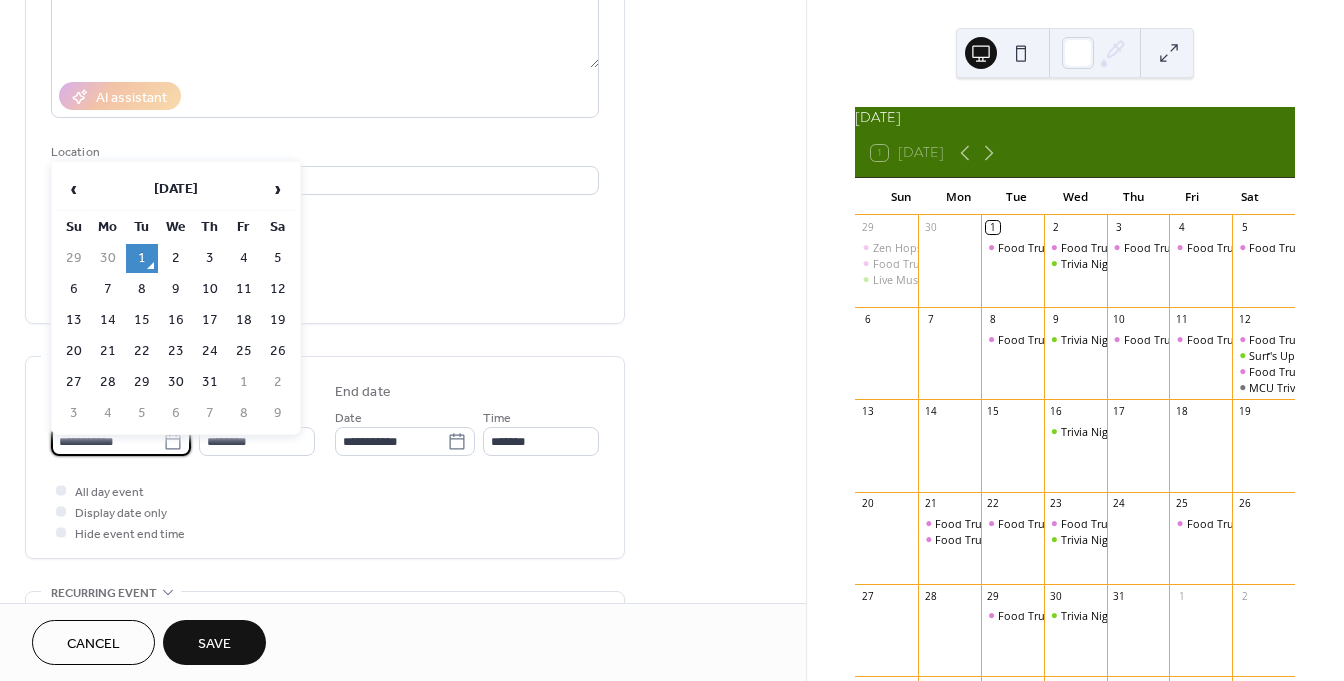 type on "**********" 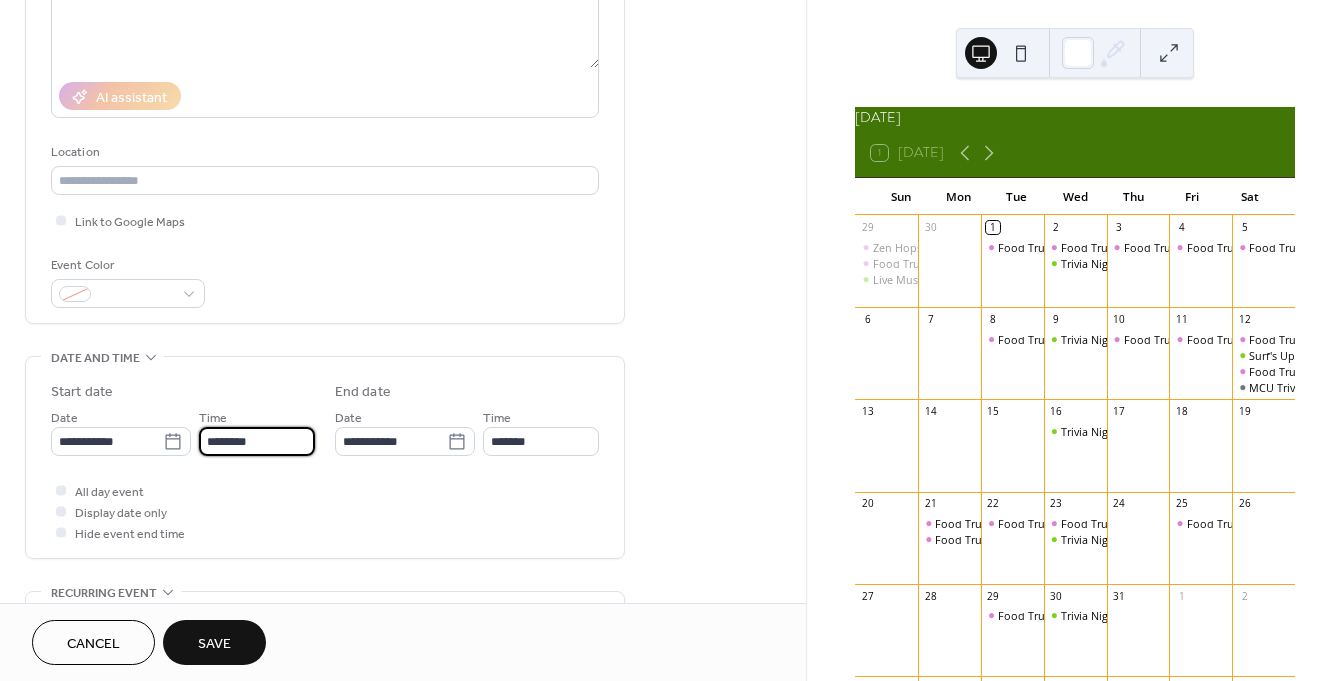 click on "********" at bounding box center (257, 441) 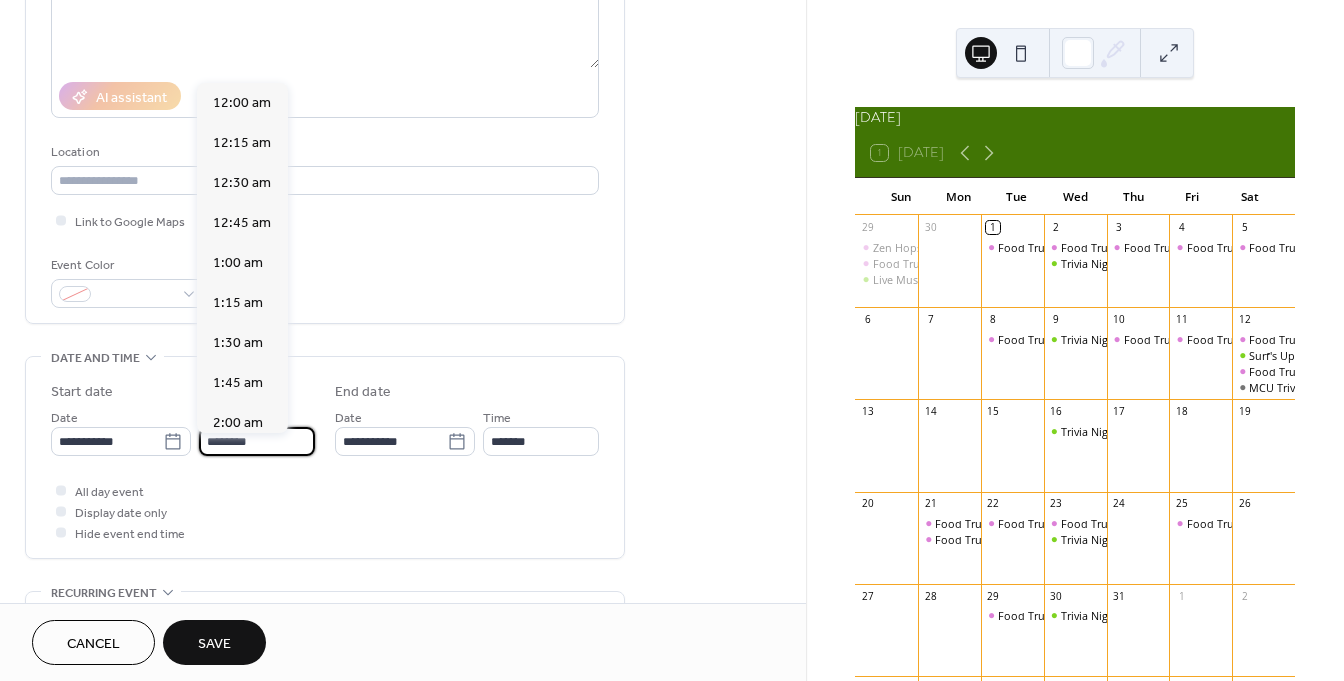scroll, scrollTop: 1935, scrollLeft: 0, axis: vertical 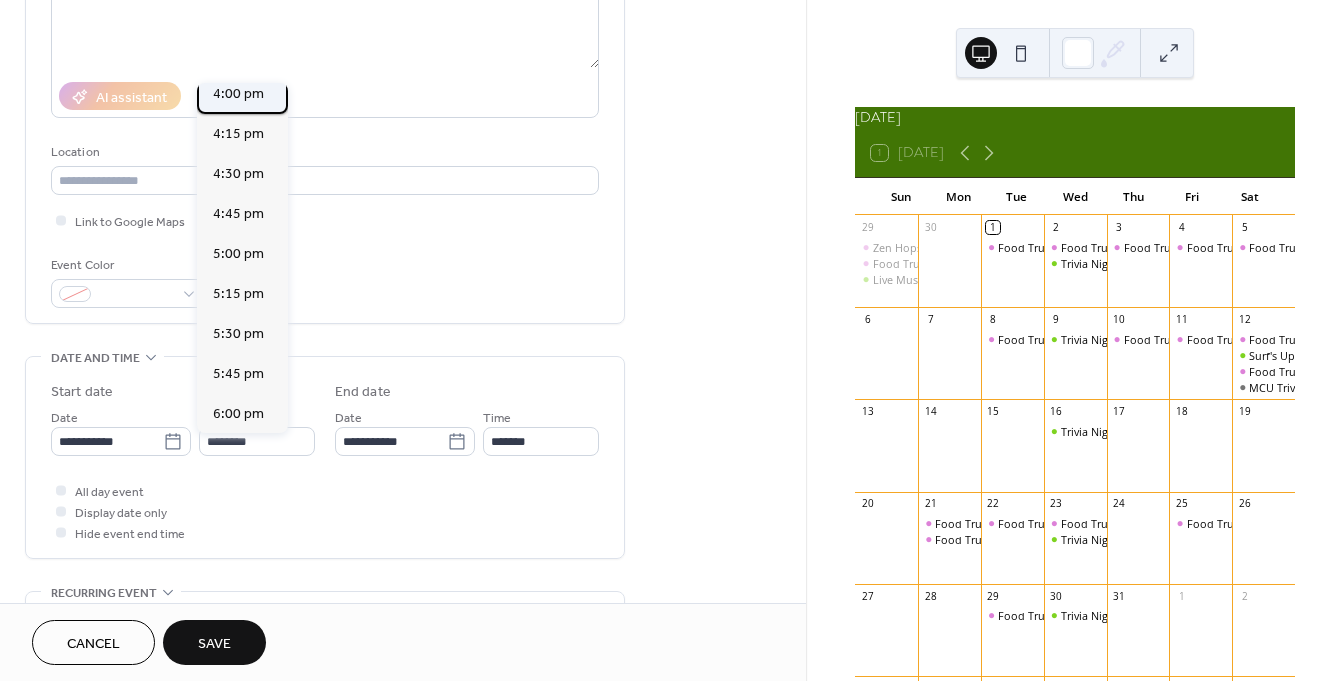 click on "4:00 pm" at bounding box center [238, 93] 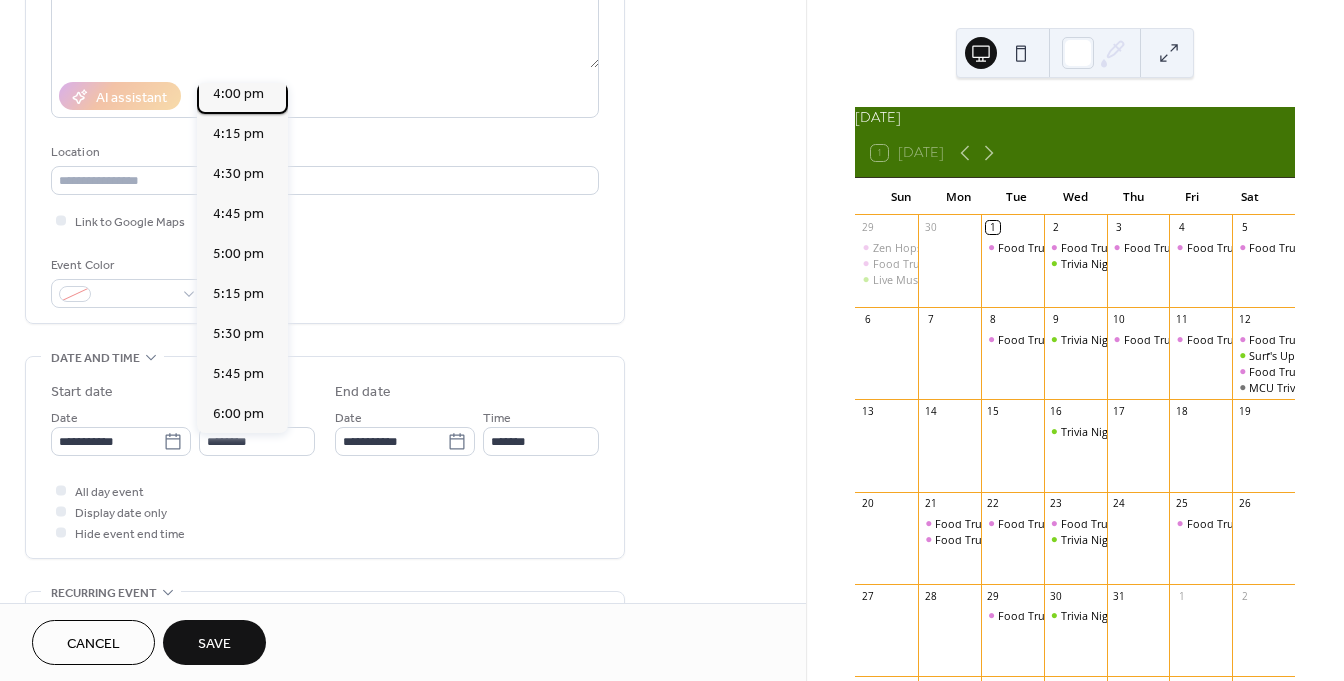 type on "*******" 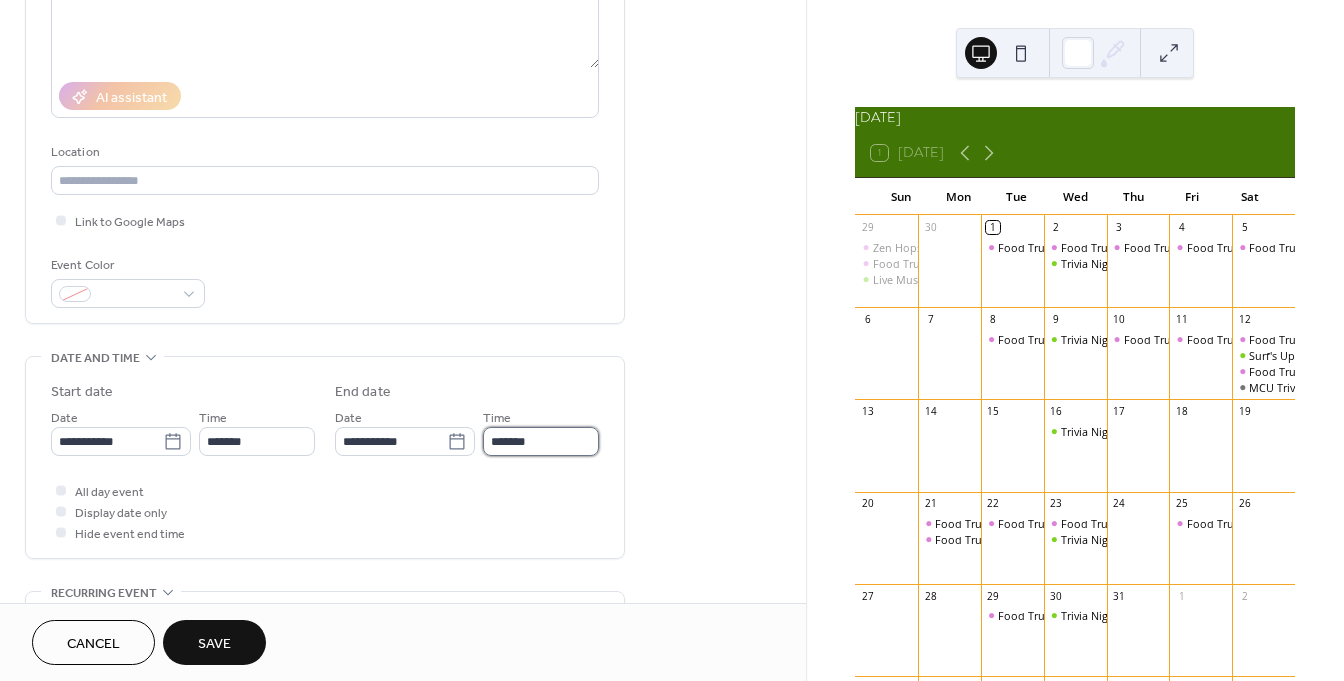 click on "*******" at bounding box center [541, 441] 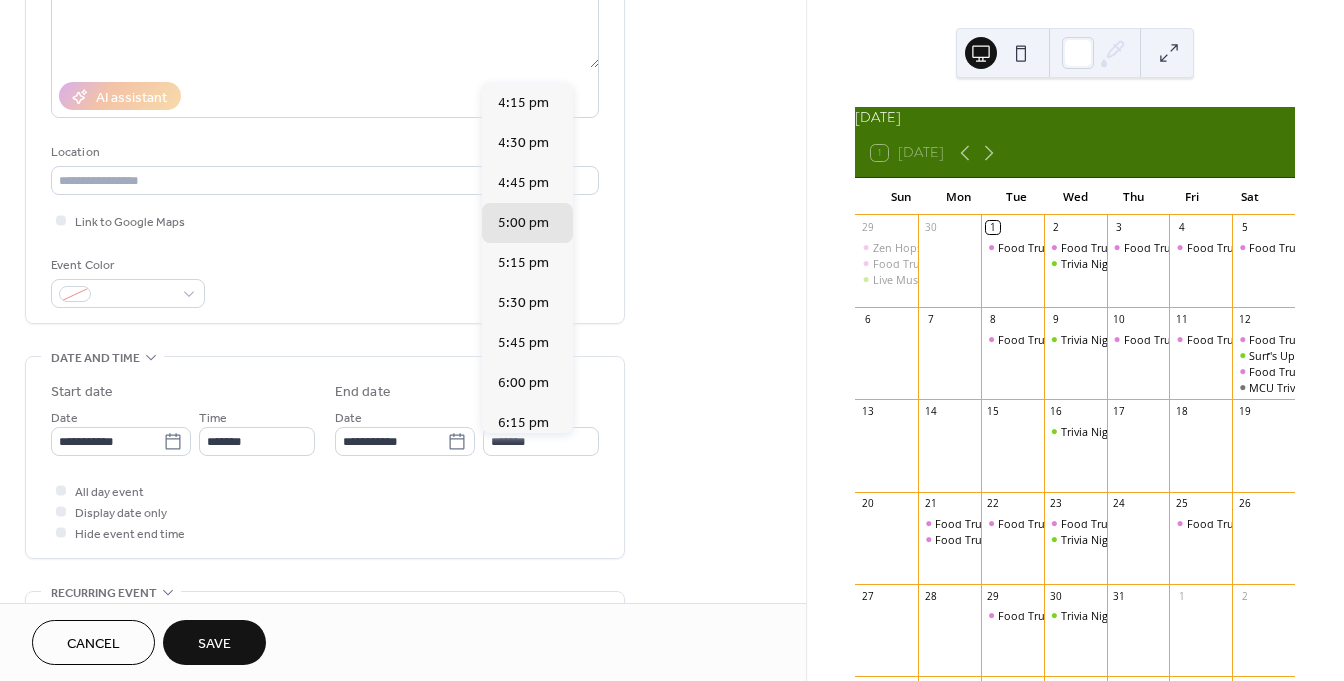 scroll, scrollTop: 317, scrollLeft: 0, axis: vertical 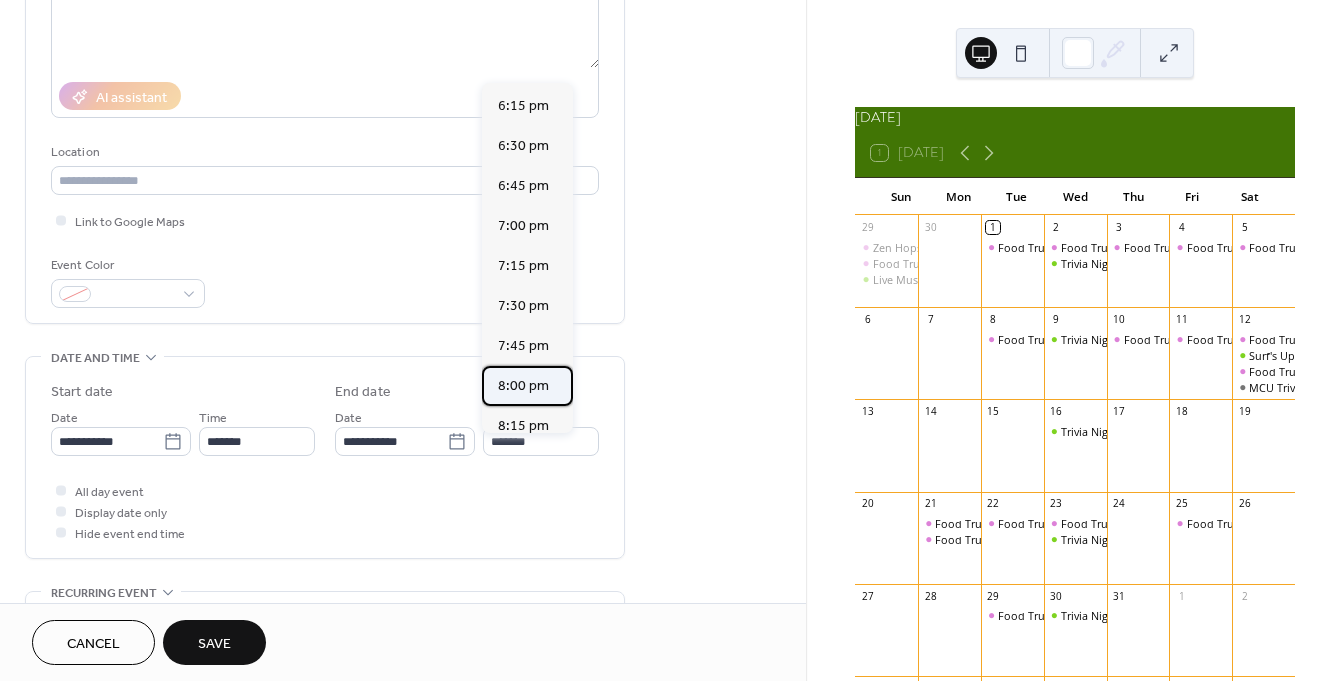 click on "8:00 pm" at bounding box center [523, 385] 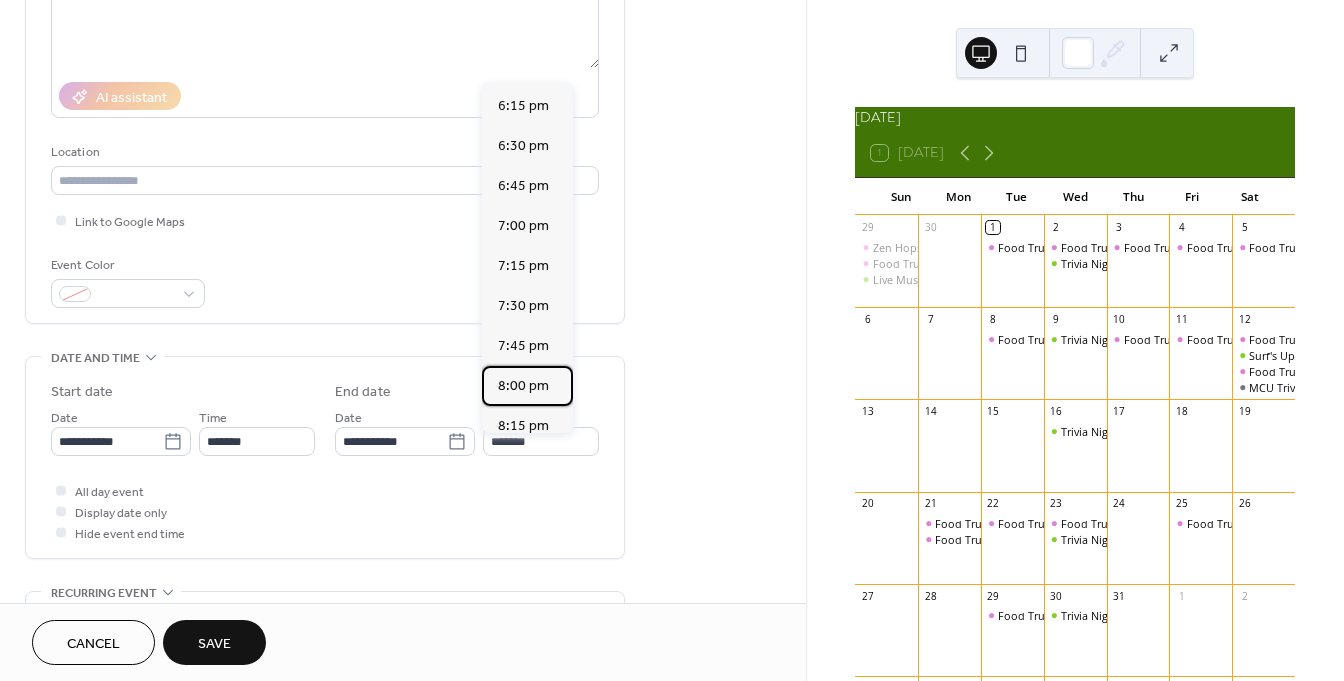 type on "*******" 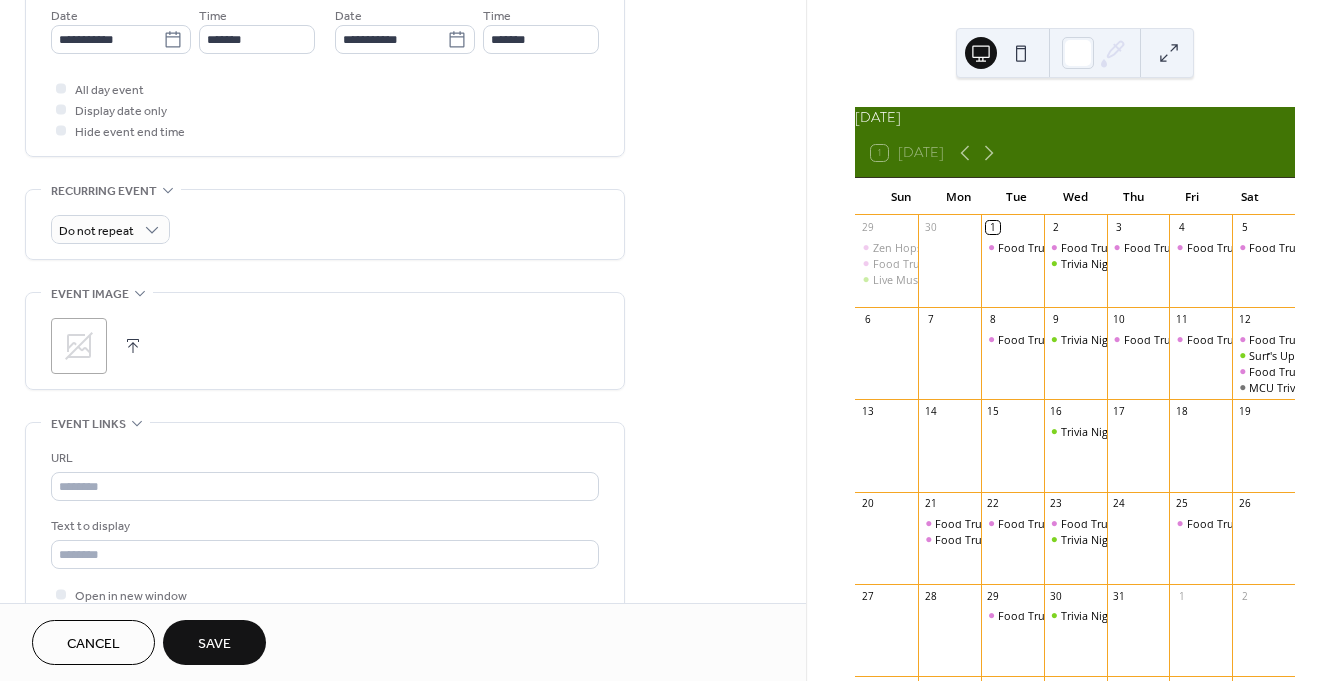 scroll, scrollTop: 695, scrollLeft: 0, axis: vertical 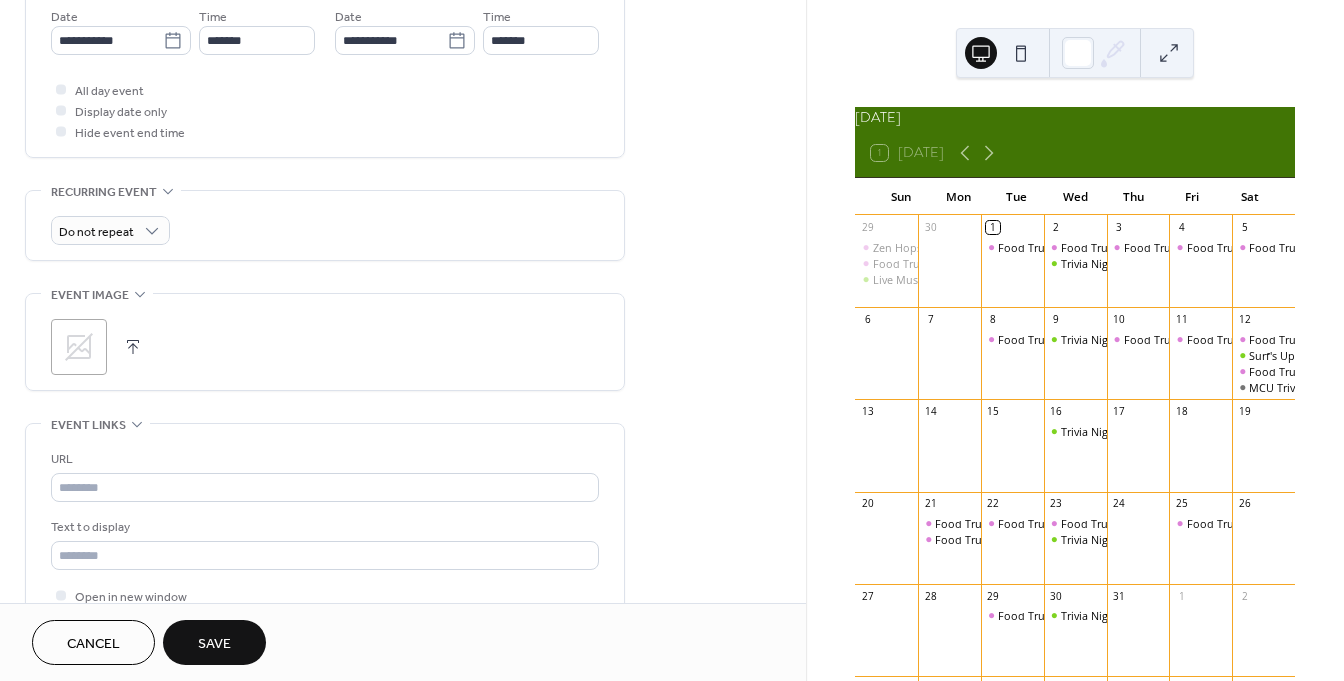 click 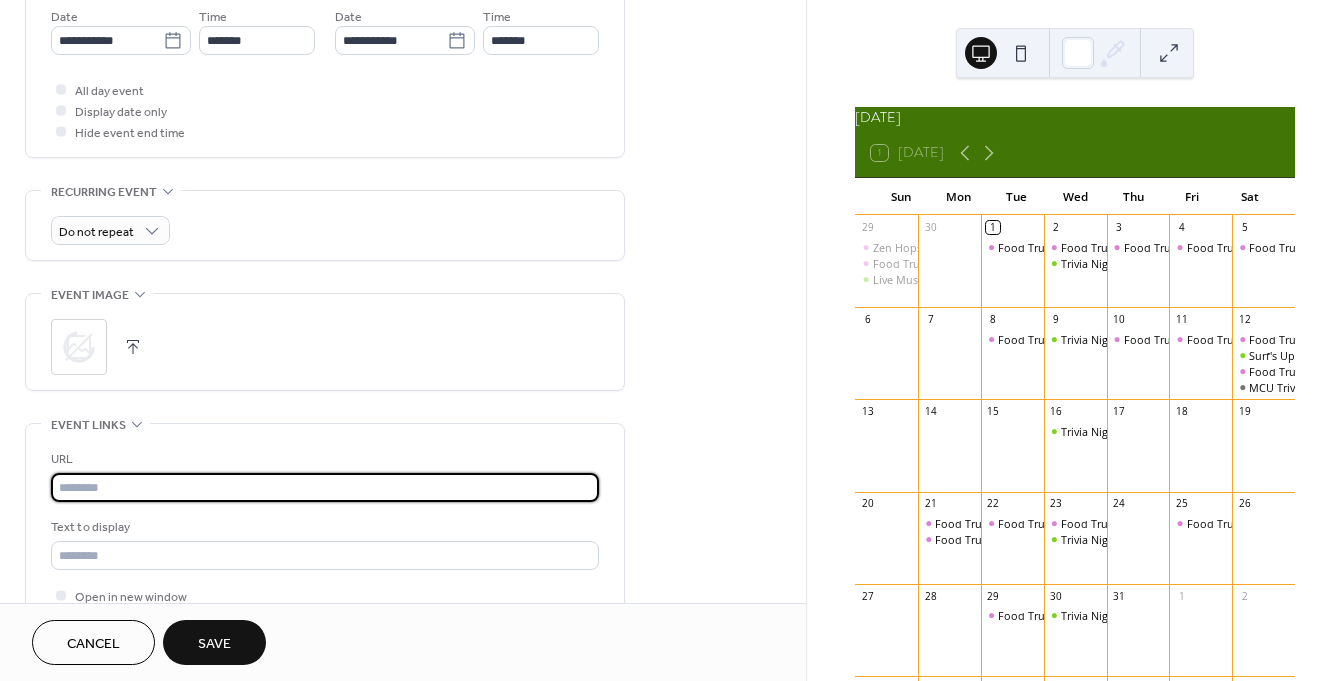 click at bounding box center [325, 487] 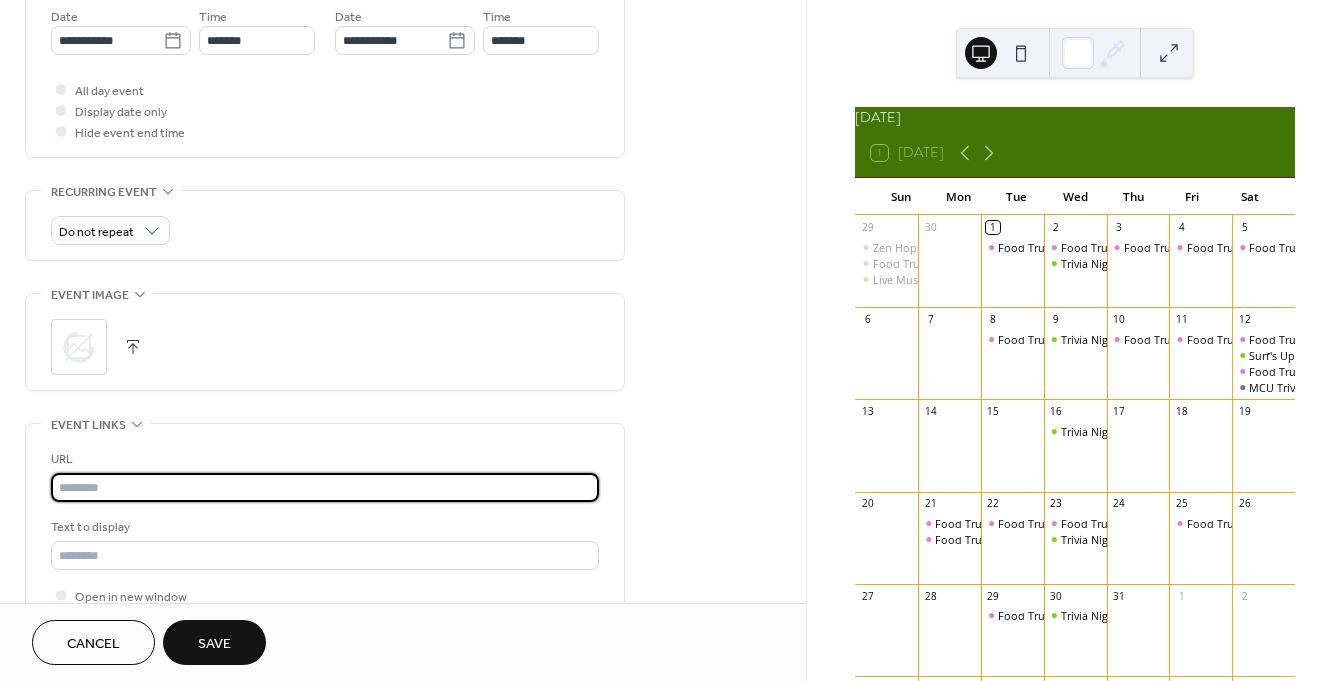 paste on "**********" 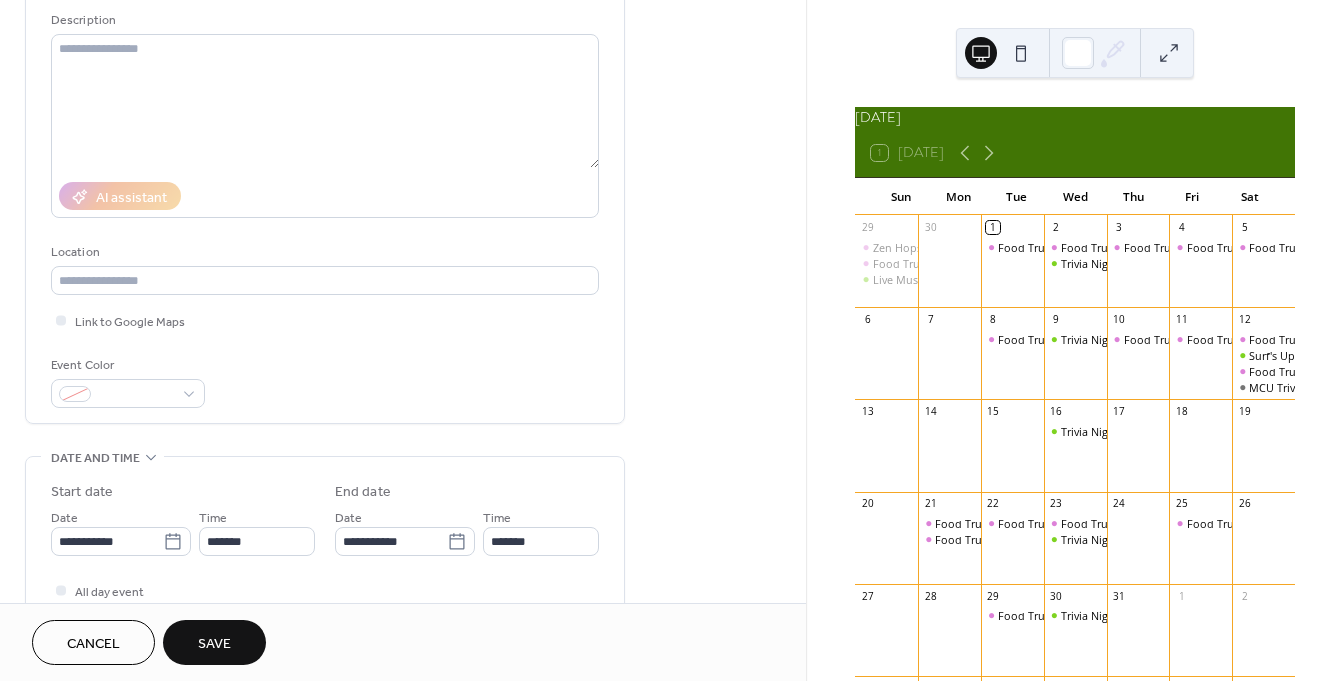 scroll, scrollTop: 196, scrollLeft: 0, axis: vertical 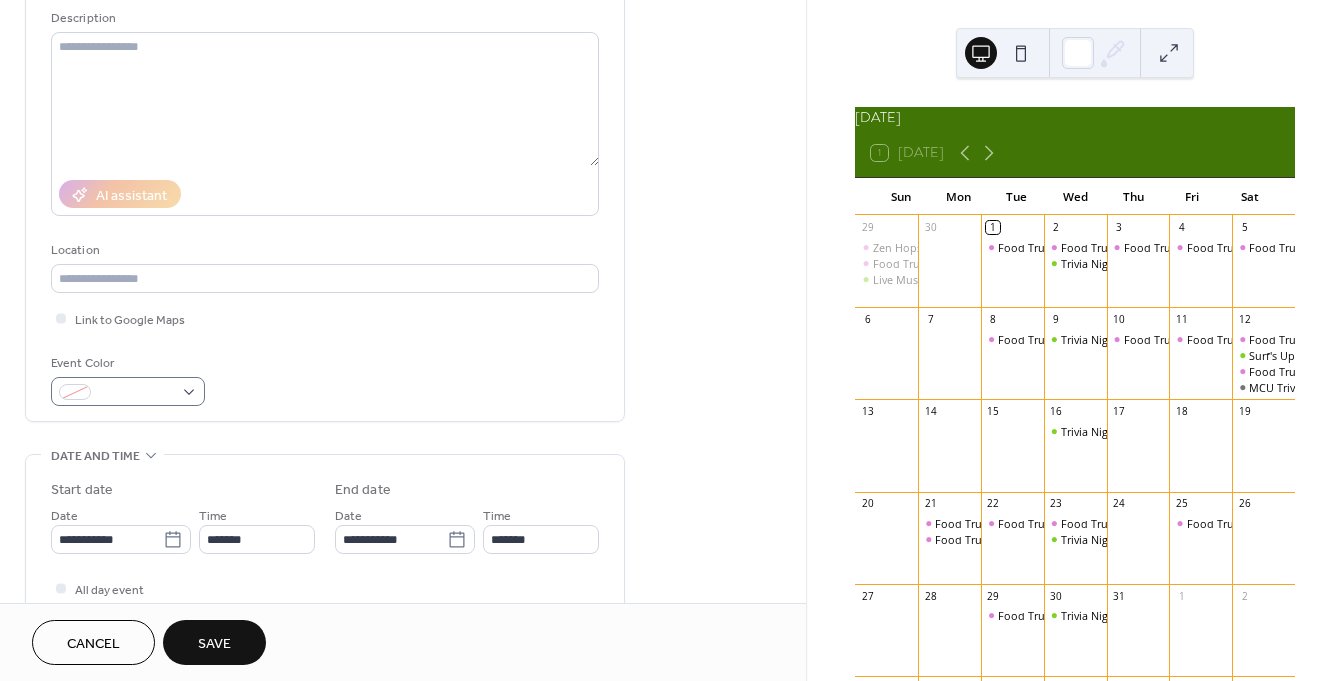 type on "**********" 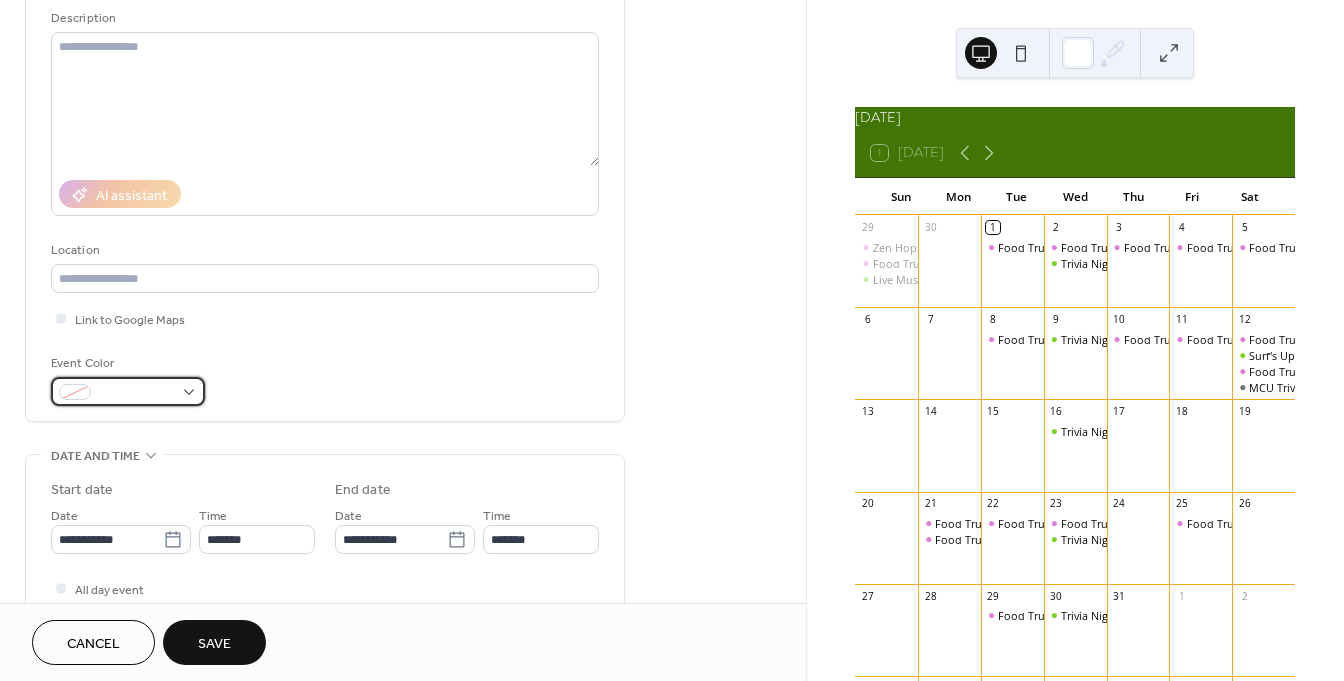 click at bounding box center [128, 391] 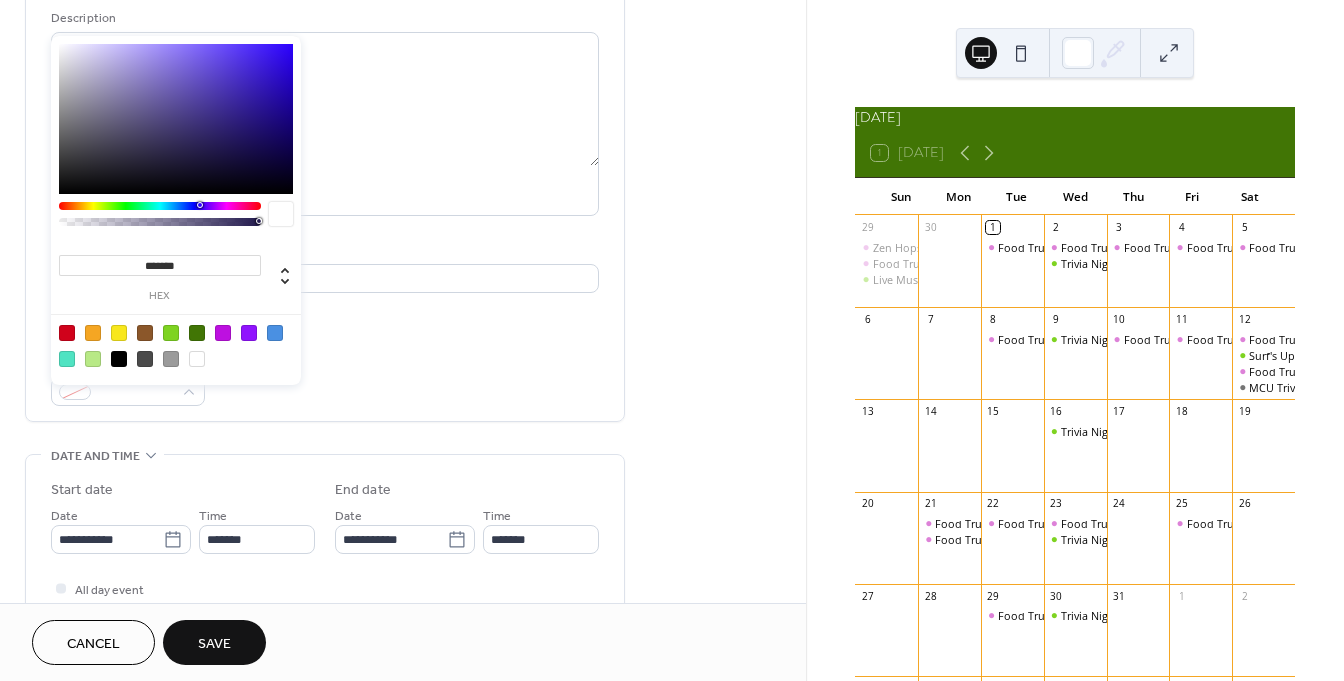 click at bounding box center (171, 333) 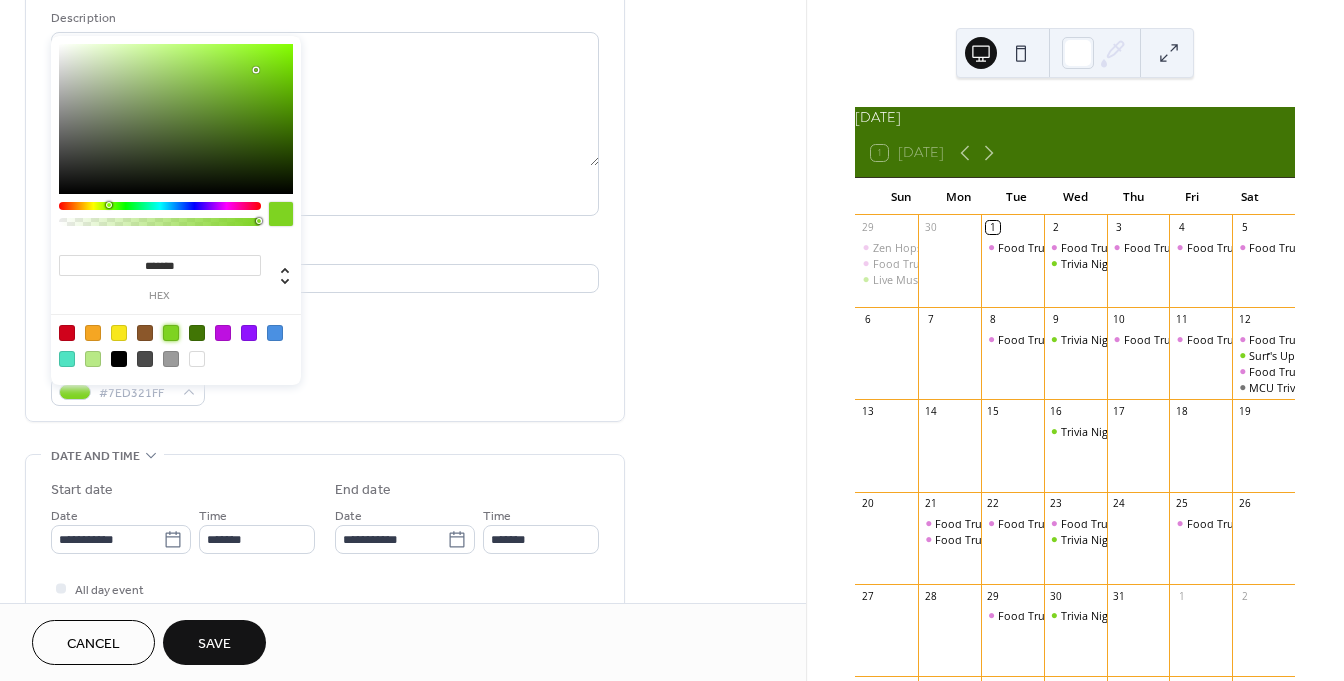 click on "Save" at bounding box center (214, 642) 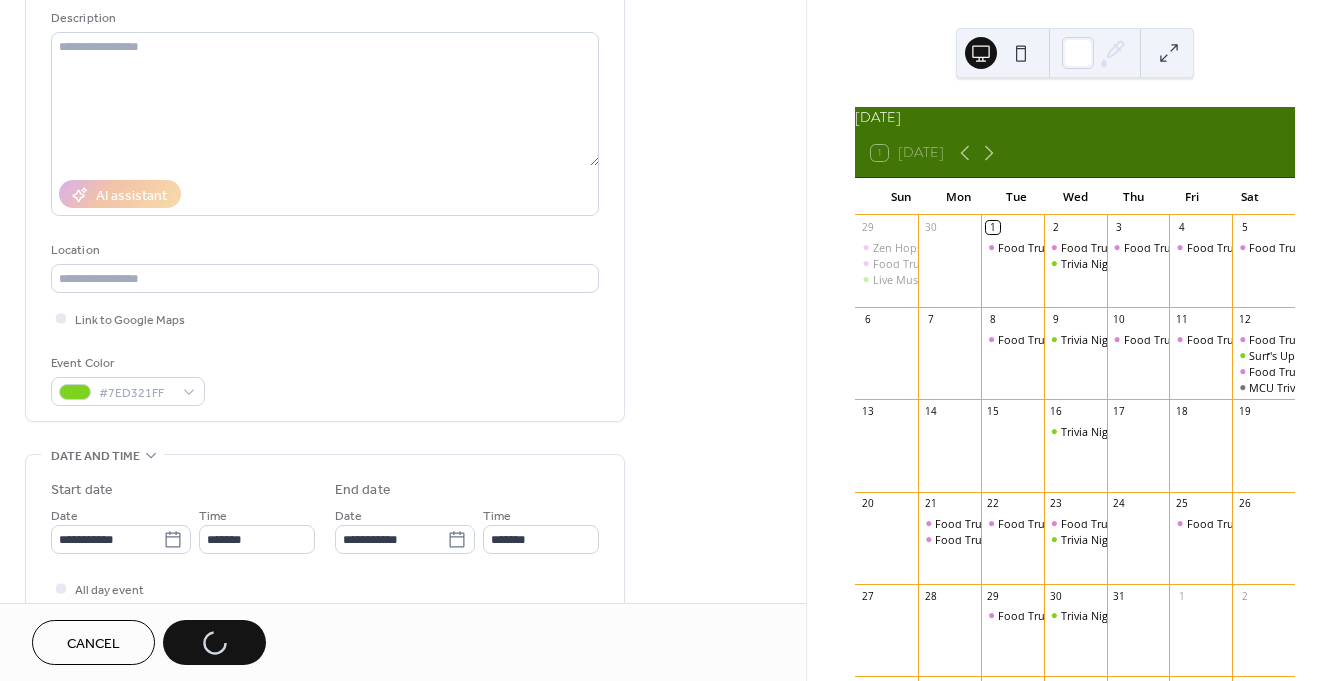 type 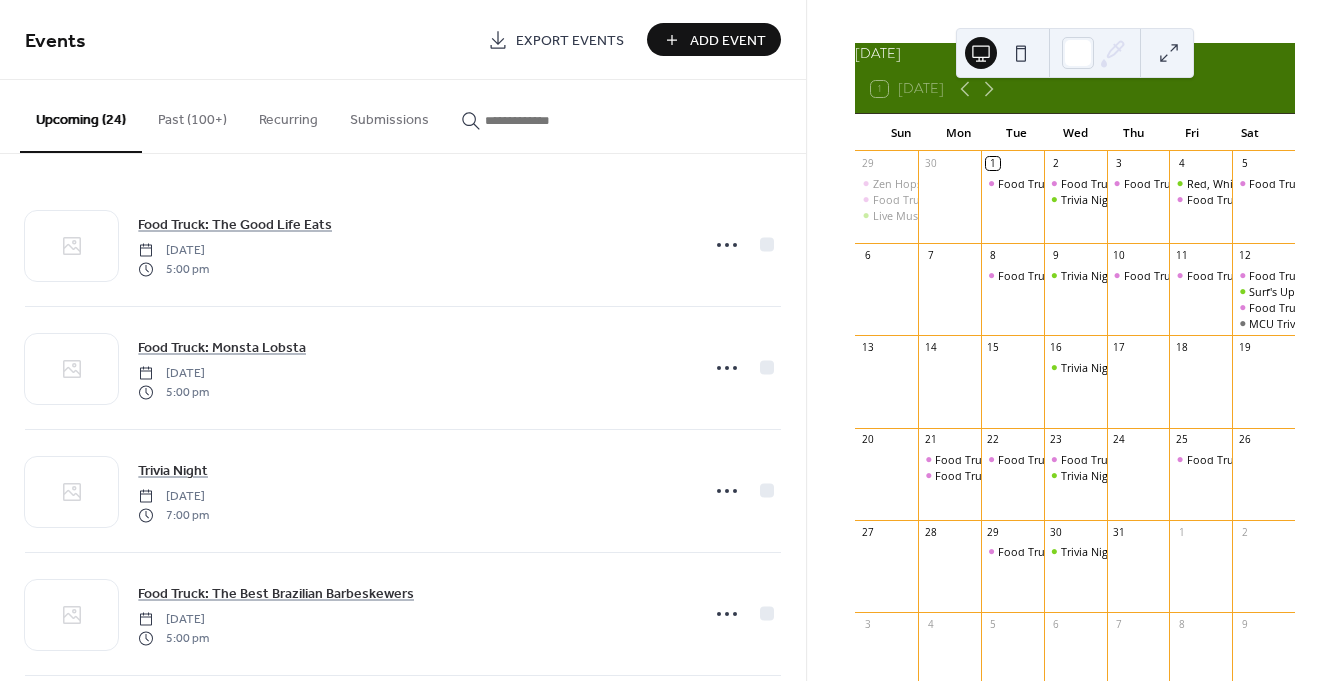 scroll, scrollTop: 0, scrollLeft: 0, axis: both 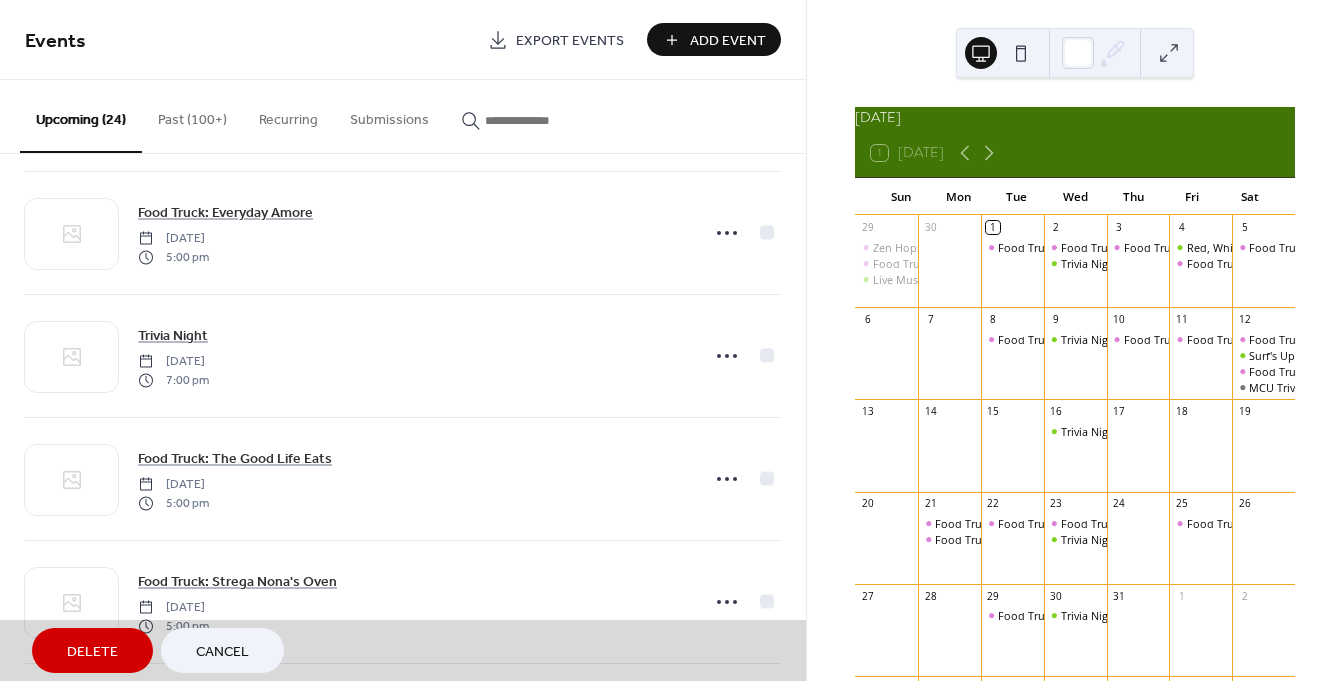 click on "Add Event" at bounding box center [728, 41] 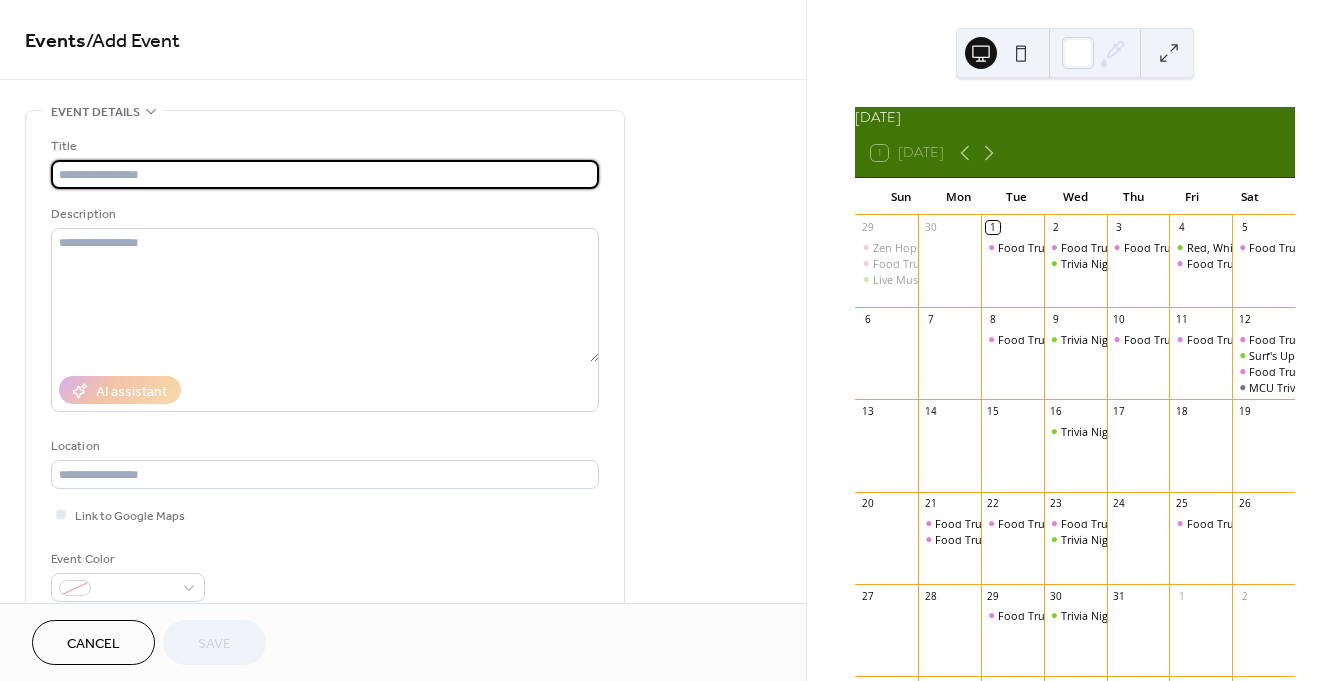 click at bounding box center [325, 174] 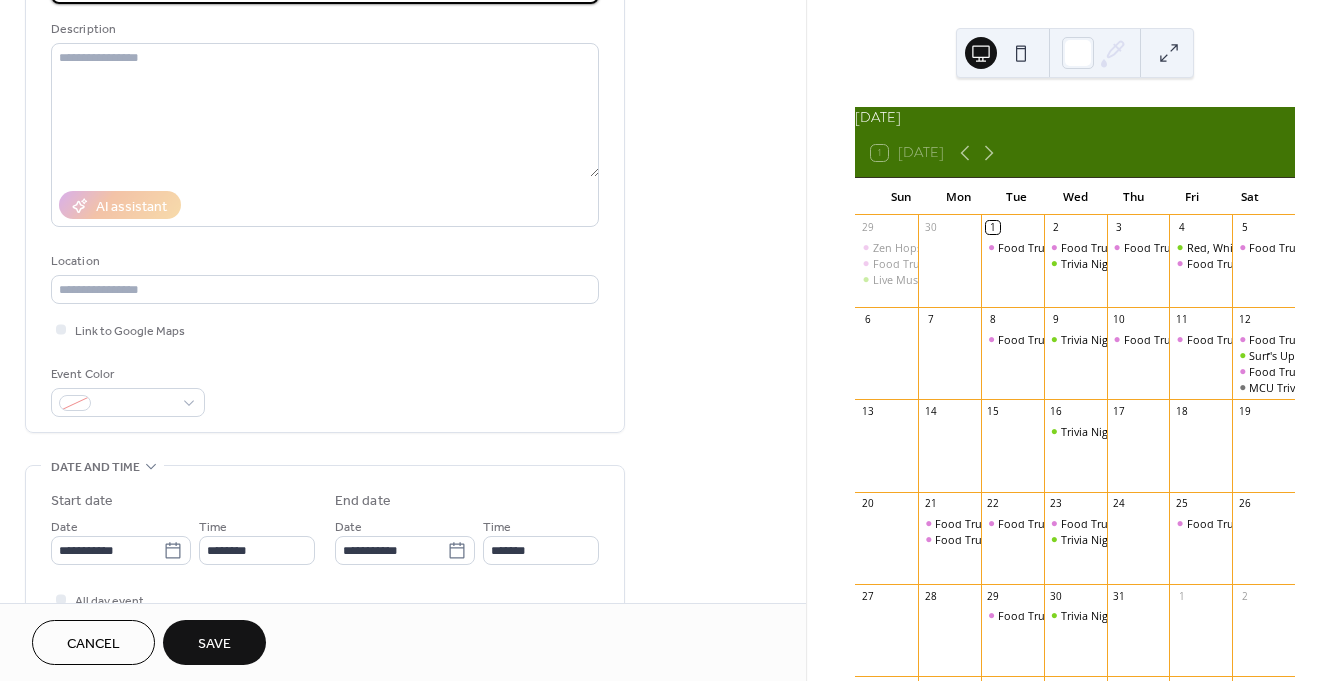 scroll, scrollTop: 198, scrollLeft: 0, axis: vertical 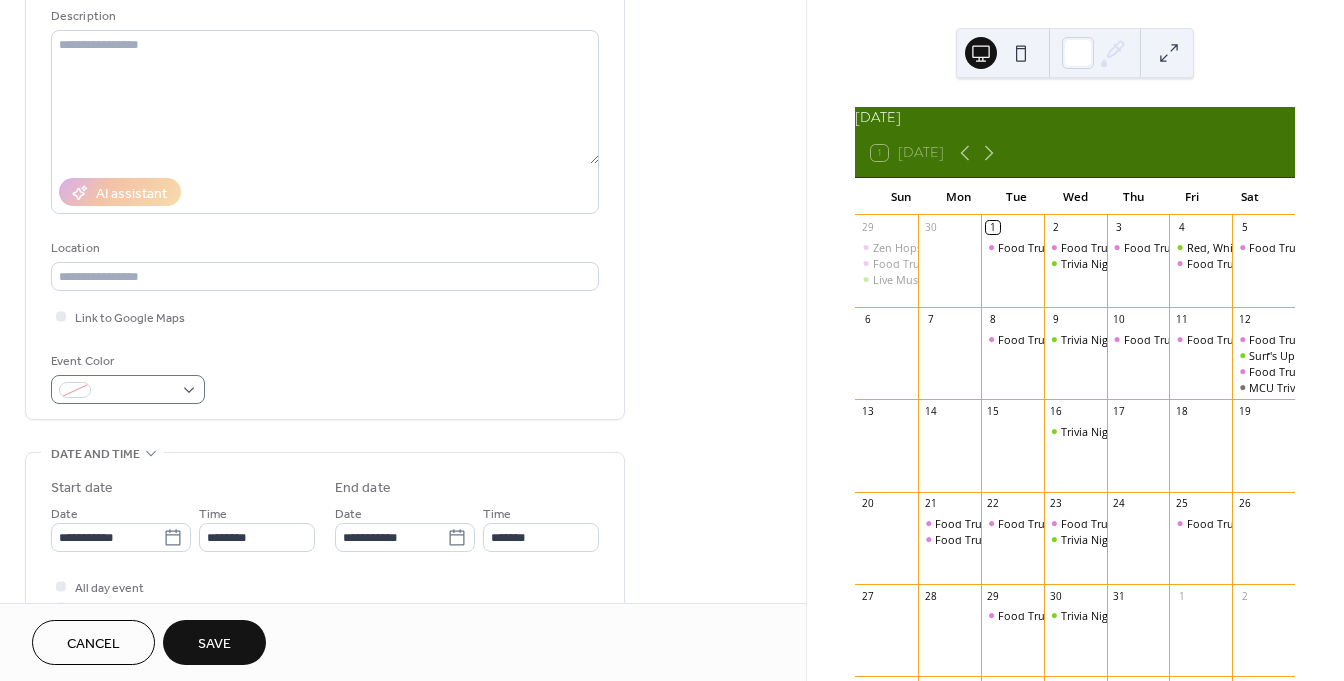 type on "**********" 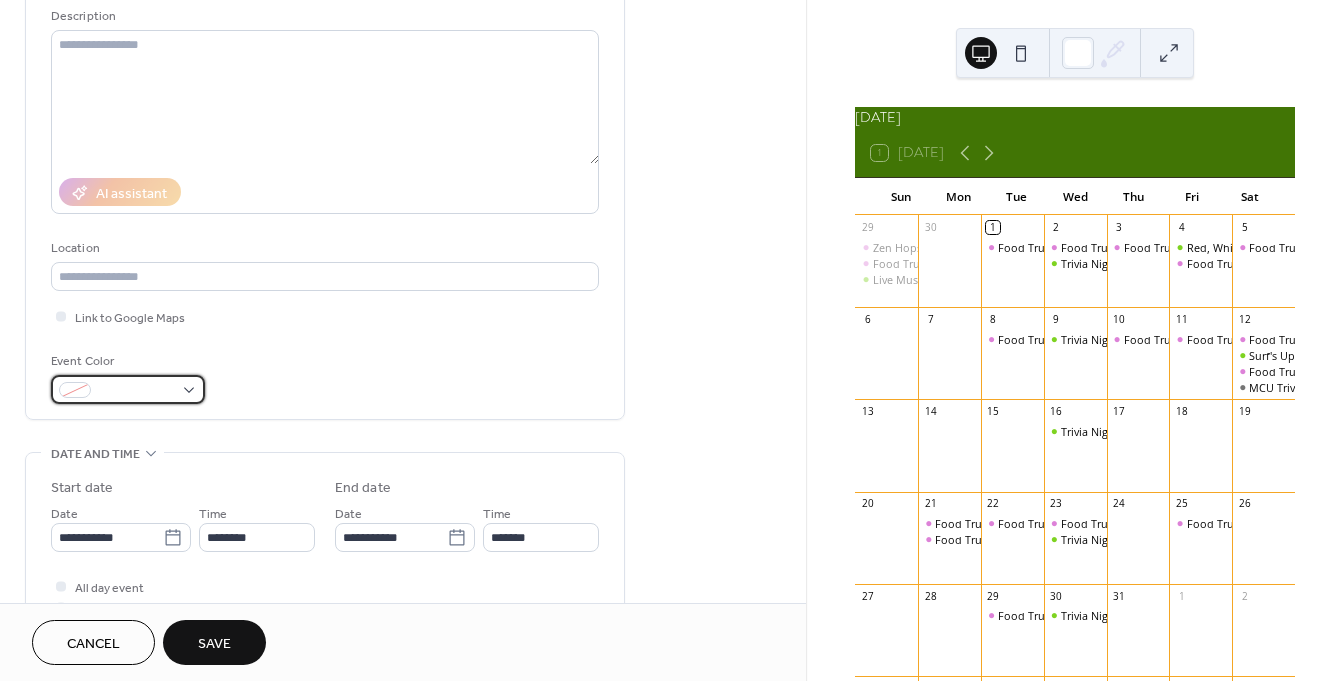 click at bounding box center [128, 389] 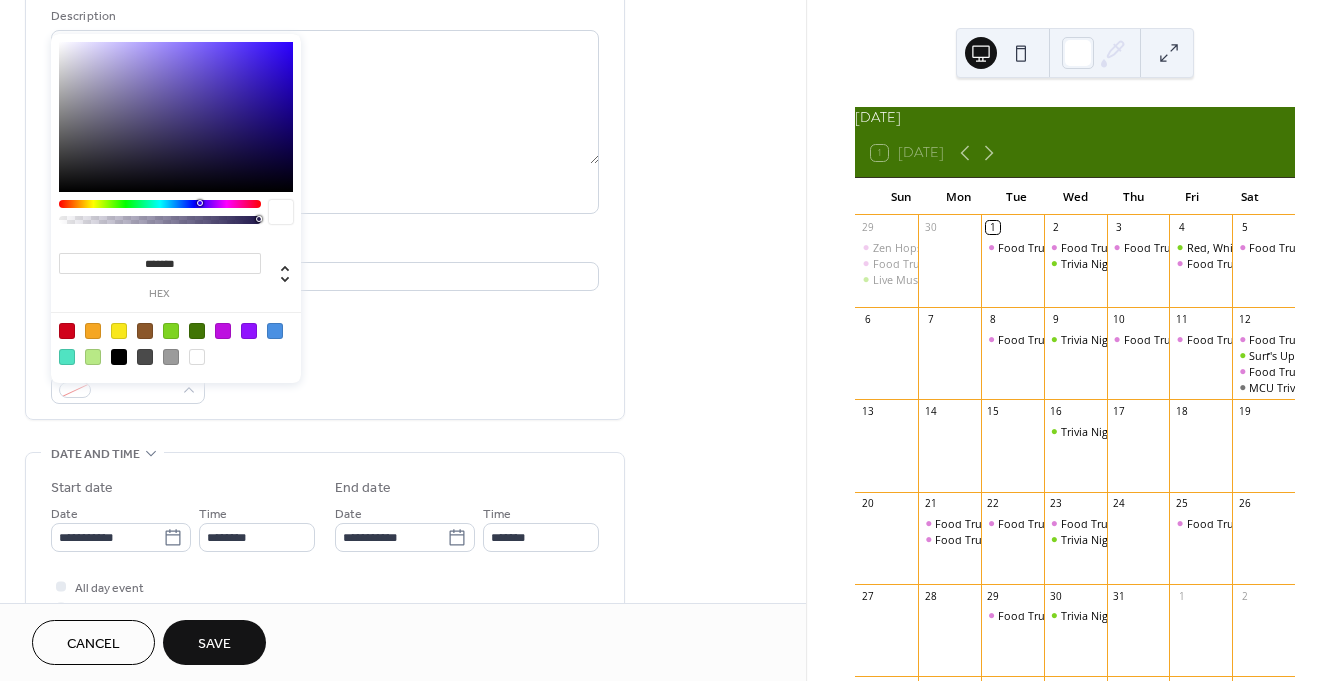 click at bounding box center [171, 331] 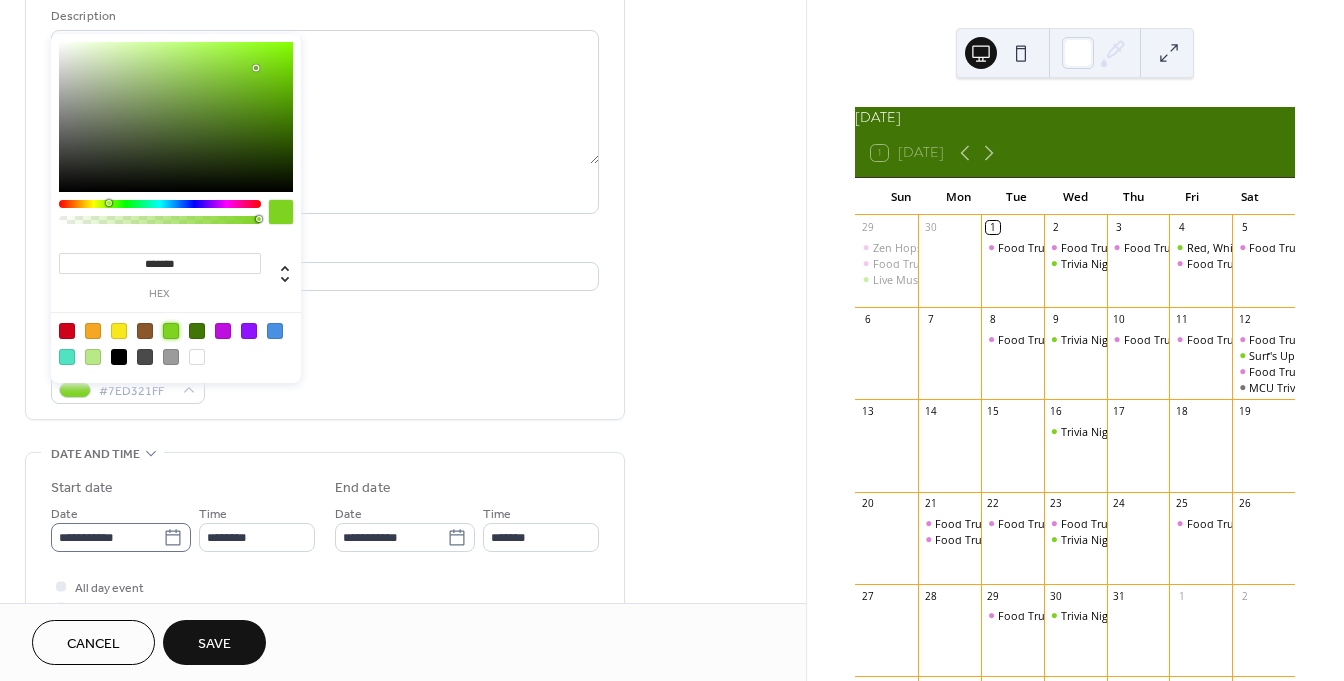click 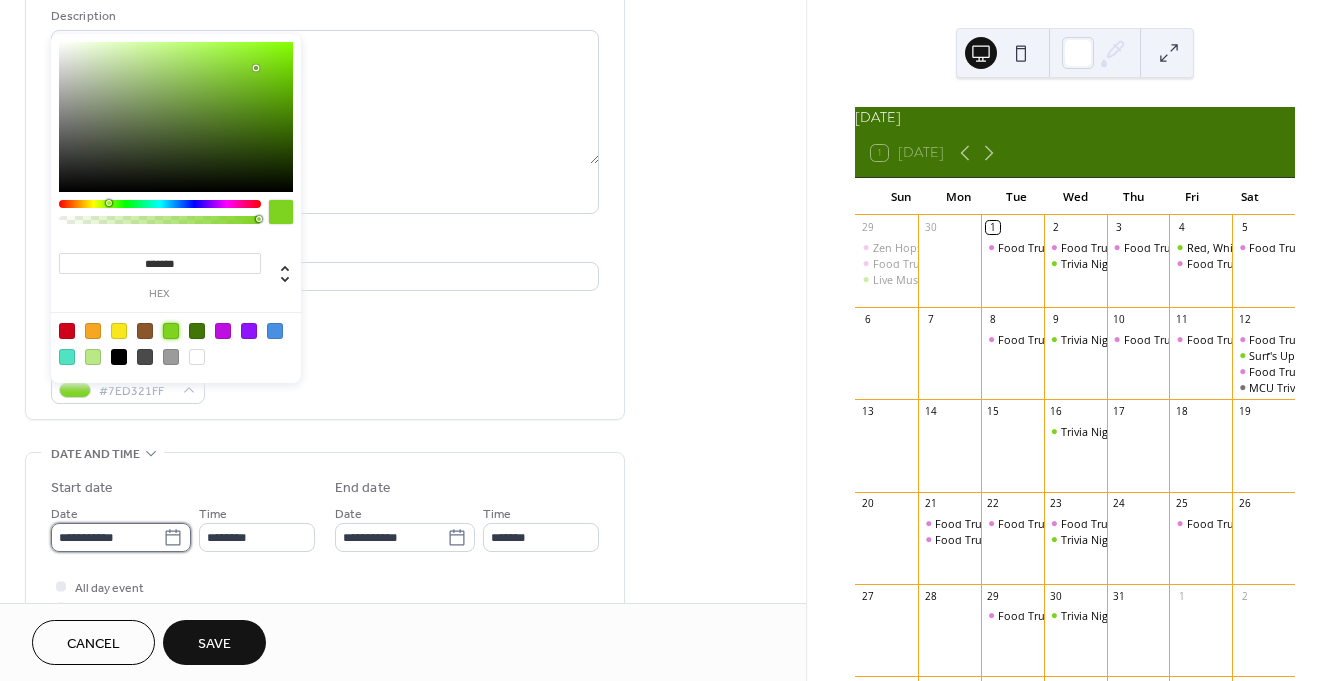 click on "**********" at bounding box center [107, 537] 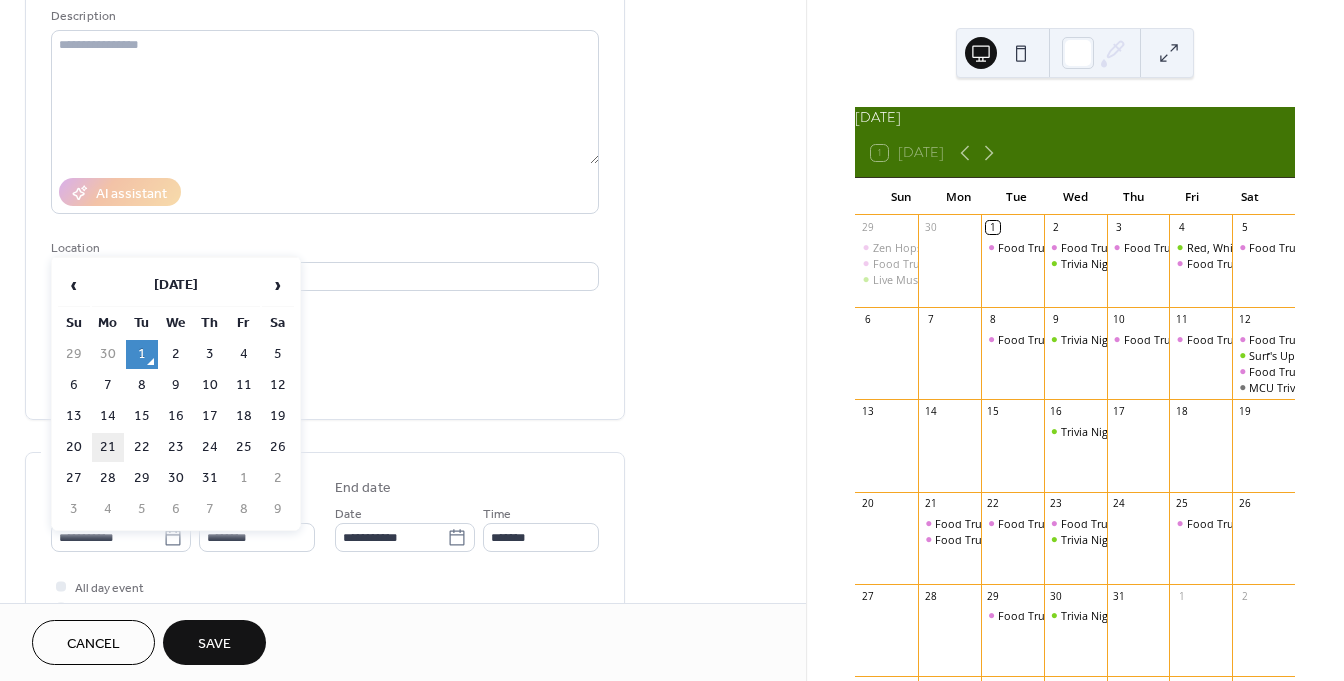 click on "21" at bounding box center (108, 447) 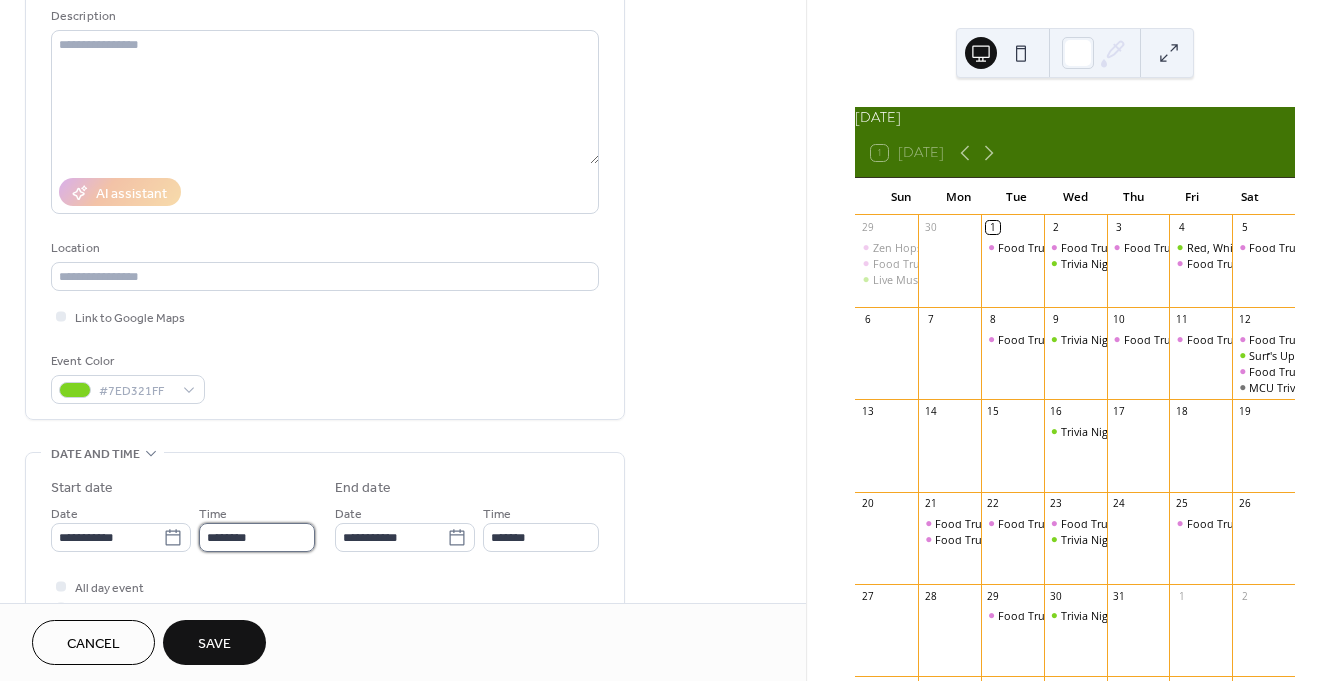 click on "********" at bounding box center [257, 537] 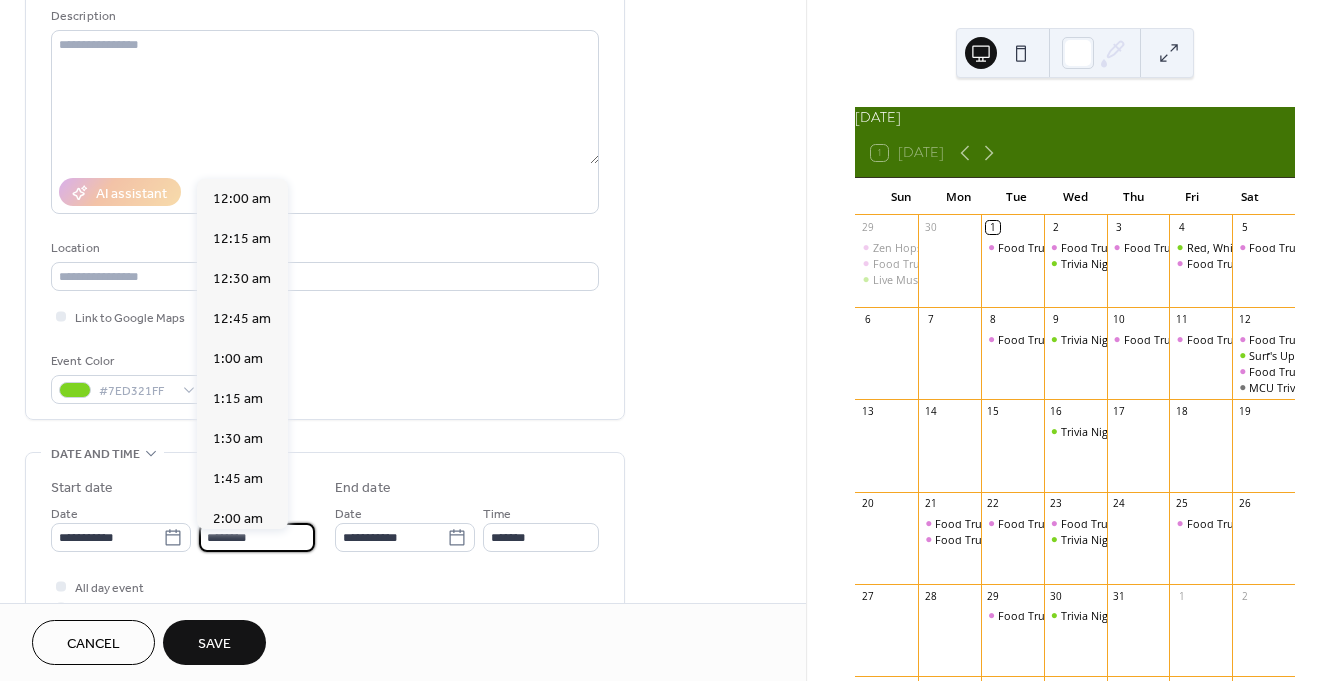 scroll, scrollTop: 1936, scrollLeft: 0, axis: vertical 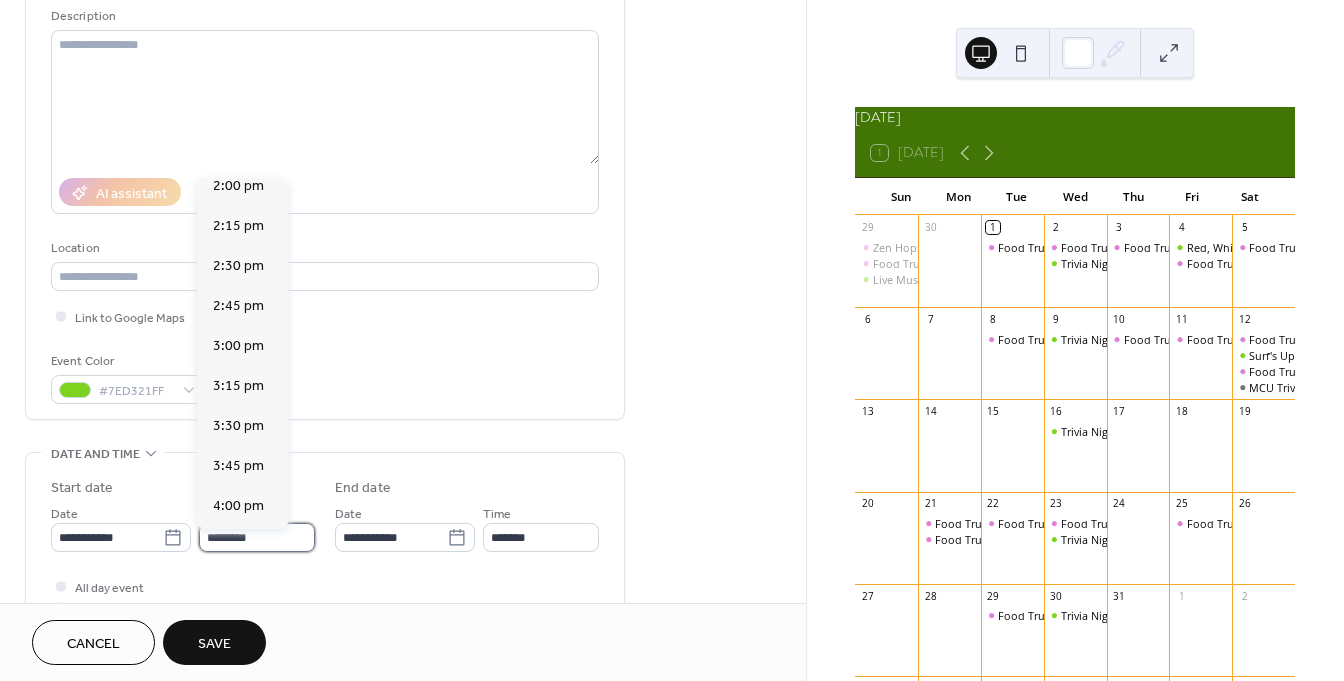 click on "********" at bounding box center [257, 537] 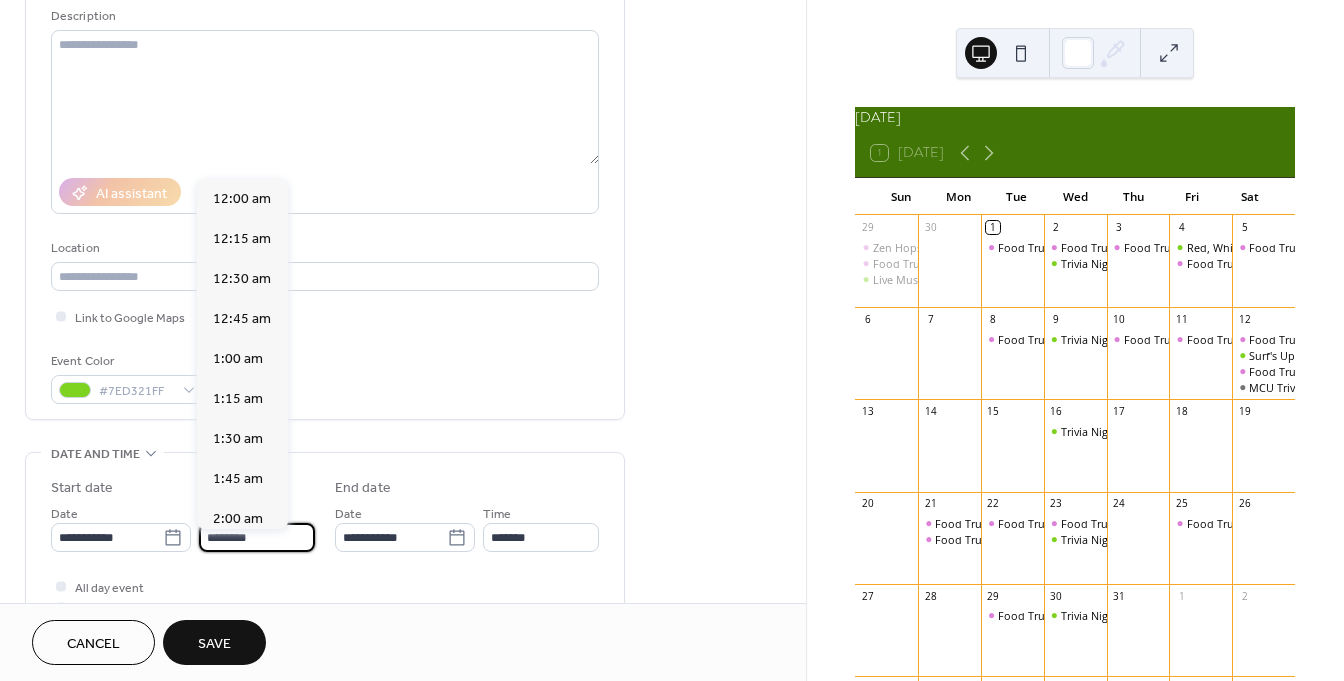 scroll, scrollTop: 1936, scrollLeft: 0, axis: vertical 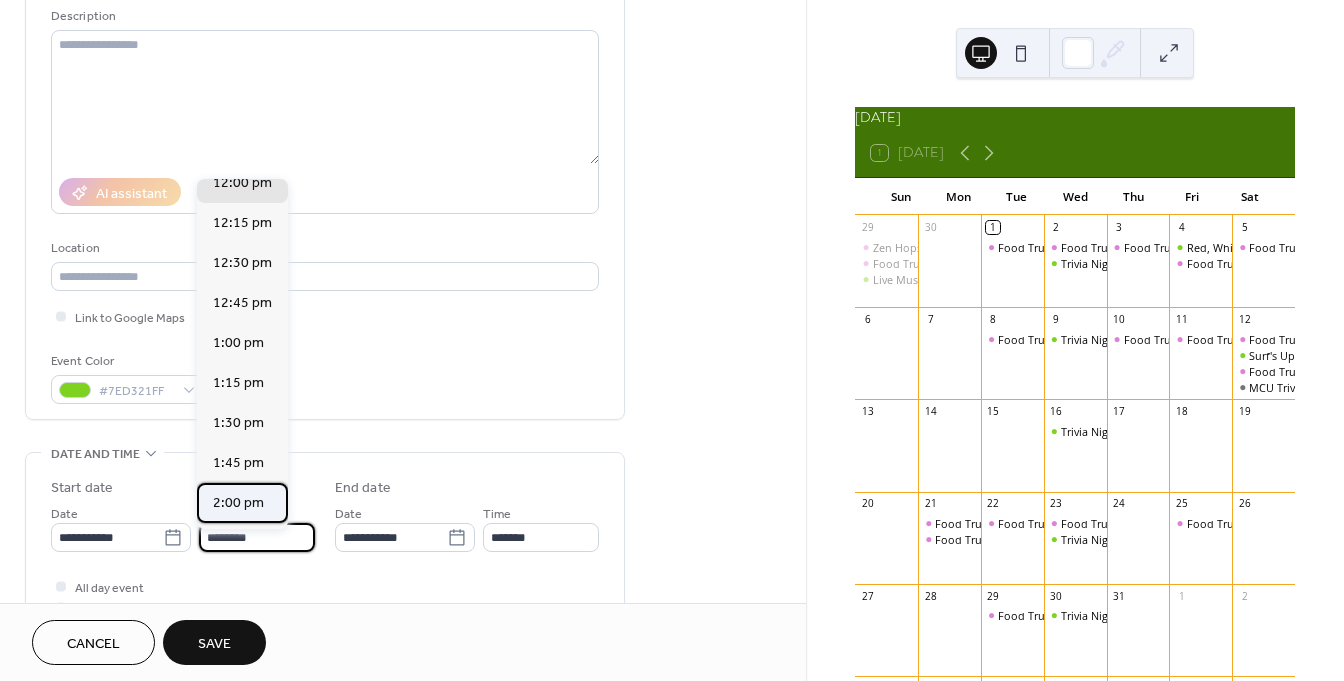 click on "2:00 pm" at bounding box center [238, 502] 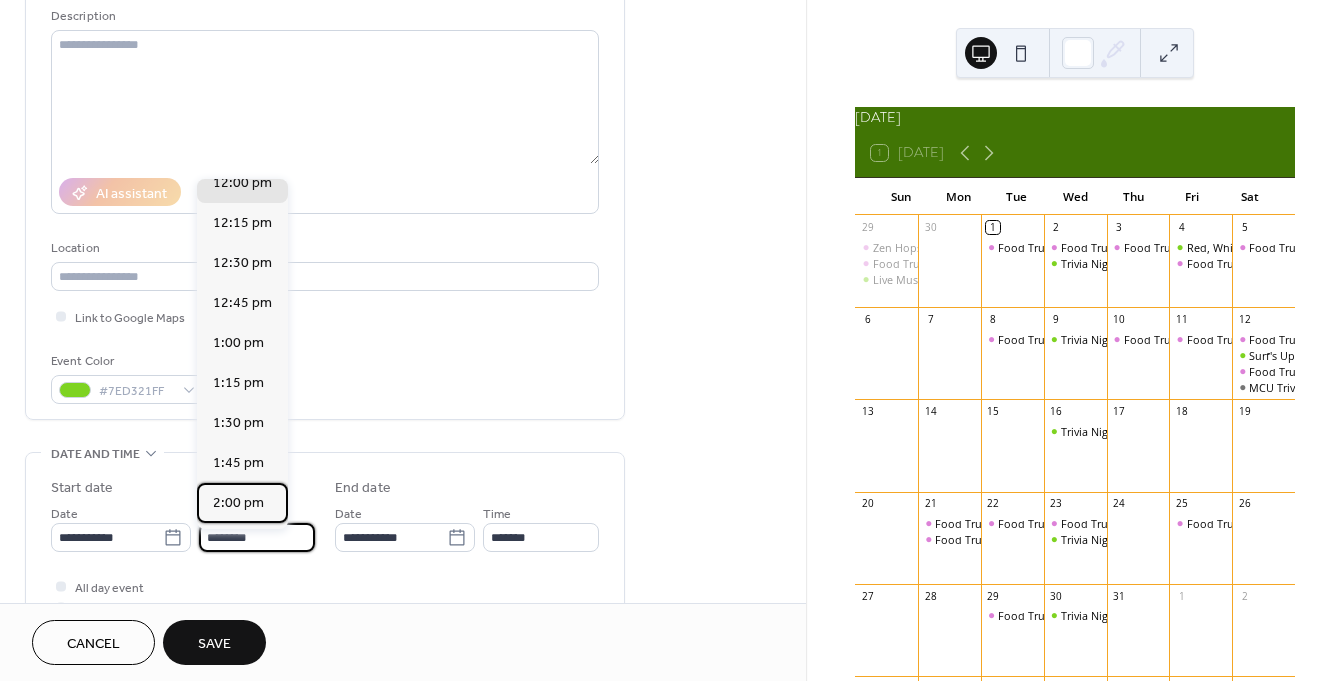 type on "*******" 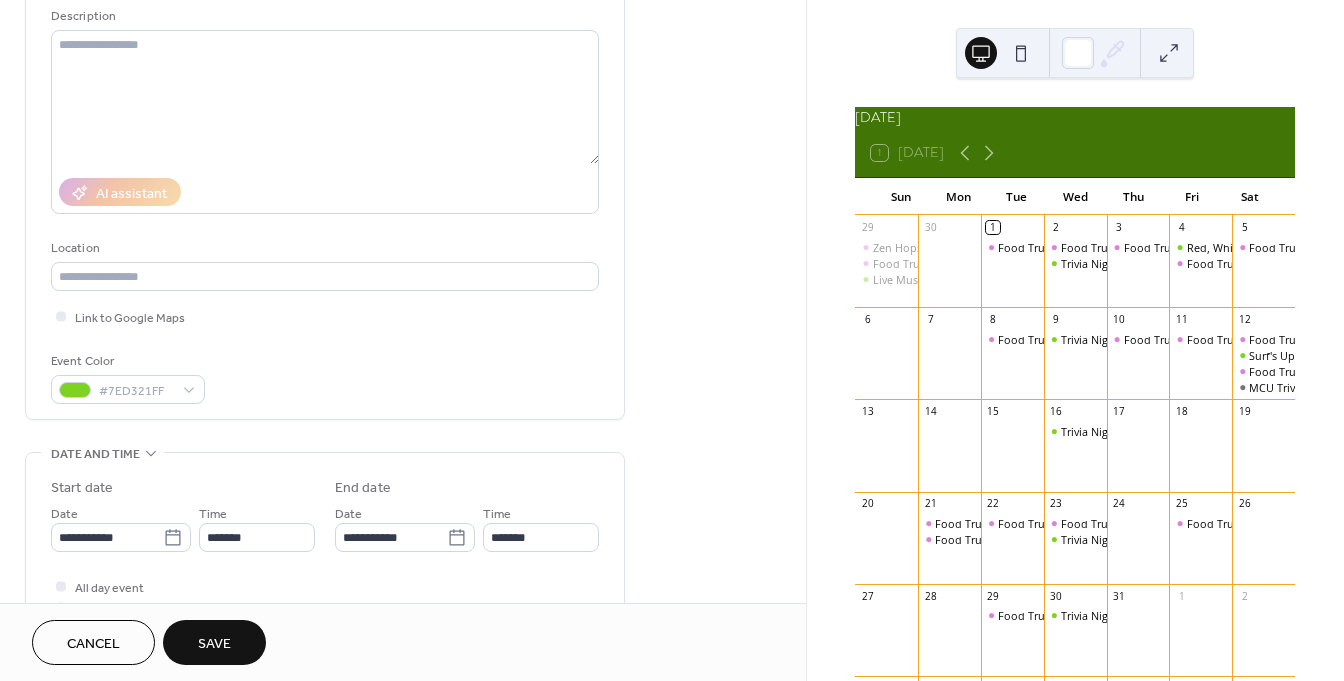 type on "*******" 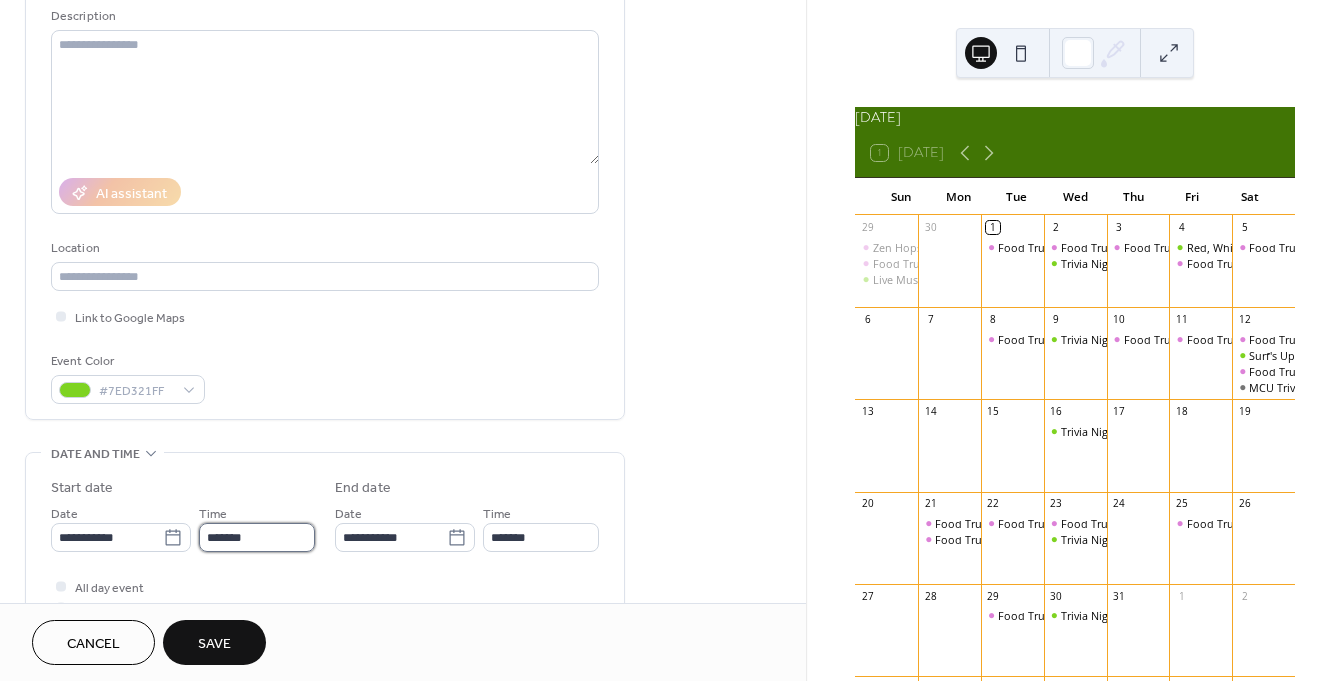 click on "*******" at bounding box center (257, 537) 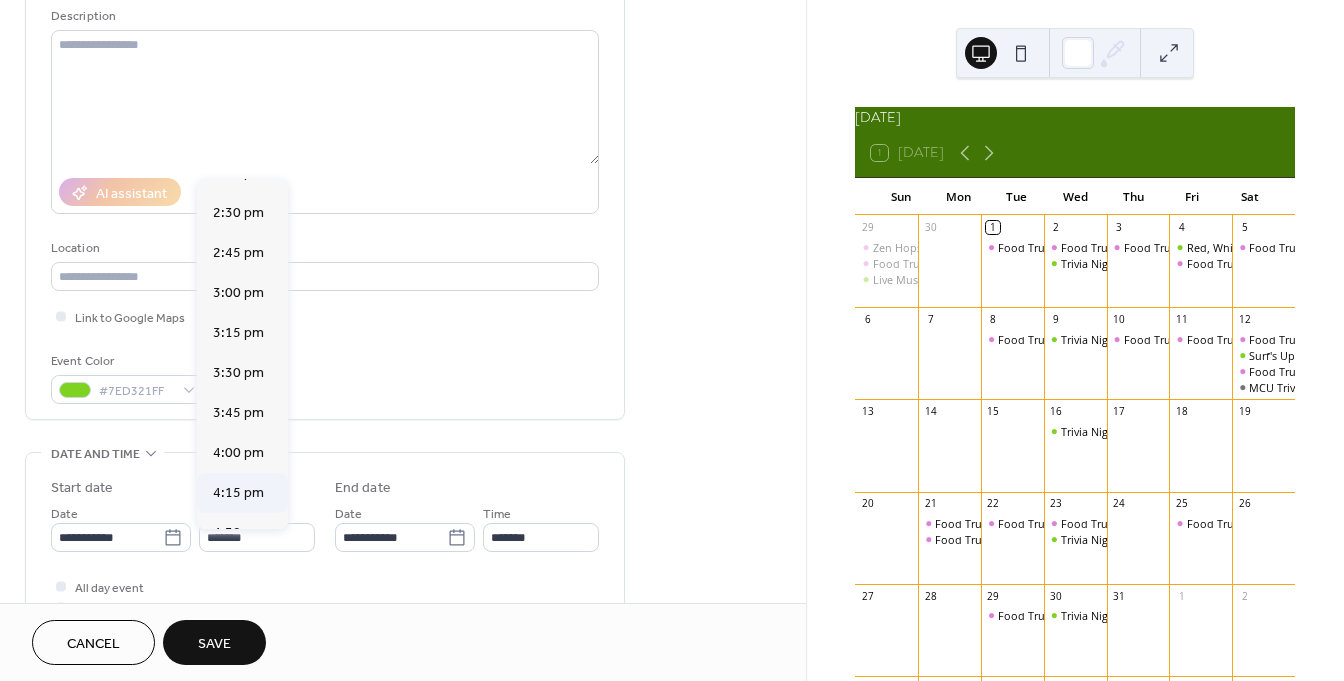 scroll, scrollTop: 2308, scrollLeft: 0, axis: vertical 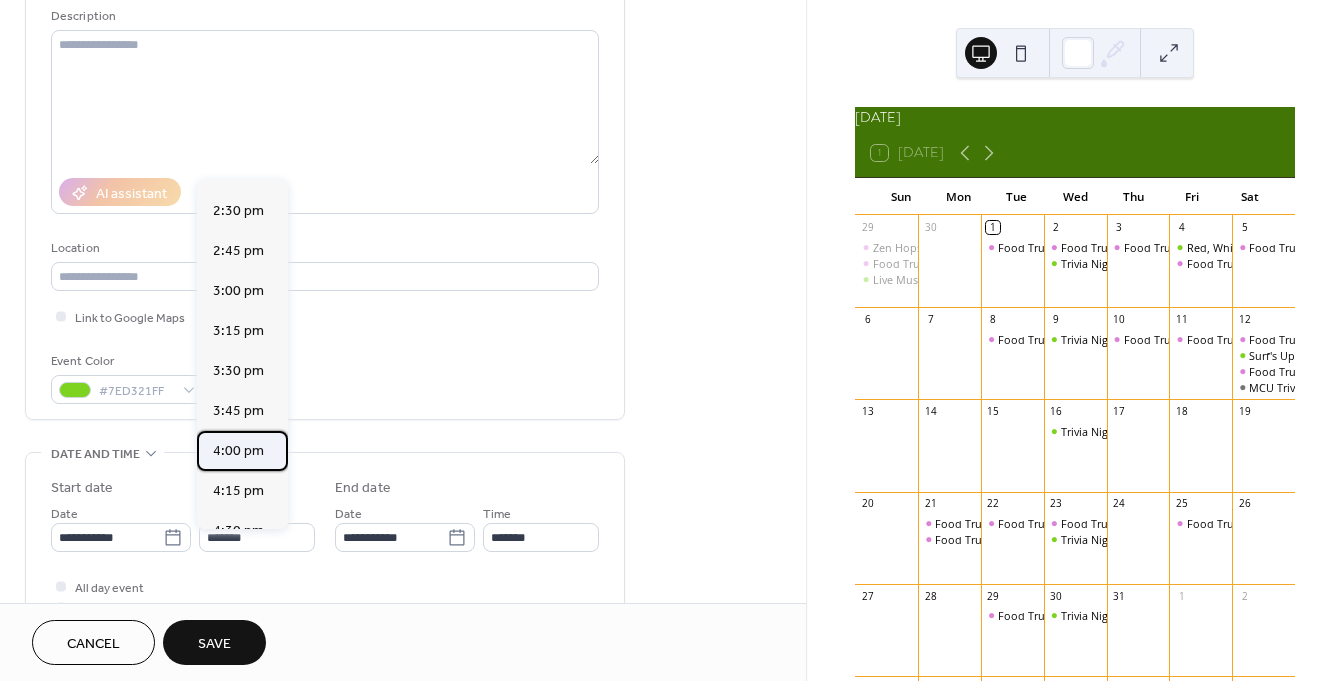 click on "4:00 pm" at bounding box center [238, 450] 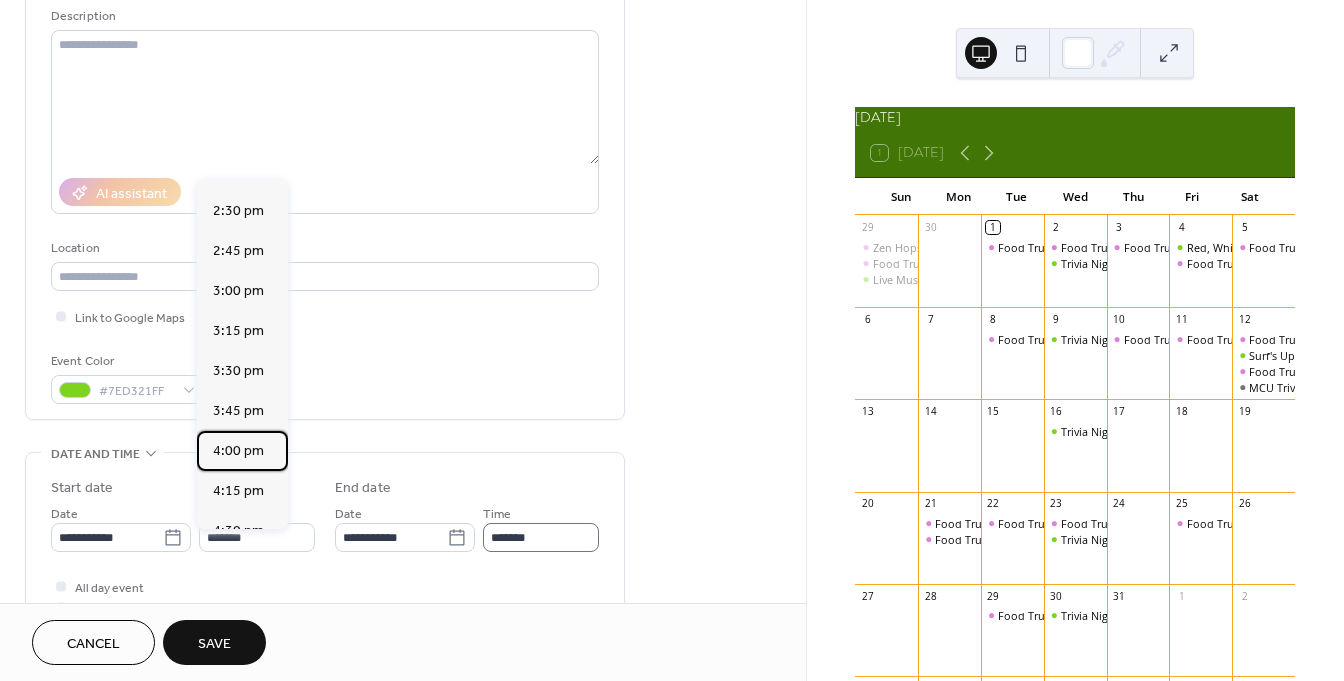 type on "*******" 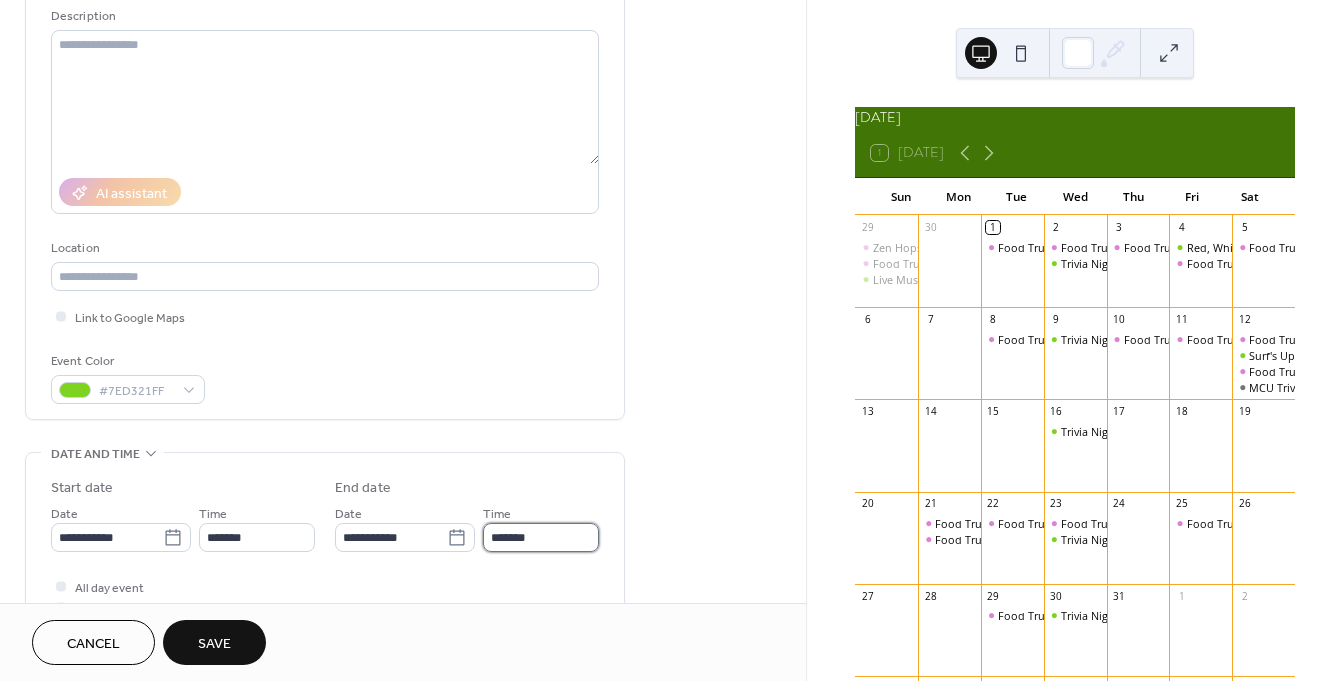 click on "*******" at bounding box center (541, 537) 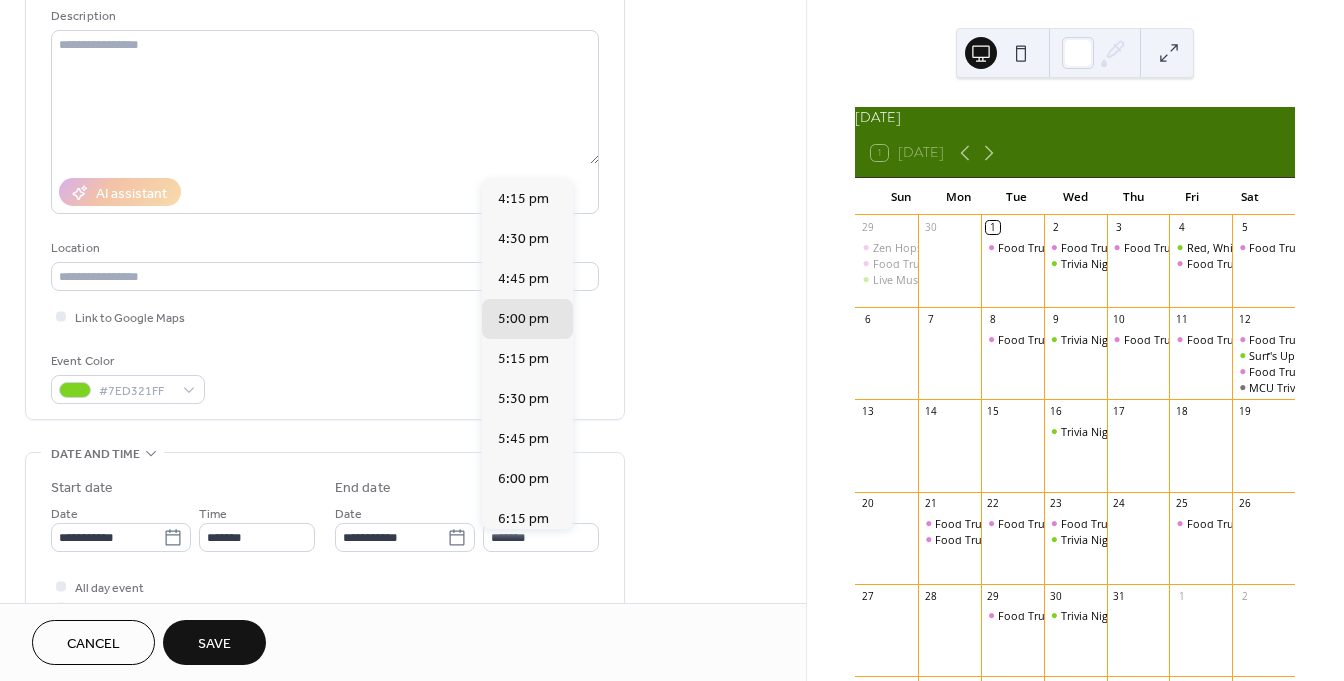 scroll, scrollTop: 317, scrollLeft: 0, axis: vertical 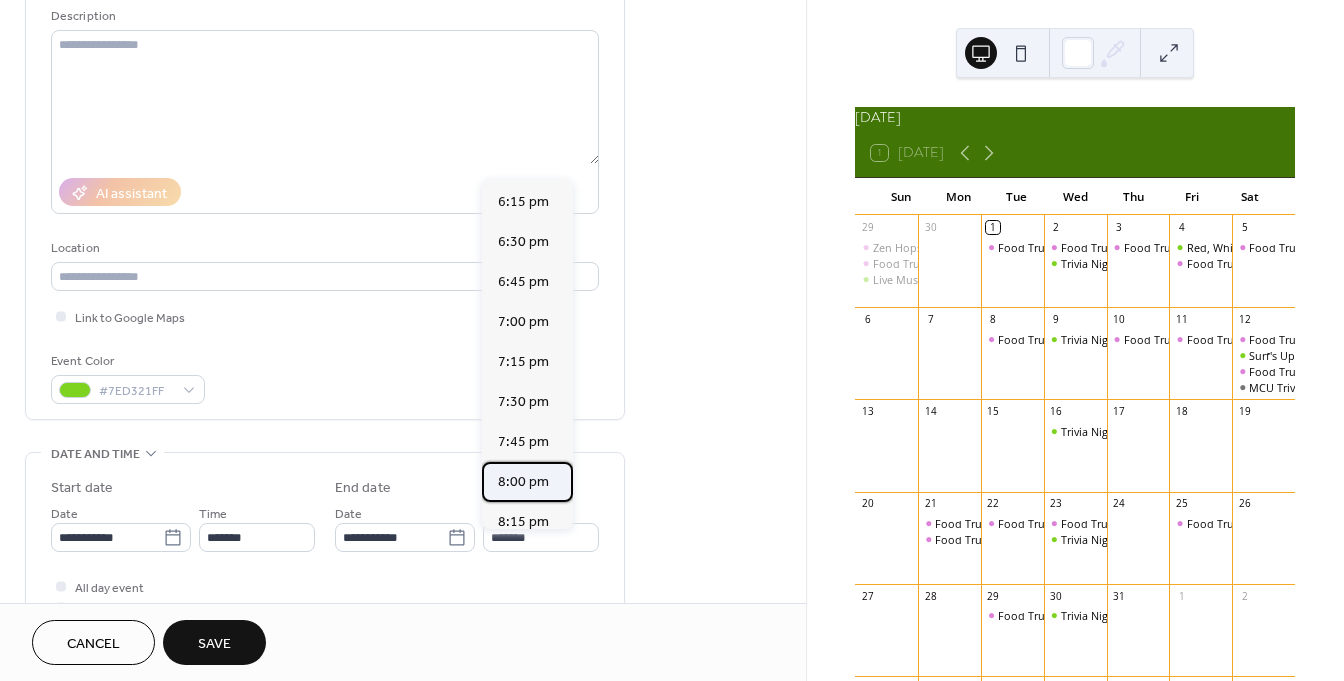 click on "8:00 pm" at bounding box center [523, 481] 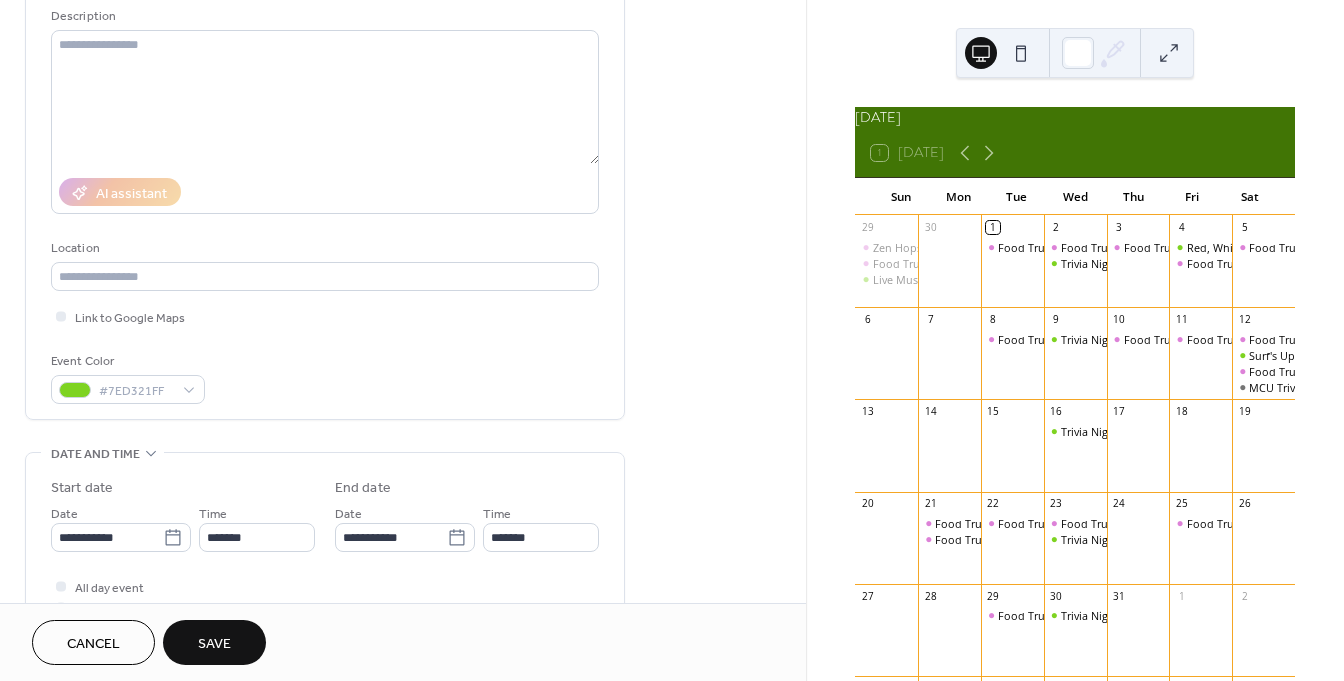 click on "**********" at bounding box center (403, 599) 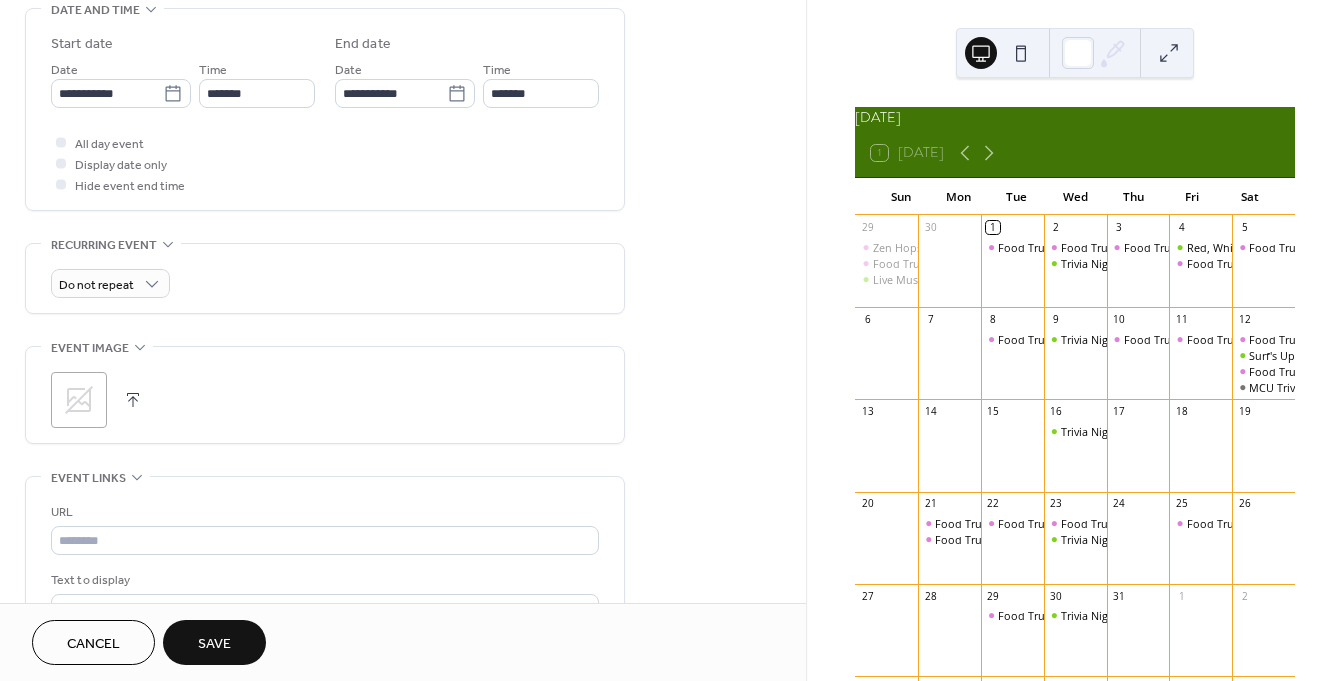 scroll, scrollTop: 653, scrollLeft: 0, axis: vertical 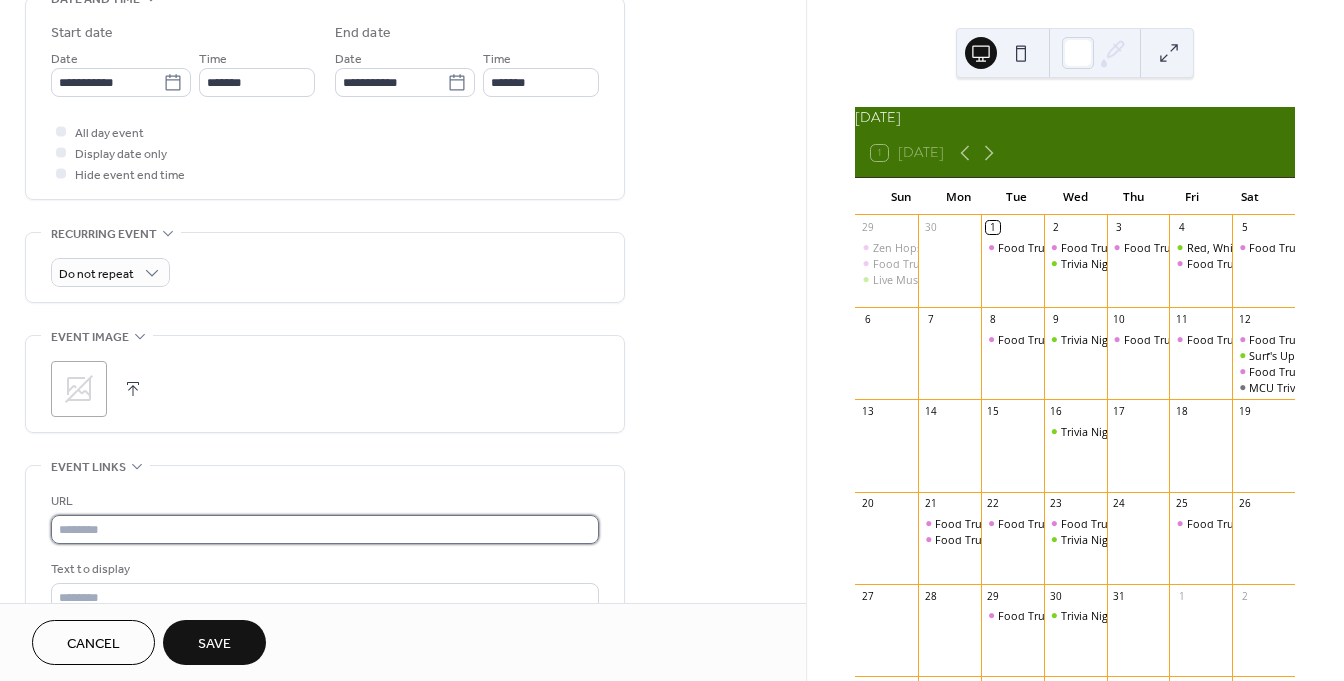 click at bounding box center [325, 529] 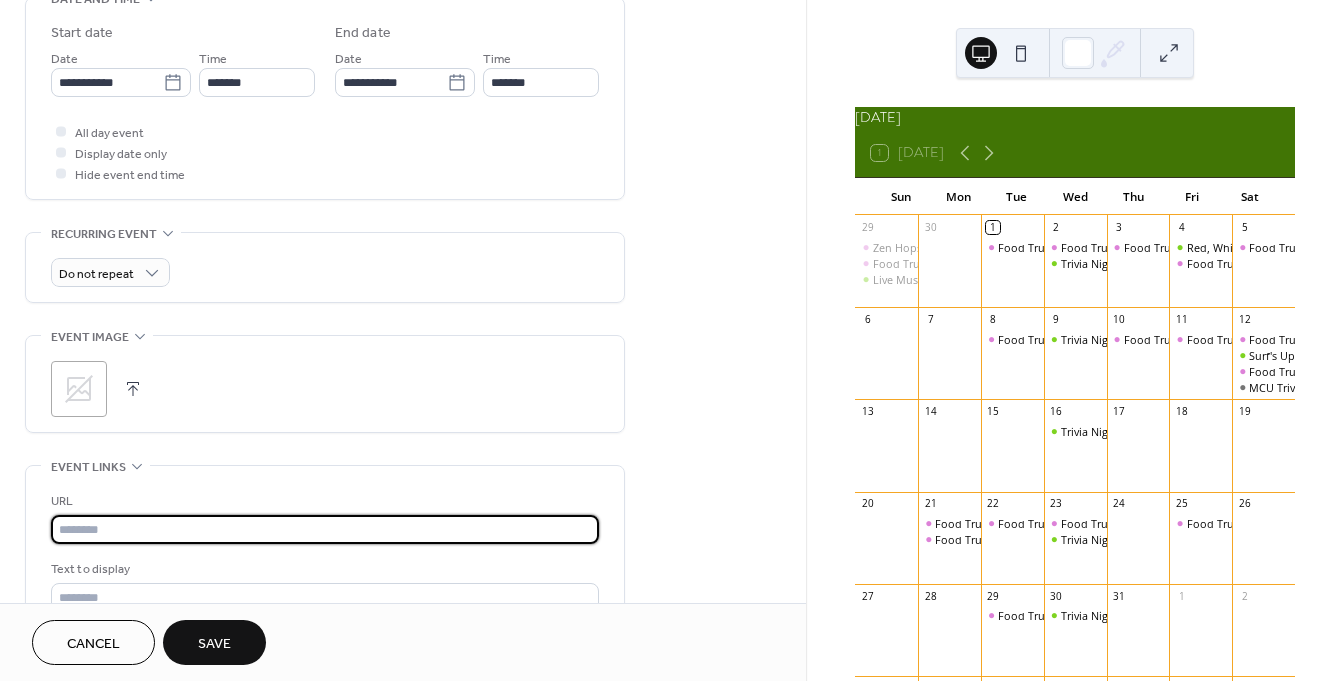paste on "**********" 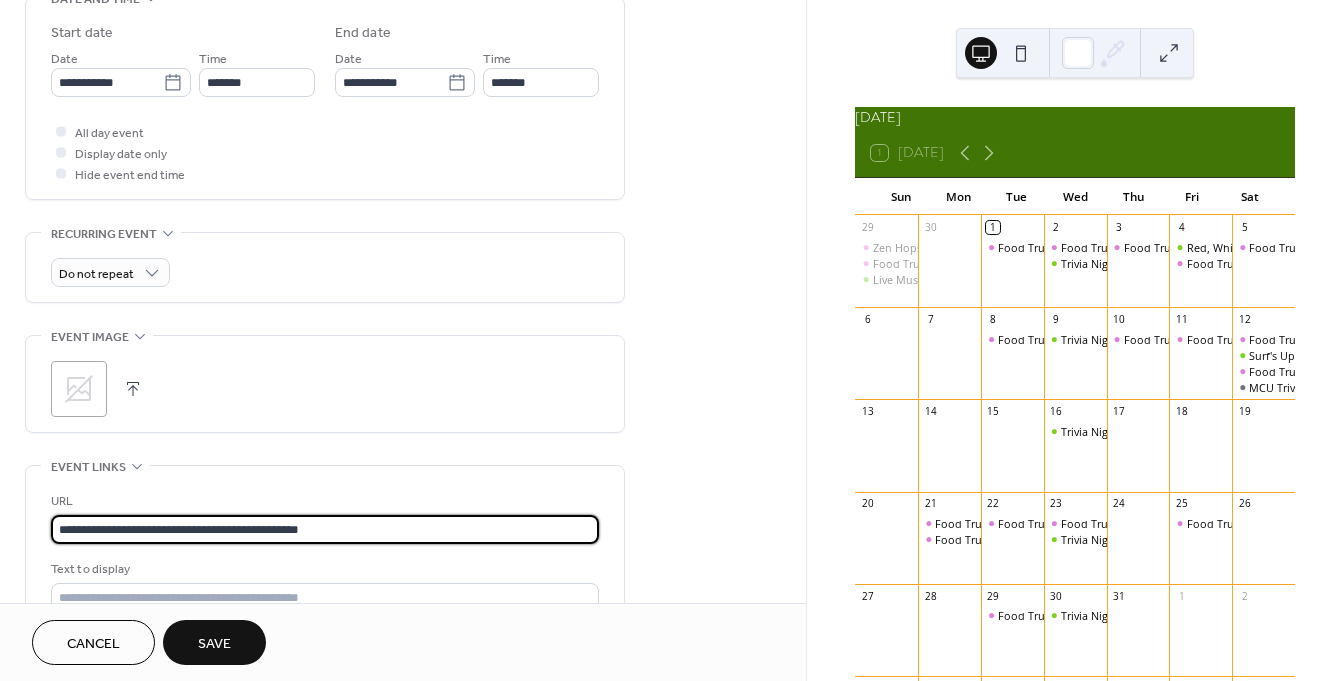 type on "**********" 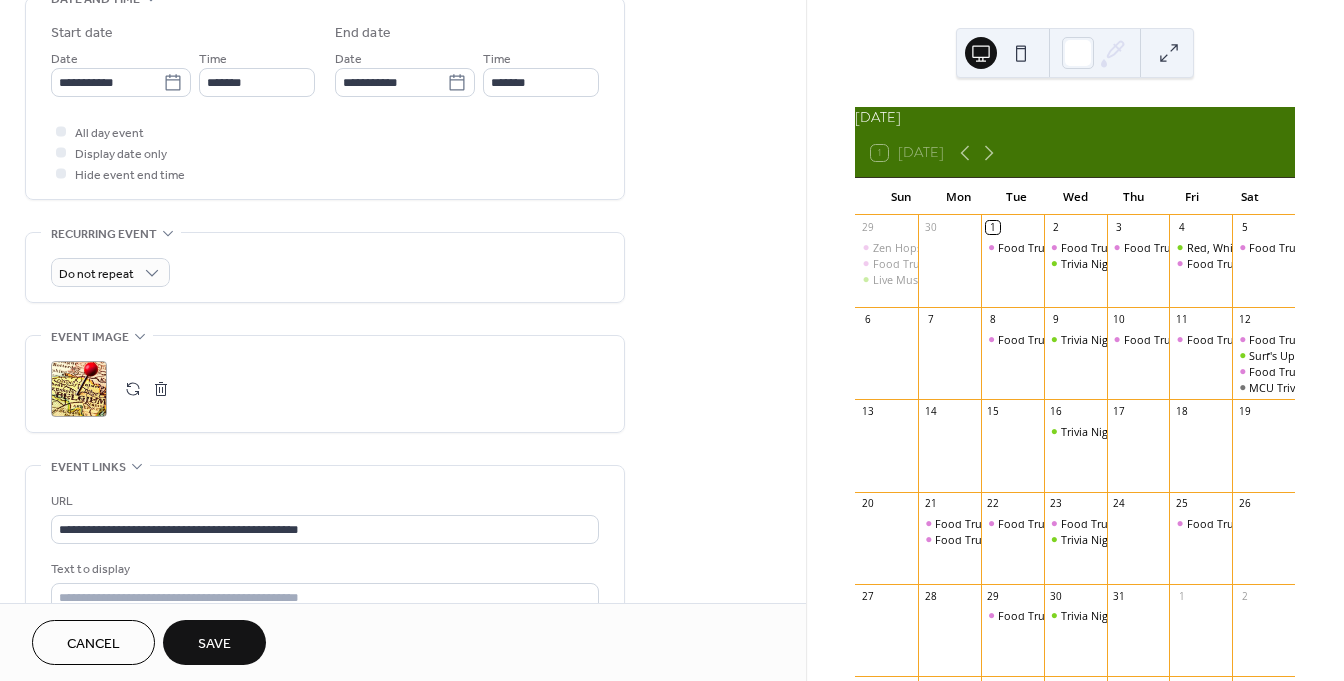 click on "Save" at bounding box center [214, 644] 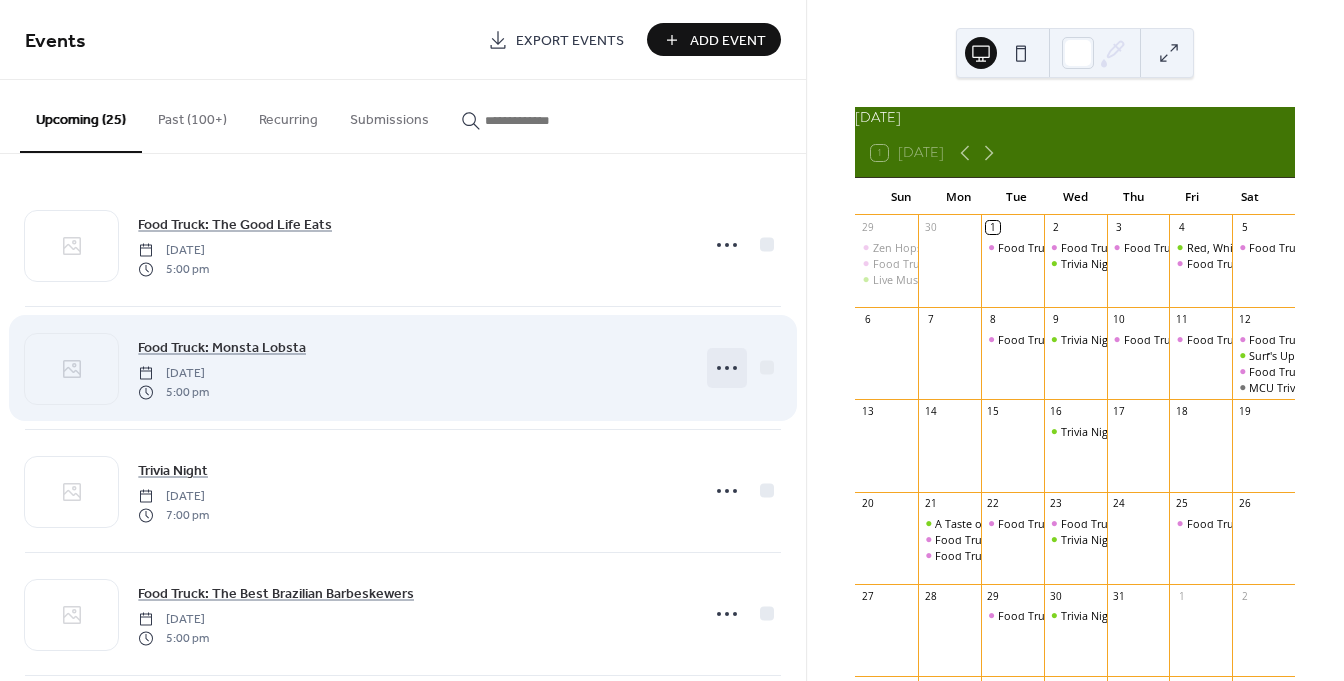 click 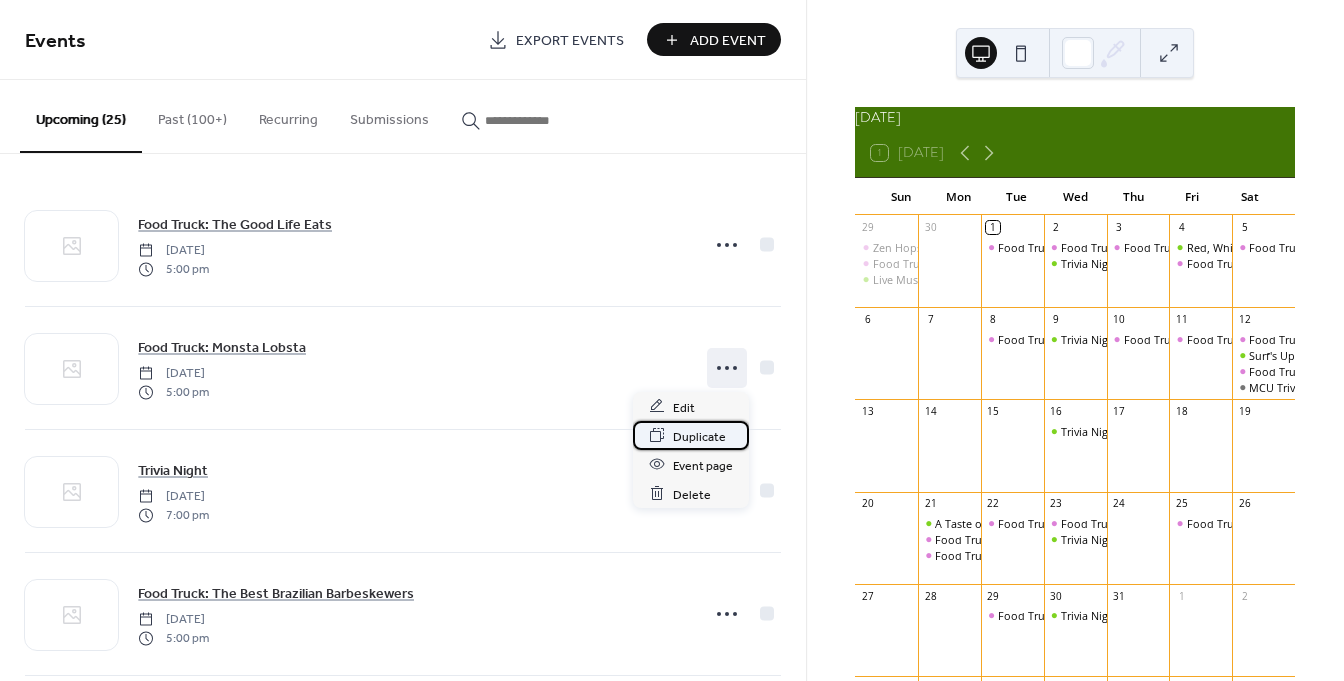 click on "Duplicate" at bounding box center [699, 436] 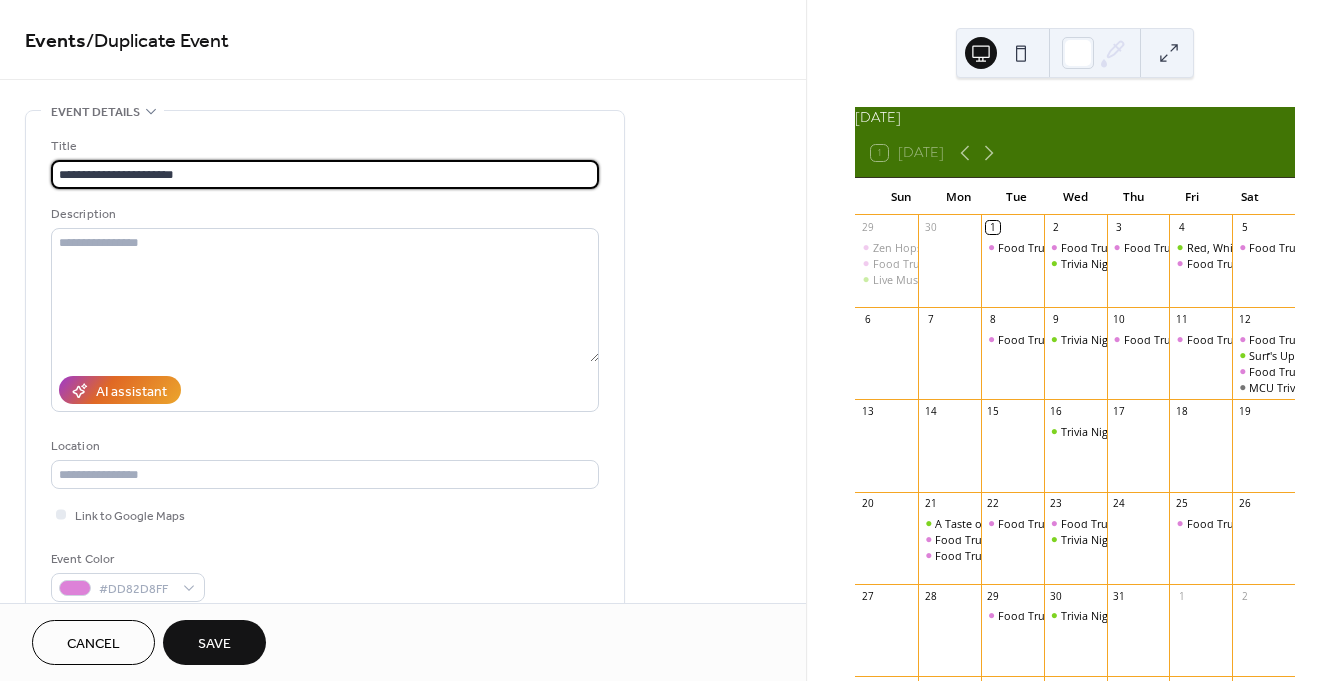 type on "**********" 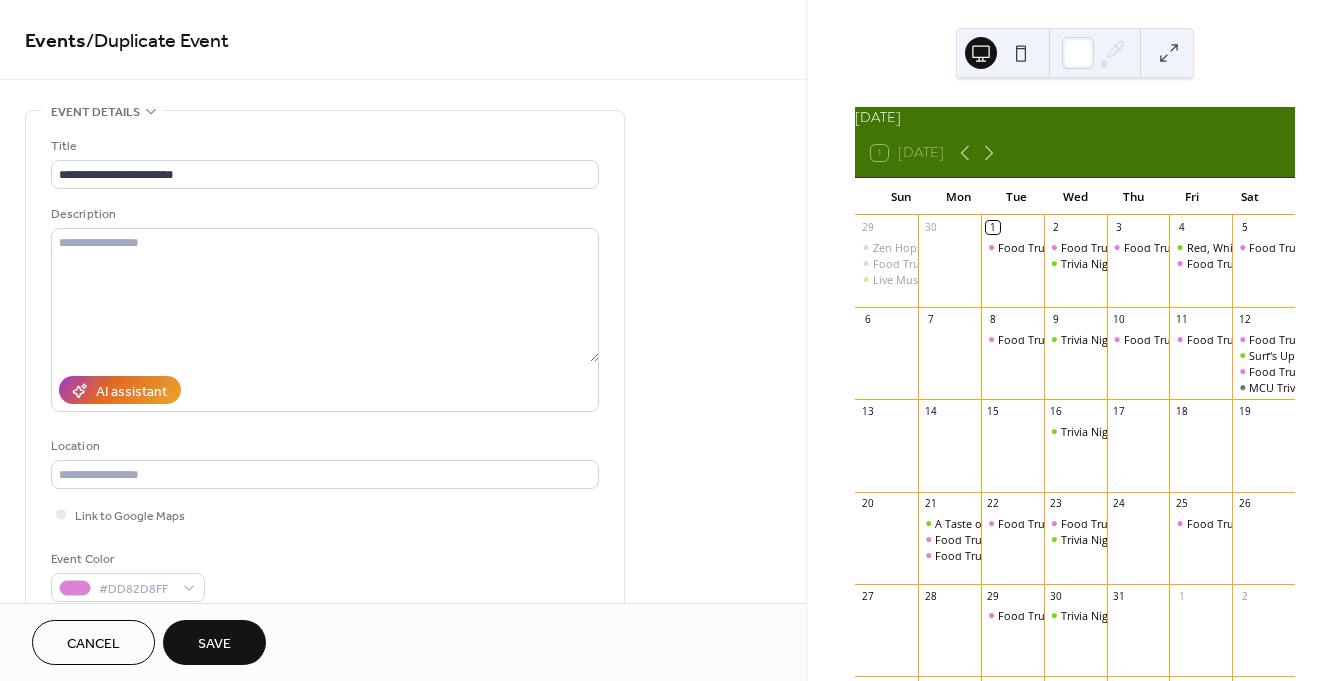 click on "Description" at bounding box center (323, 214) 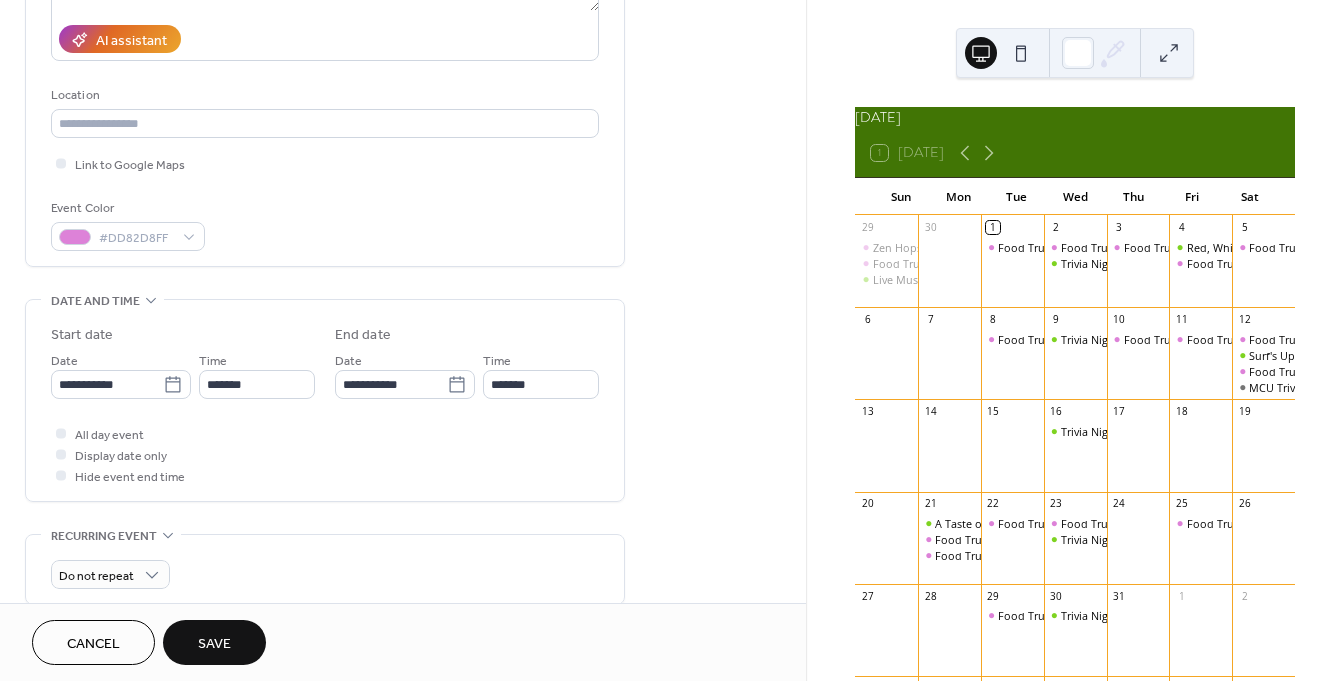 scroll, scrollTop: 363, scrollLeft: 0, axis: vertical 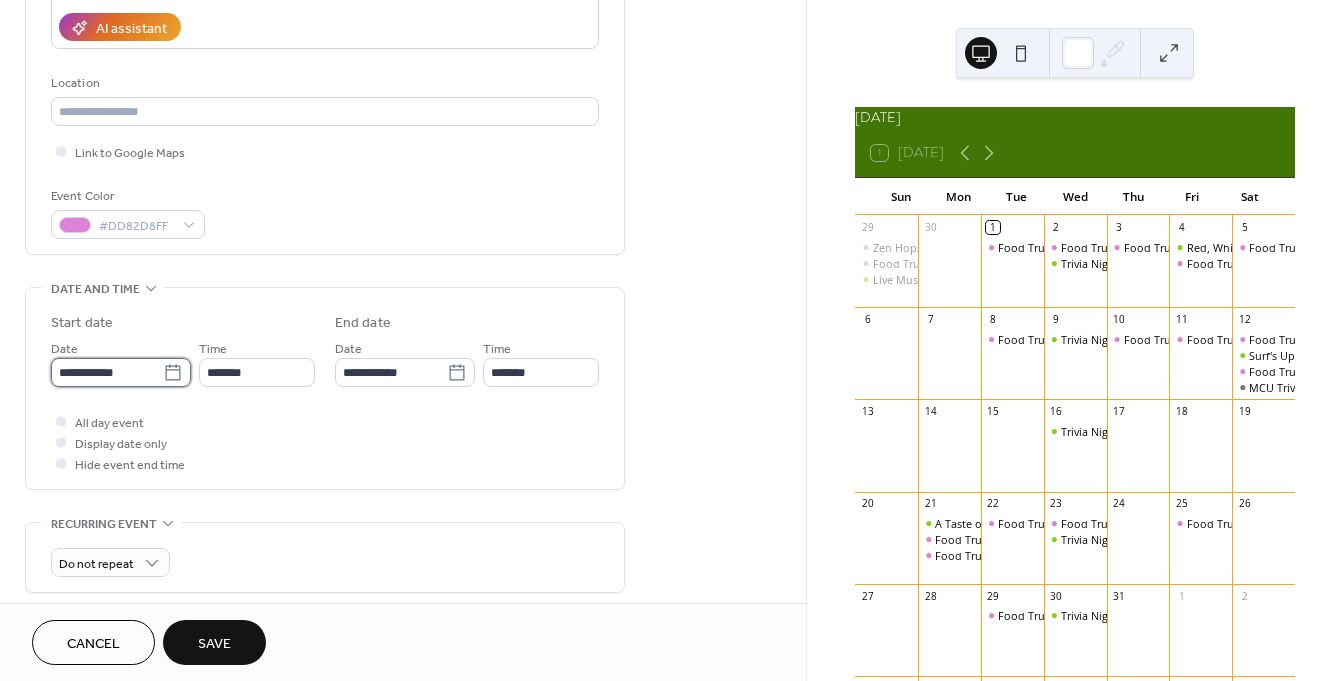 click on "**********" at bounding box center [107, 372] 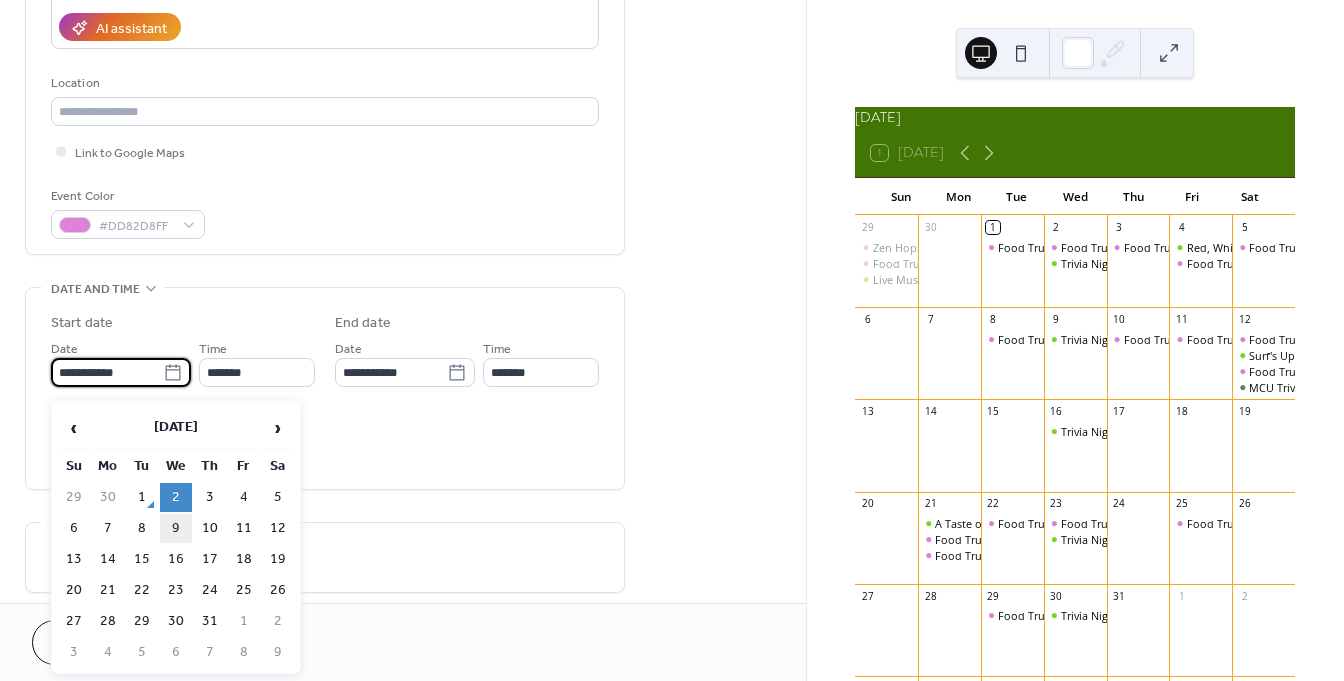 click on "9" at bounding box center (176, 528) 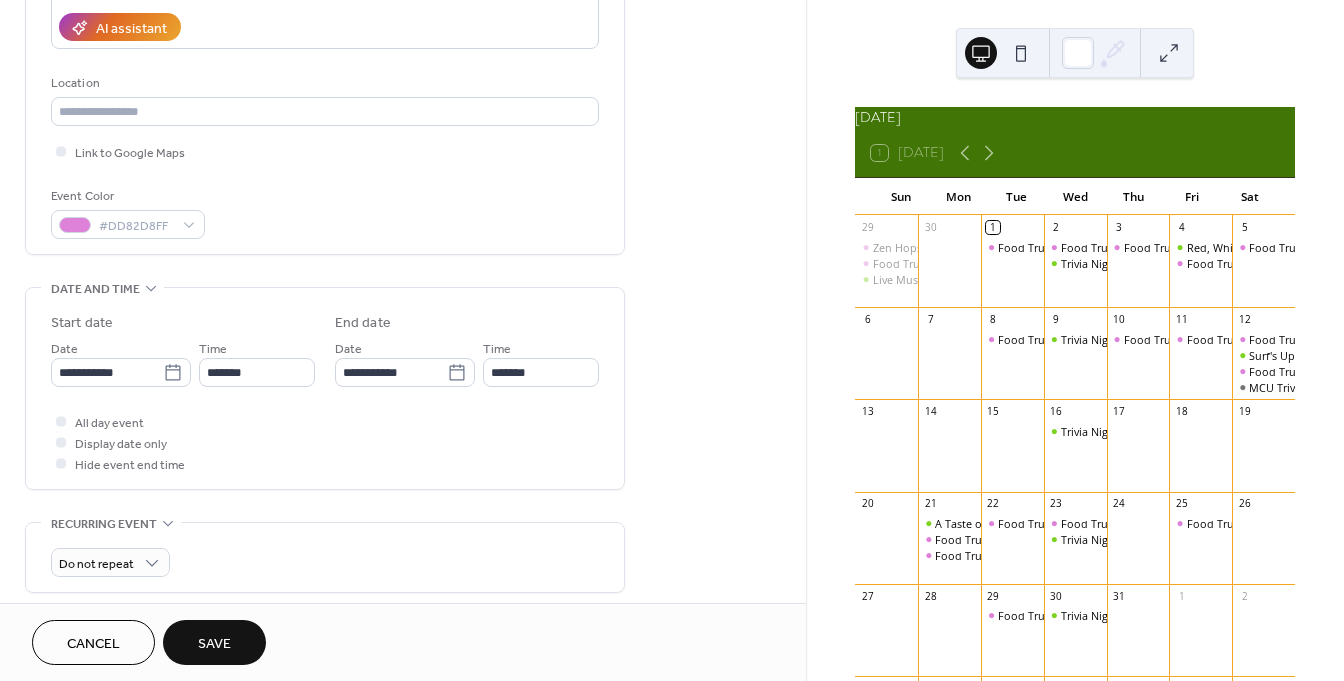 click on "Save" at bounding box center (214, 644) 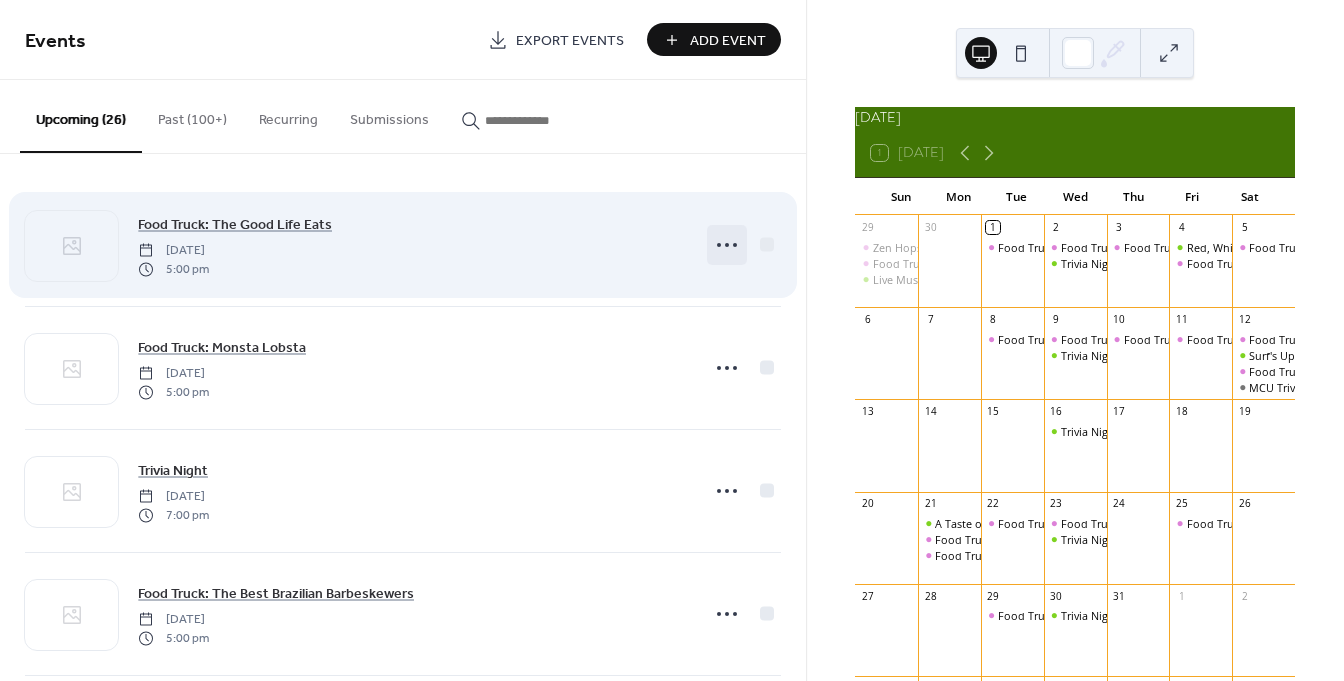 click 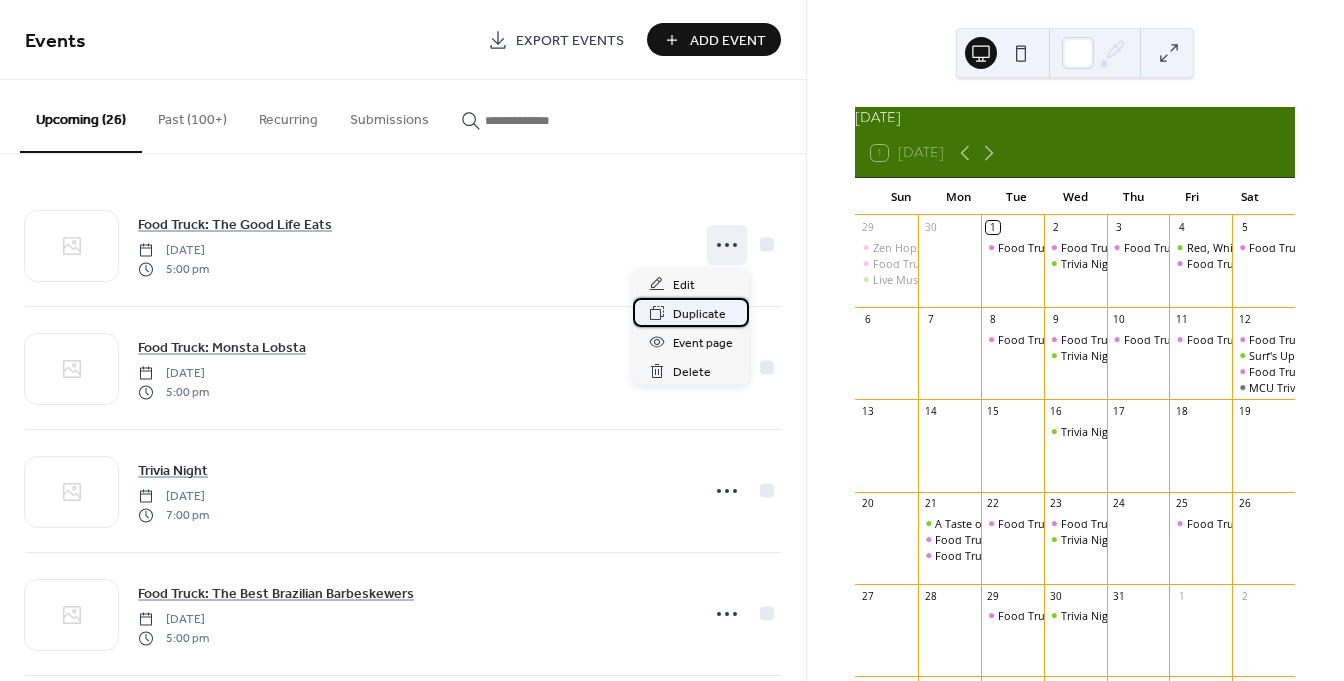 click on "Duplicate" at bounding box center [699, 314] 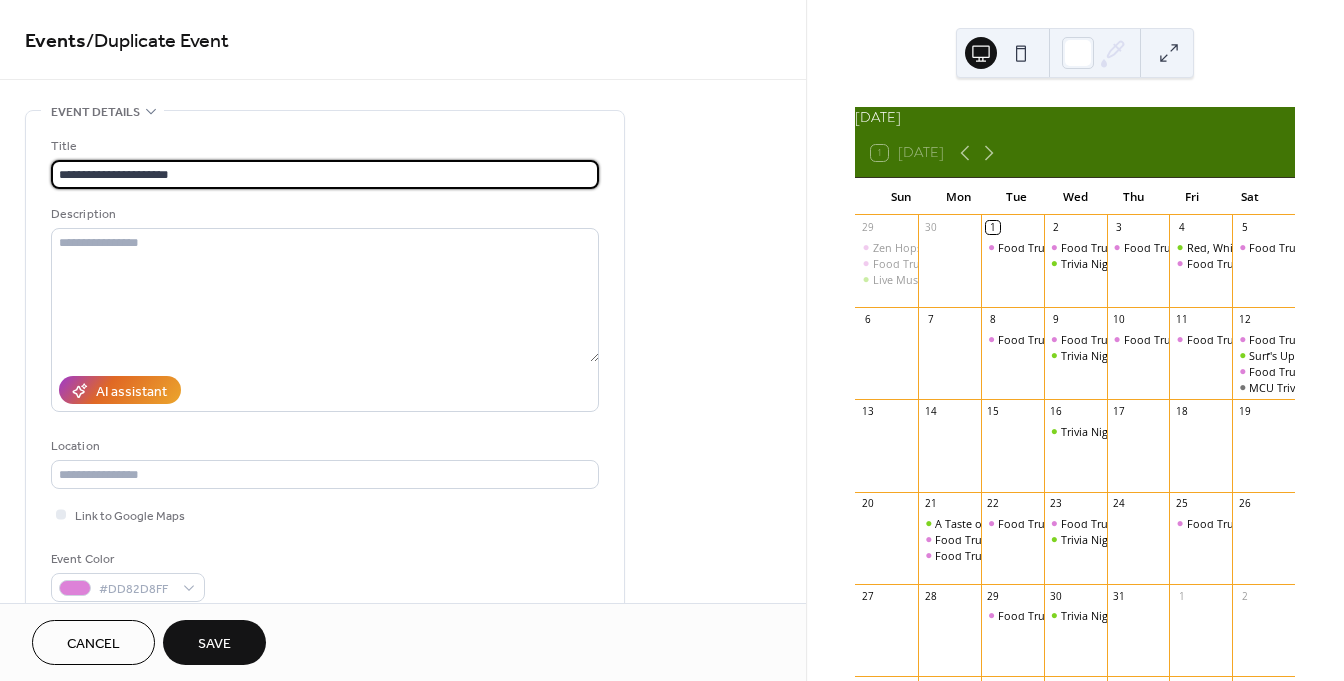 type on "**********" 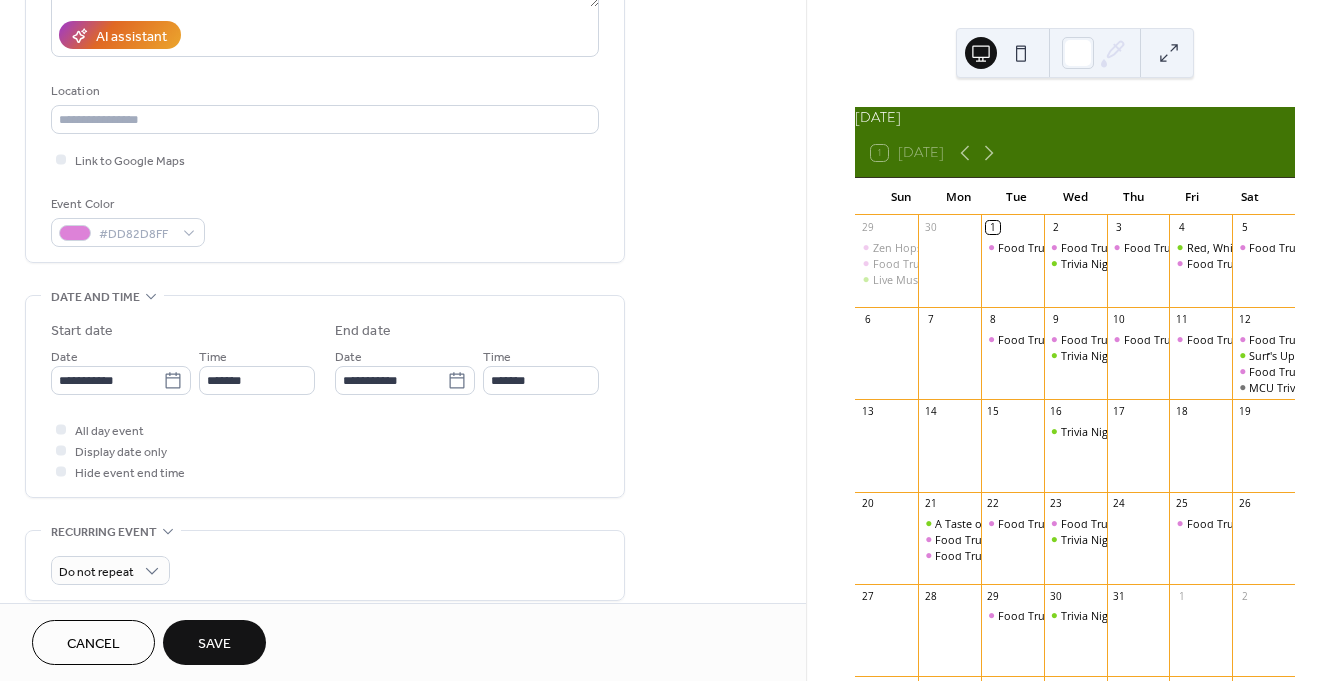scroll, scrollTop: 354, scrollLeft: 0, axis: vertical 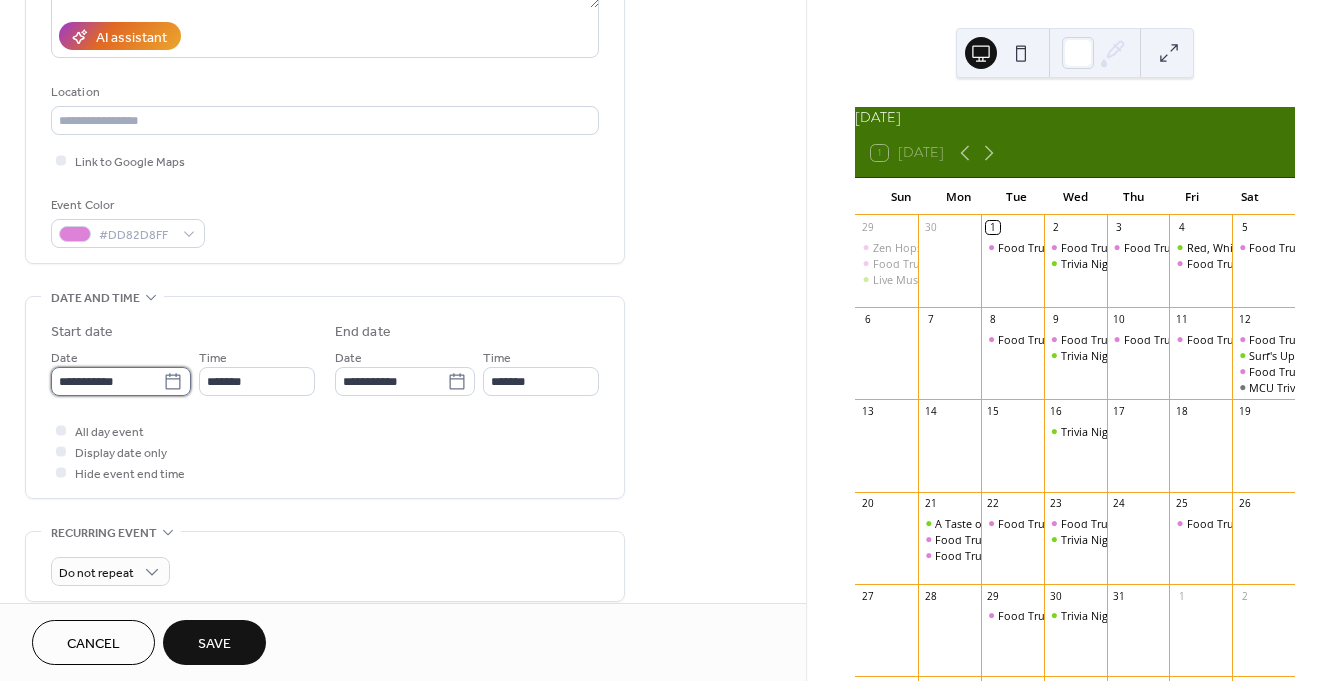 click on "**********" at bounding box center [107, 381] 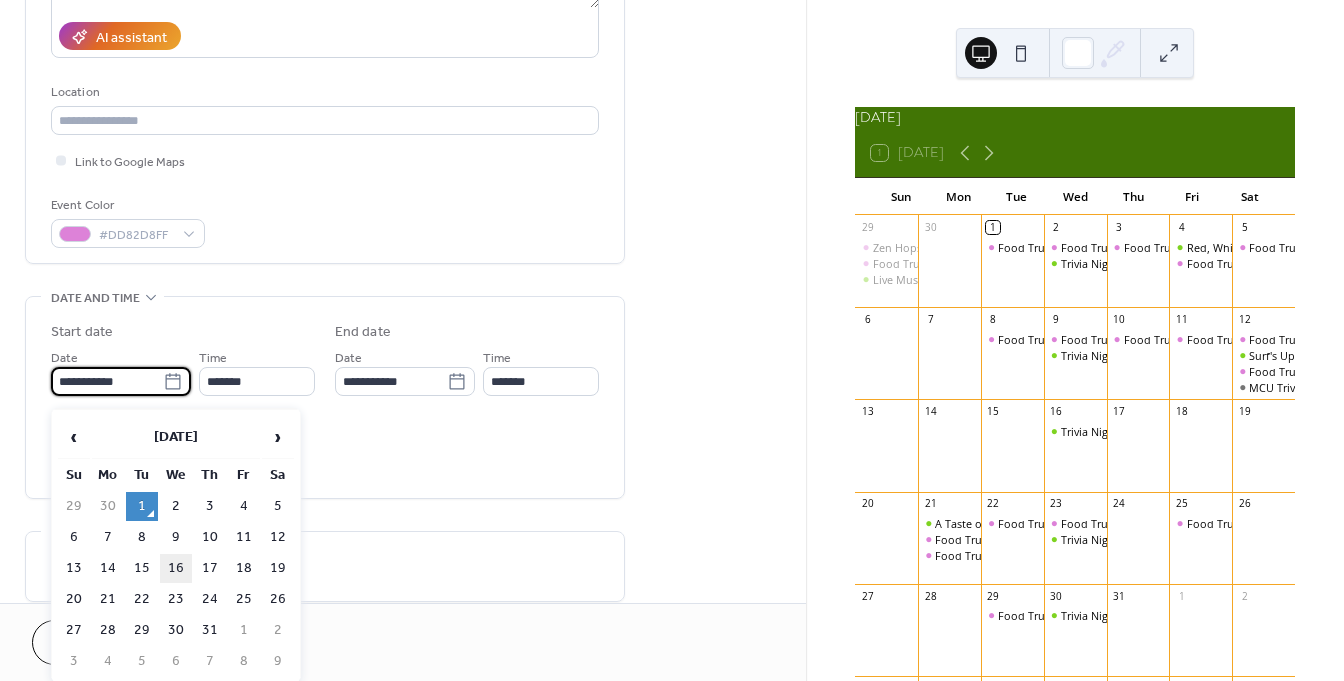 click on "16" at bounding box center [176, 568] 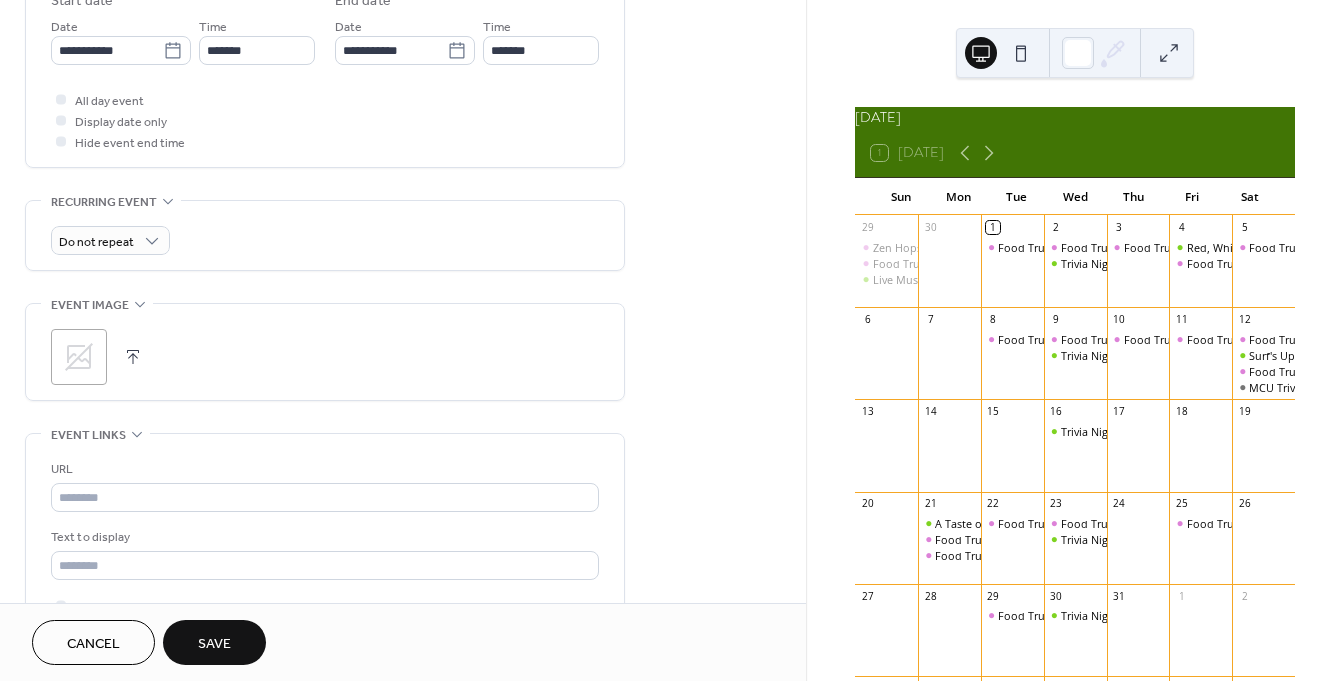 scroll, scrollTop: 686, scrollLeft: 0, axis: vertical 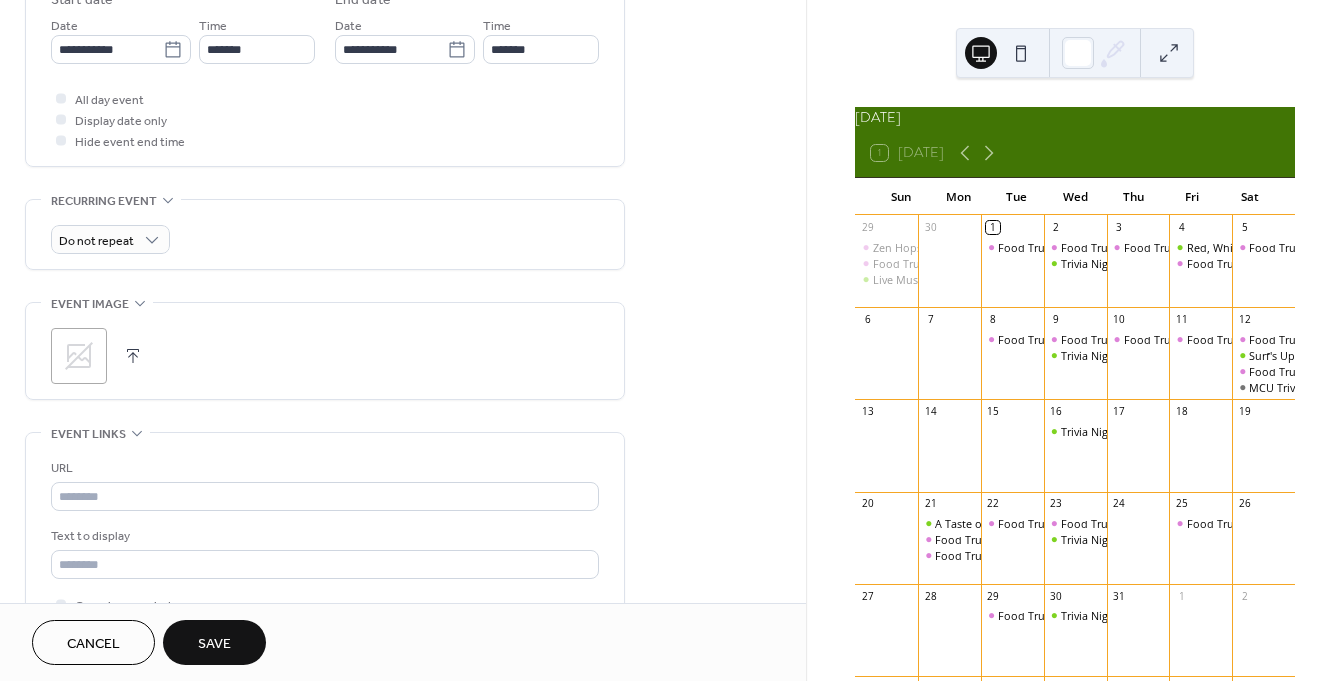 click on "Save" at bounding box center (214, 644) 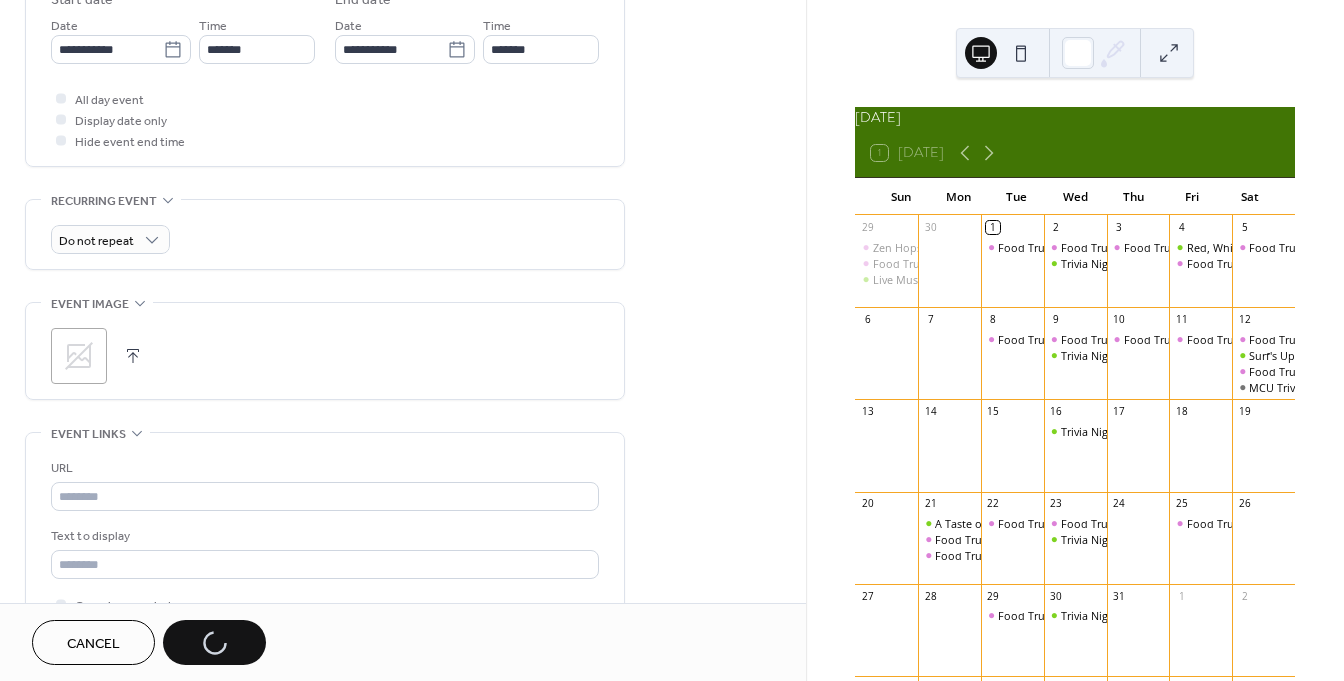 scroll, scrollTop: 756, scrollLeft: 0, axis: vertical 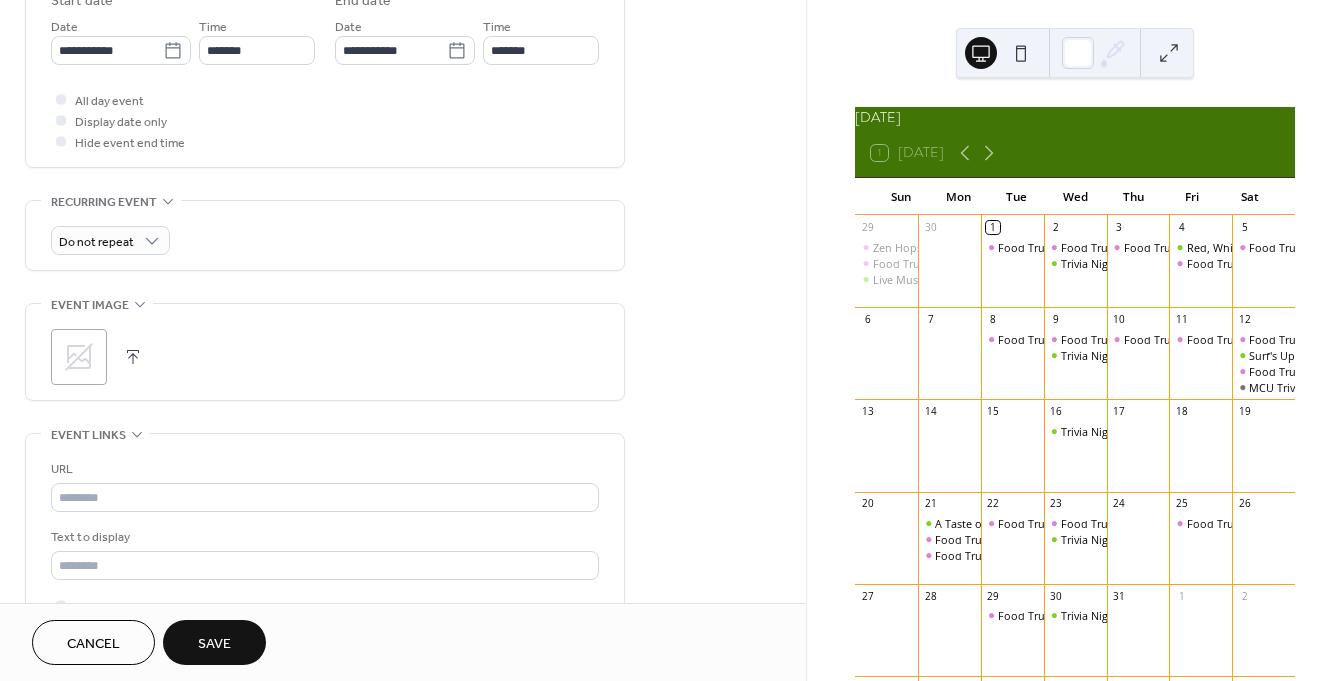 click on "Save" at bounding box center [214, 642] 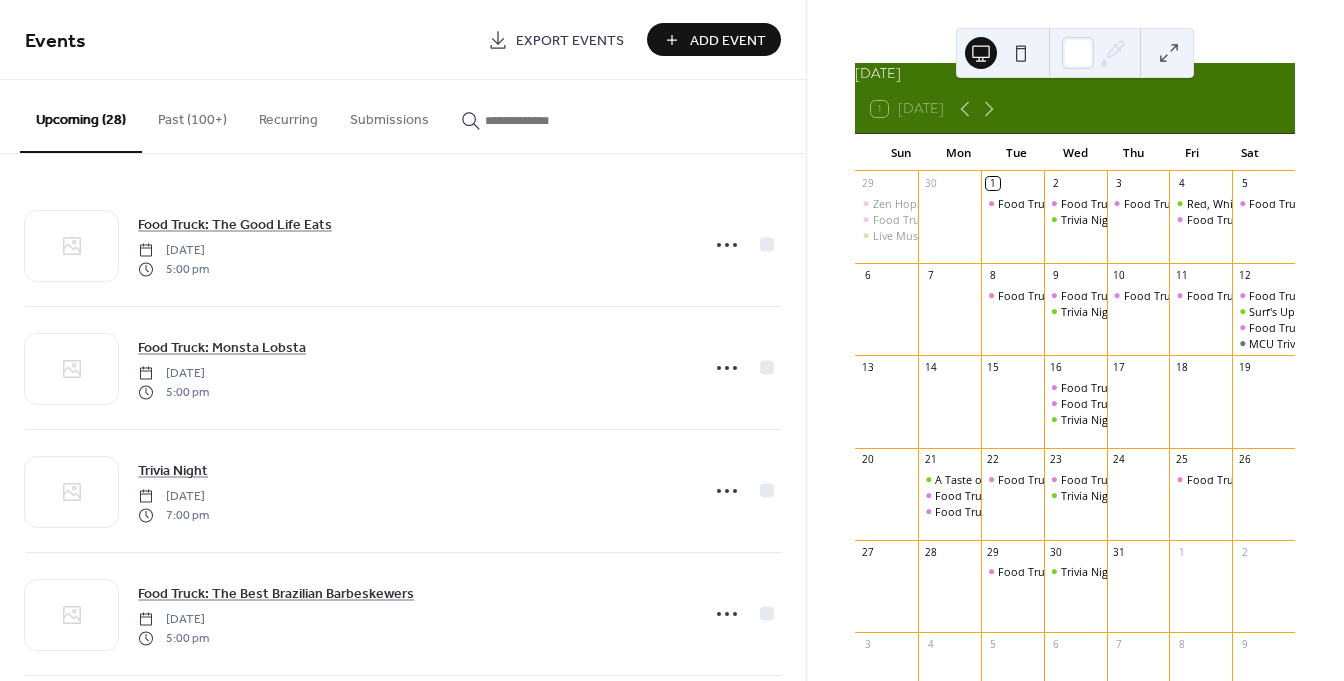 scroll, scrollTop: 0, scrollLeft: 0, axis: both 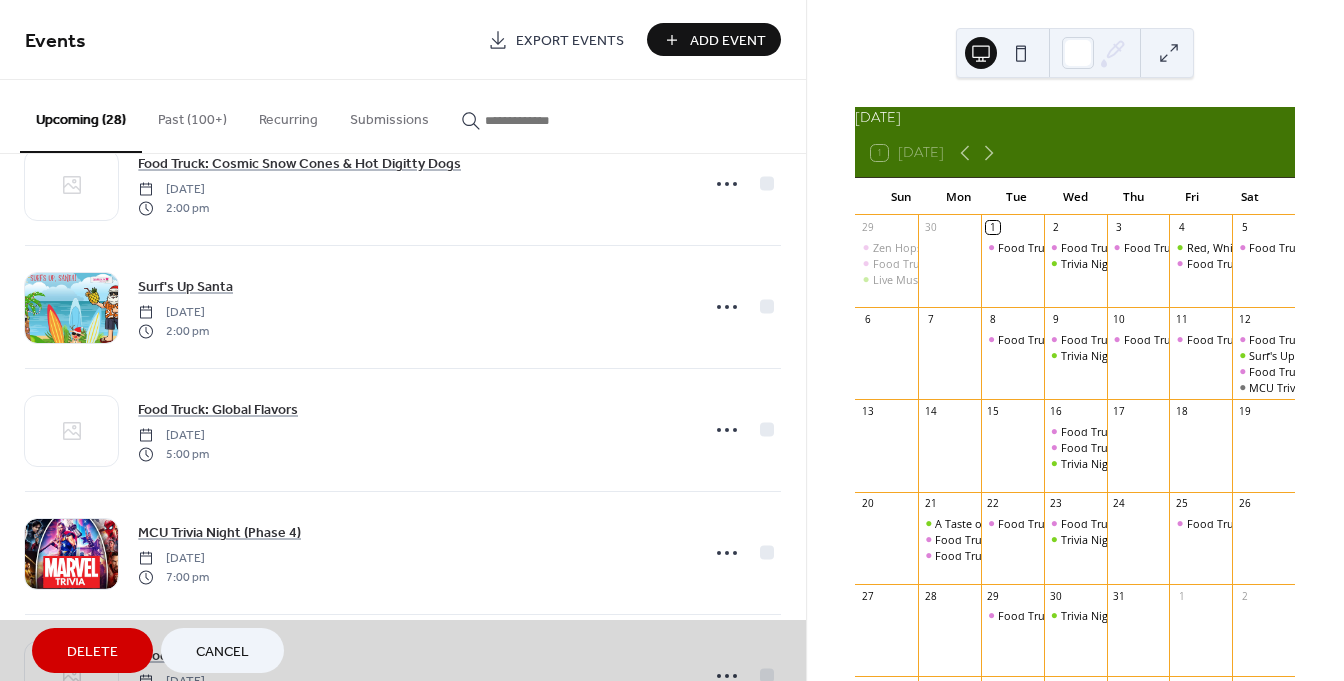 click on "Cancel" at bounding box center [222, 652] 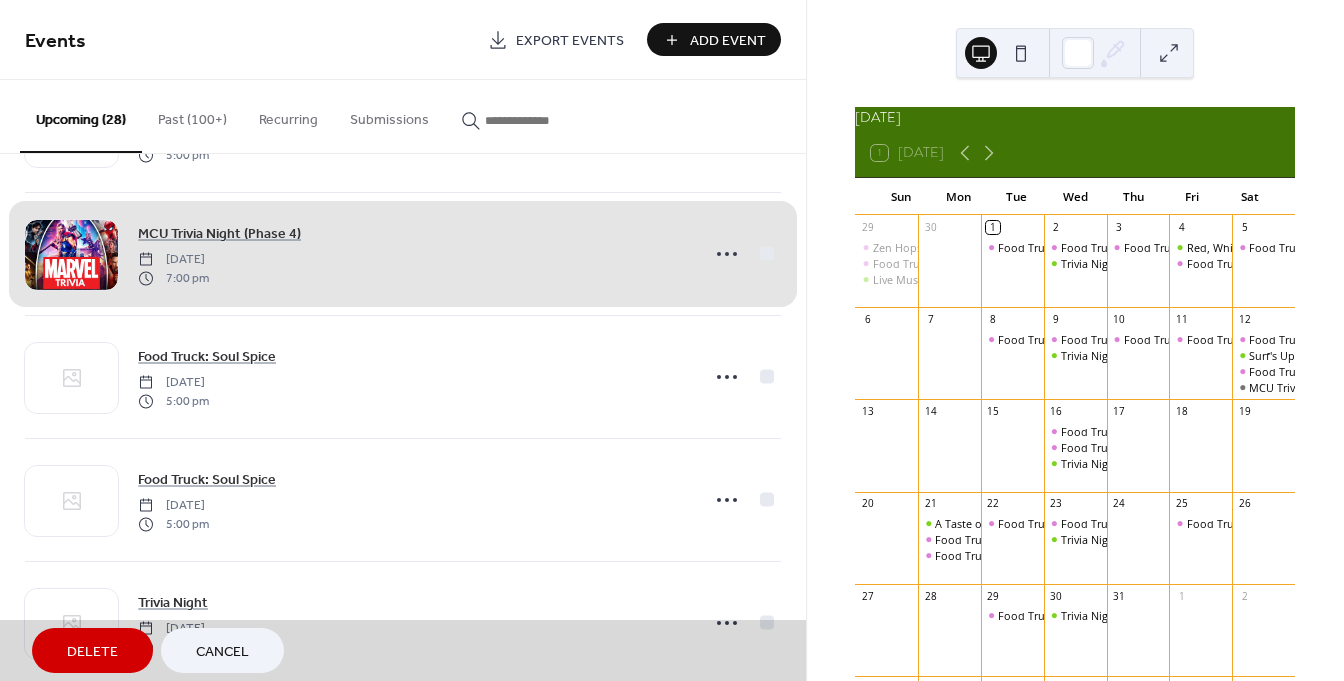 scroll, scrollTop: 1838, scrollLeft: 0, axis: vertical 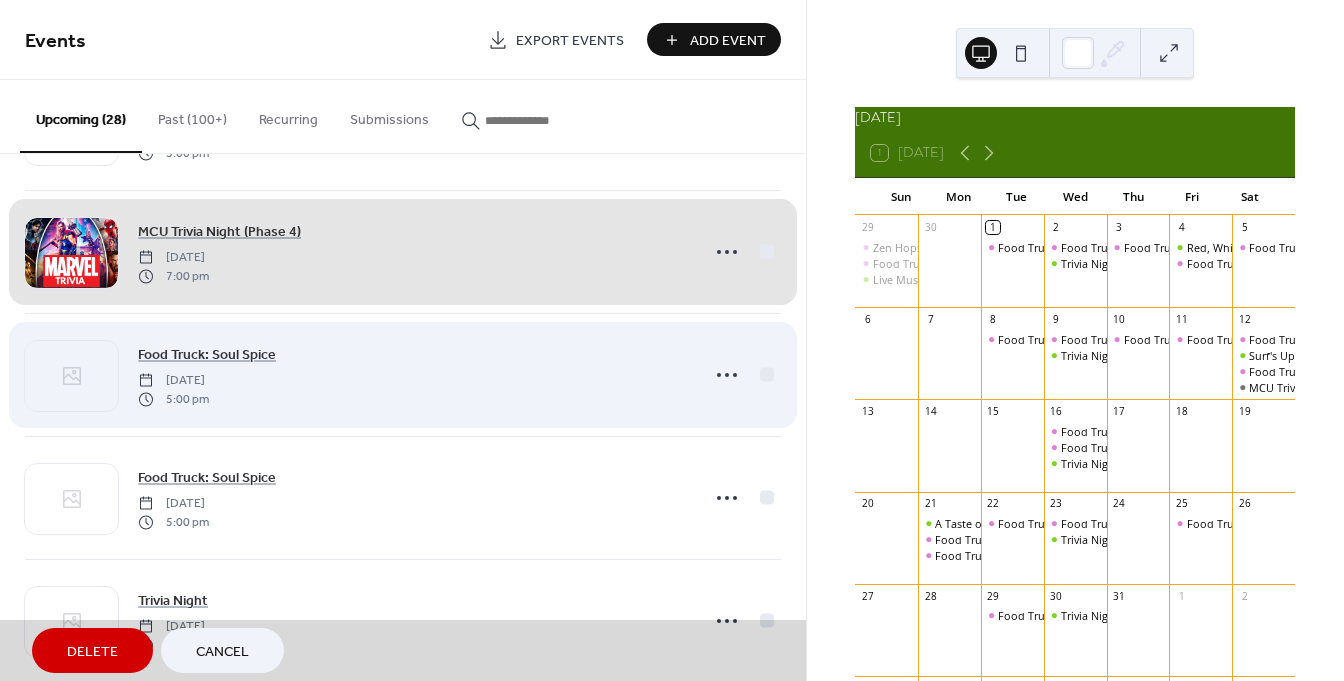 click on "Food Truck: Soul Spice Wednesday, July 16, 2025 5:00 pm" at bounding box center (403, 374) 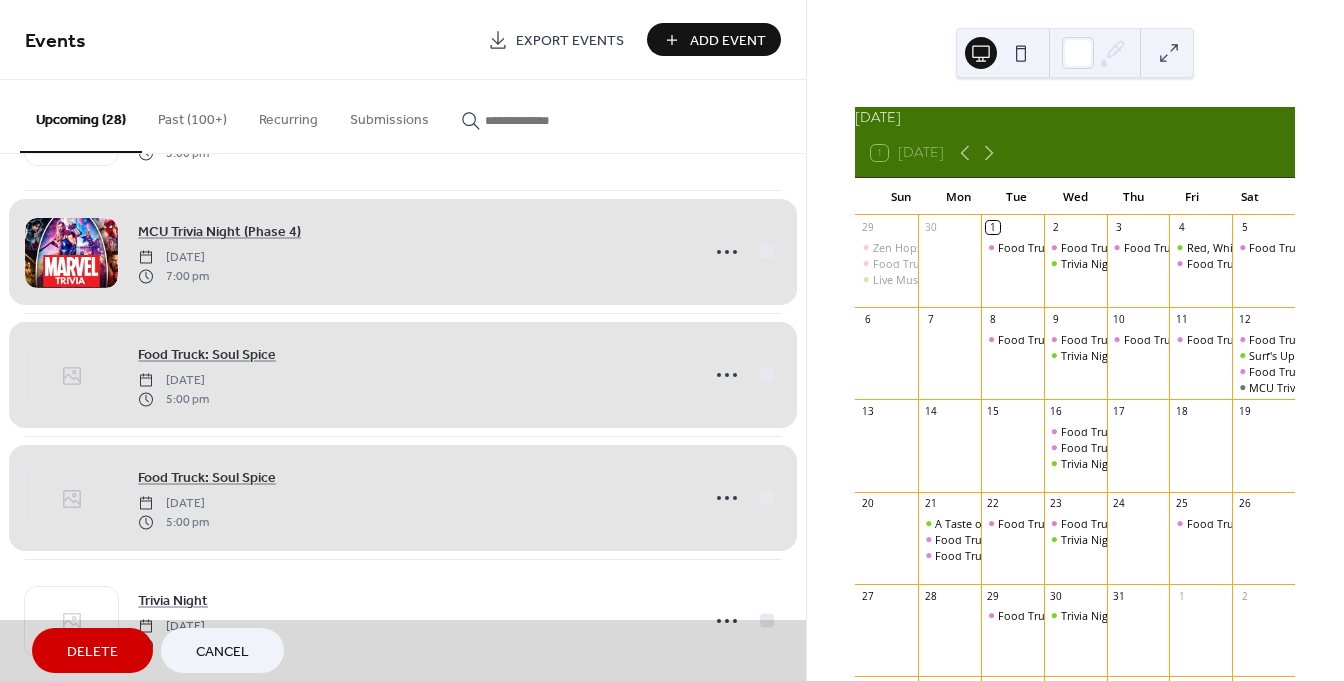 click on "Cancel" at bounding box center [222, 652] 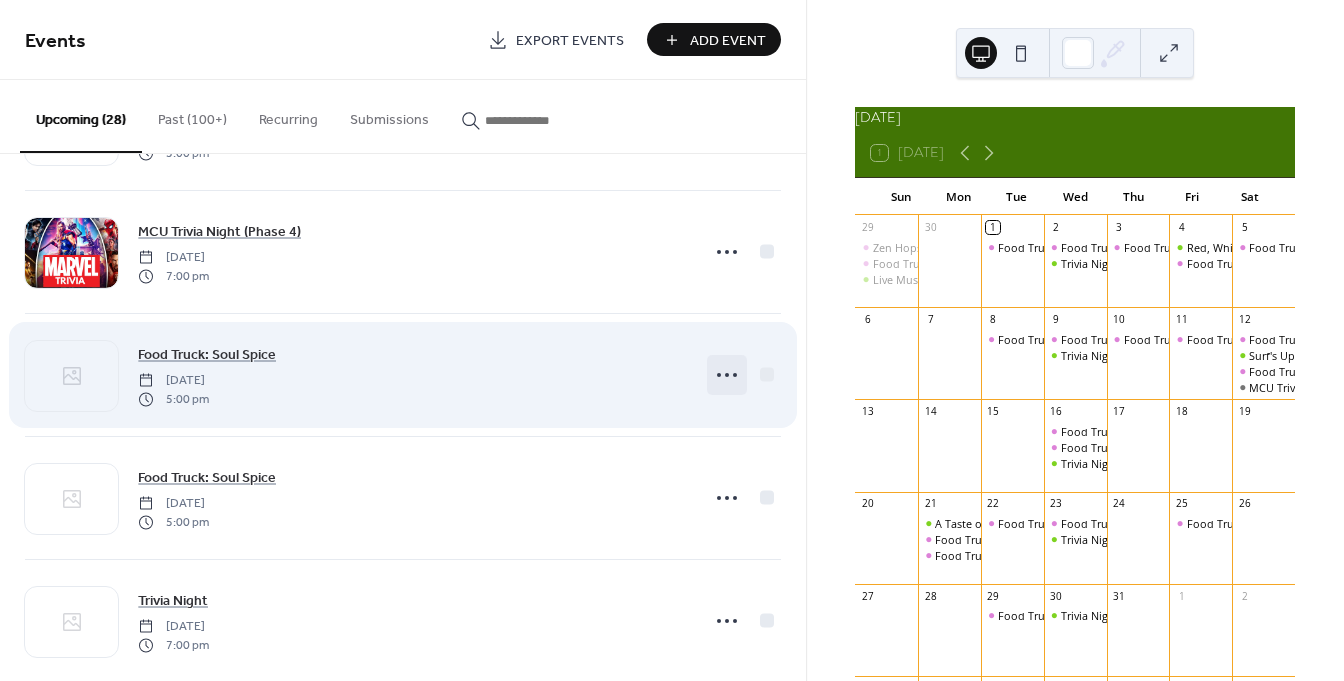 click 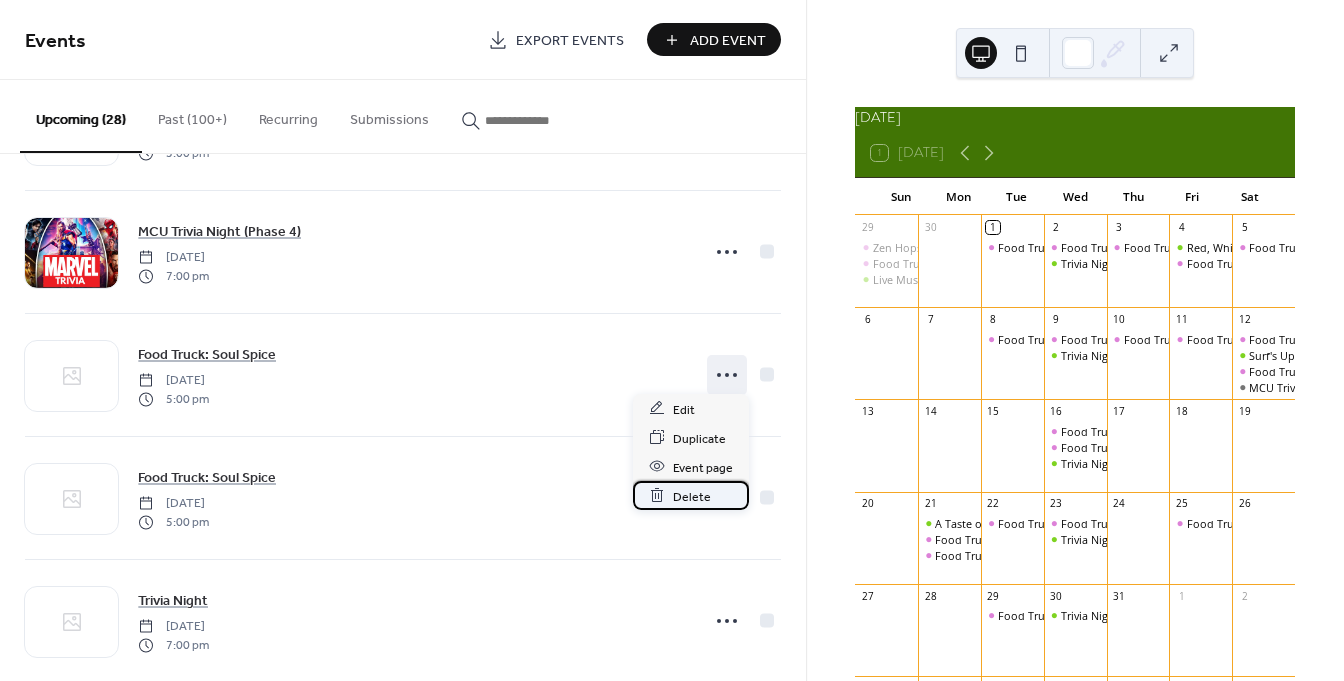 click on "Delete" at bounding box center [692, 496] 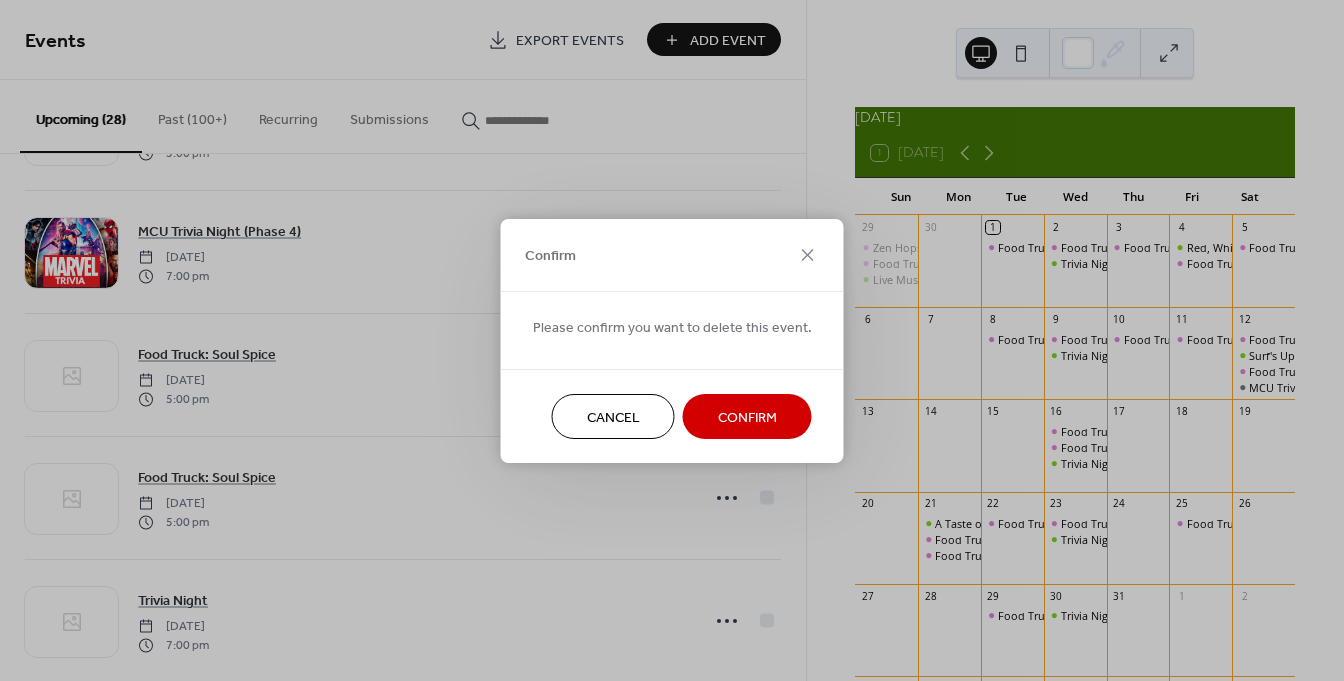 click on "Confirm" at bounding box center [747, 417] 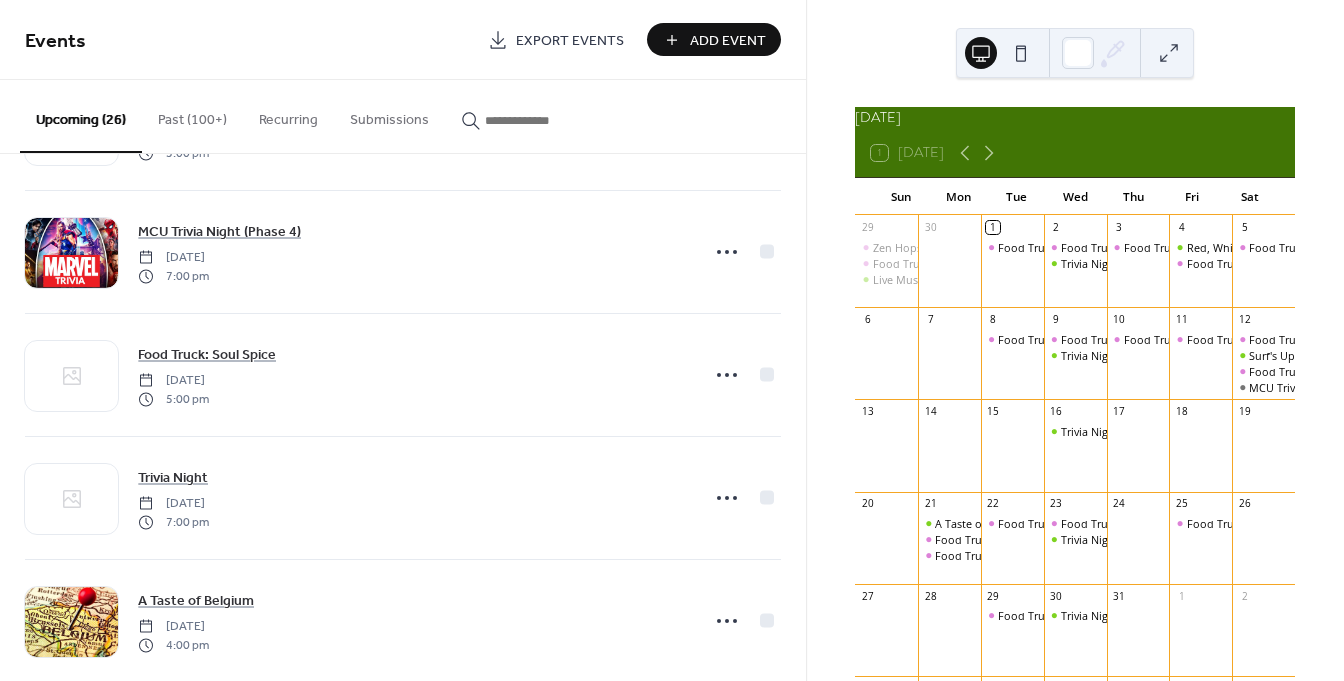 click on "Add Event" at bounding box center [728, 41] 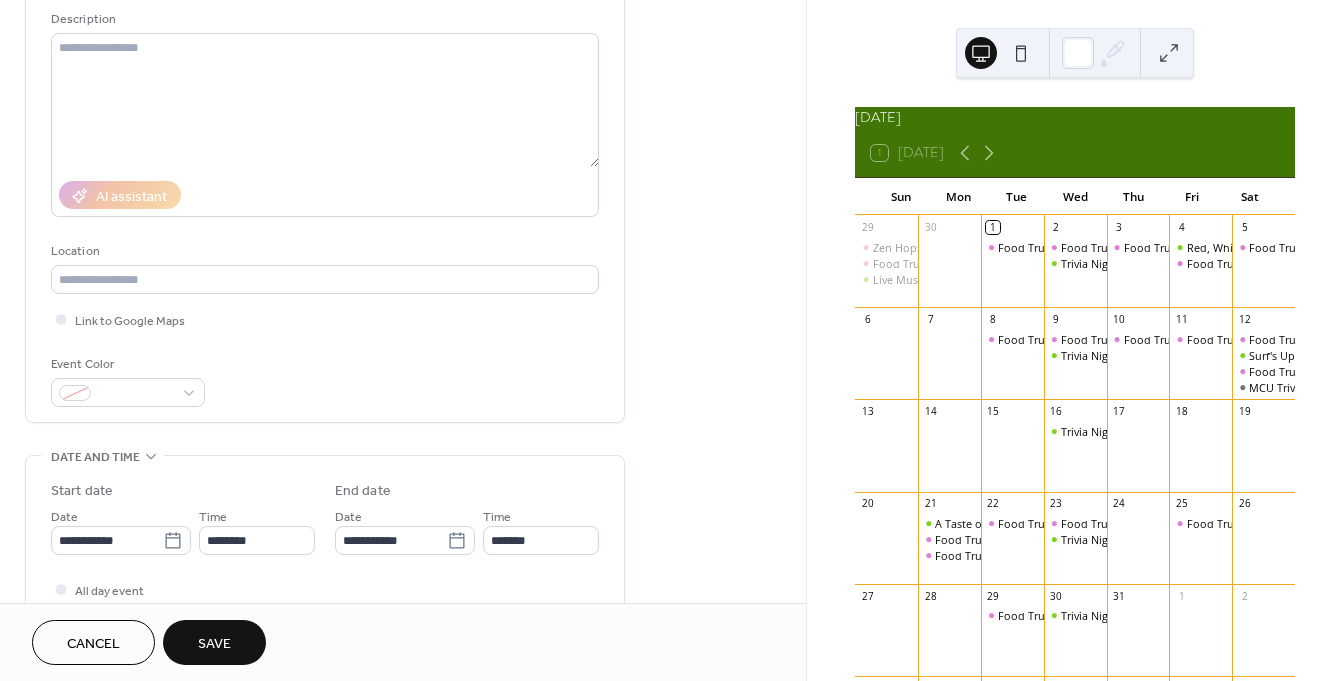 scroll, scrollTop: 193, scrollLeft: 0, axis: vertical 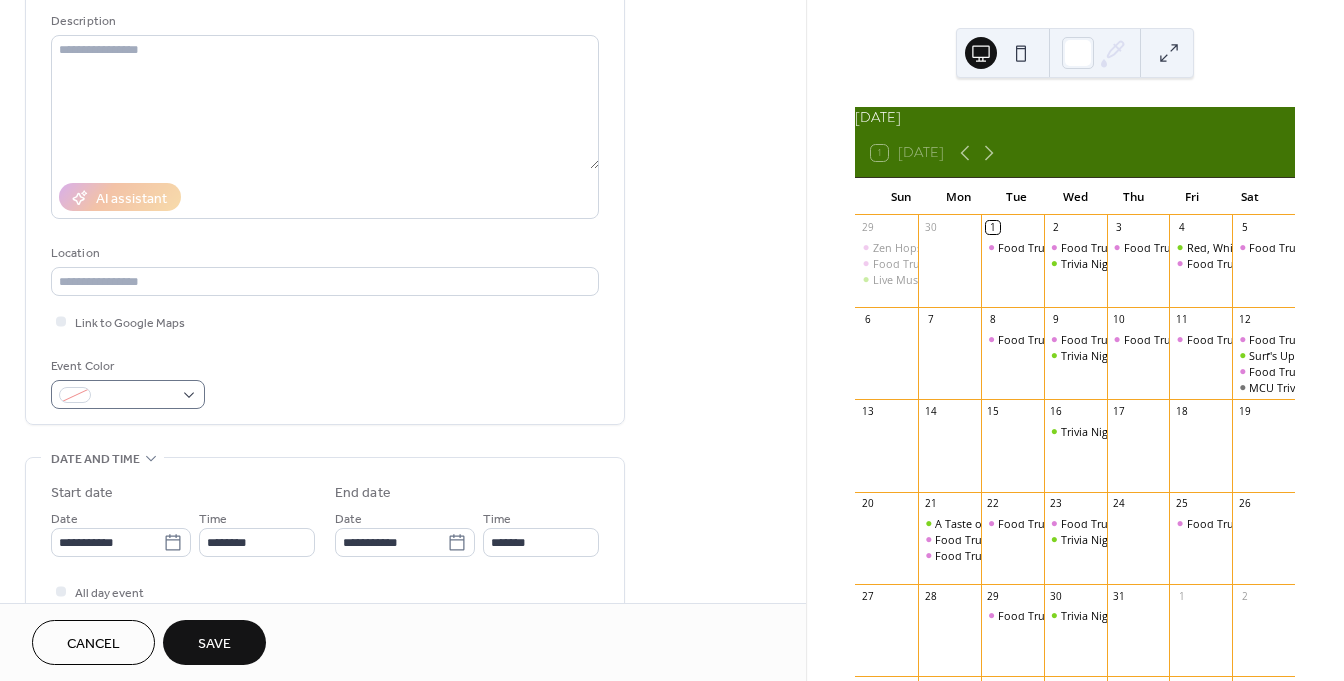 type on "**********" 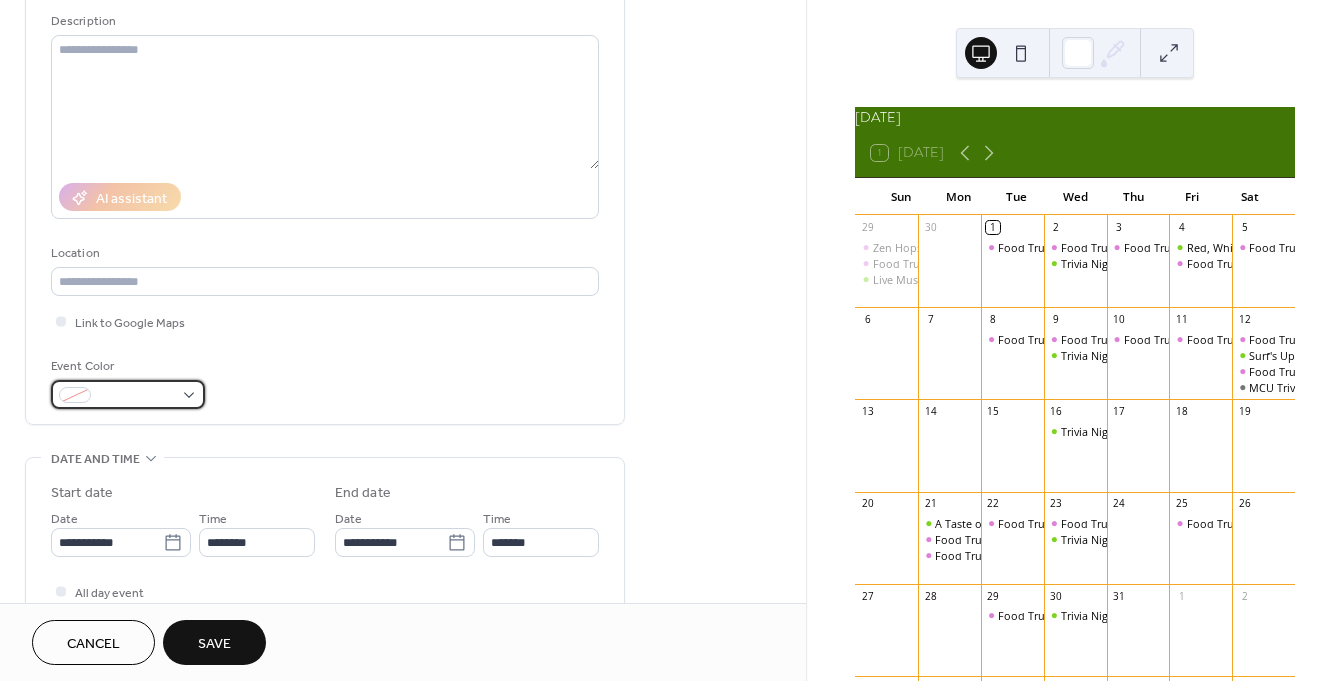 click at bounding box center (136, 396) 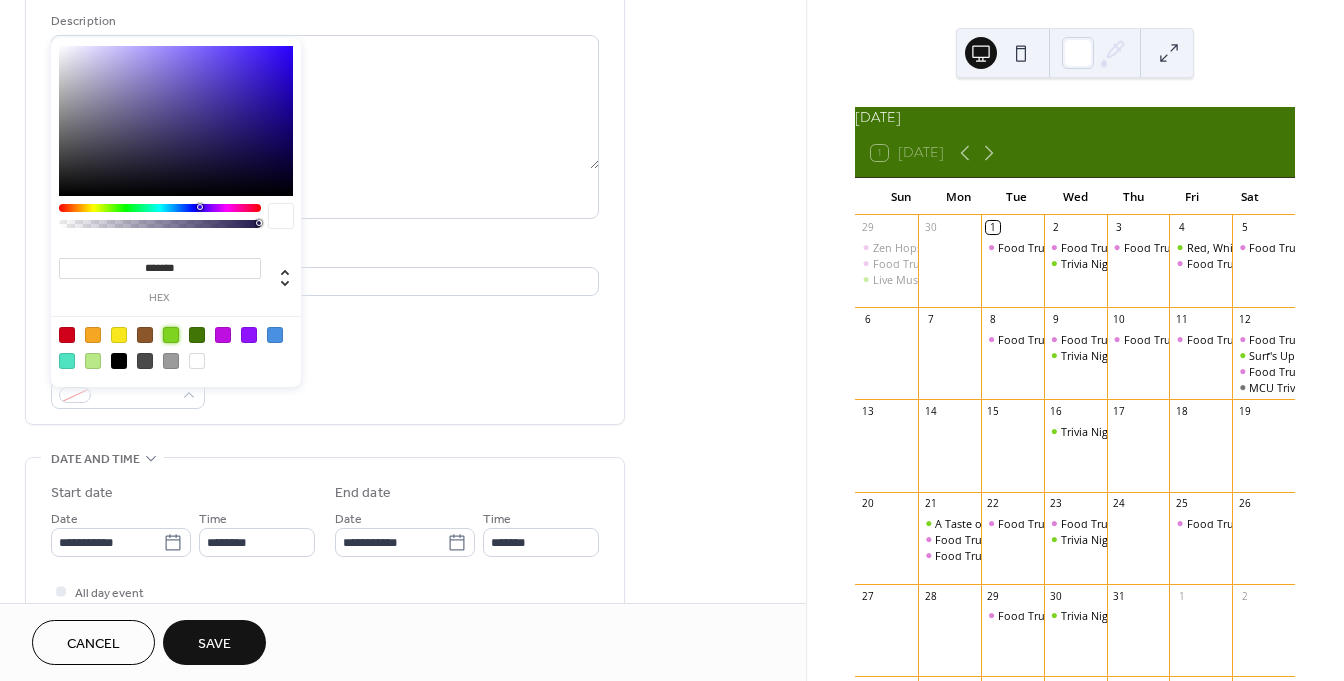 click at bounding box center (171, 335) 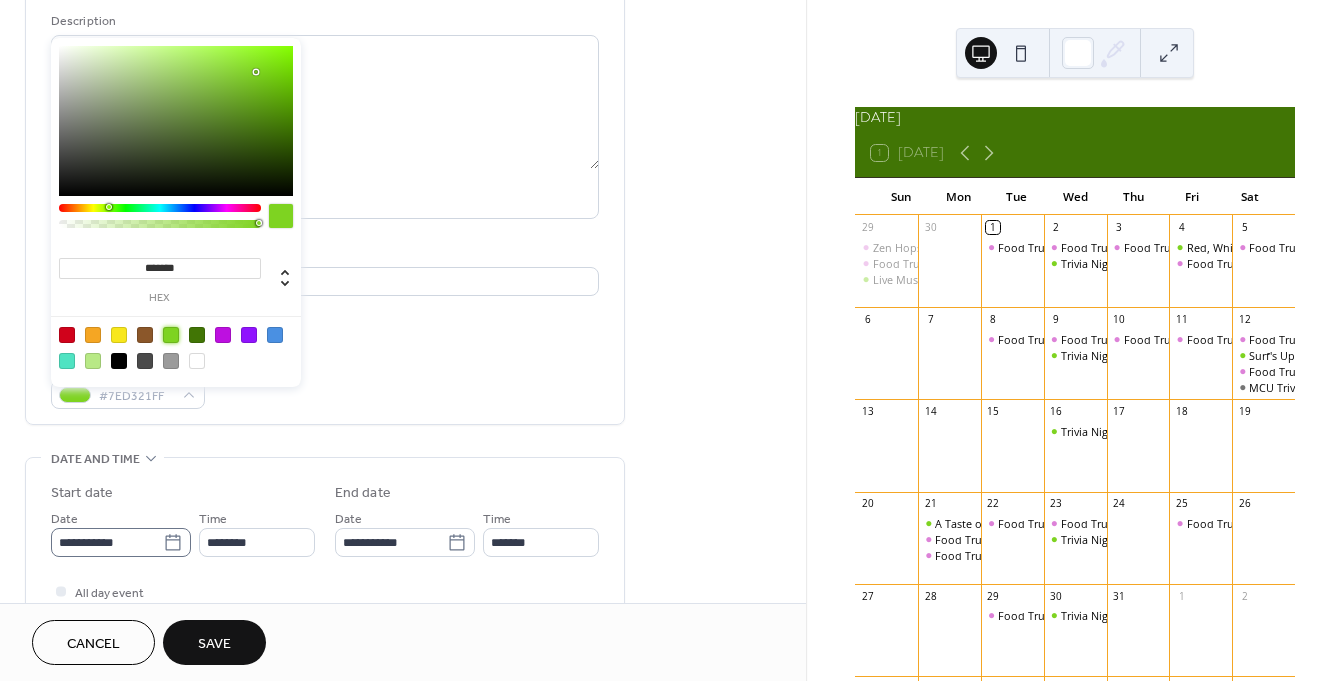 click 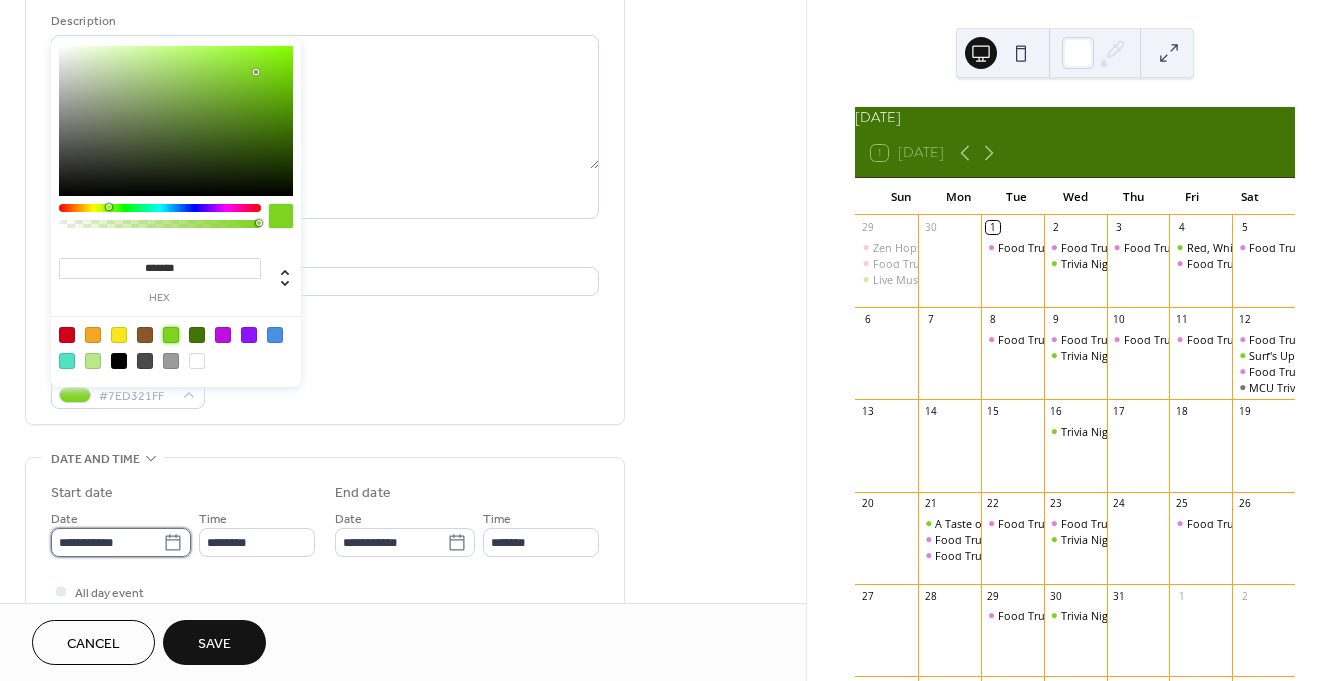 click on "**********" at bounding box center (107, 542) 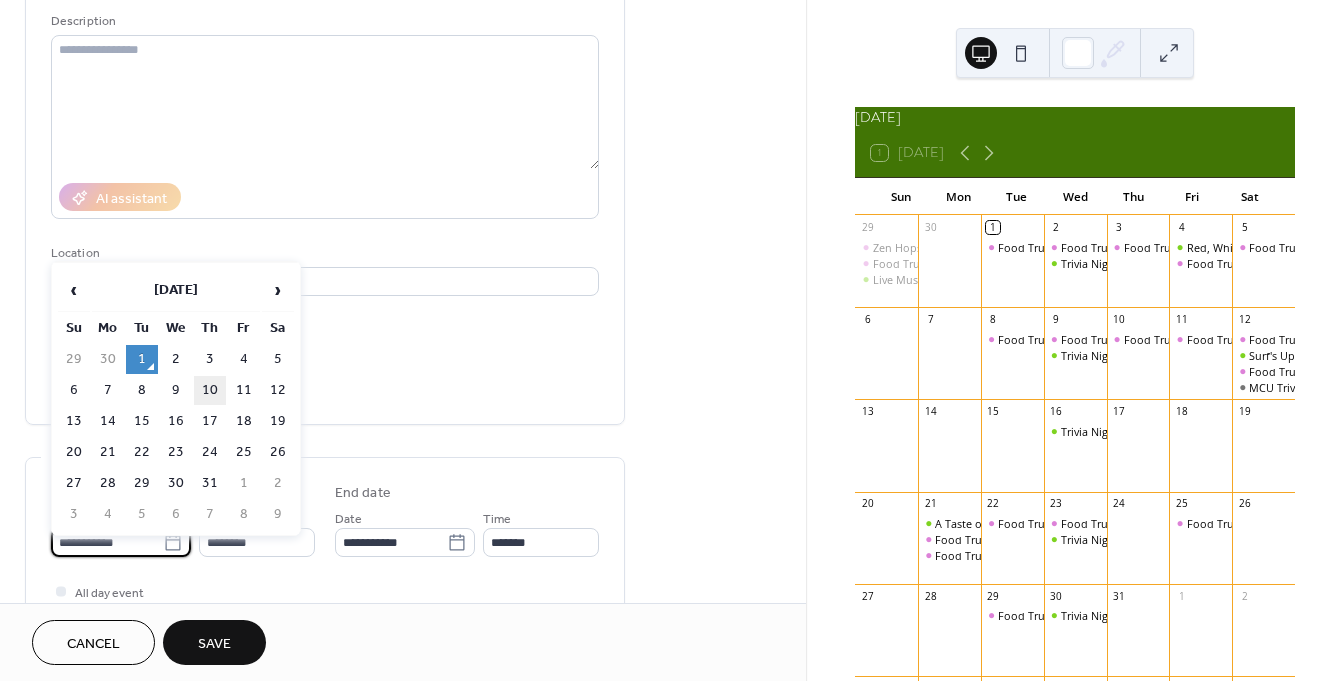 click on "10" at bounding box center [210, 390] 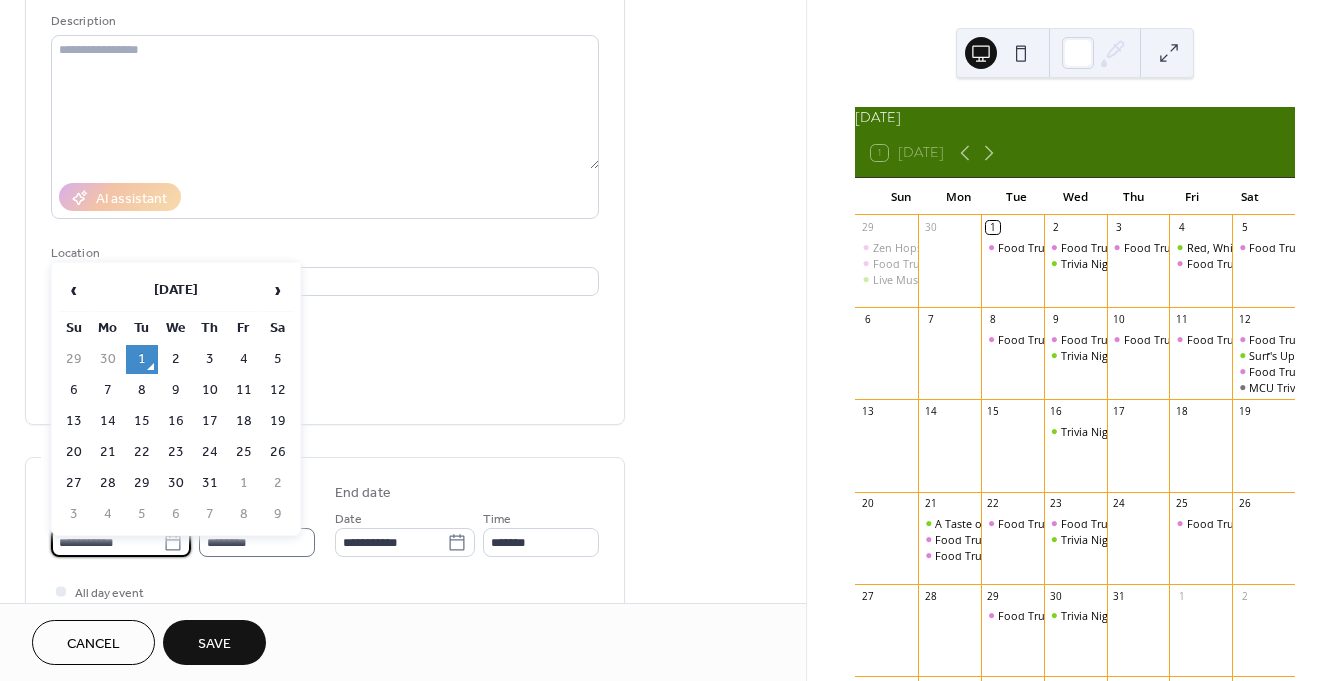 type on "**********" 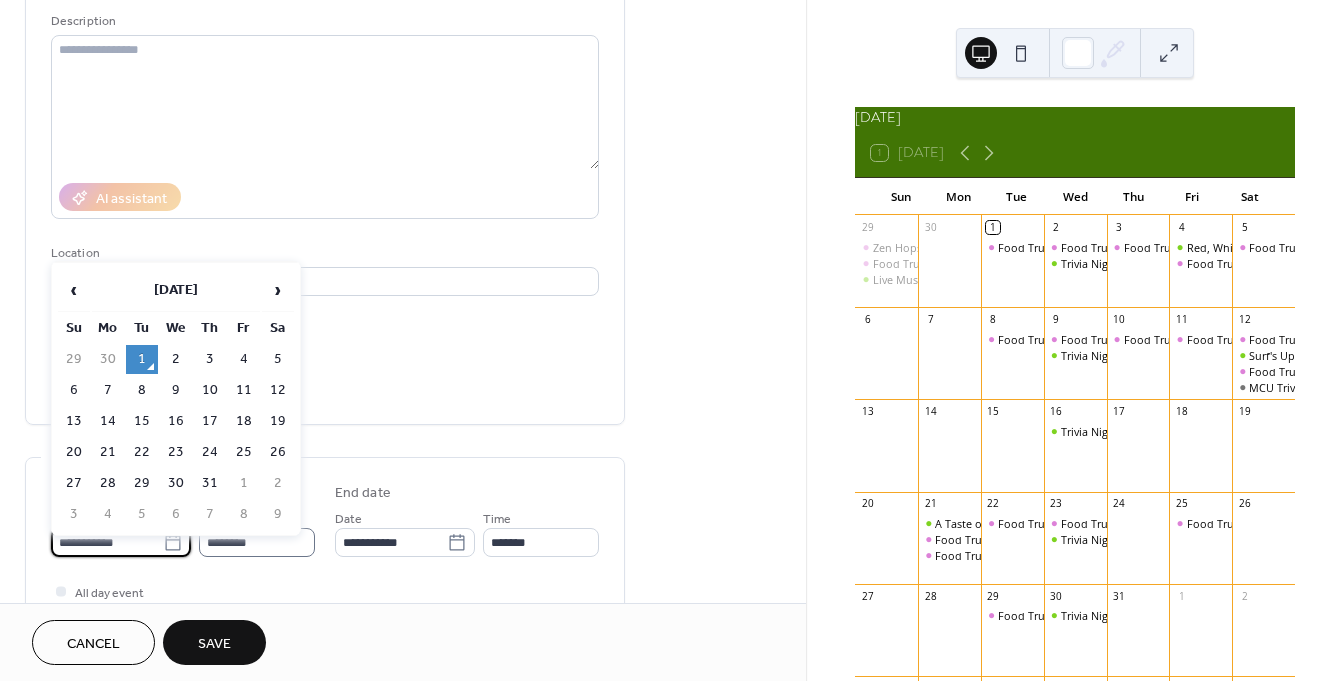 type on "**********" 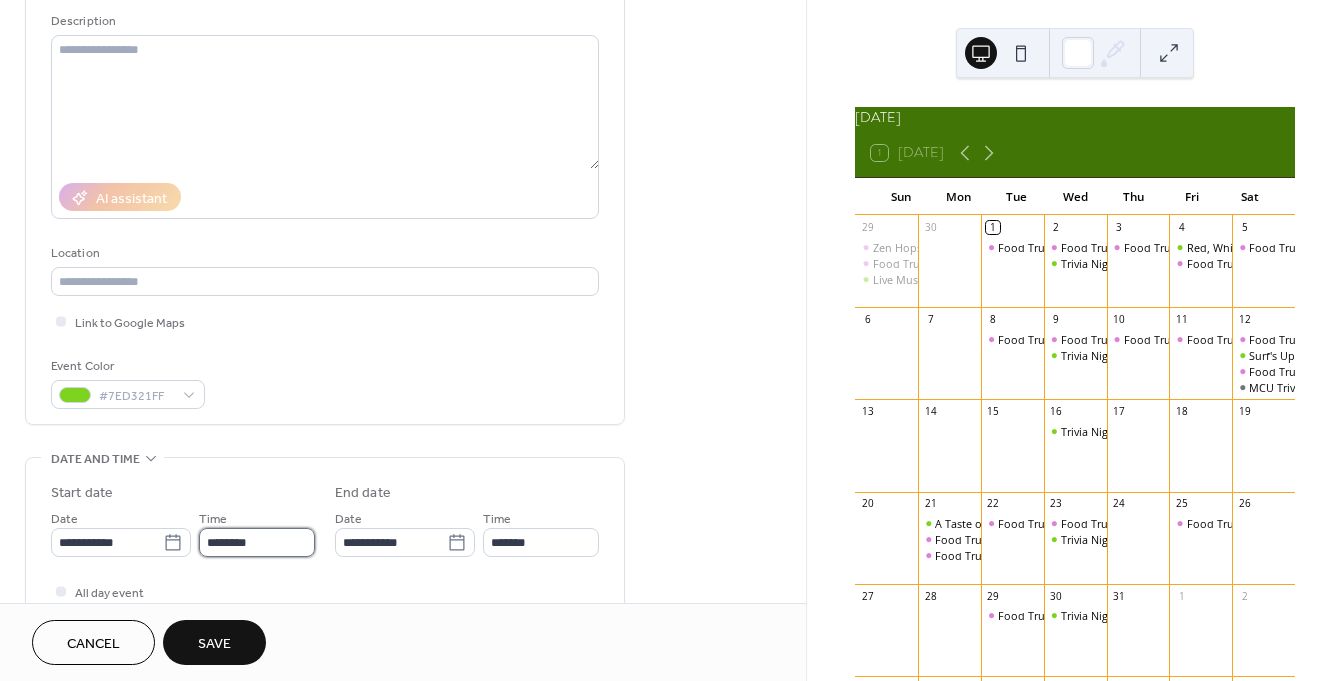 click on "********" at bounding box center [257, 542] 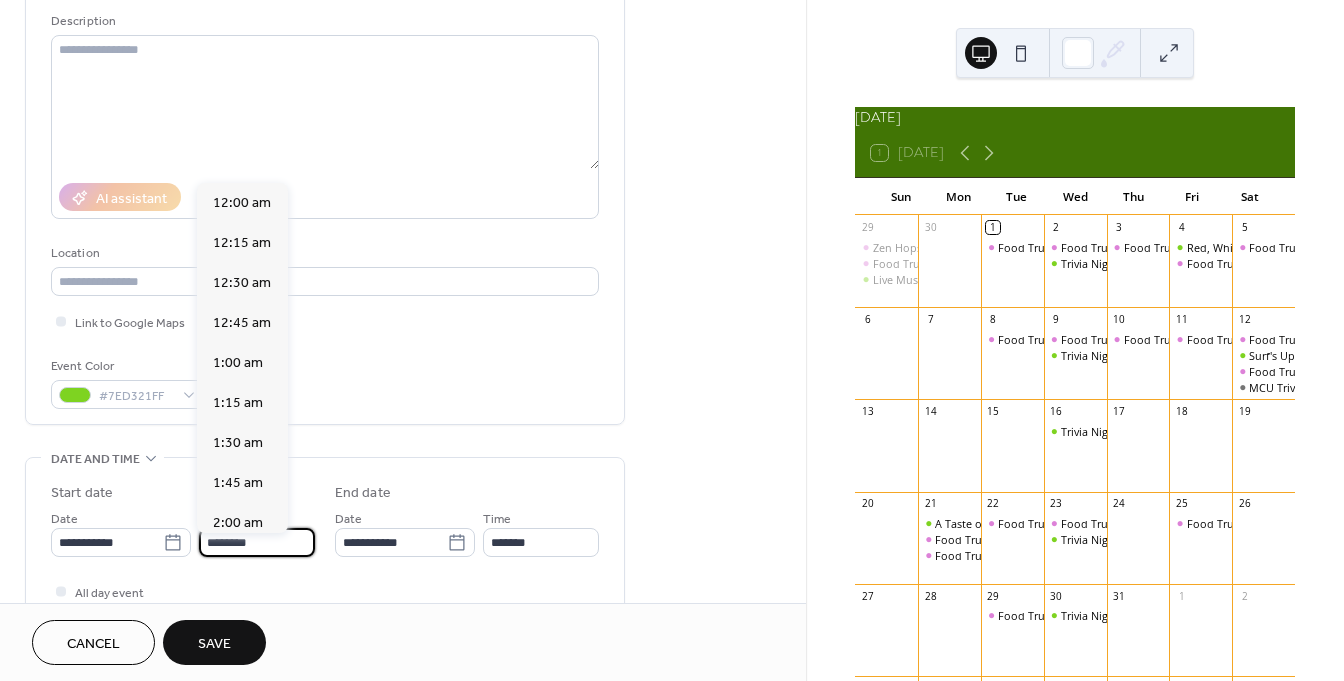 scroll, scrollTop: 1935, scrollLeft: 0, axis: vertical 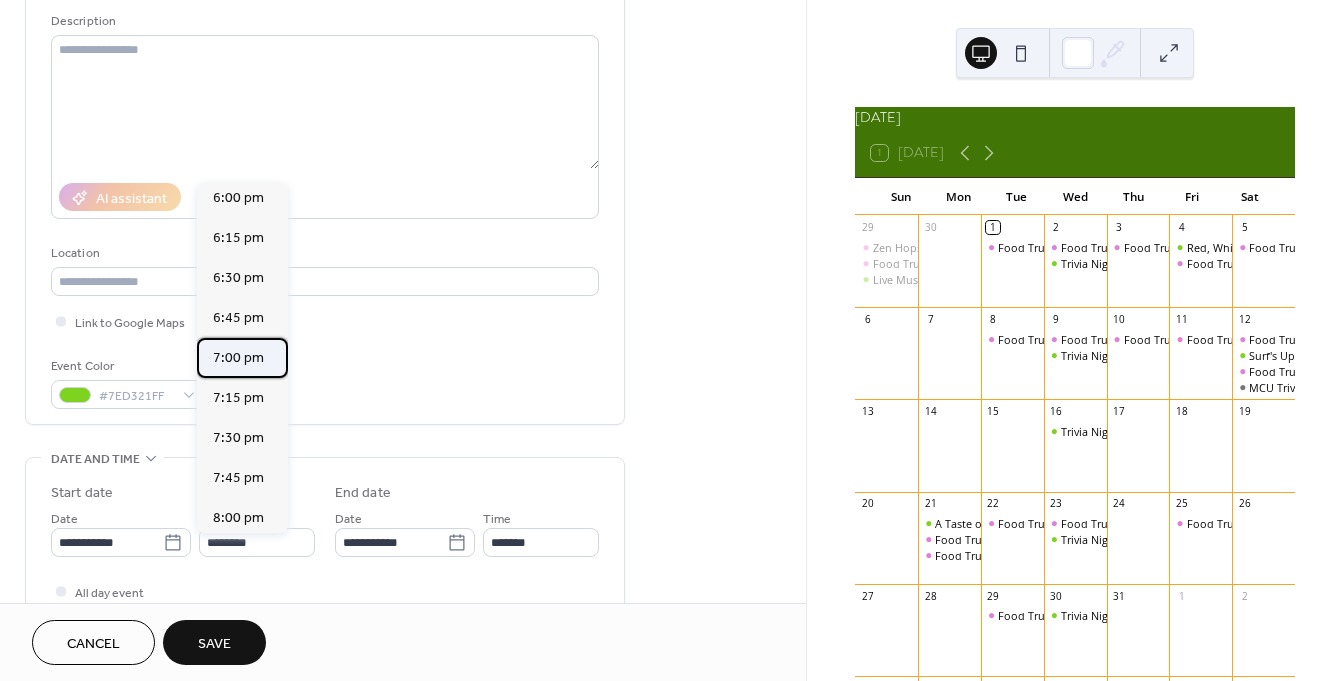 click on "7:00 pm" at bounding box center [238, 358] 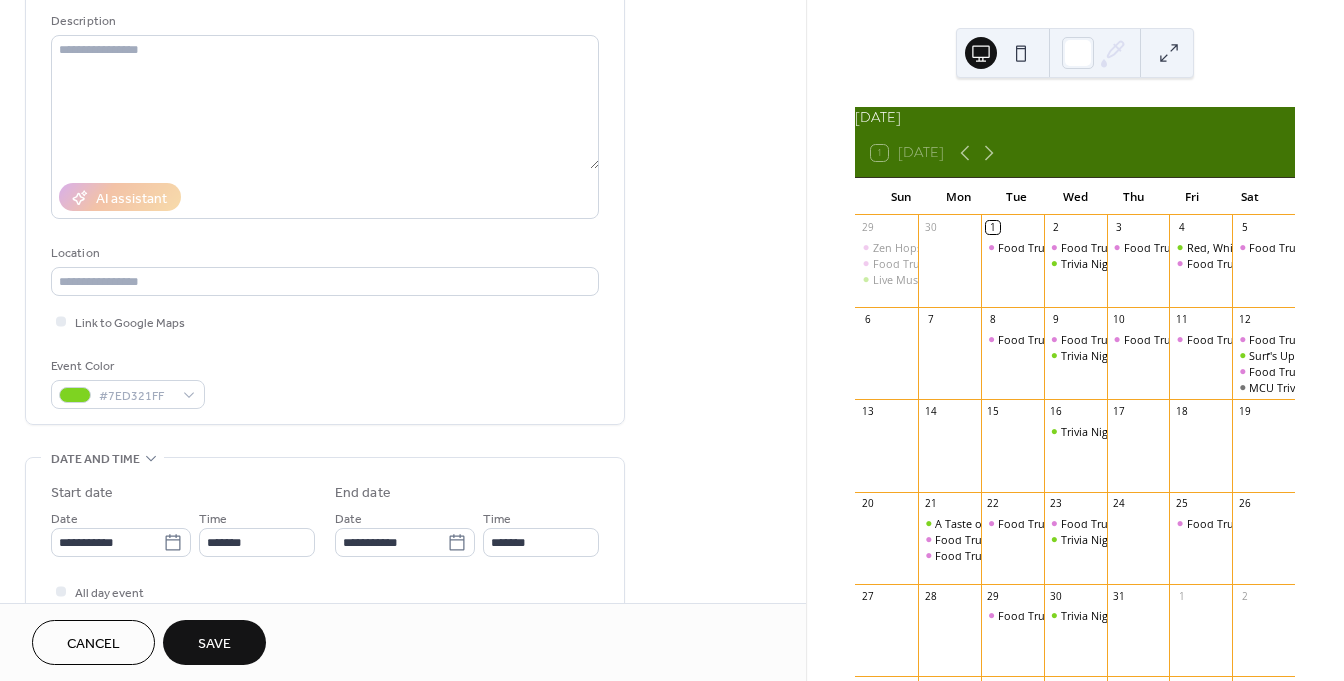 type on "*******" 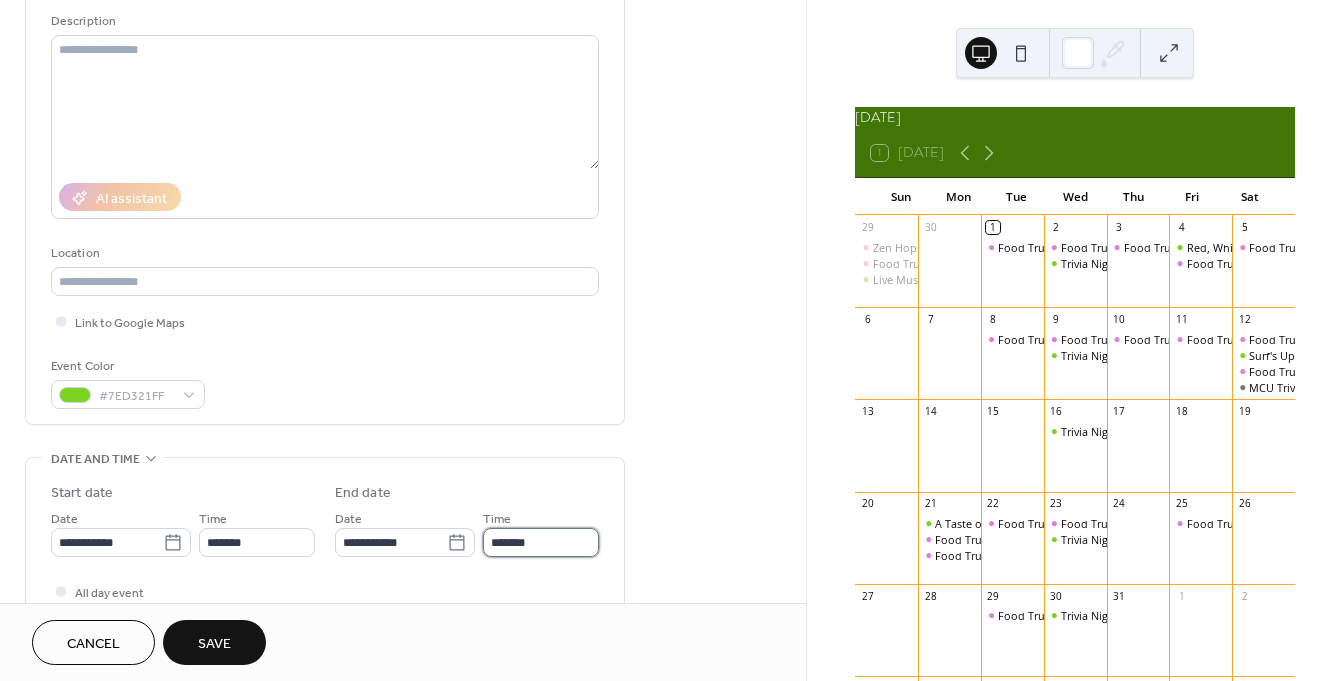 click on "*******" at bounding box center (541, 542) 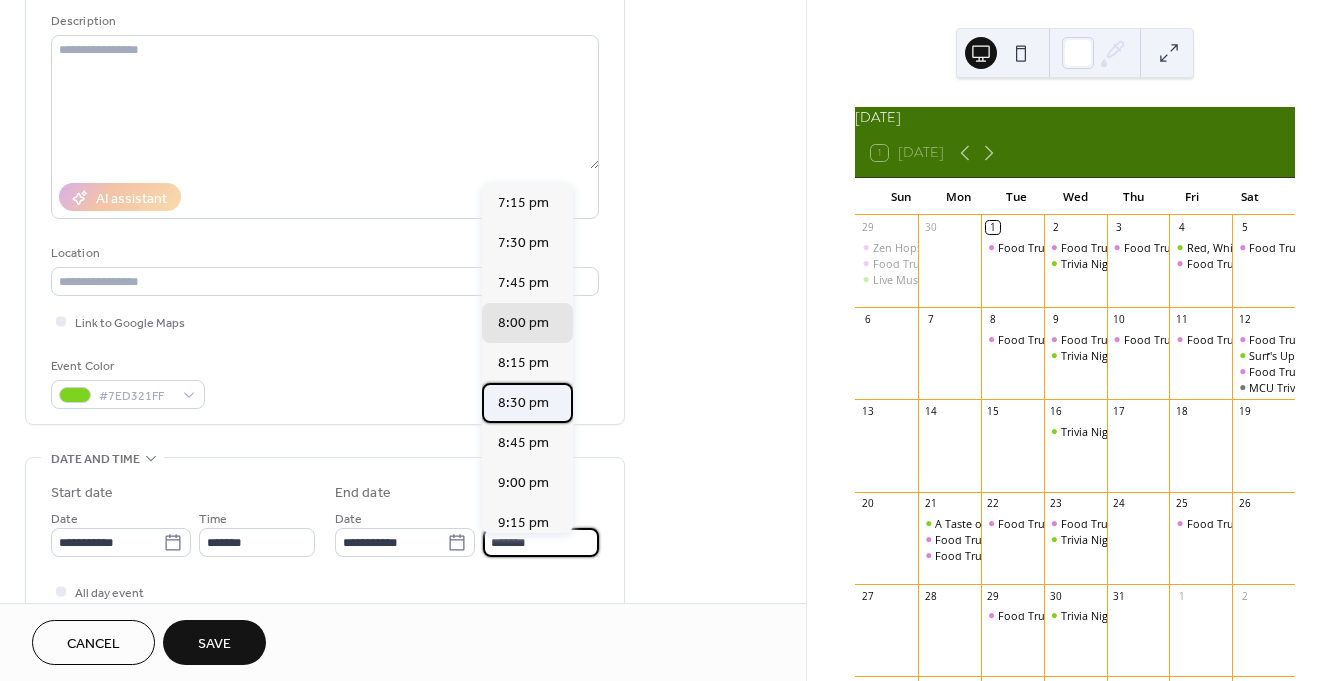 click on "8:30 pm" at bounding box center [523, 403] 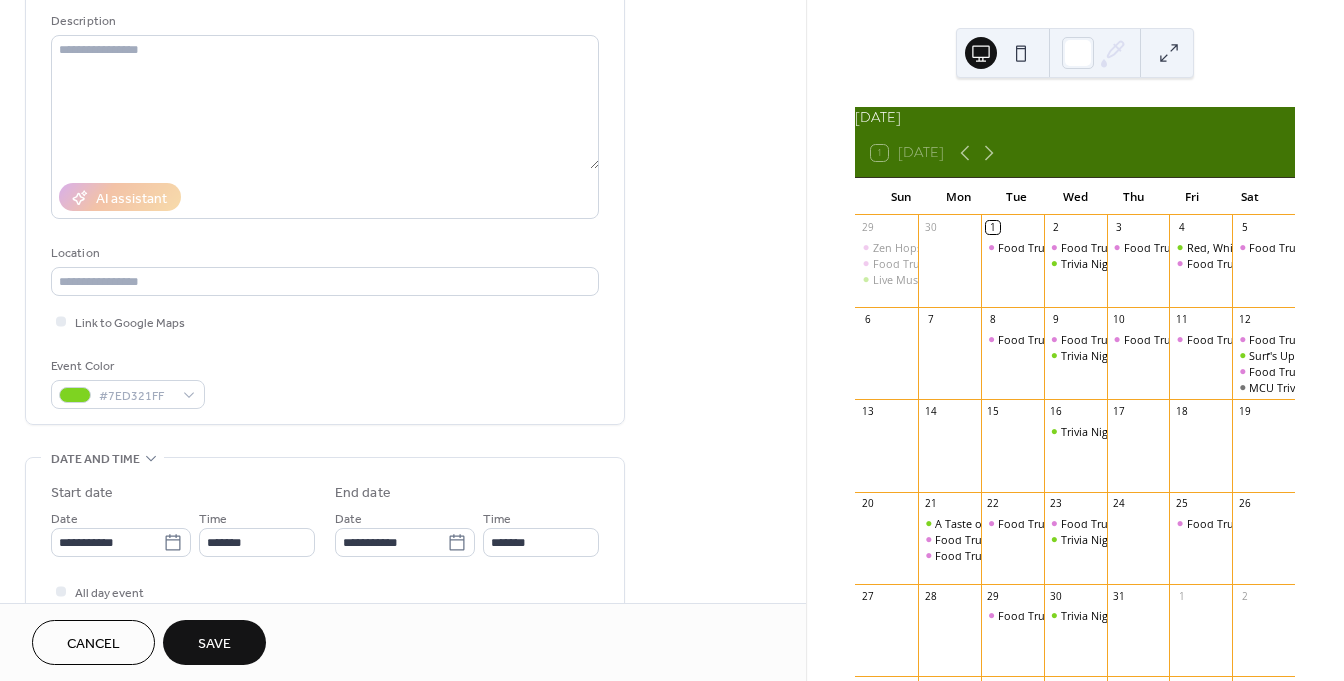 type on "*******" 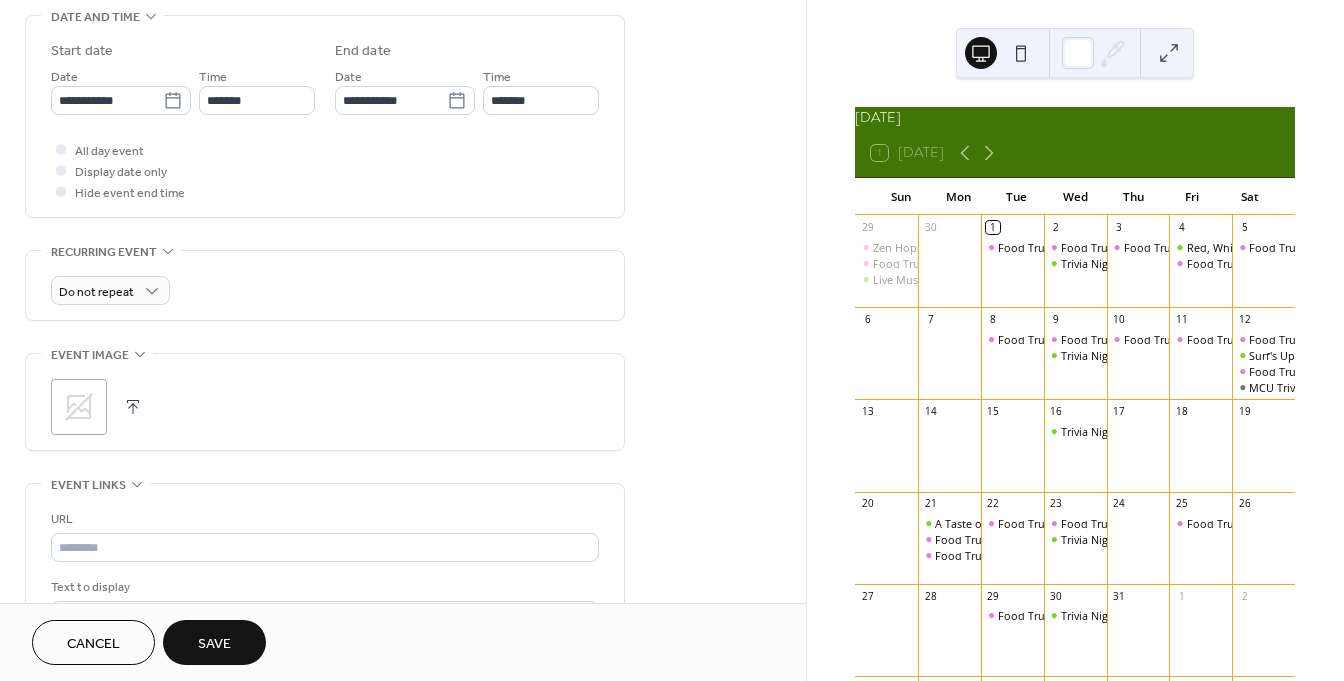 scroll, scrollTop: 636, scrollLeft: 0, axis: vertical 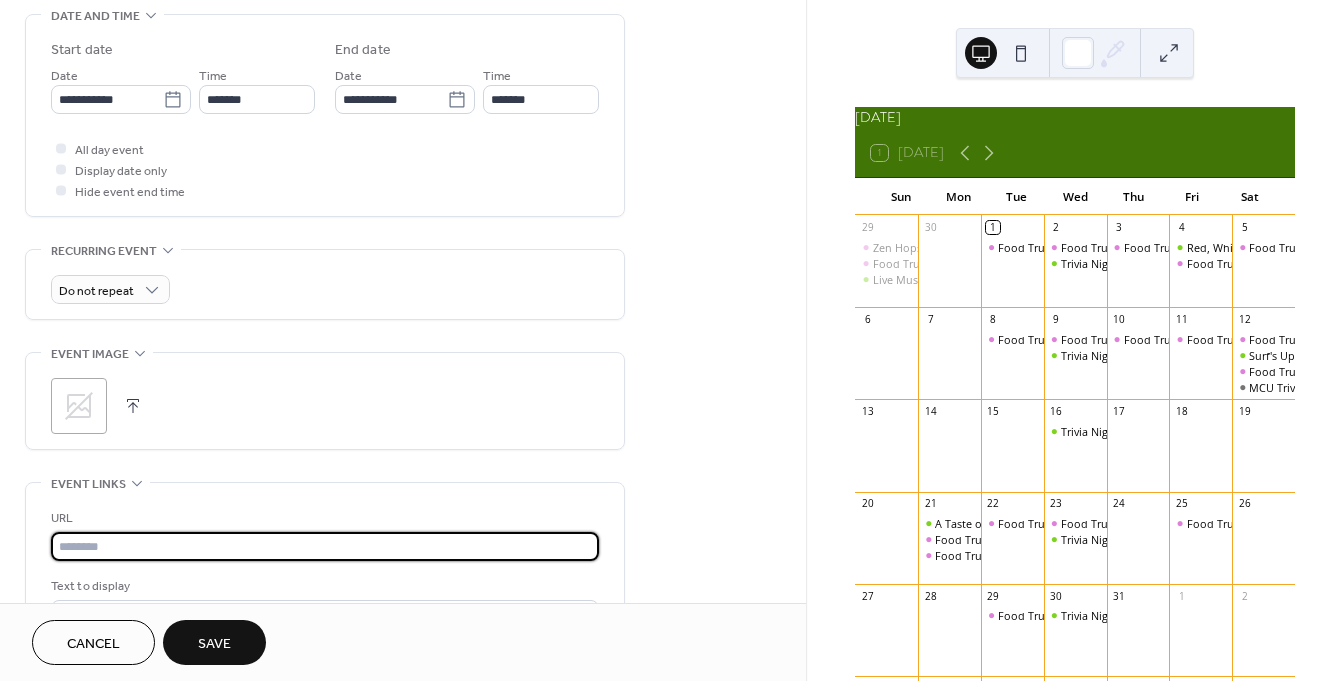 click at bounding box center (325, 546) 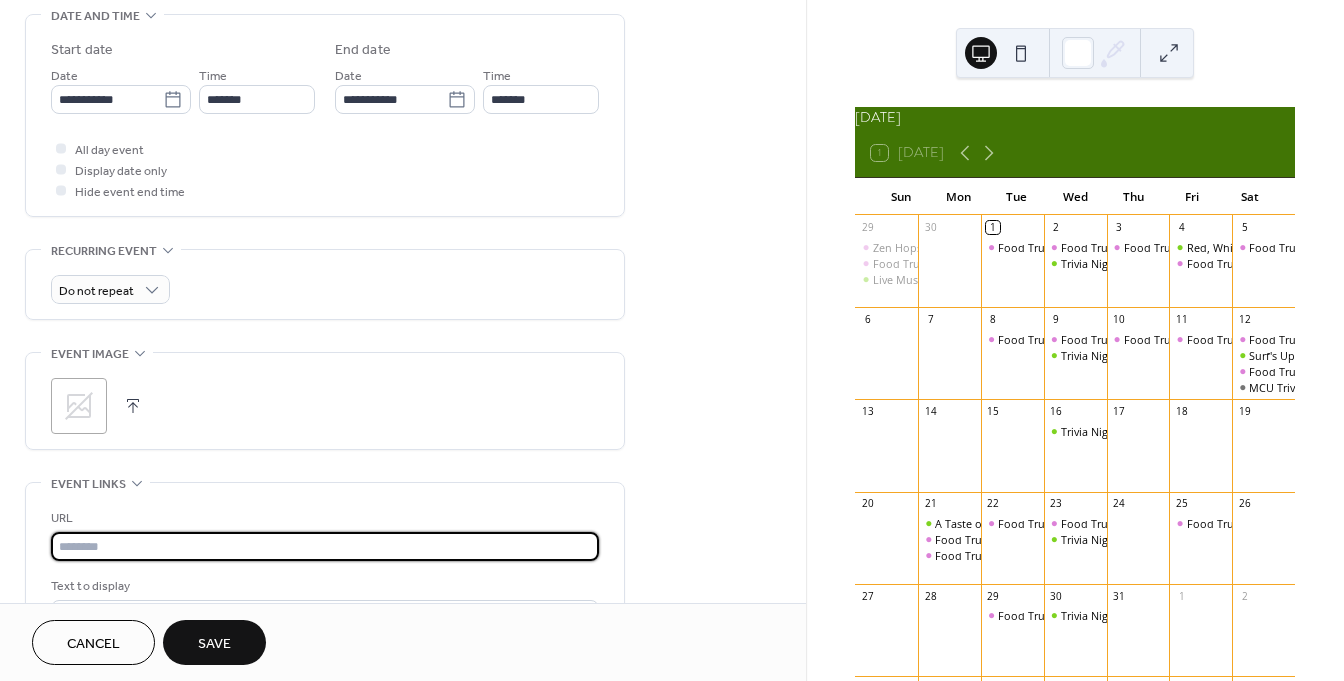 paste on "**********" 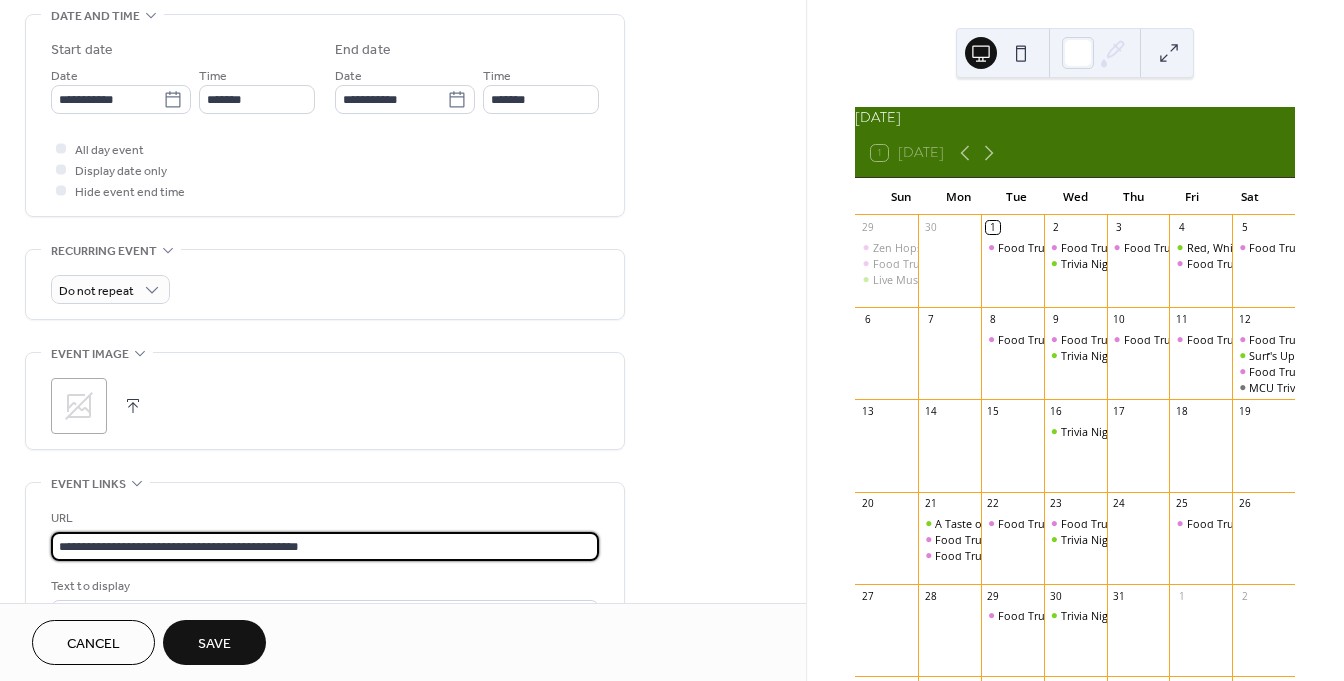 type on "**********" 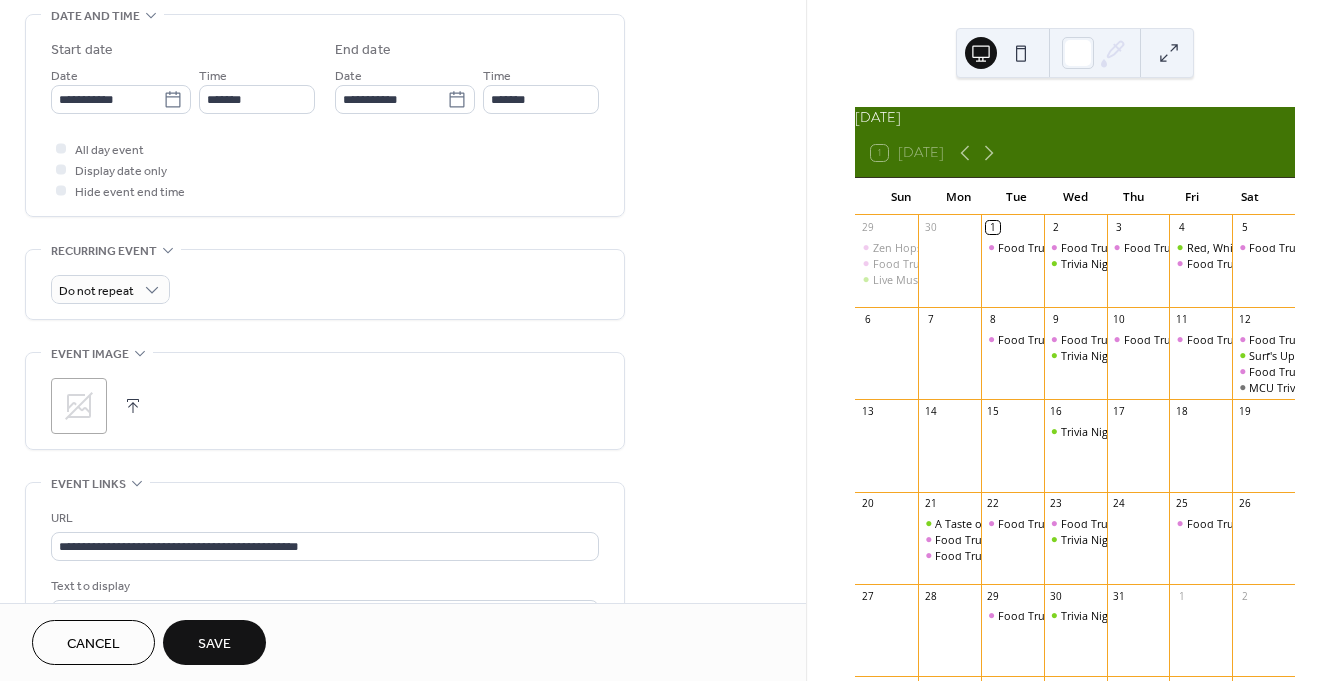 click on ";" at bounding box center [79, 406] 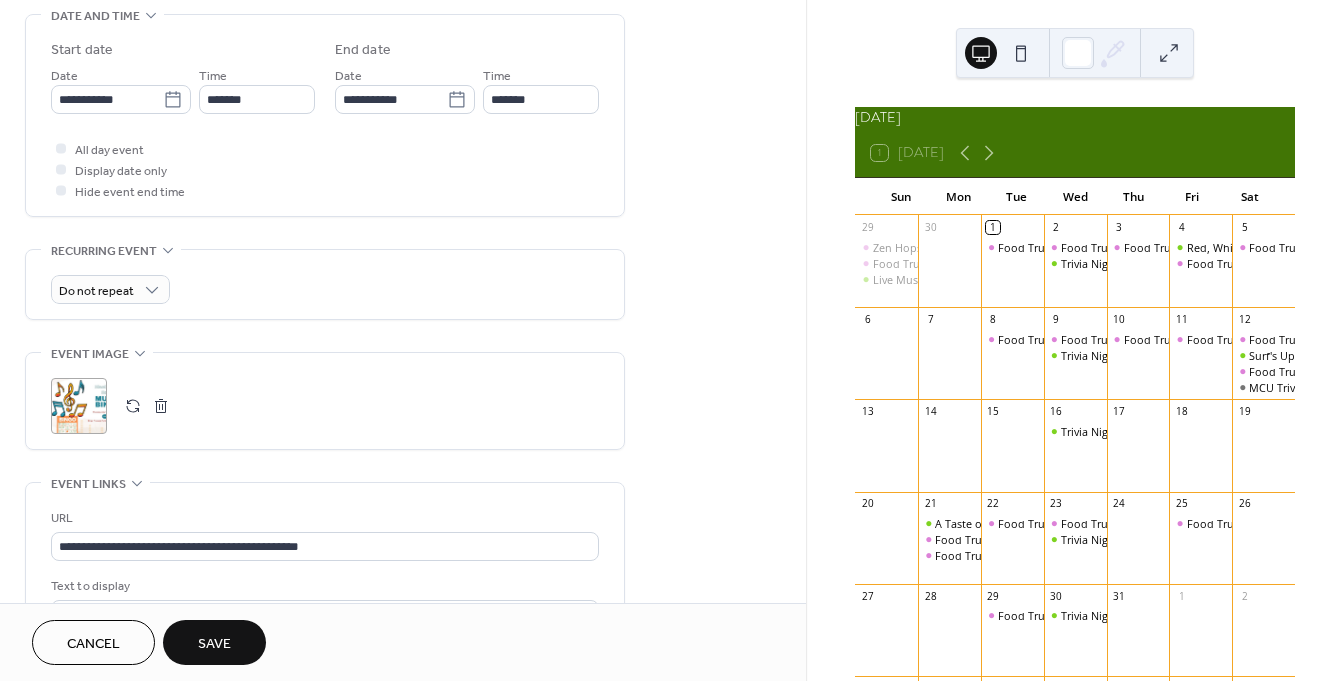 click on "Save" at bounding box center [214, 642] 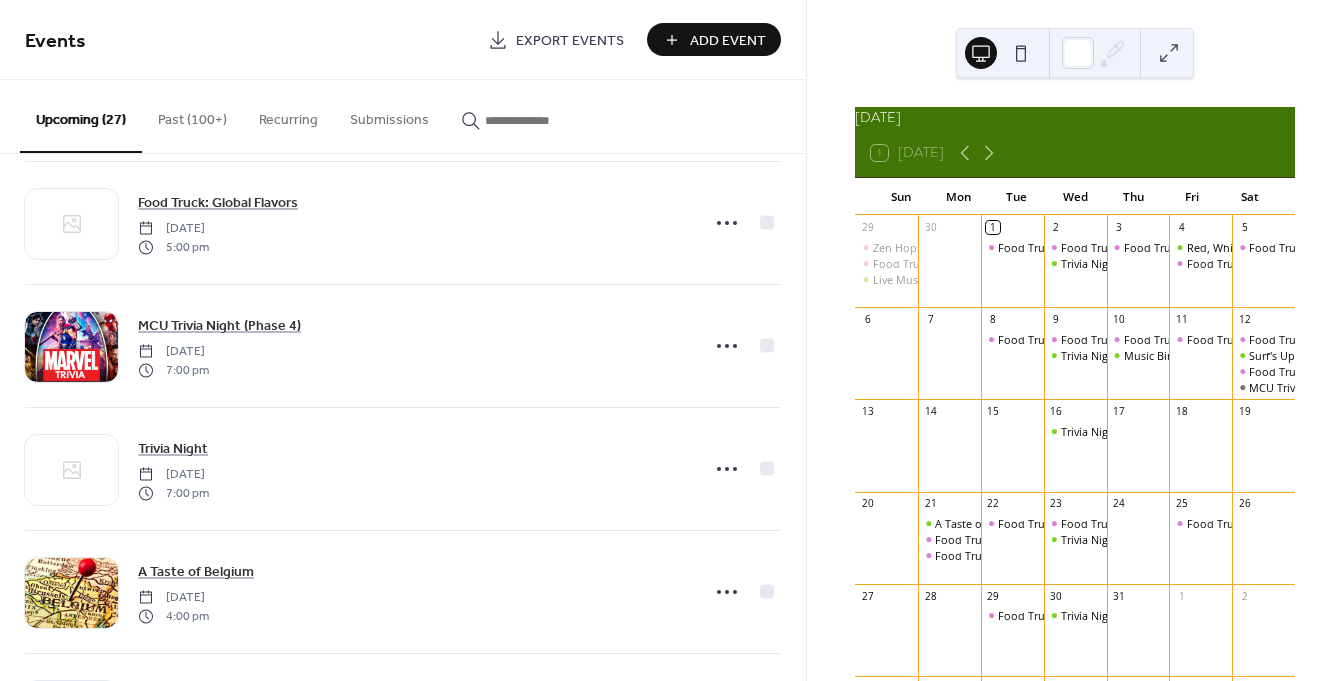 scroll, scrollTop: 1833, scrollLeft: 0, axis: vertical 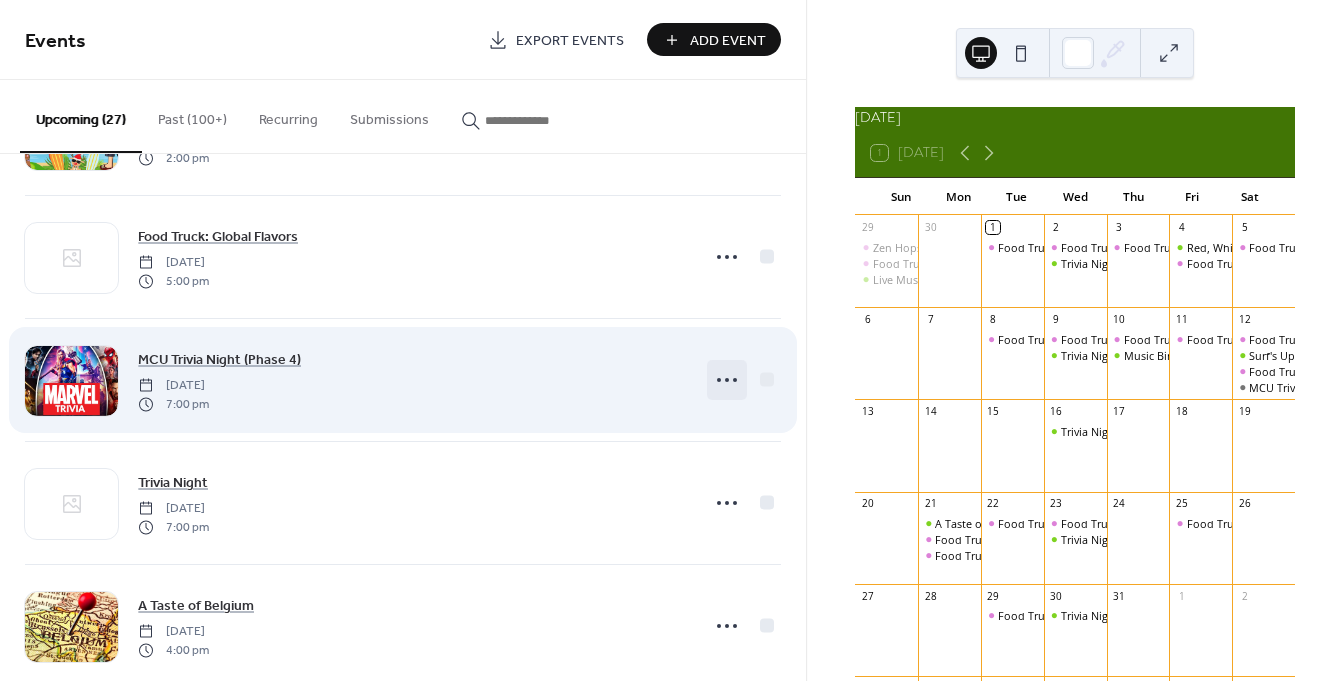 click 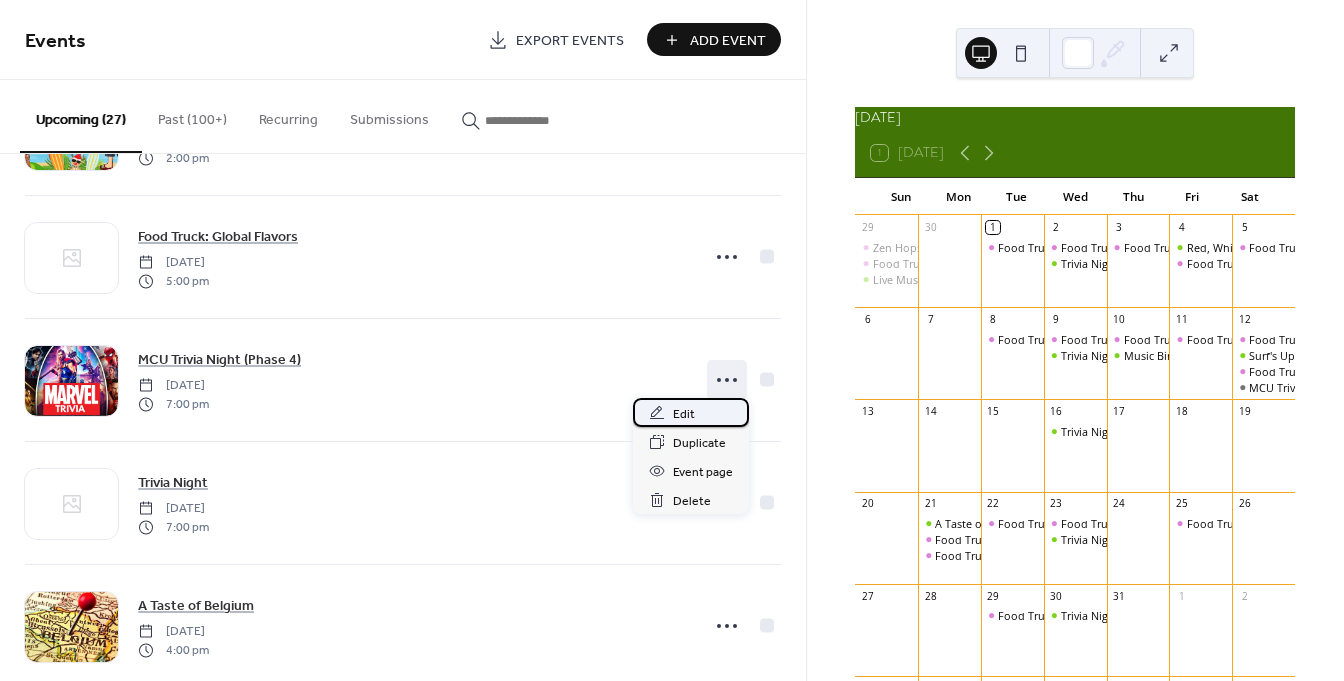 click on "Edit" at bounding box center (684, 414) 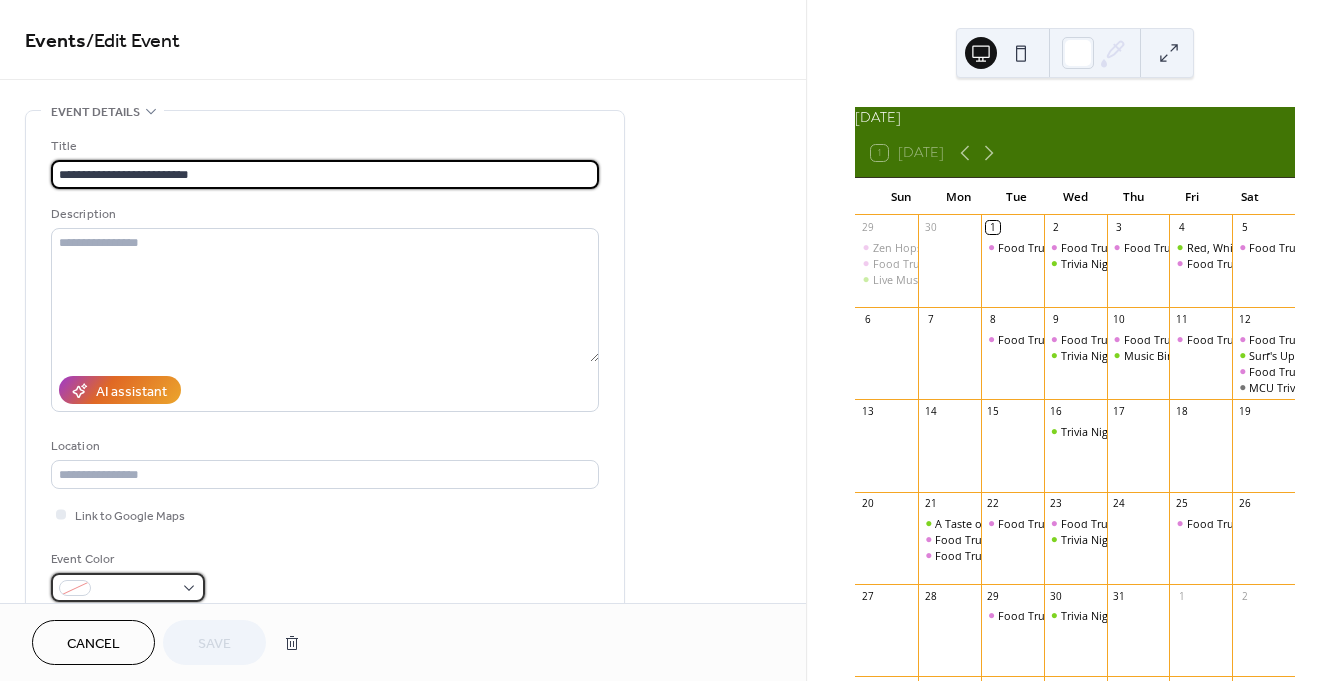 click at bounding box center [128, 587] 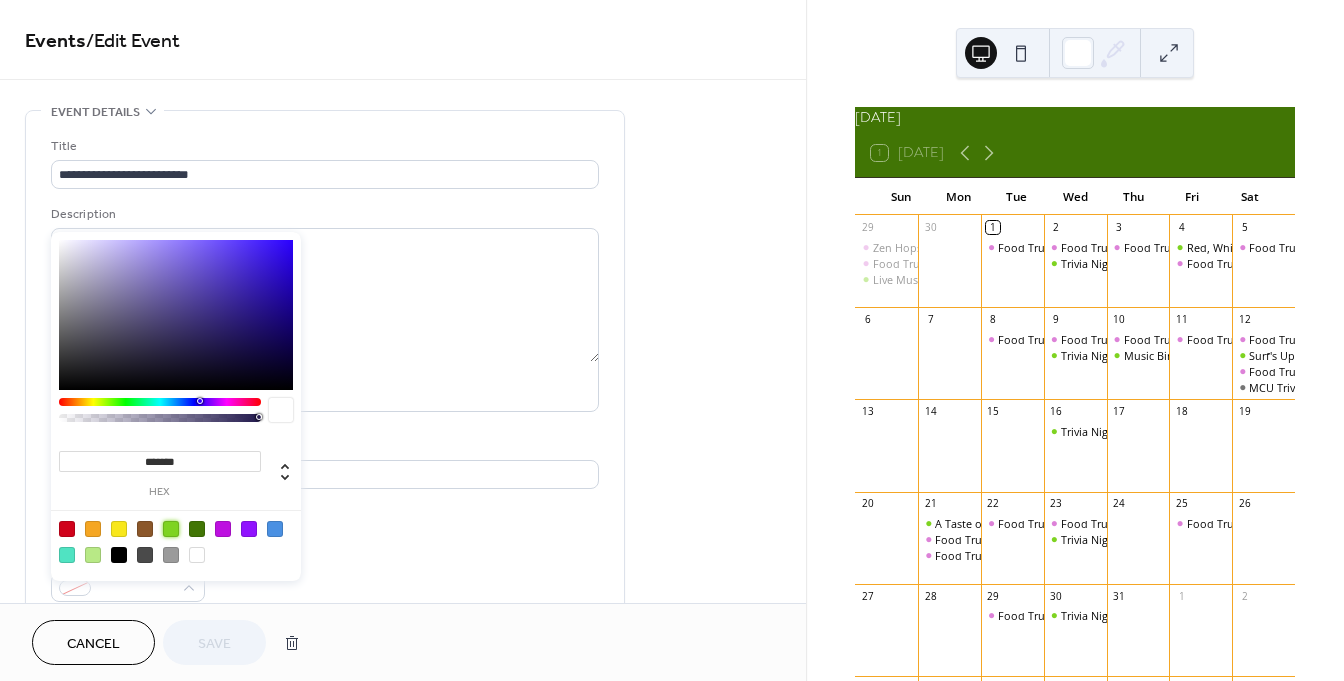 click at bounding box center [171, 529] 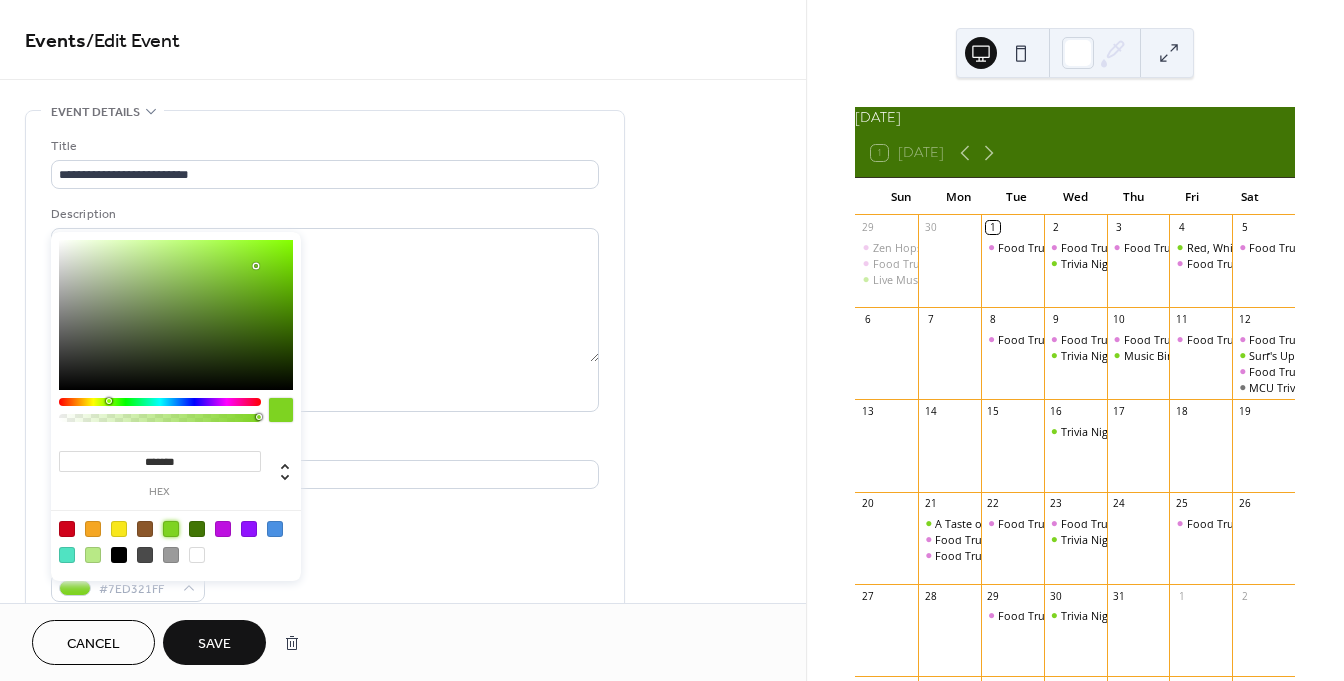 click on "Save" at bounding box center [214, 642] 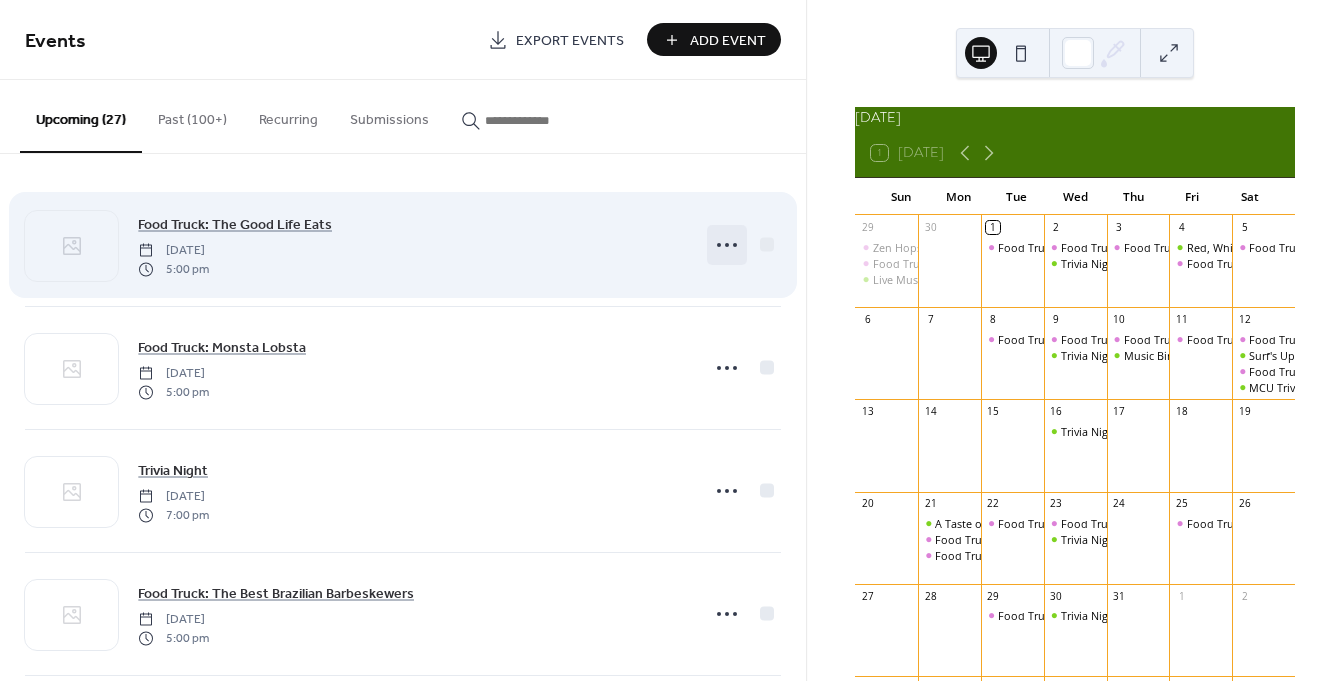 click 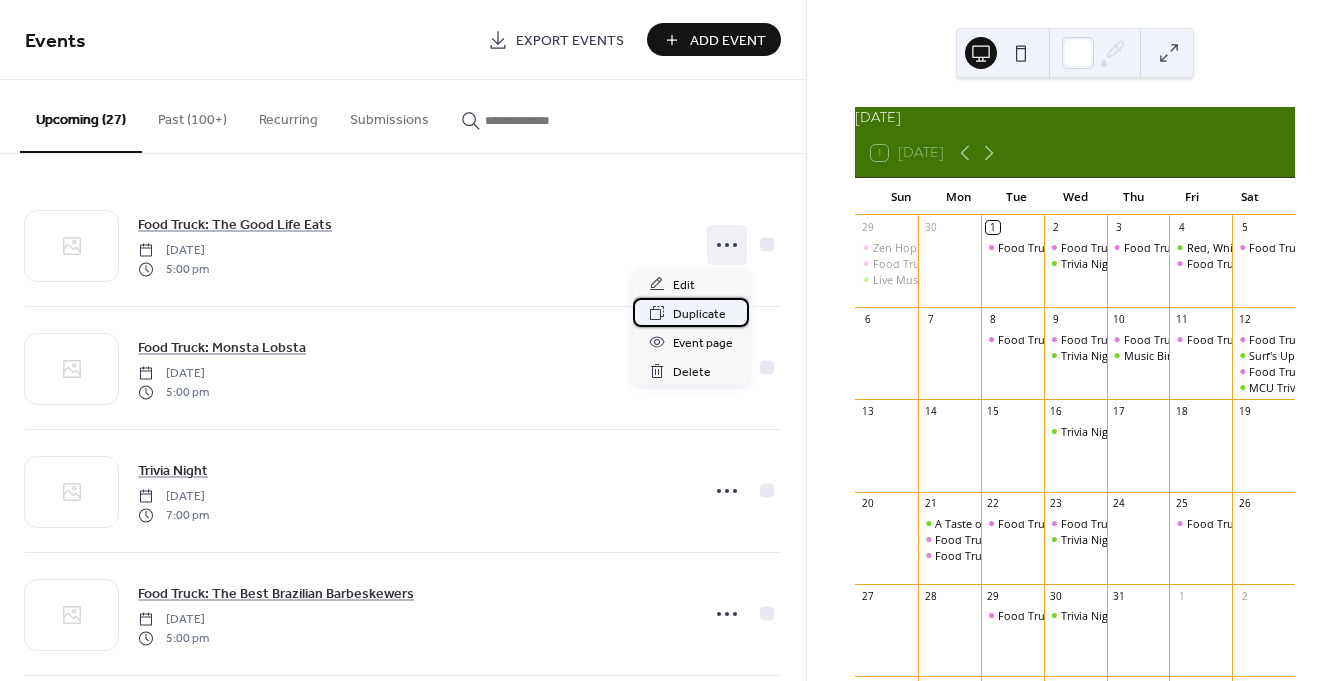 click on "Duplicate" at bounding box center (699, 314) 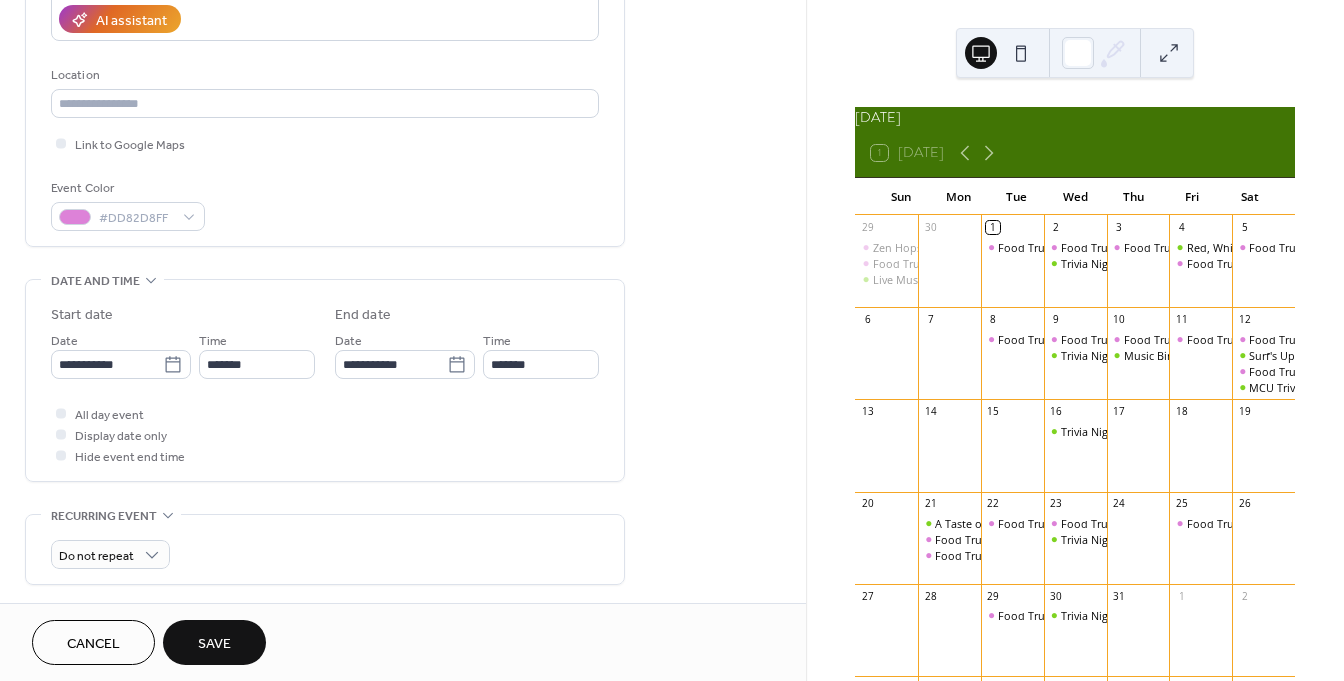 scroll, scrollTop: 376, scrollLeft: 0, axis: vertical 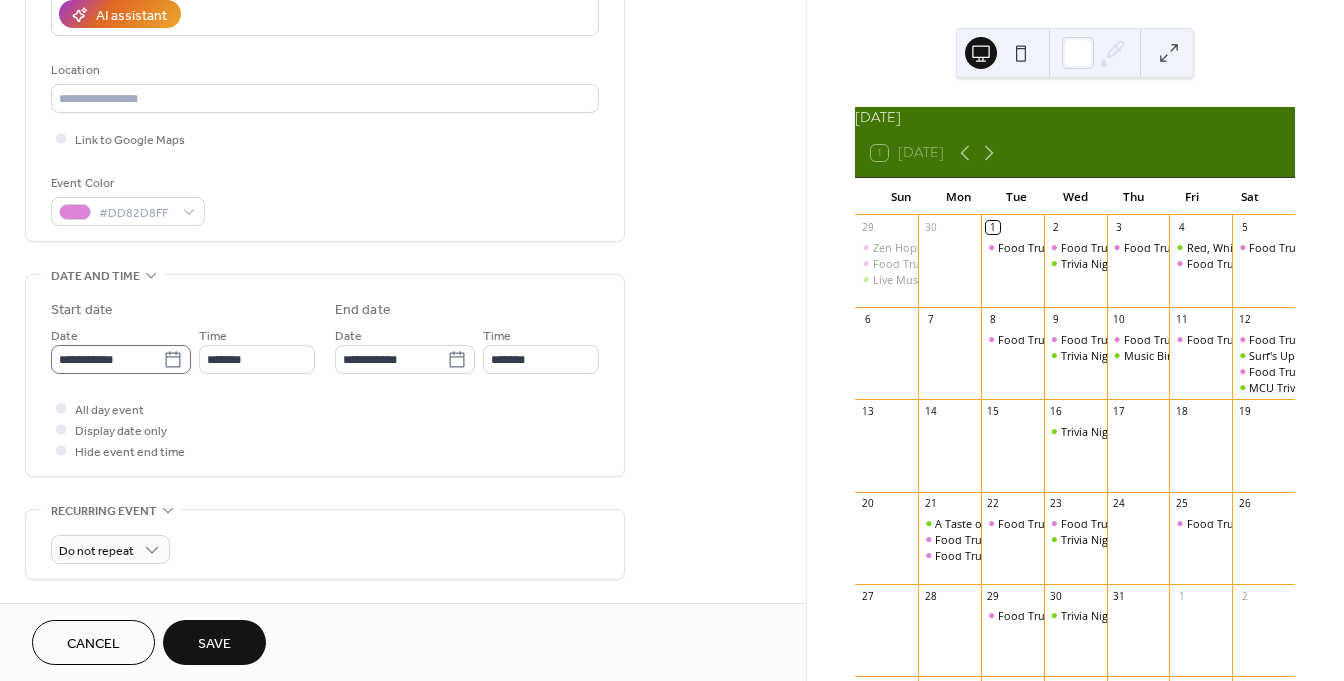 type on "**********" 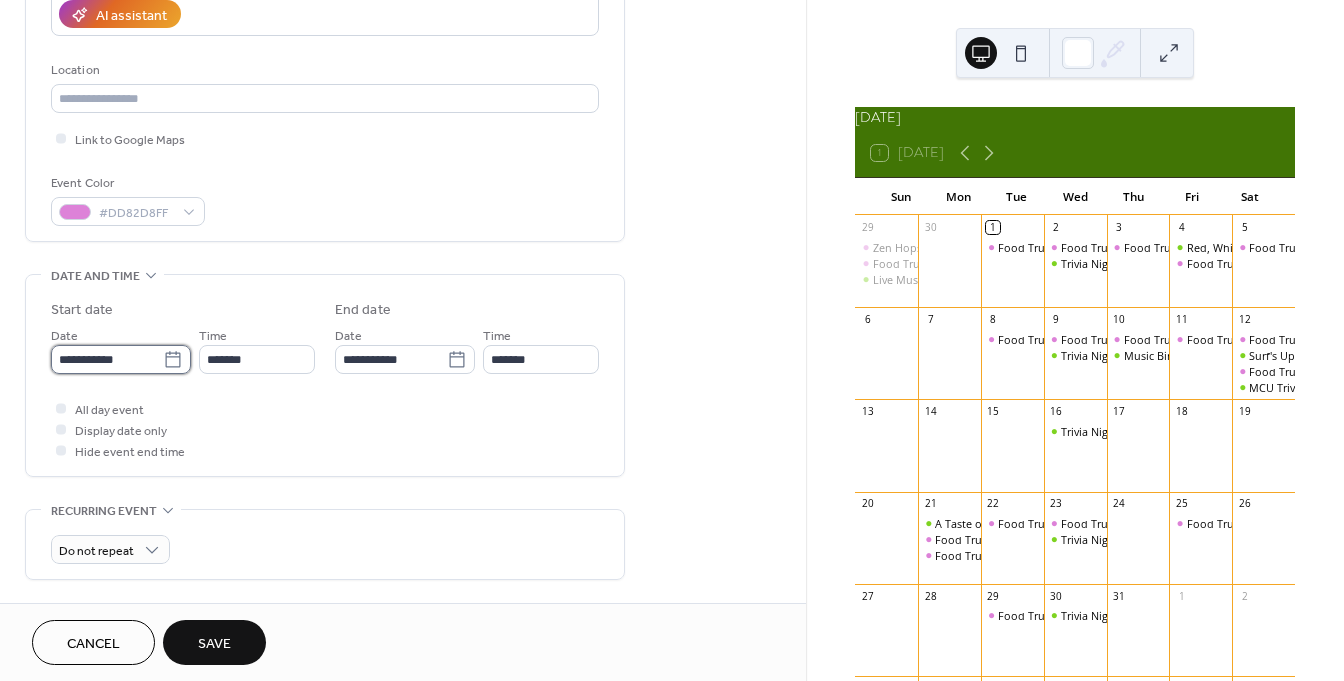 click on "**********" at bounding box center [107, 359] 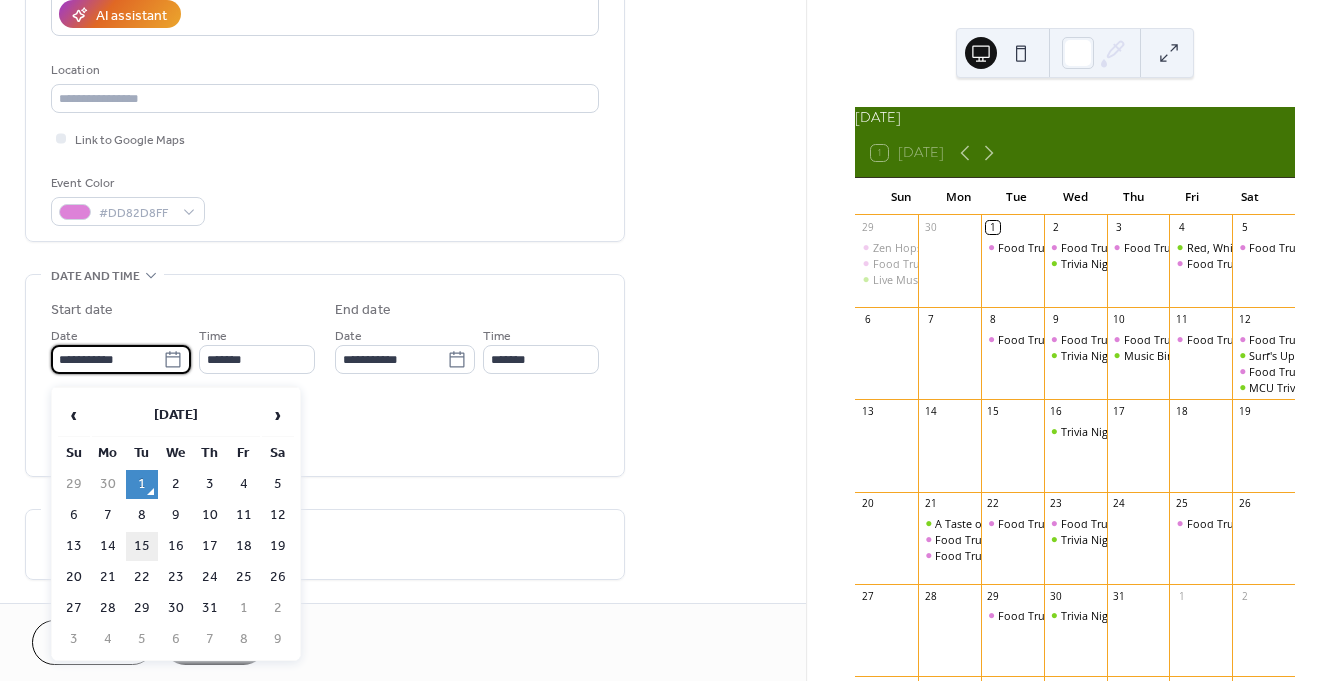click on "15" at bounding box center [142, 546] 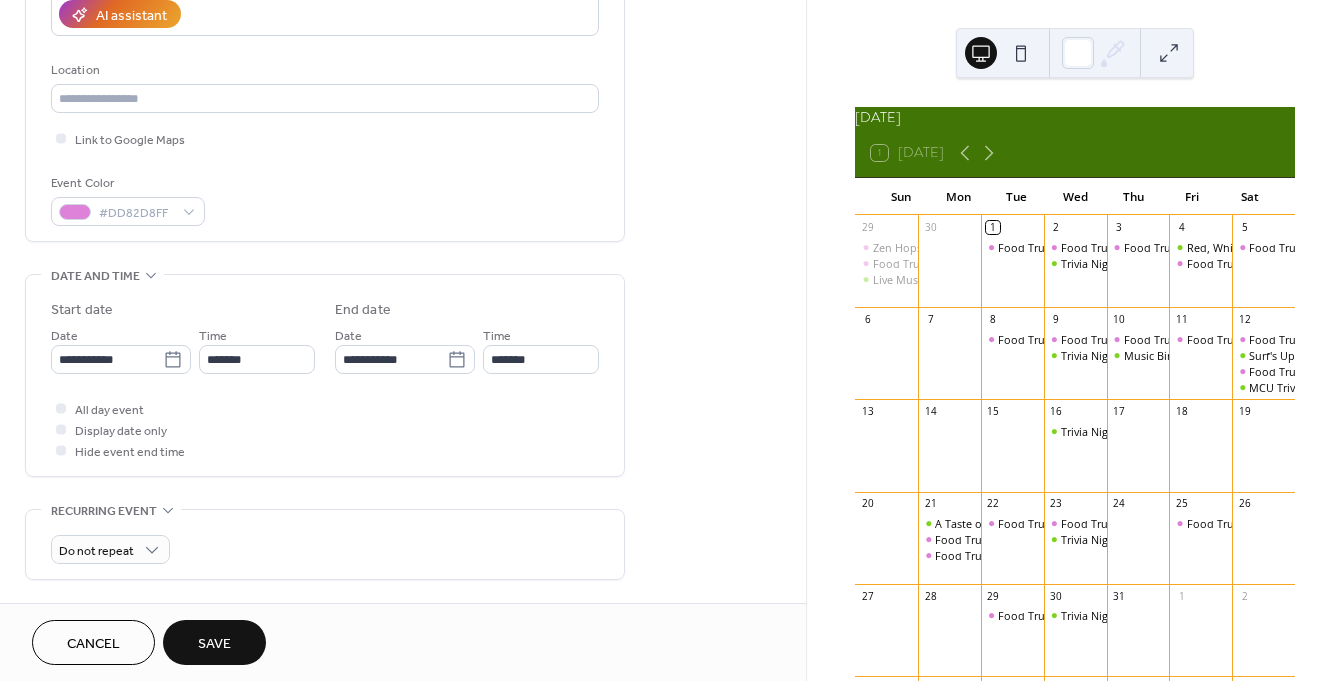 type on "**********" 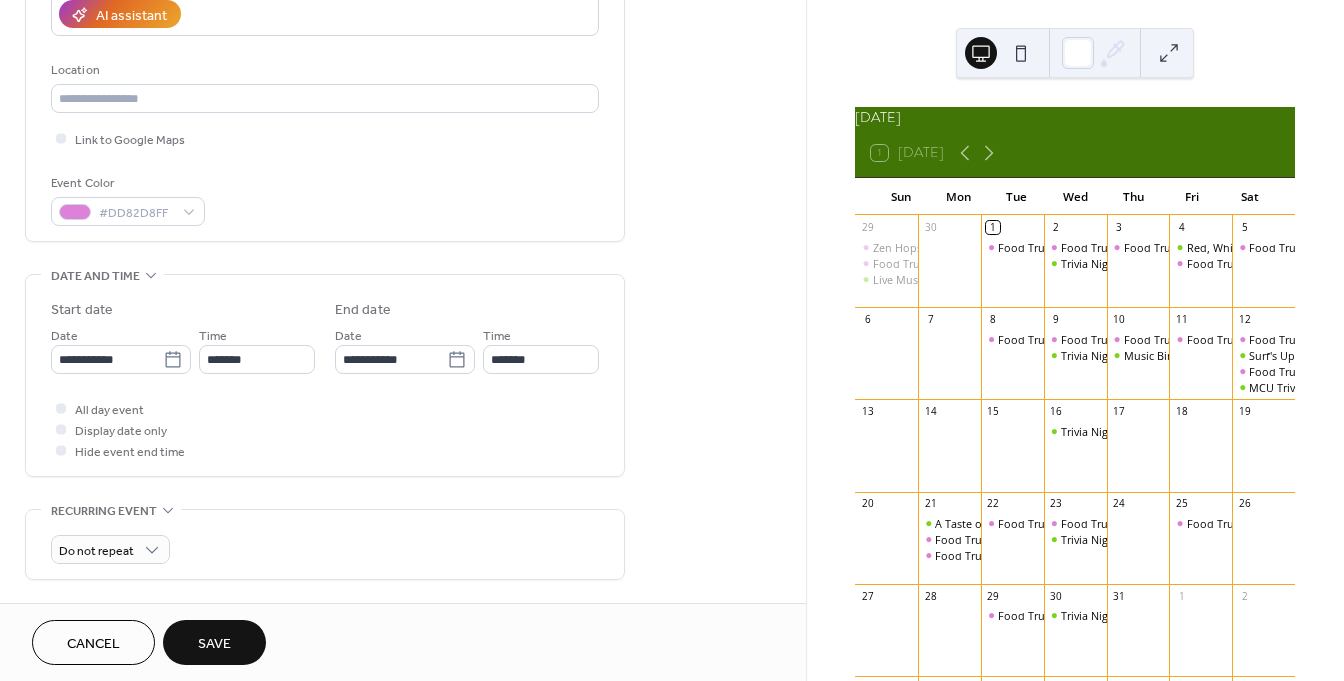 type on "**********" 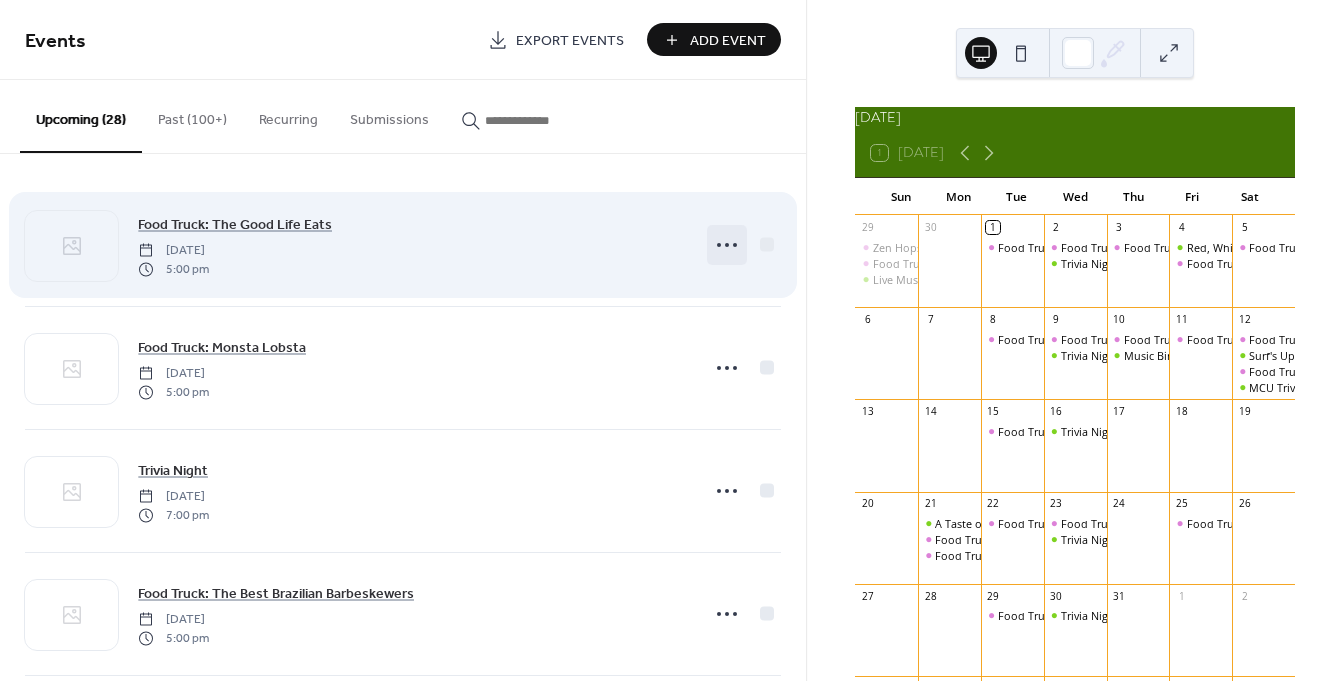 click 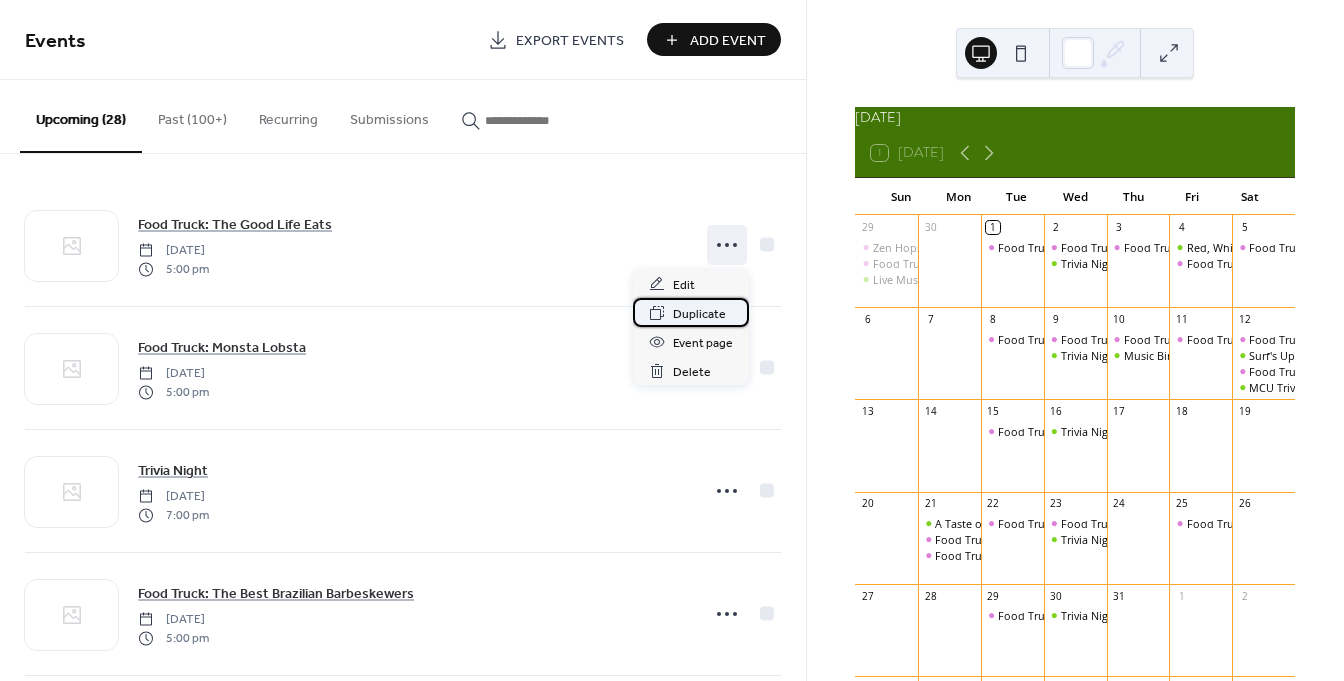 click on "Duplicate" at bounding box center (699, 314) 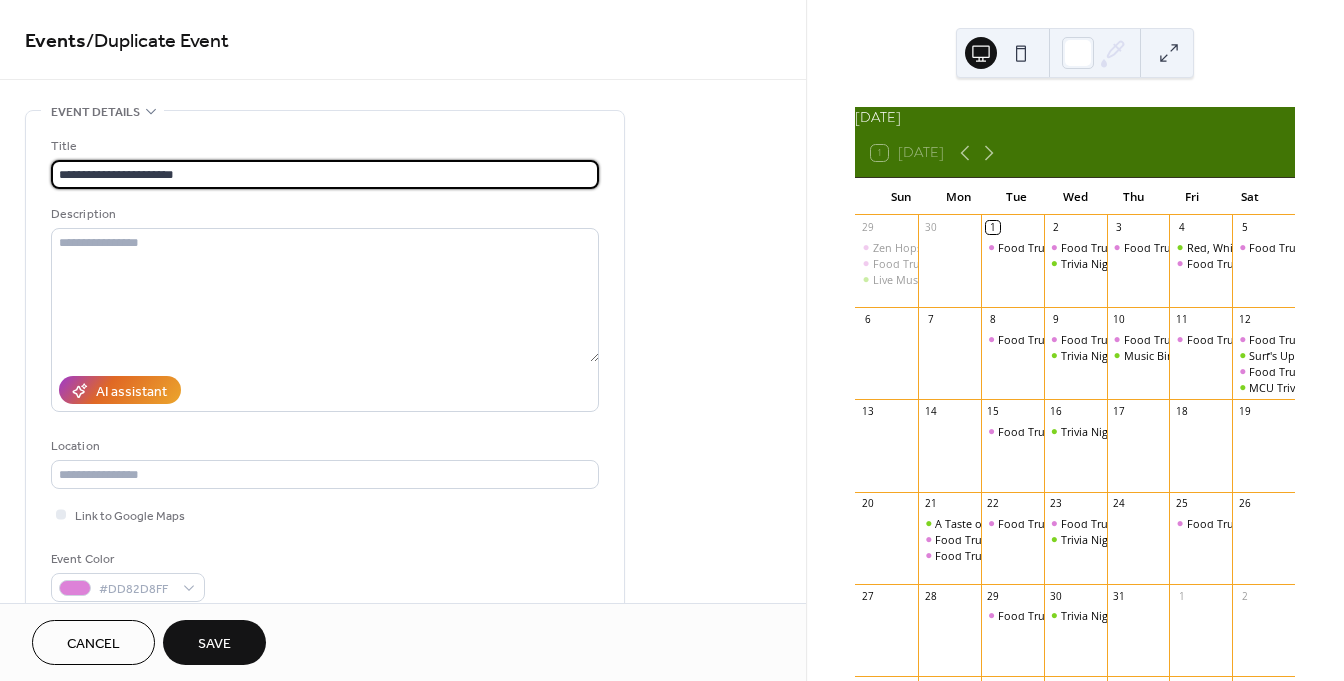 type on "**********" 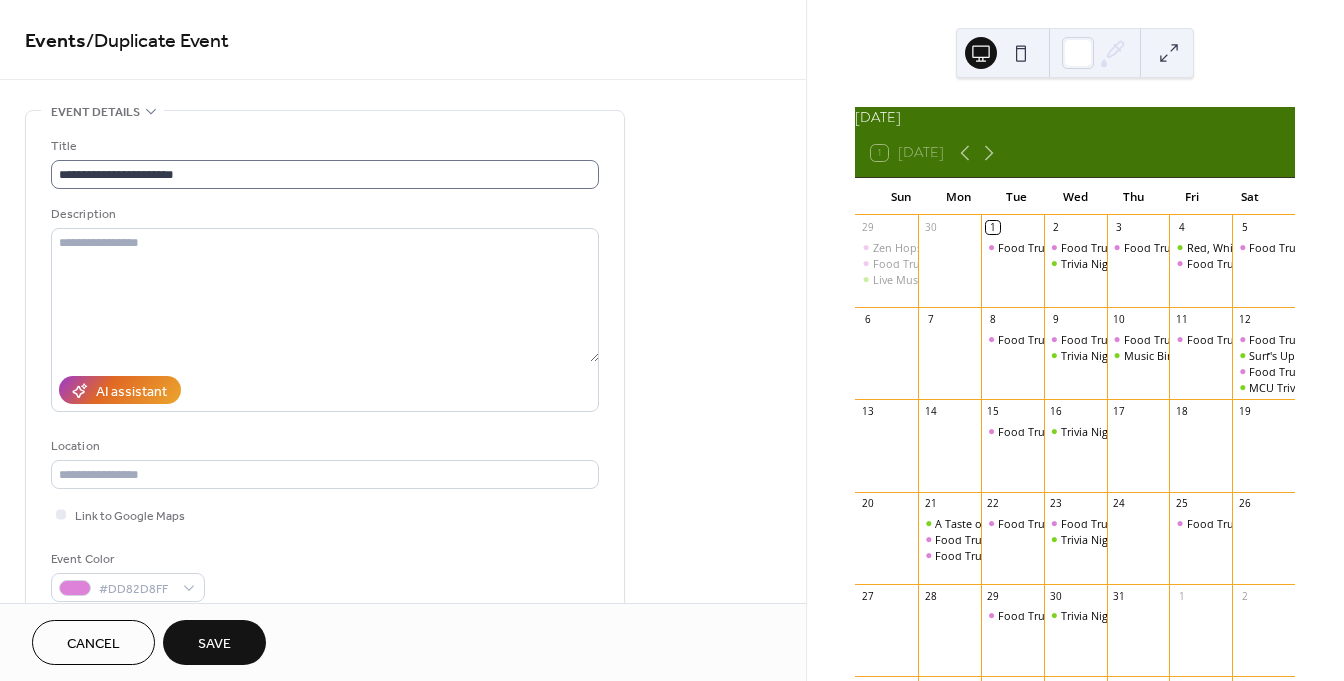 click on "**********" at bounding box center (325, 369) 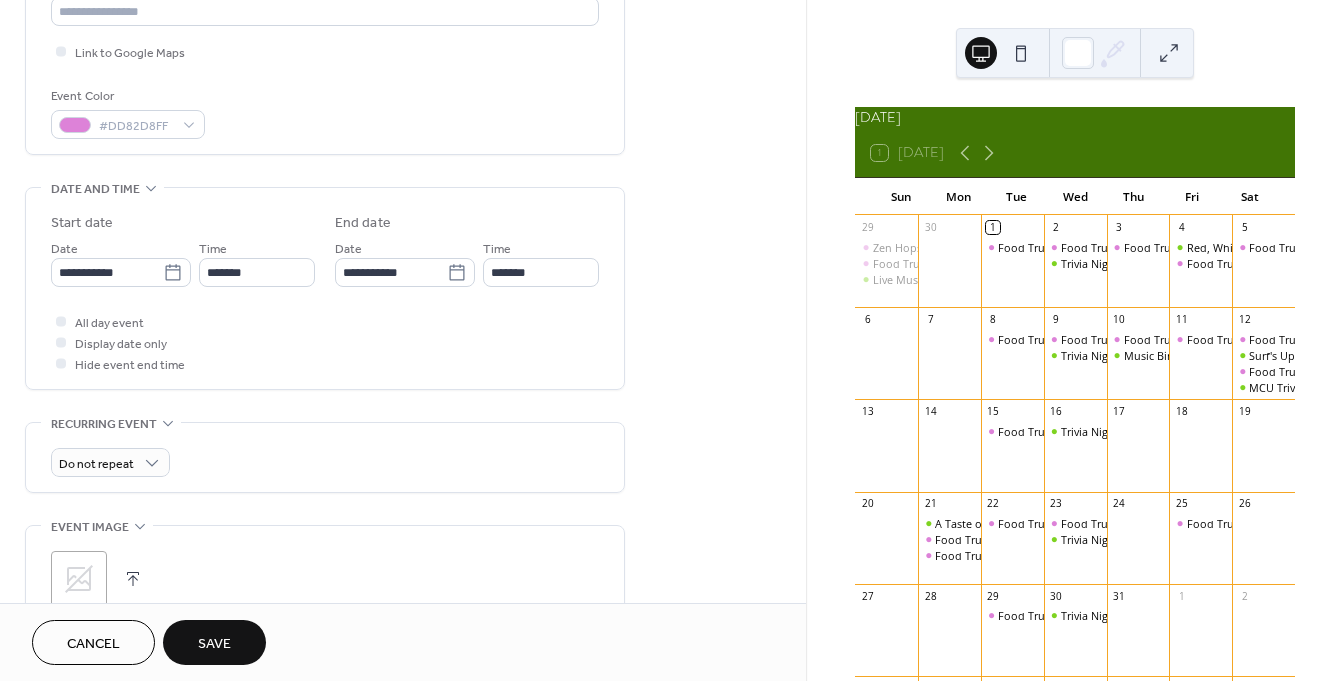 scroll, scrollTop: 463, scrollLeft: 0, axis: vertical 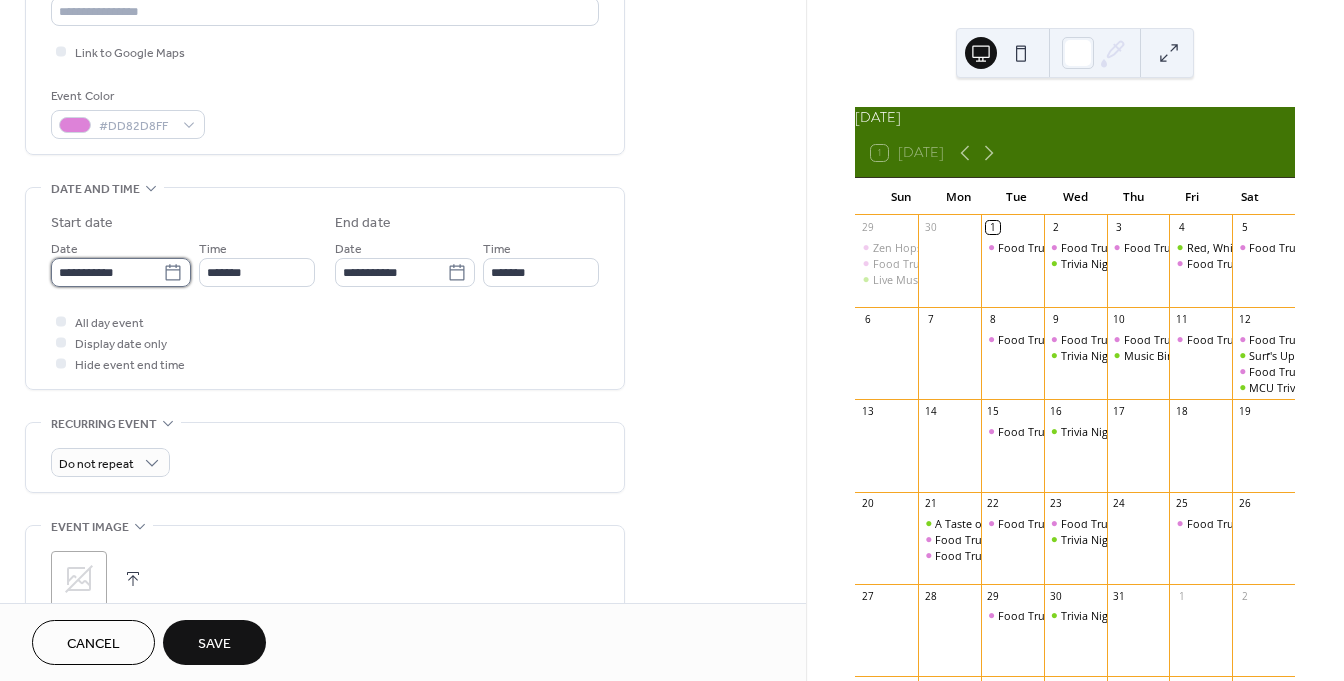 click on "**********" at bounding box center (107, 272) 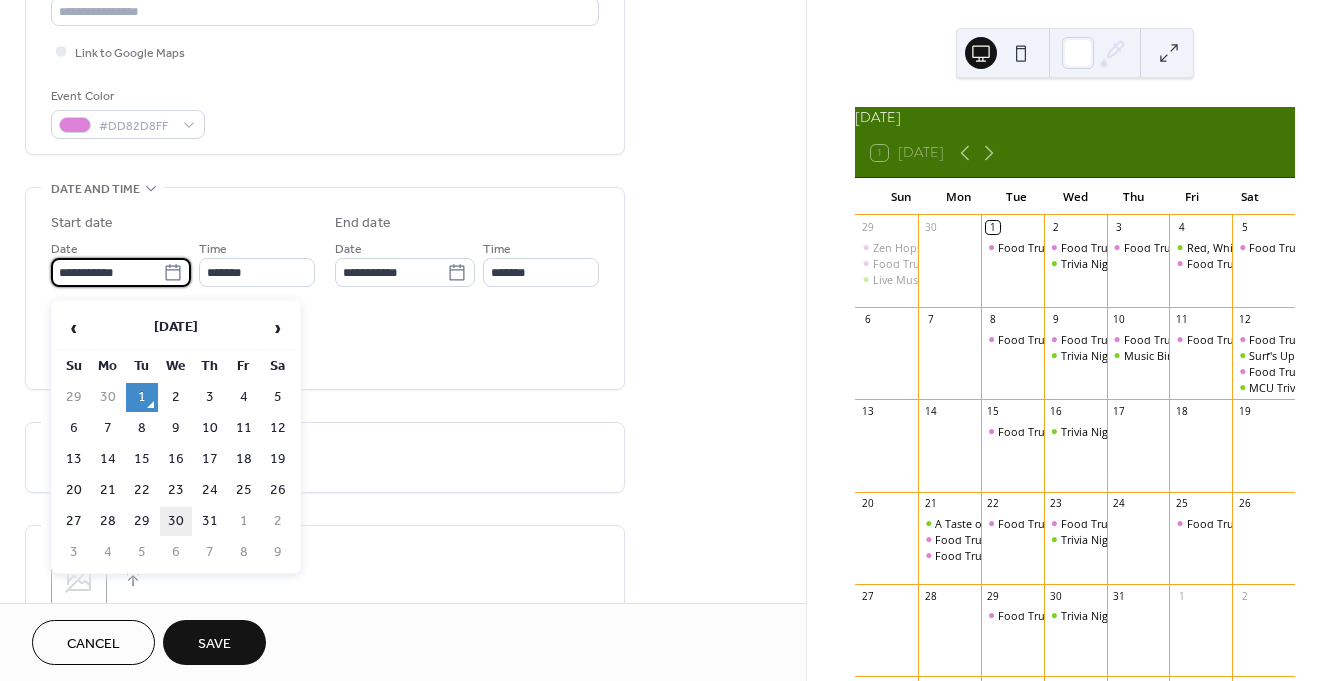 click on "30" at bounding box center (176, 521) 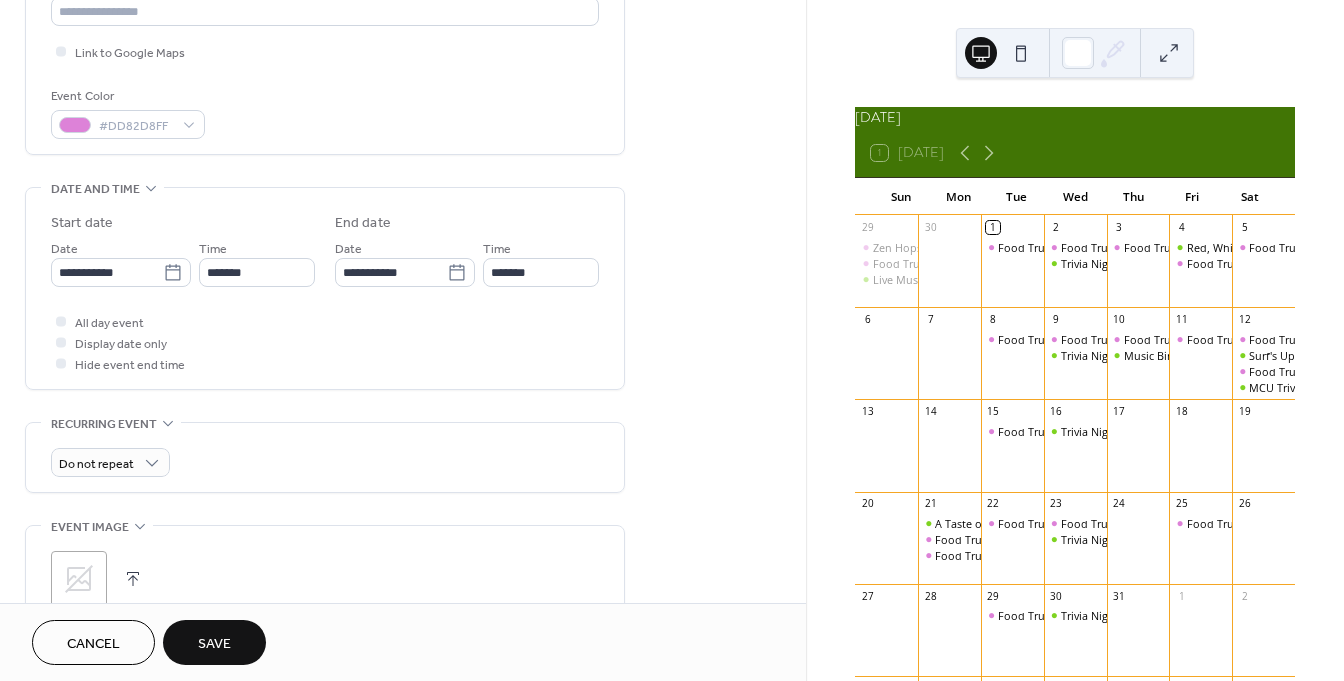 click on "Save" at bounding box center (214, 642) 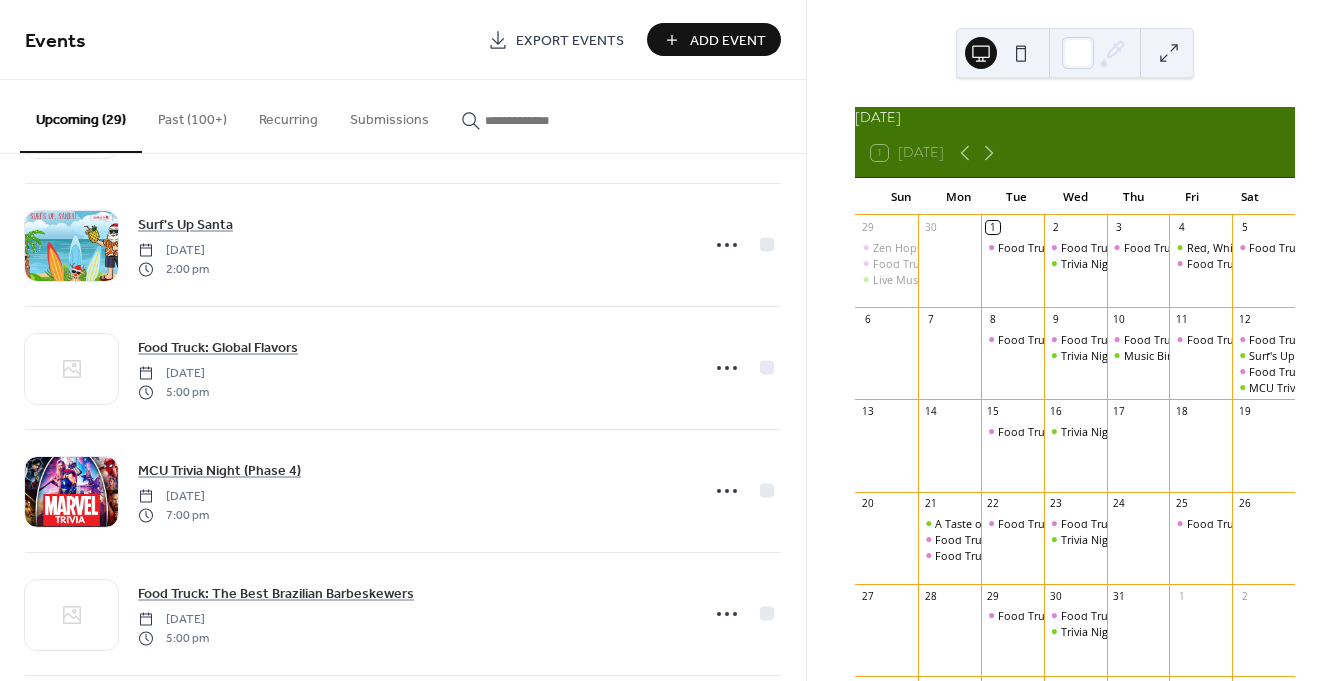 scroll, scrollTop: 1723, scrollLeft: 0, axis: vertical 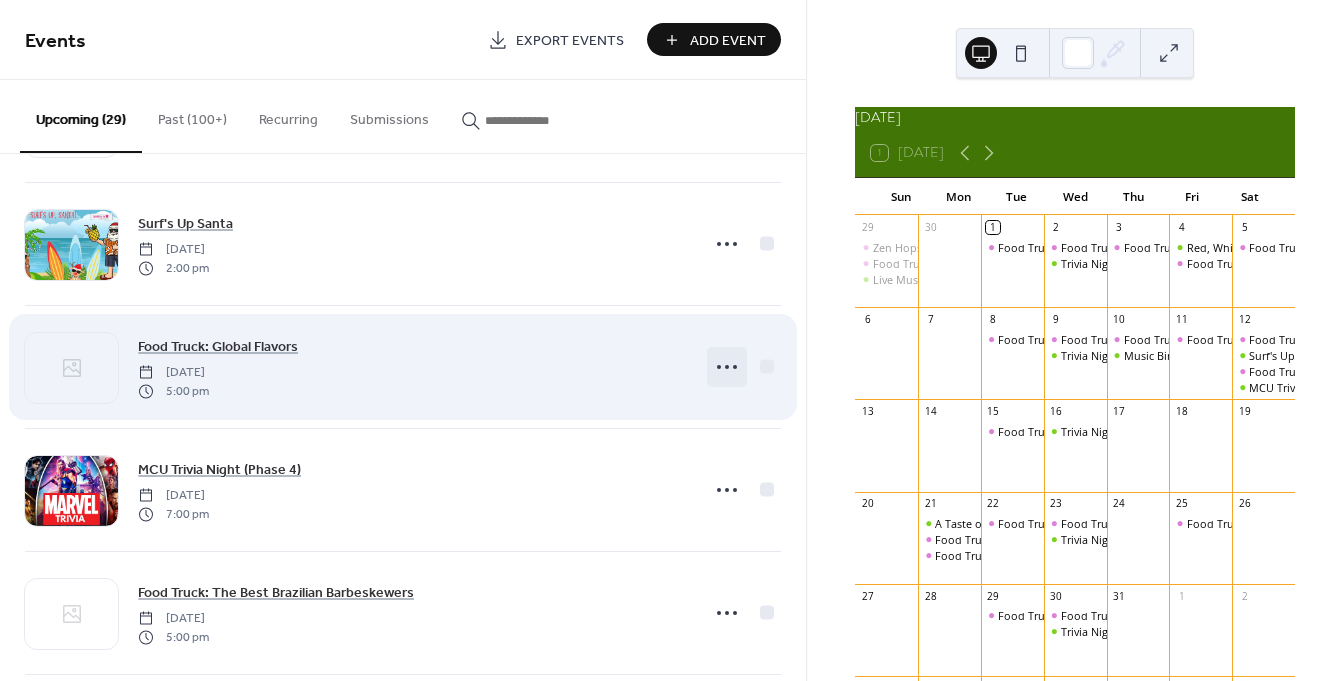 click 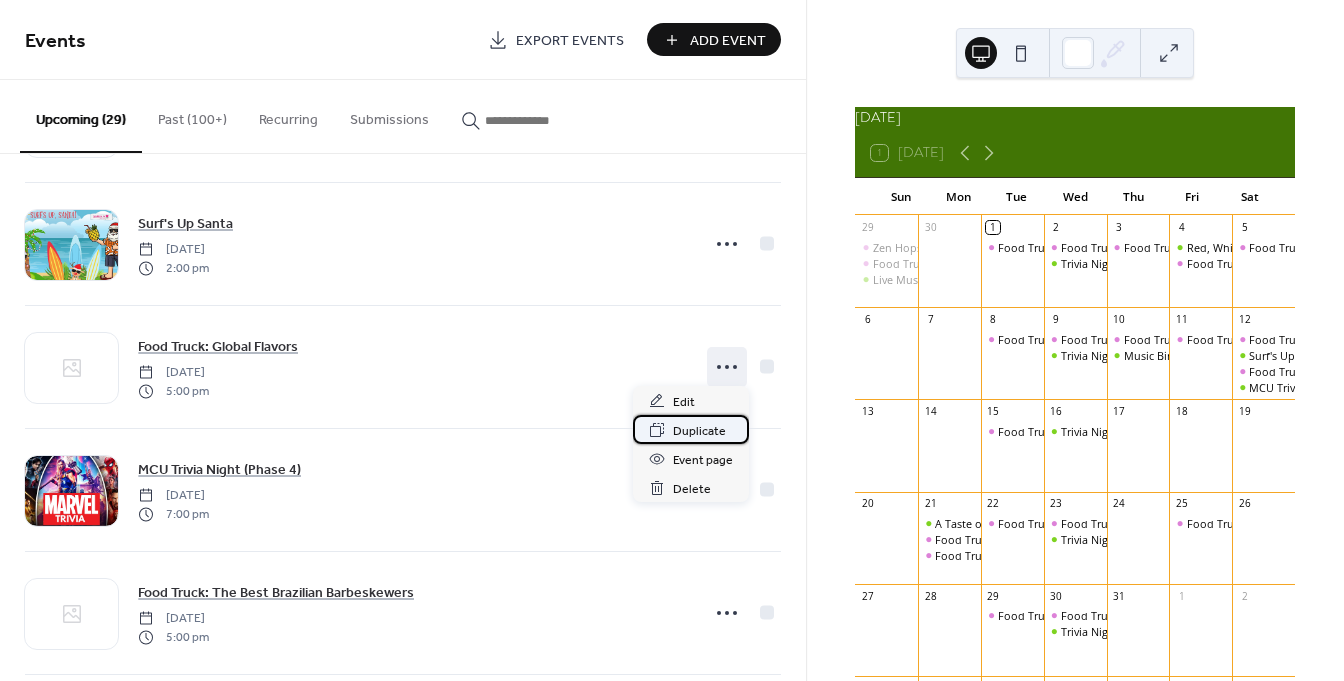 click on "Duplicate" at bounding box center [699, 431] 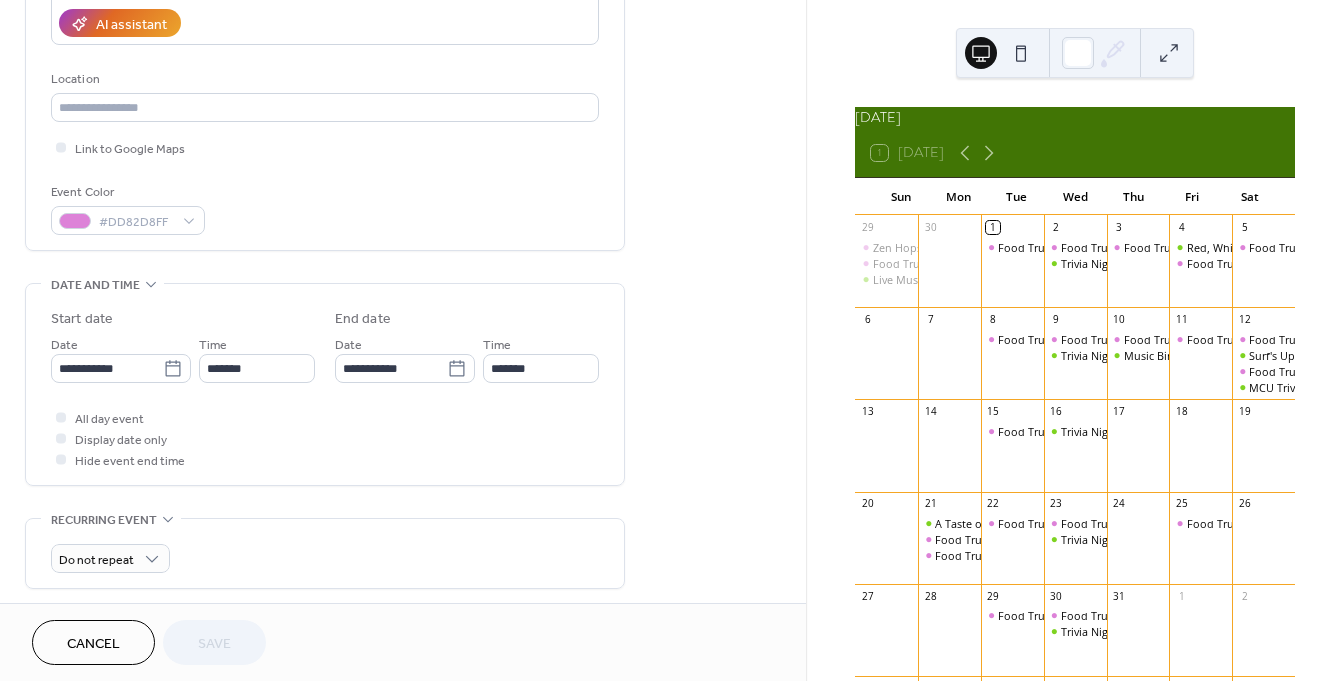 scroll, scrollTop: 387, scrollLeft: 0, axis: vertical 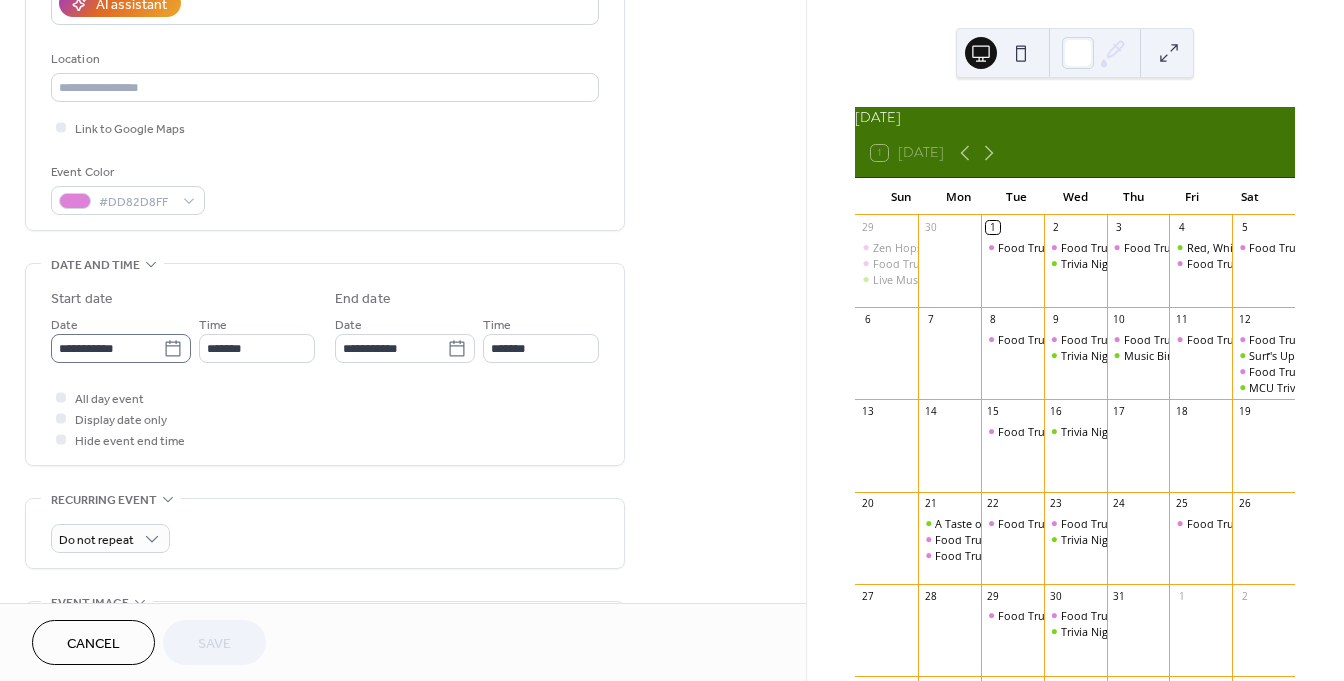 click 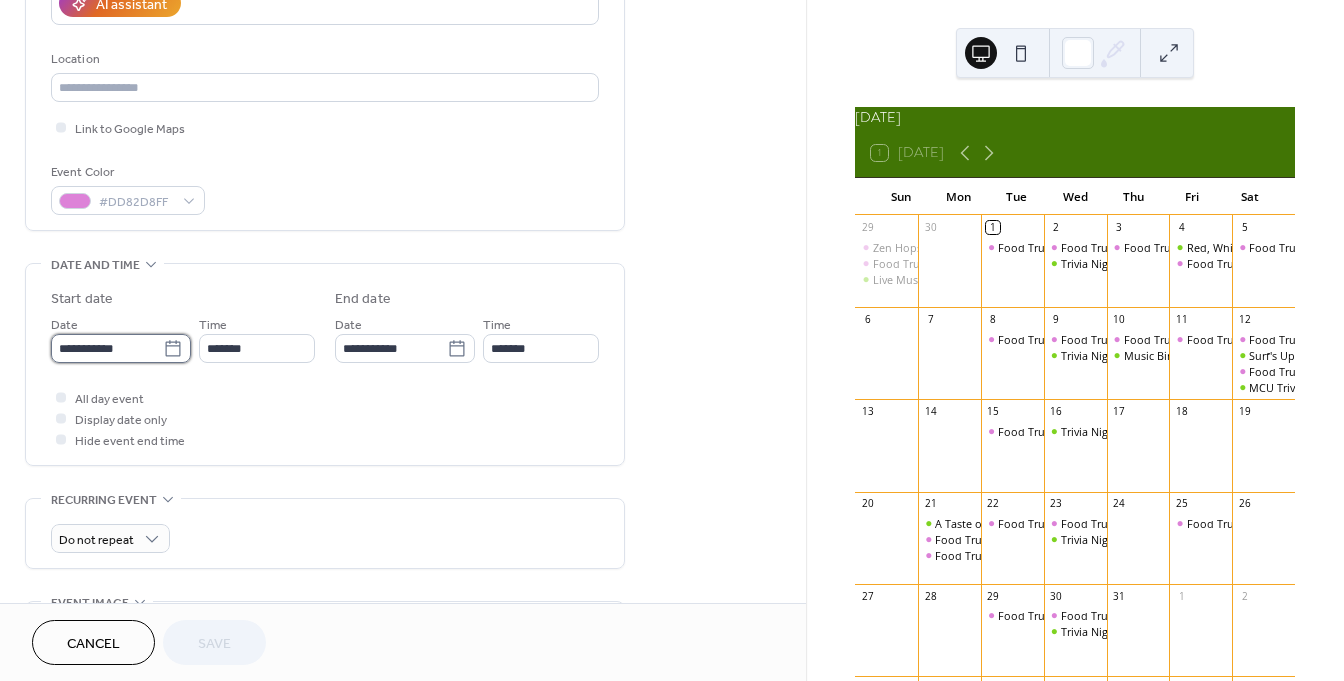 click on "**********" at bounding box center (107, 348) 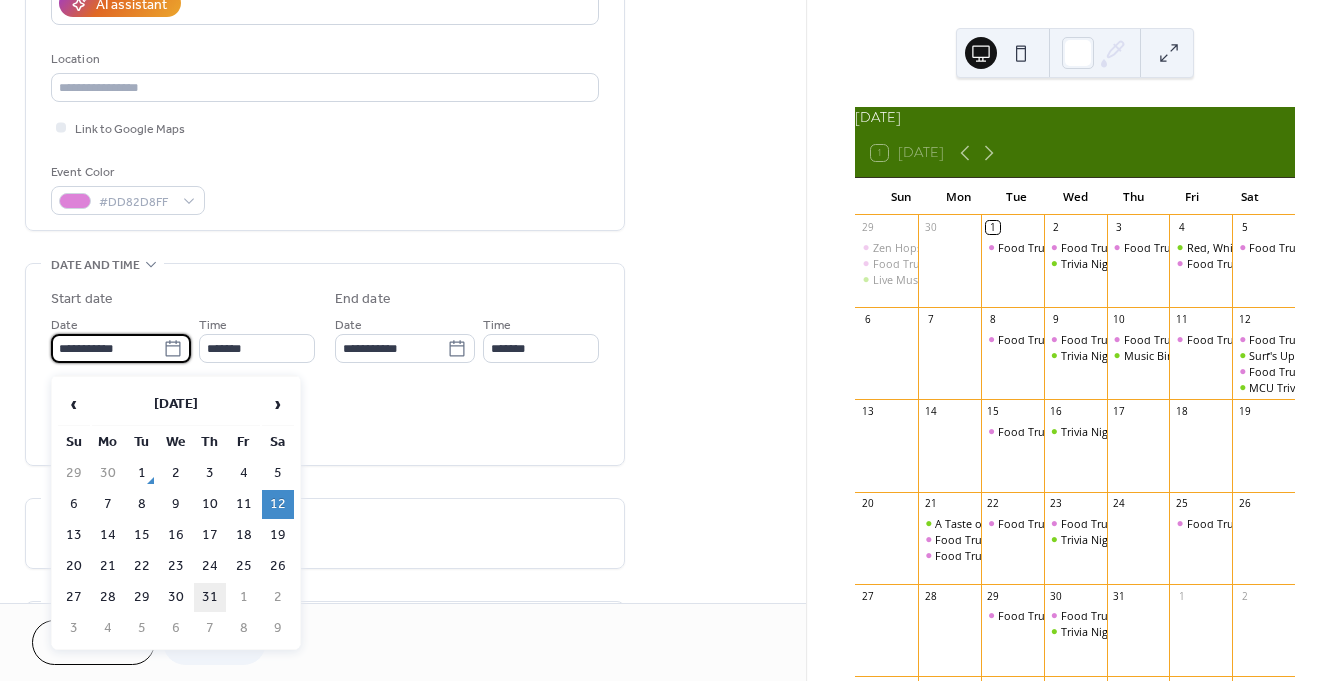 click on "31" at bounding box center (210, 597) 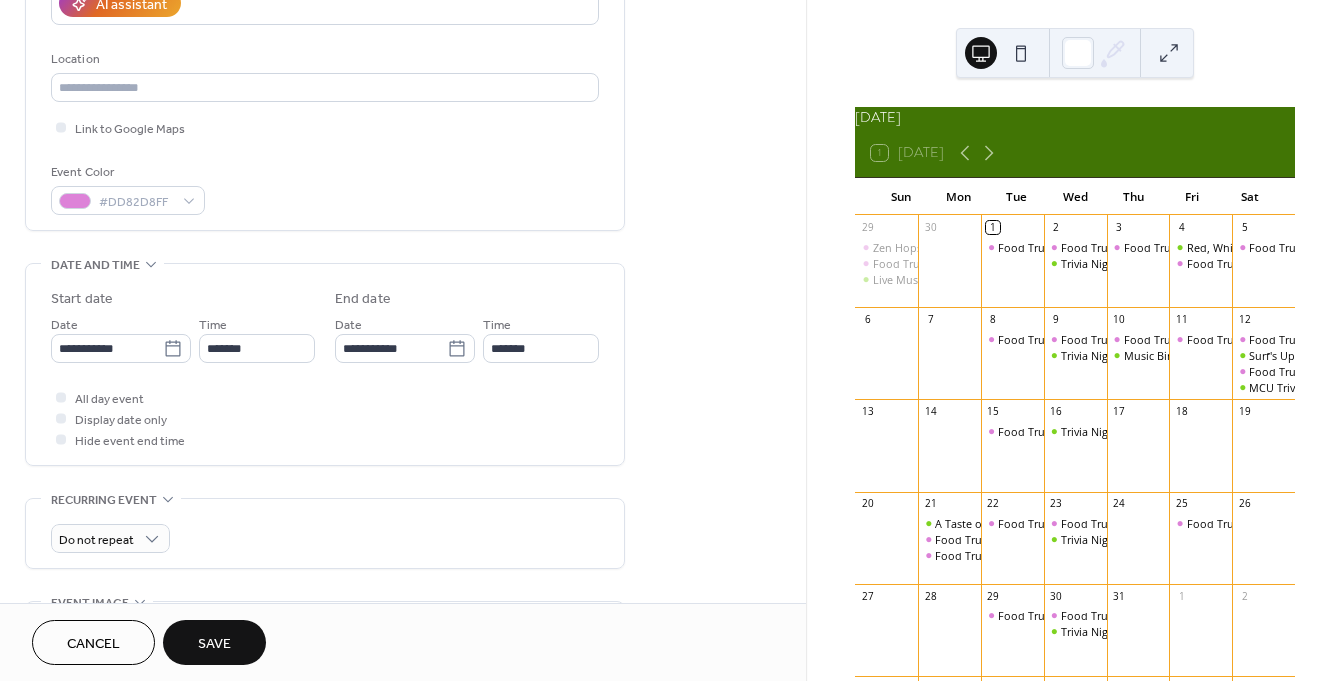click on "Save" at bounding box center [214, 642] 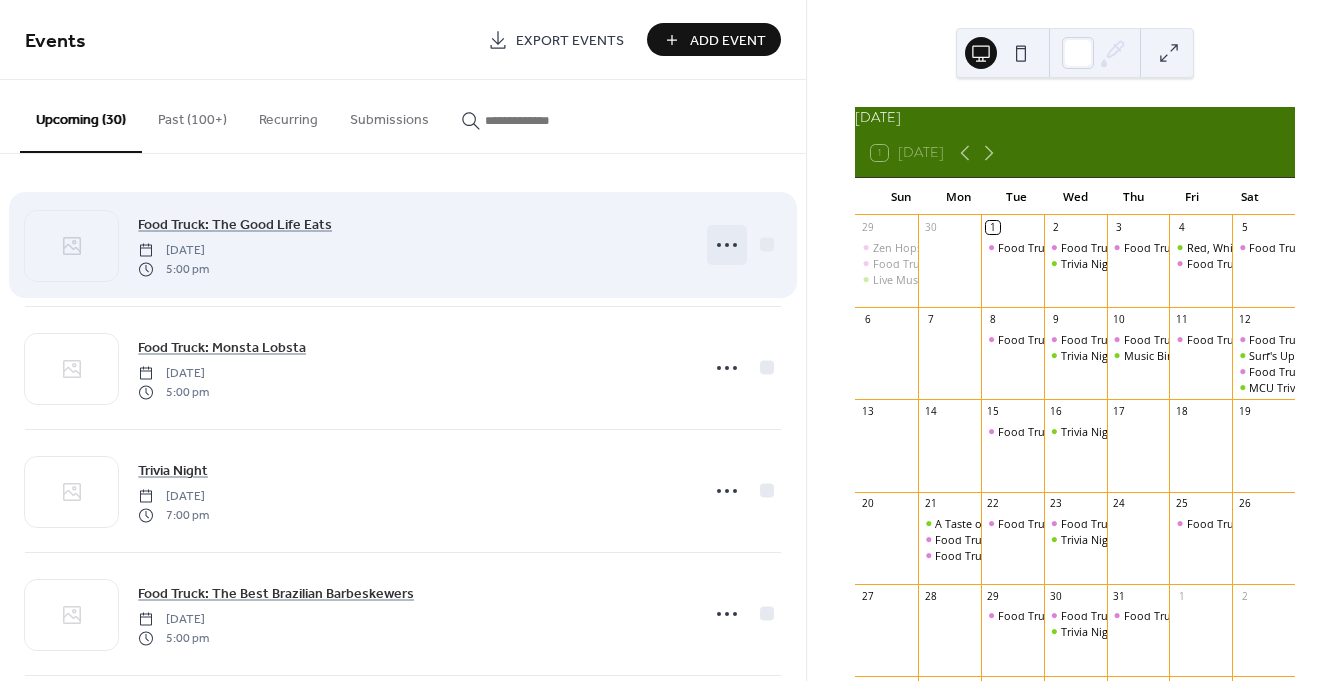 click 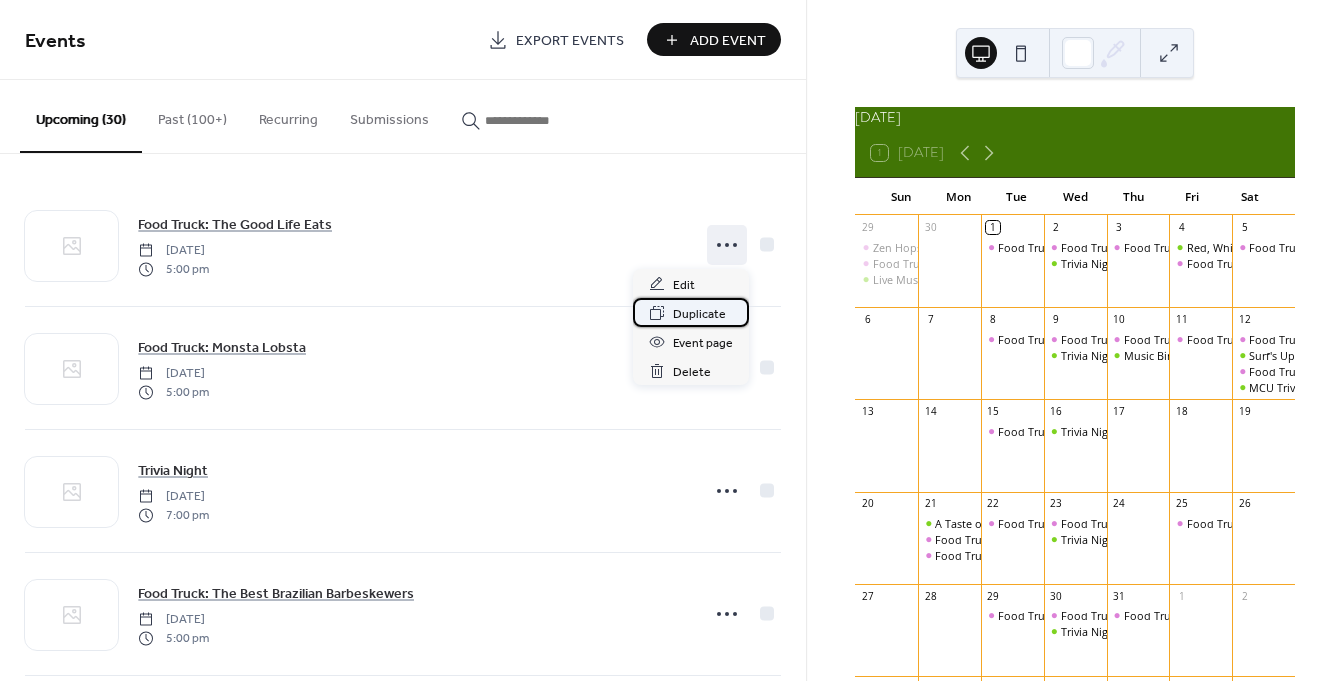 click on "Duplicate" at bounding box center (699, 314) 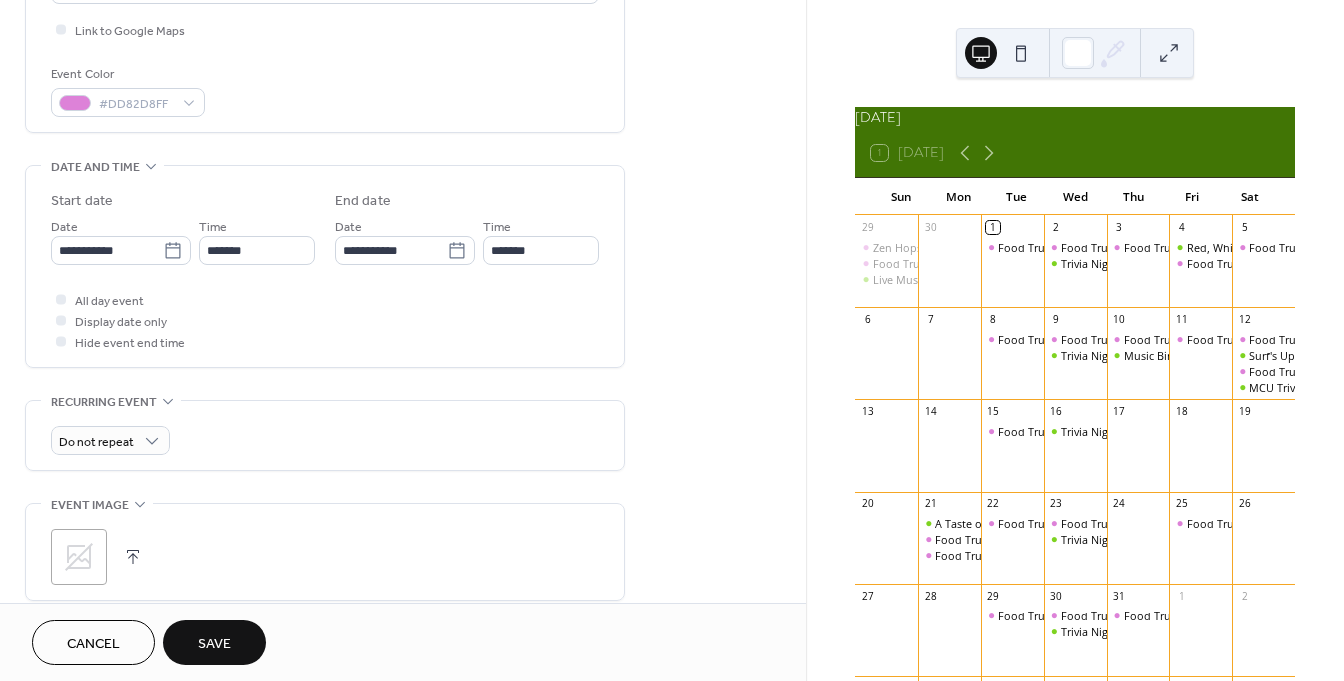 scroll, scrollTop: 487, scrollLeft: 0, axis: vertical 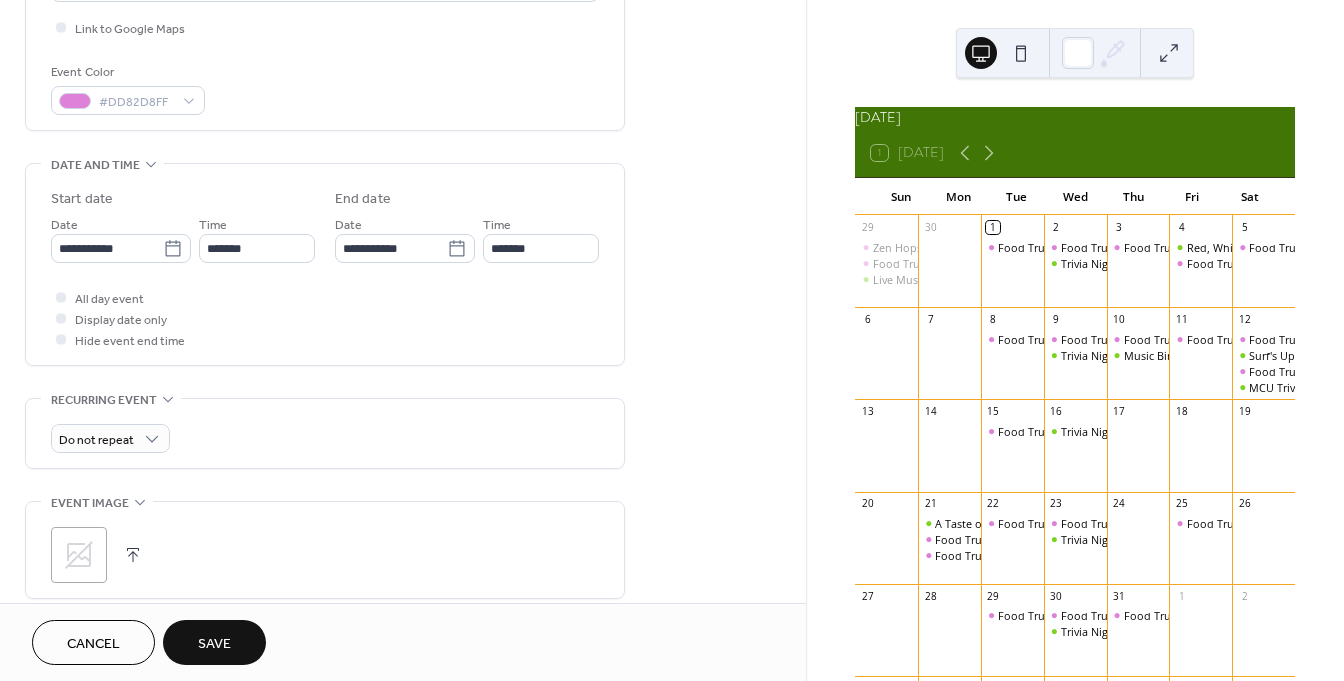 type on "**********" 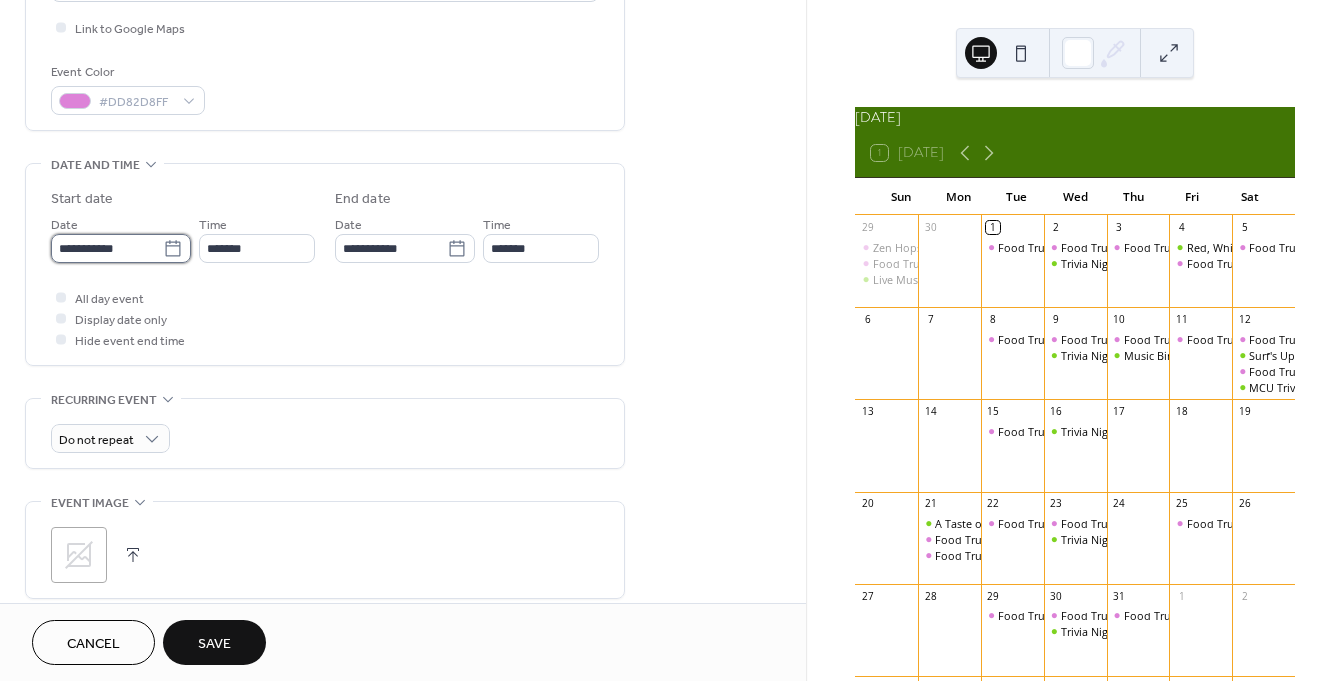 click on "**********" at bounding box center (107, 248) 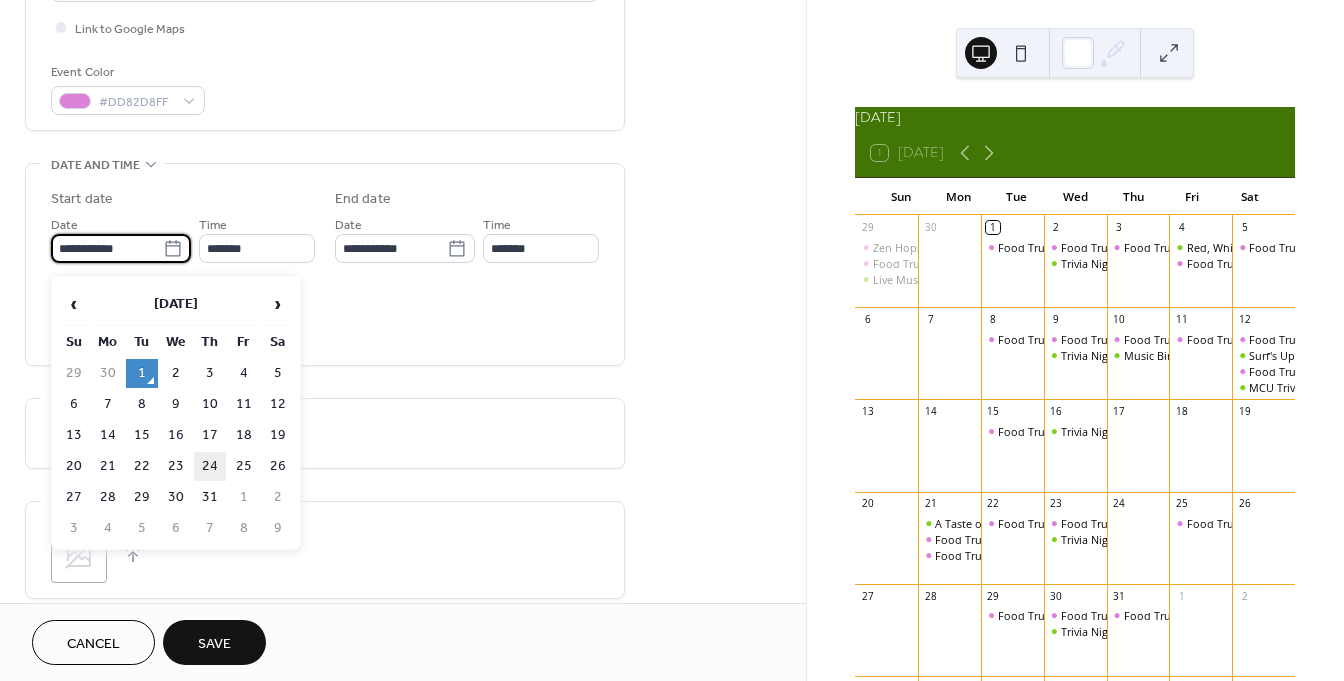 click on "24" at bounding box center (210, 466) 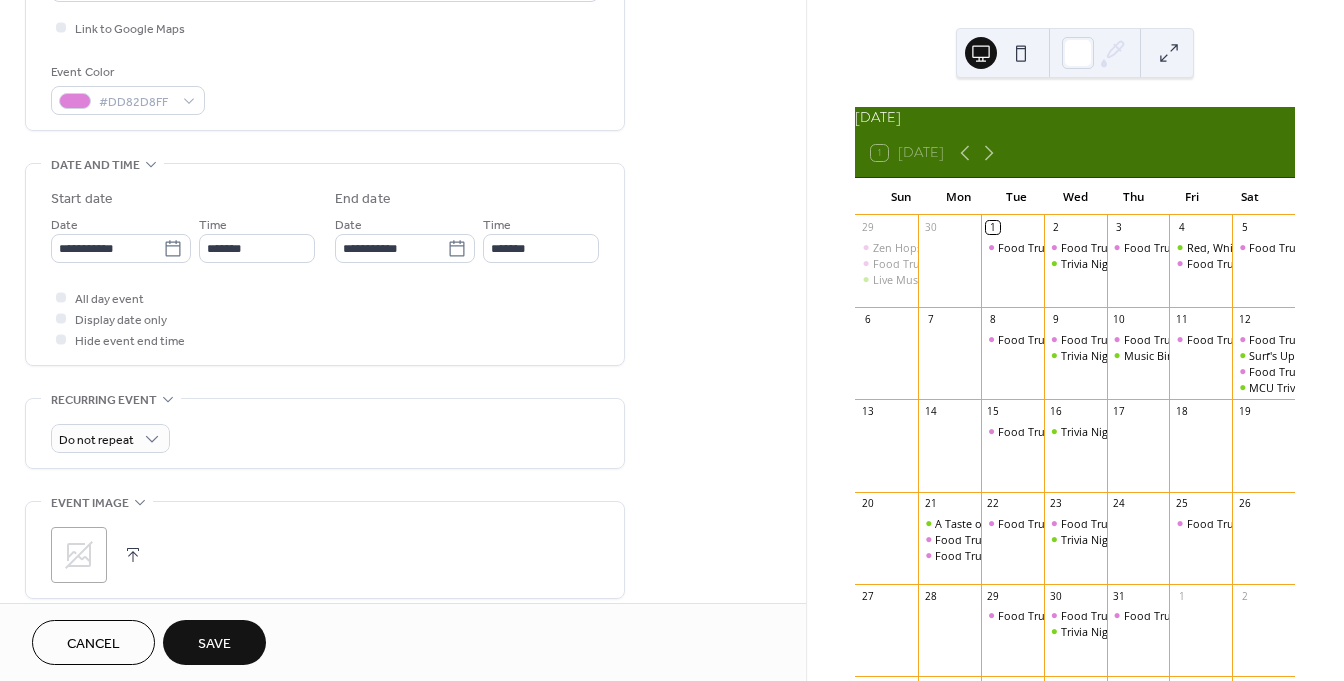 click on "Save" at bounding box center (214, 642) 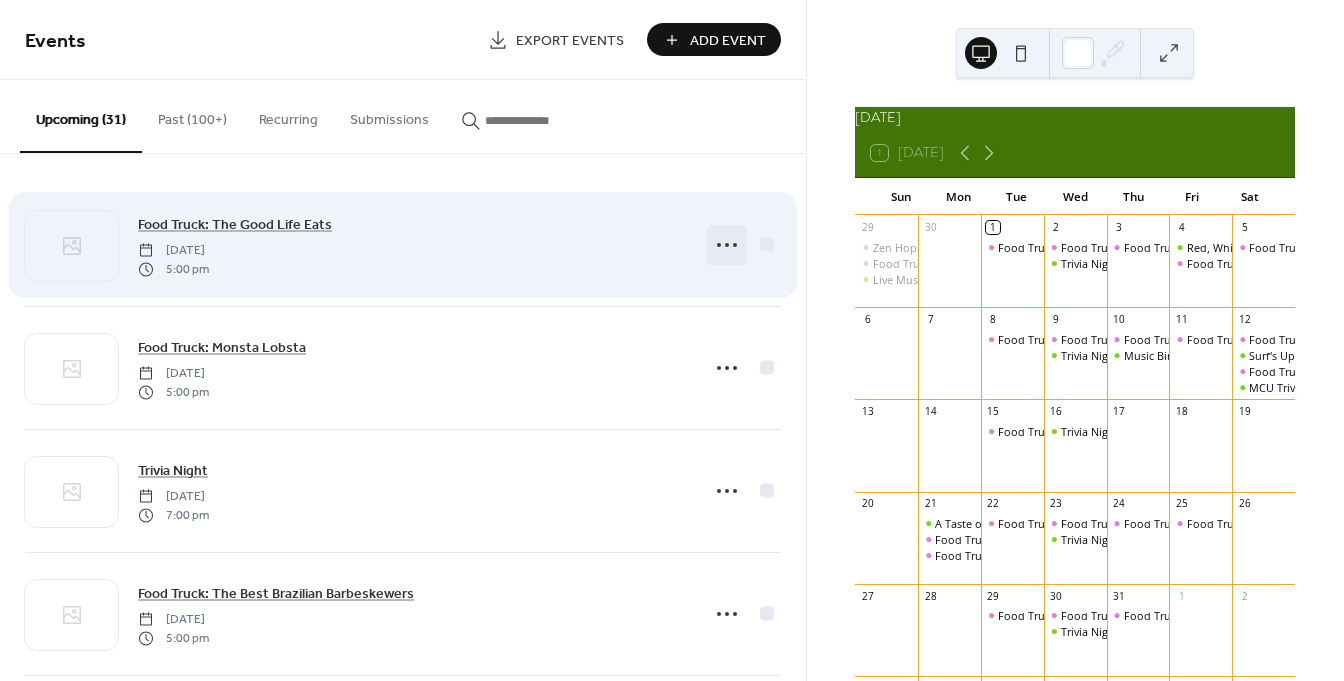 click 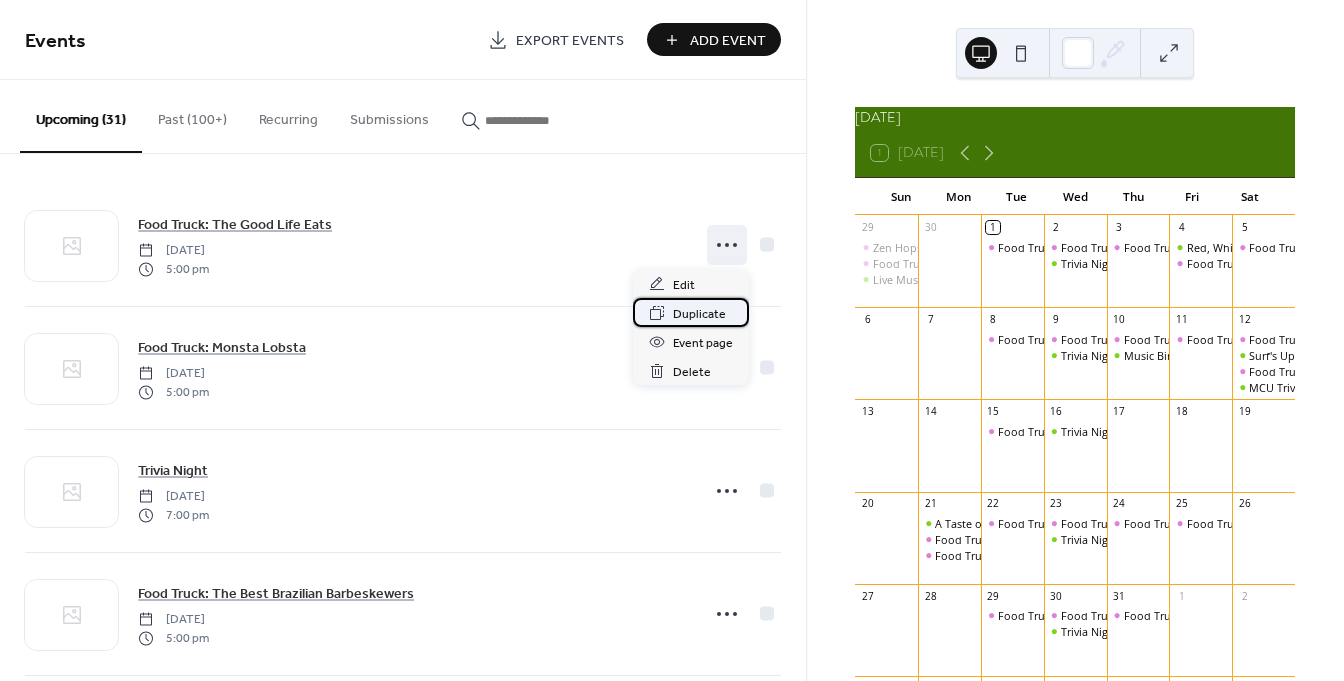 click on "Duplicate" at bounding box center (699, 314) 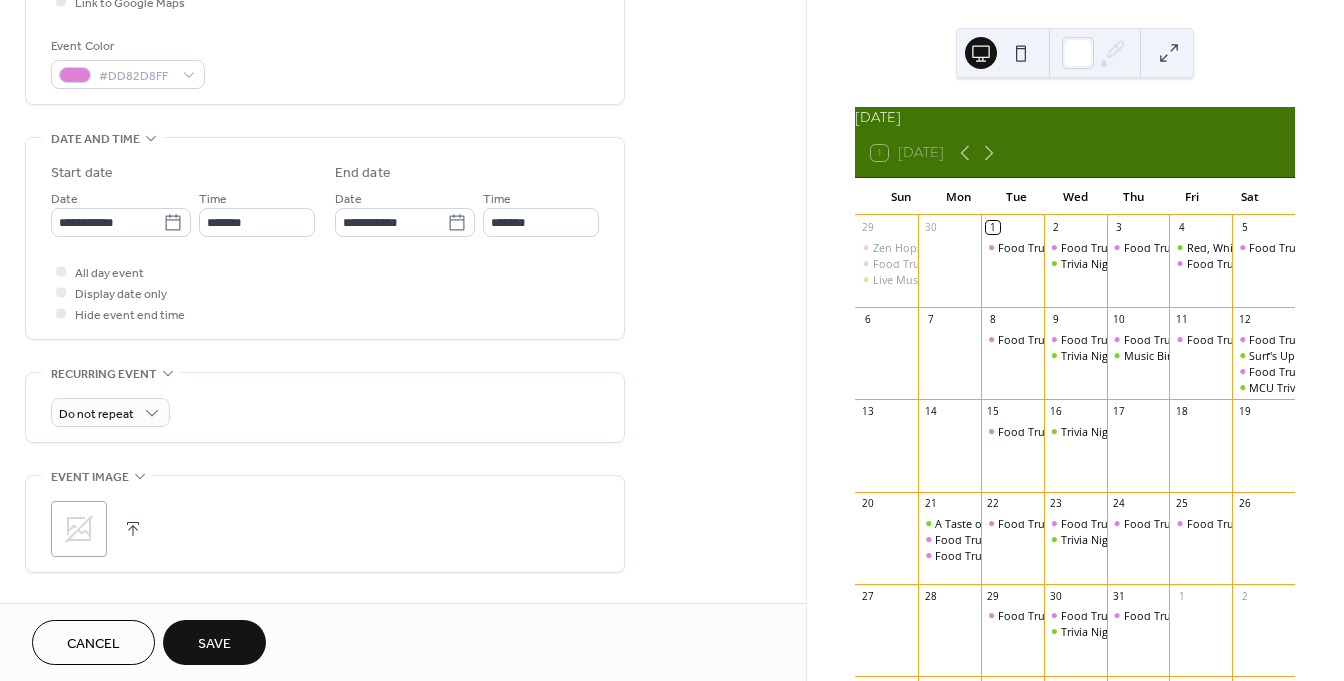 scroll, scrollTop: 583, scrollLeft: 0, axis: vertical 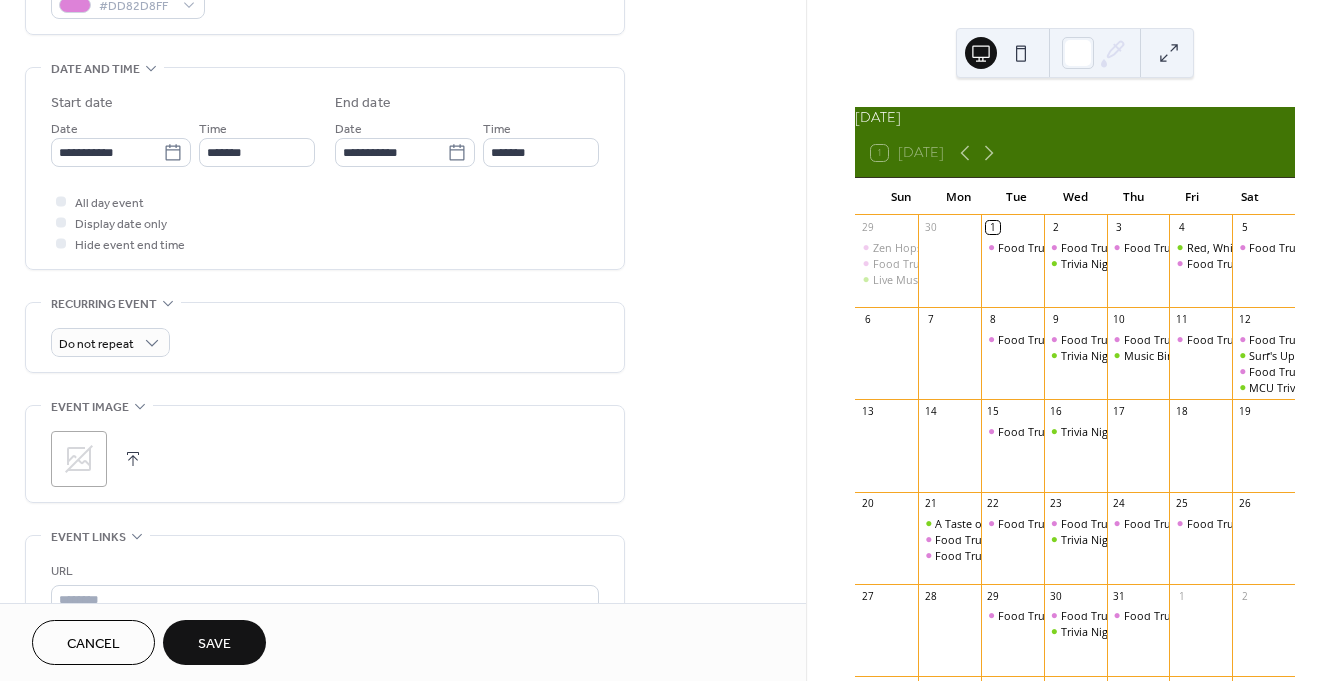 type on "**********" 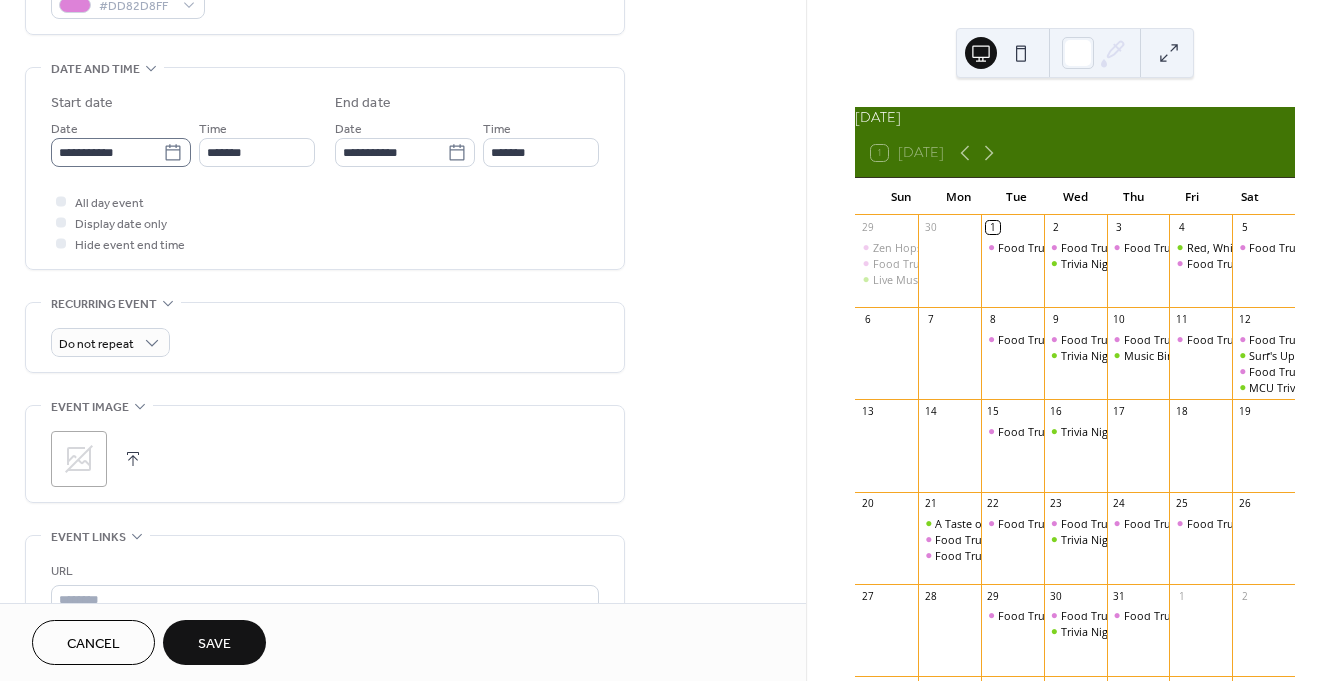 click 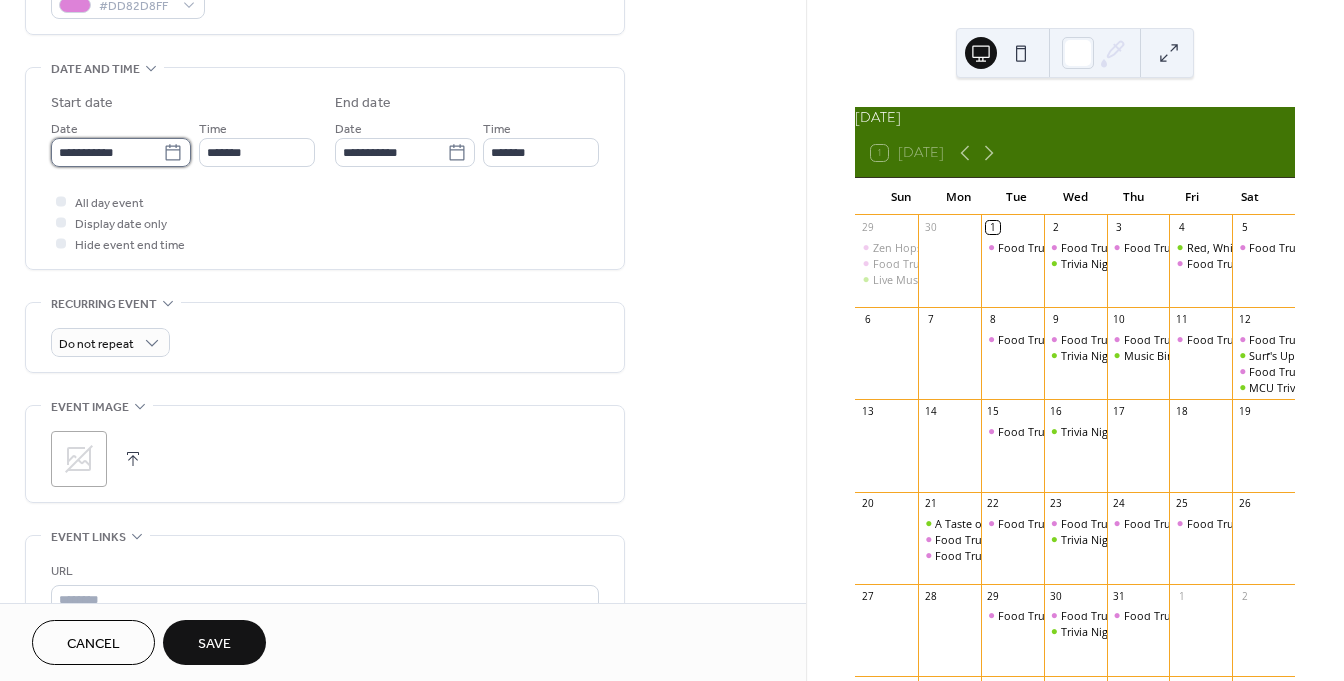 click on "**********" at bounding box center [107, 152] 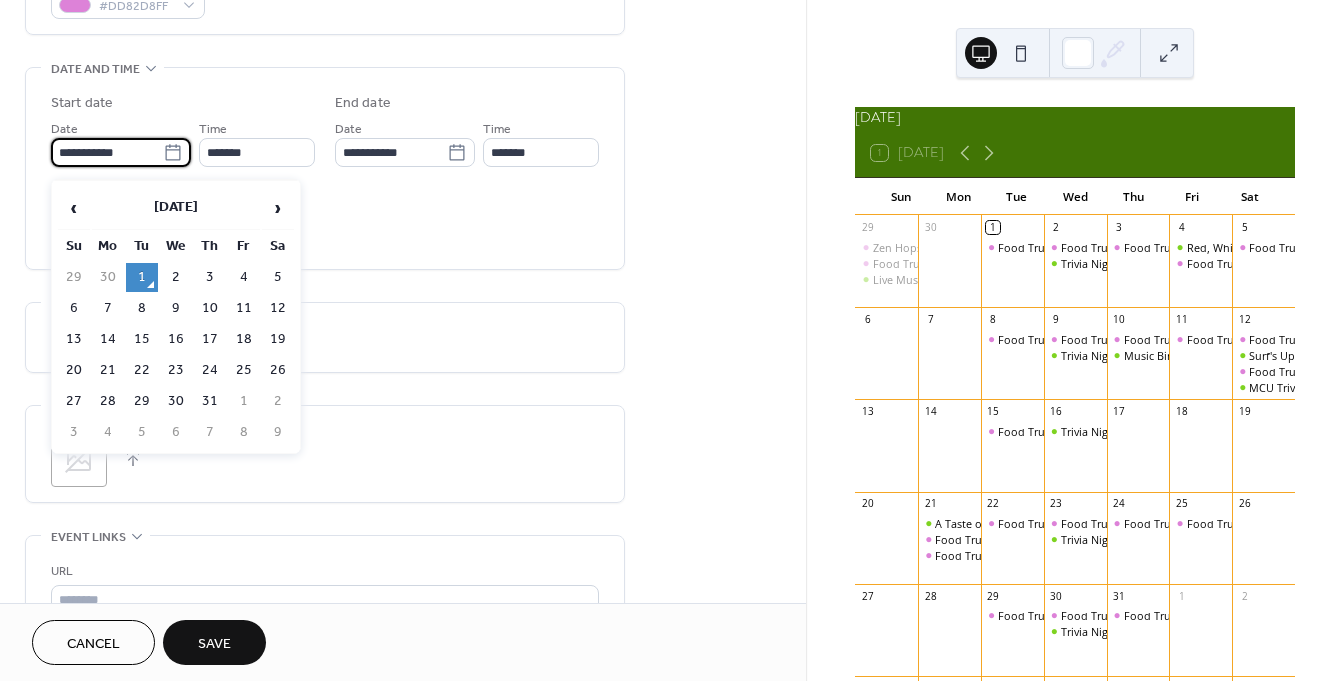 click on "‹ [DATE] › Su Mo Tu We Th Fr Sa 29 30 1 2 3 4 5 6 7 8 9 10 11 12 13 14 15 16 17 18 19 20 21 22 23 24 25 26 27 28 29 30 31 1 2 3 4 5 6 7 8 9" at bounding box center [176, 317] 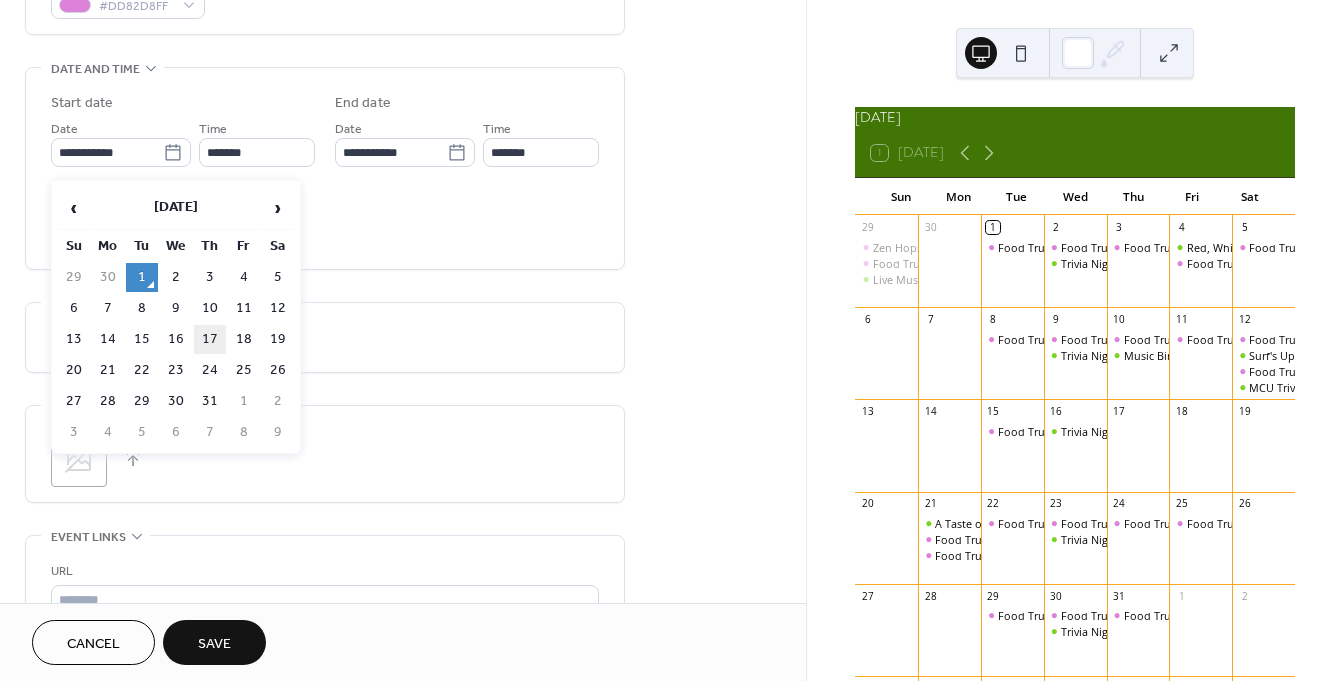 click on "17" at bounding box center (210, 339) 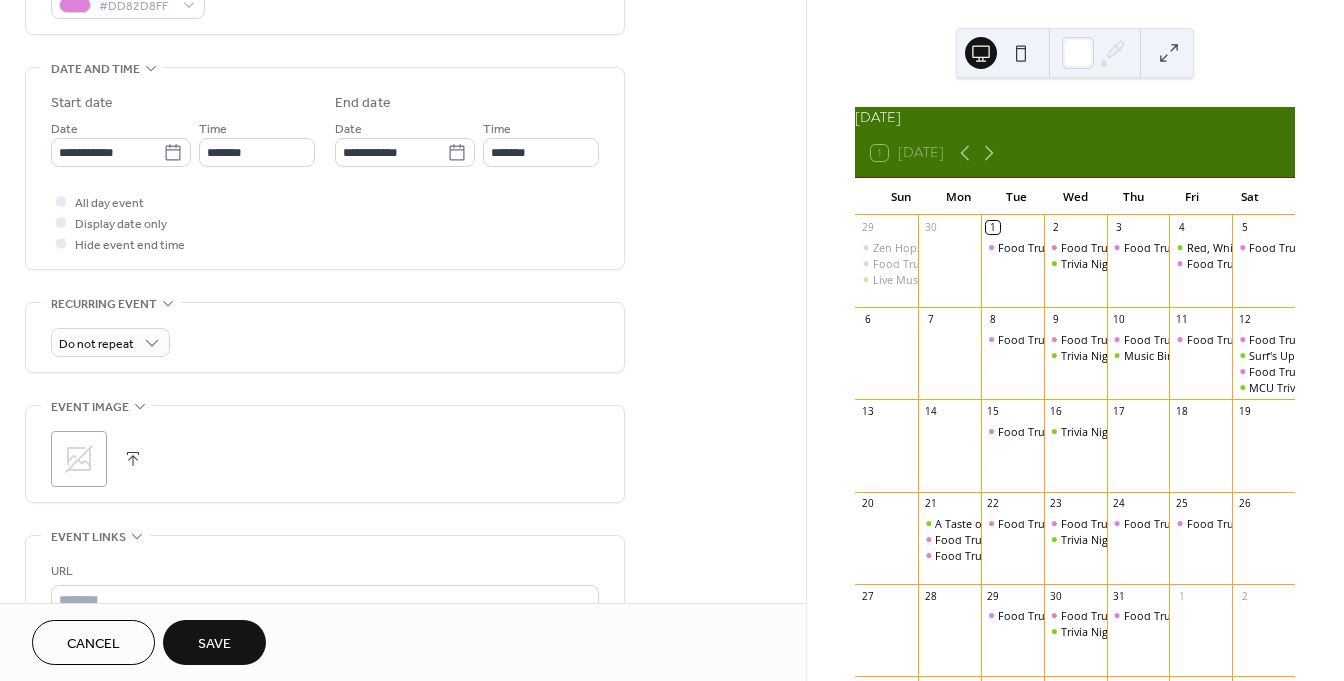 click on "Save" at bounding box center (214, 644) 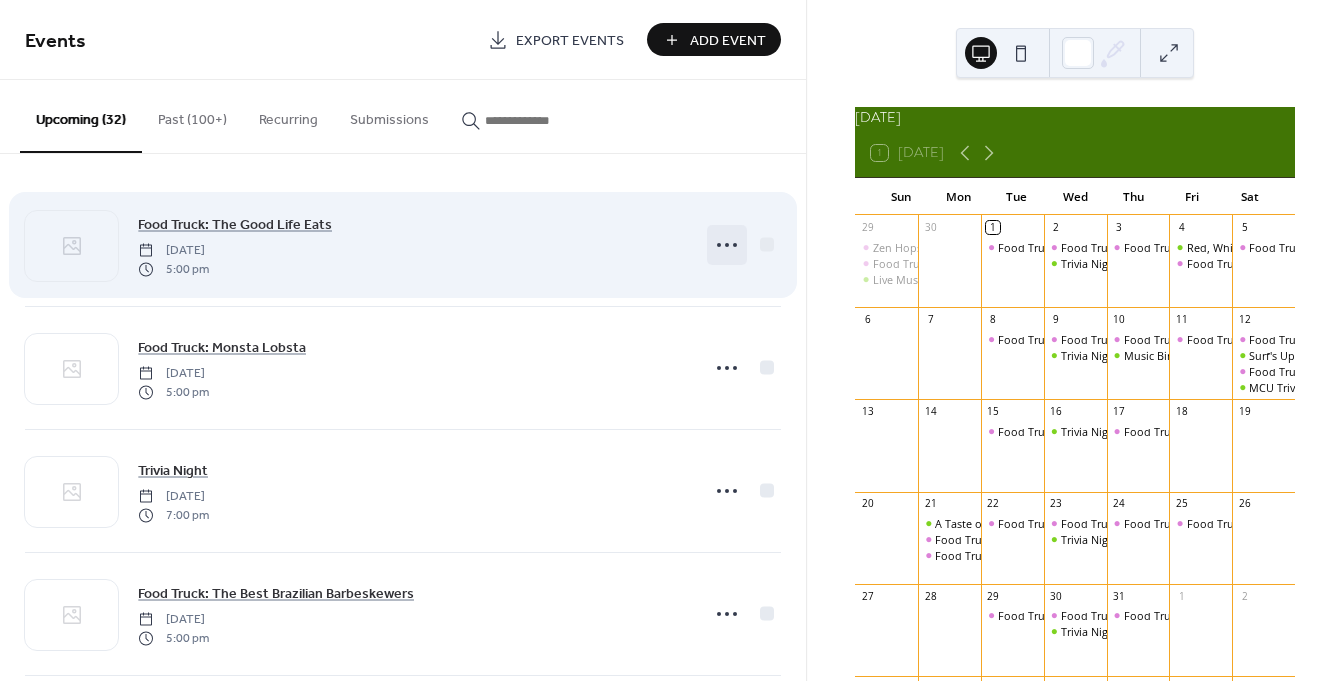 click 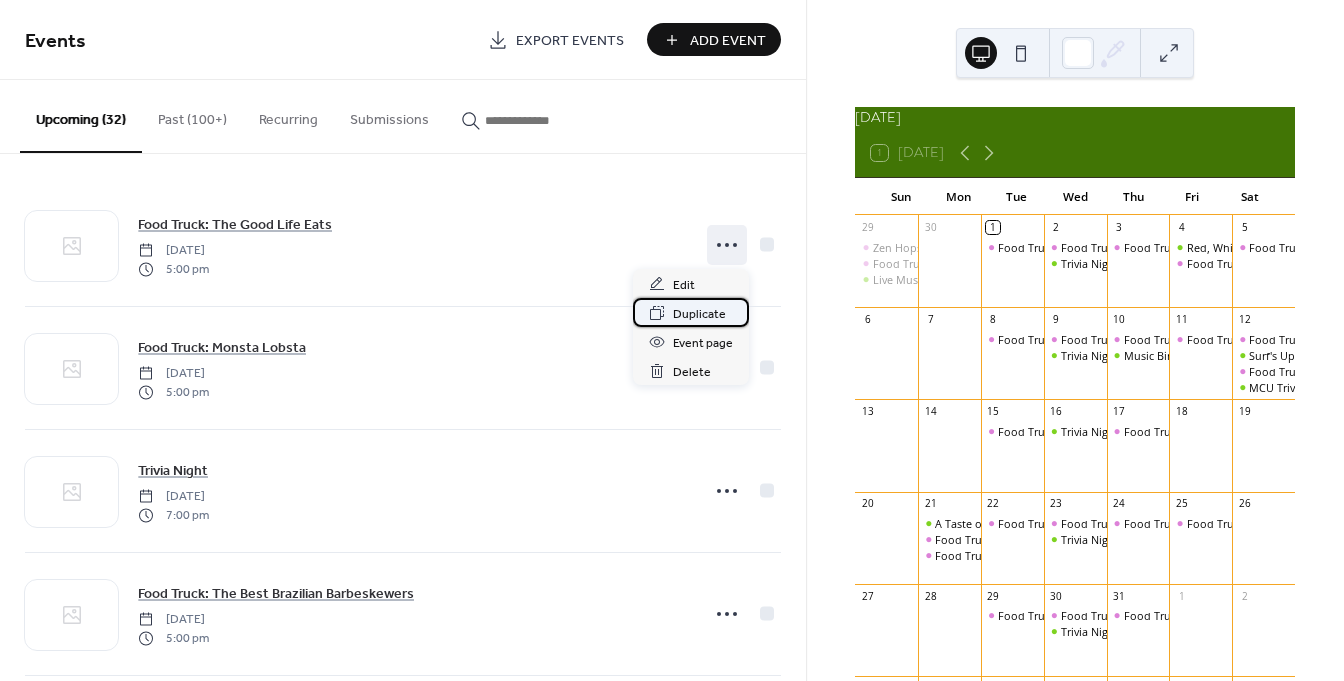 click on "Duplicate" at bounding box center (699, 314) 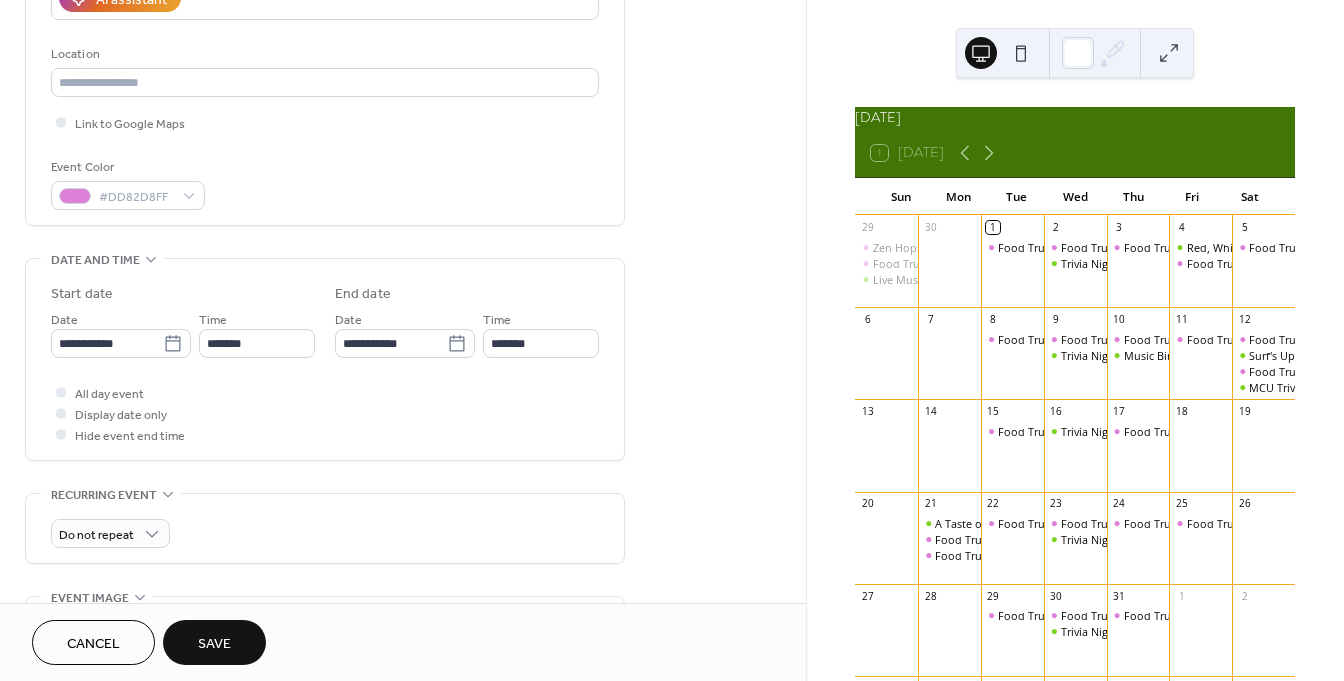 scroll, scrollTop: 393, scrollLeft: 0, axis: vertical 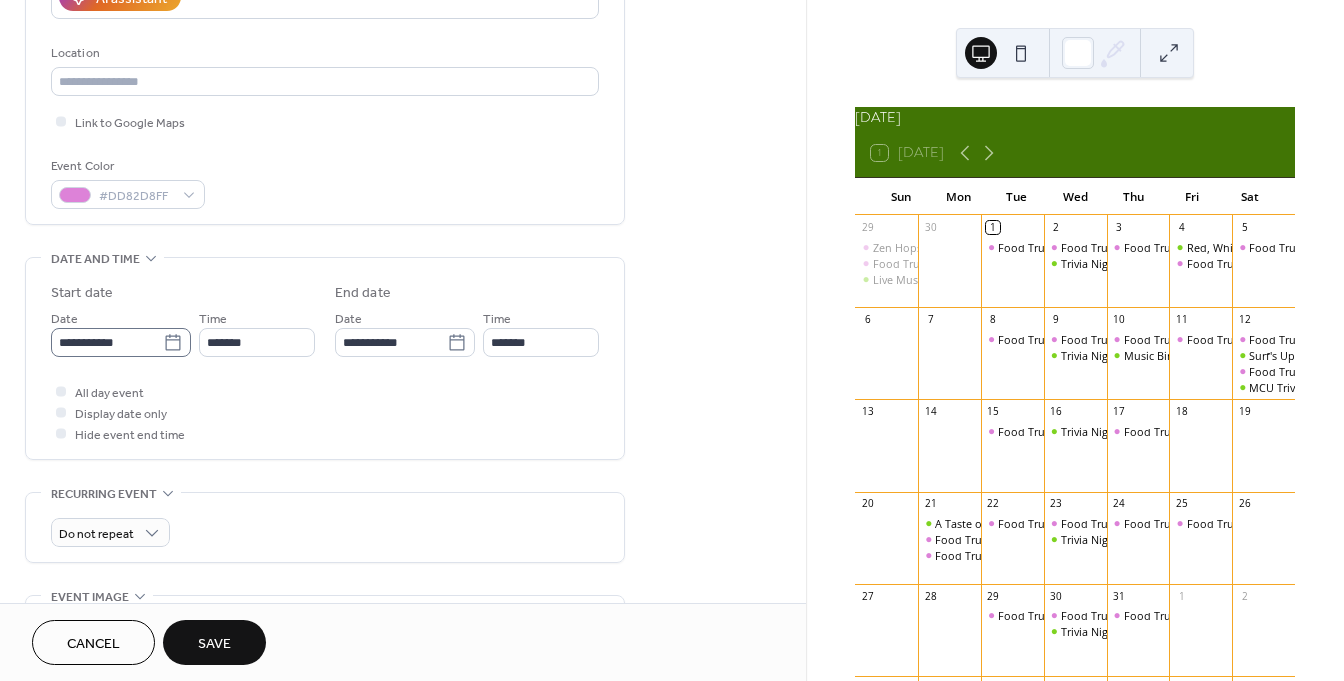 type on "**********" 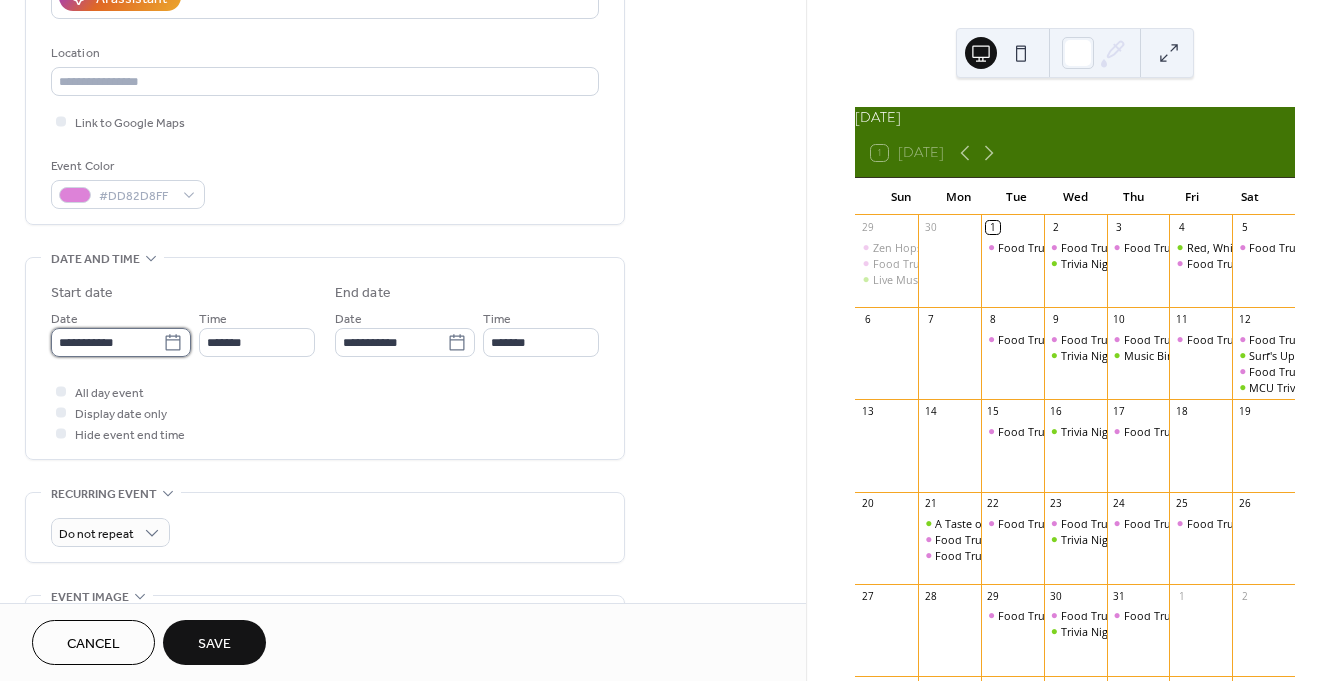 click on "**********" at bounding box center [107, 342] 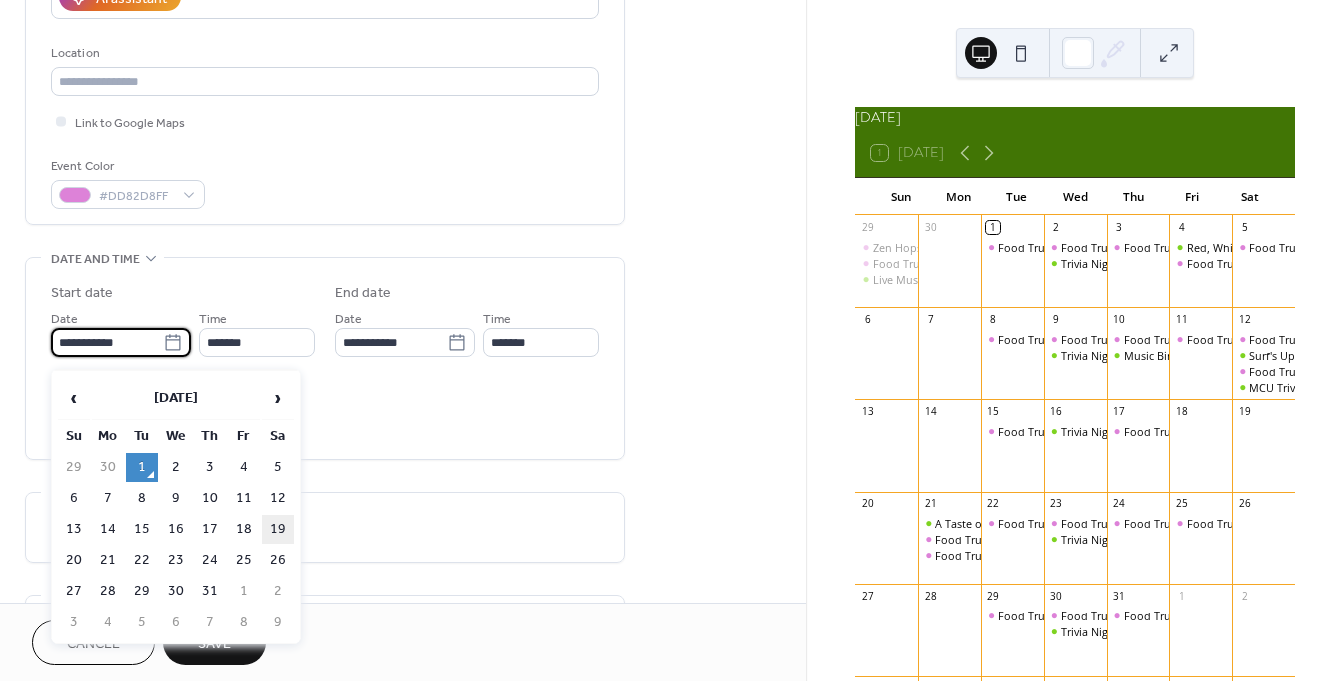 click on "19" at bounding box center (278, 529) 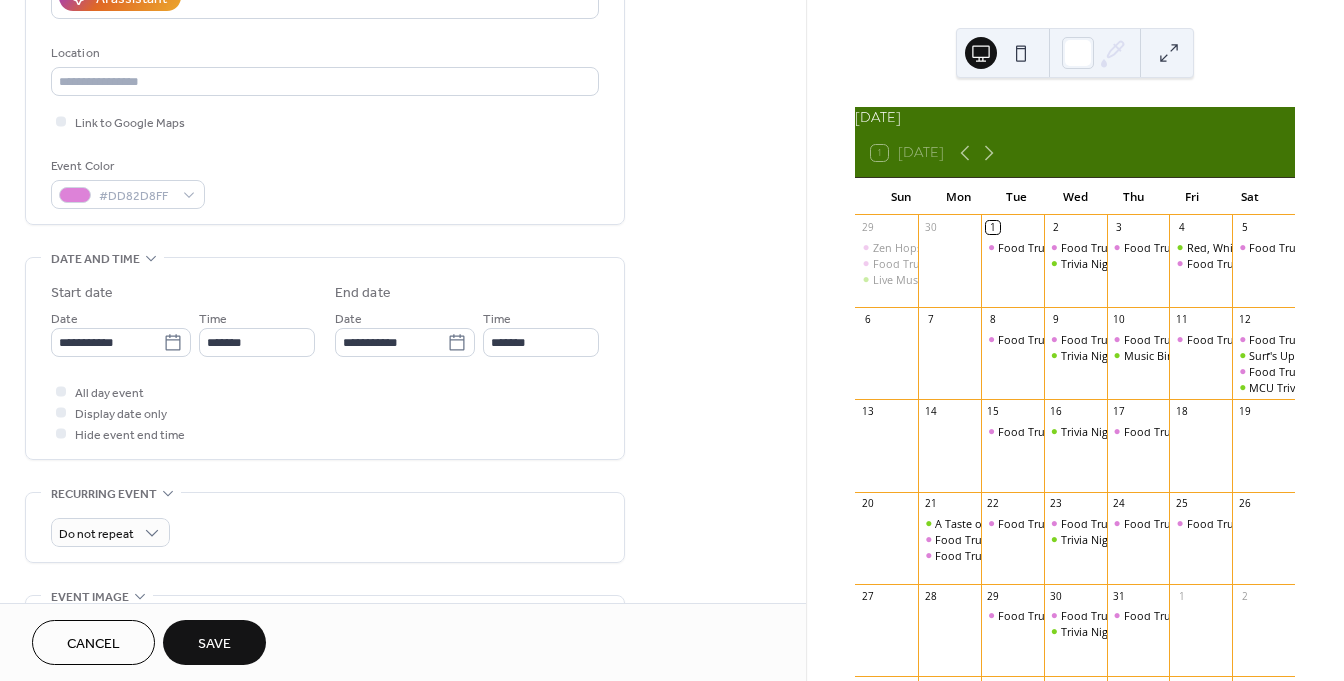click on "Save" at bounding box center [214, 644] 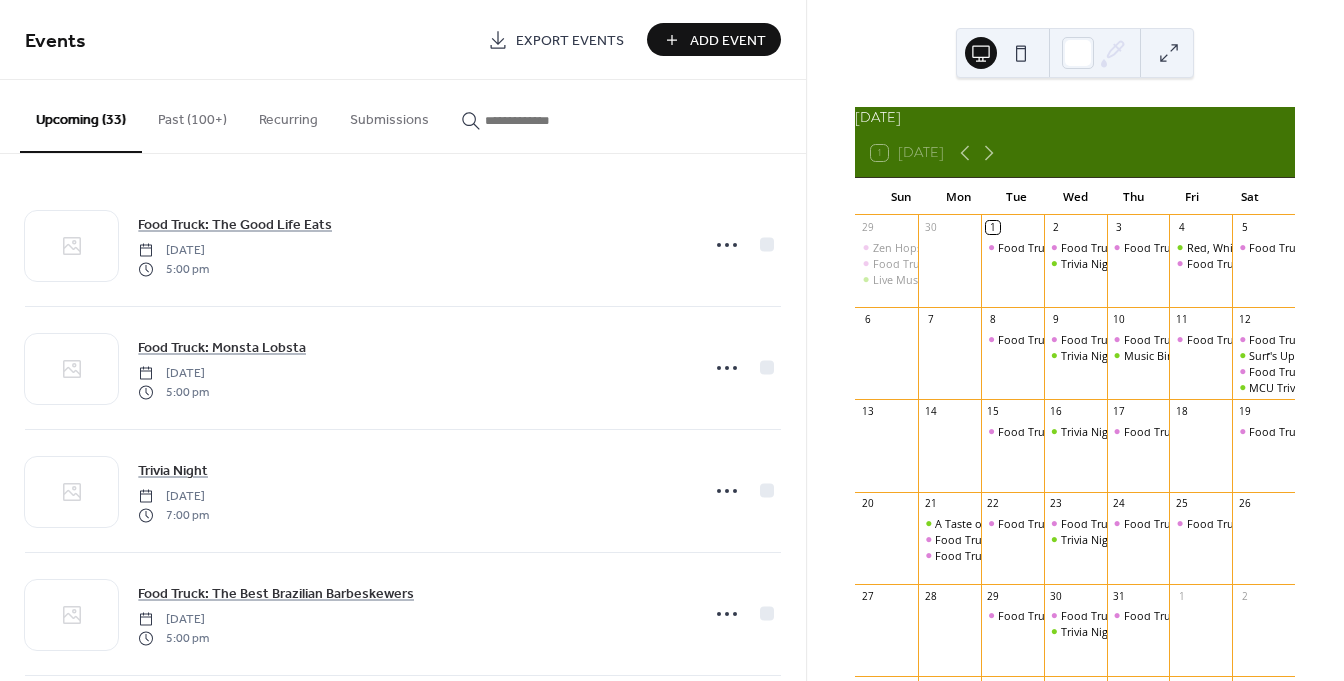 click on "Add Event" at bounding box center [728, 41] 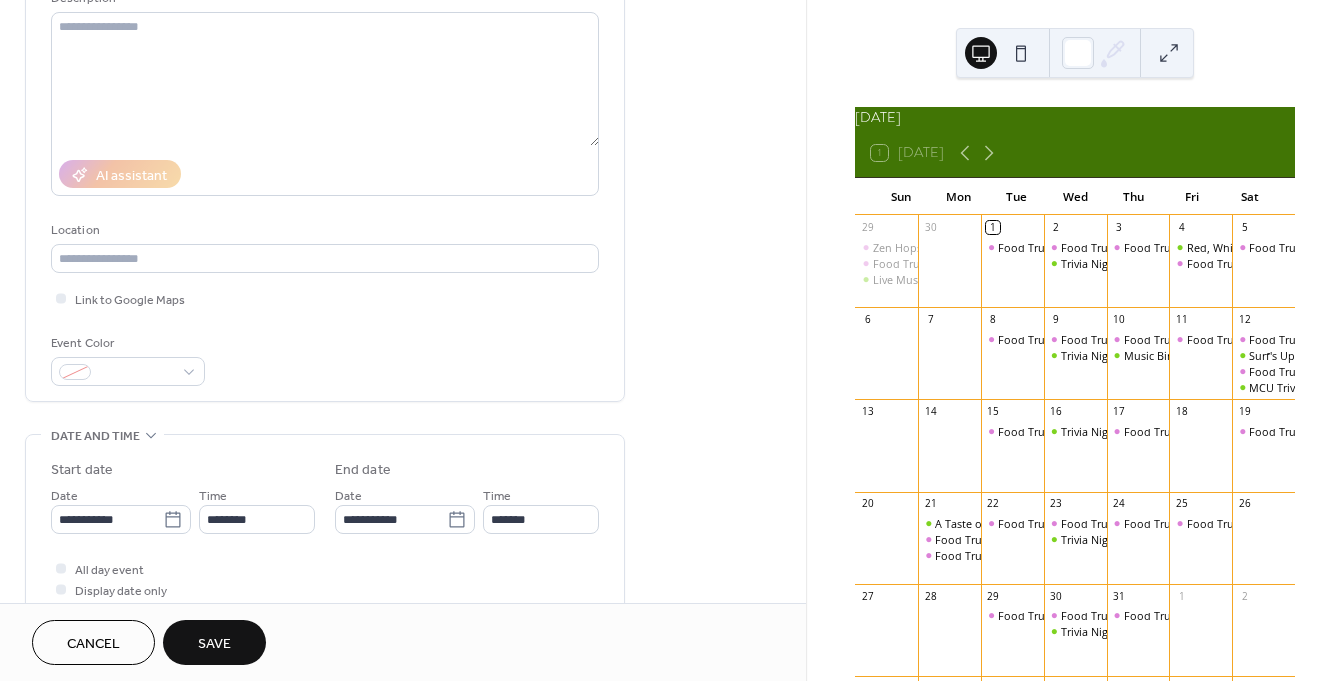 scroll, scrollTop: 261, scrollLeft: 0, axis: vertical 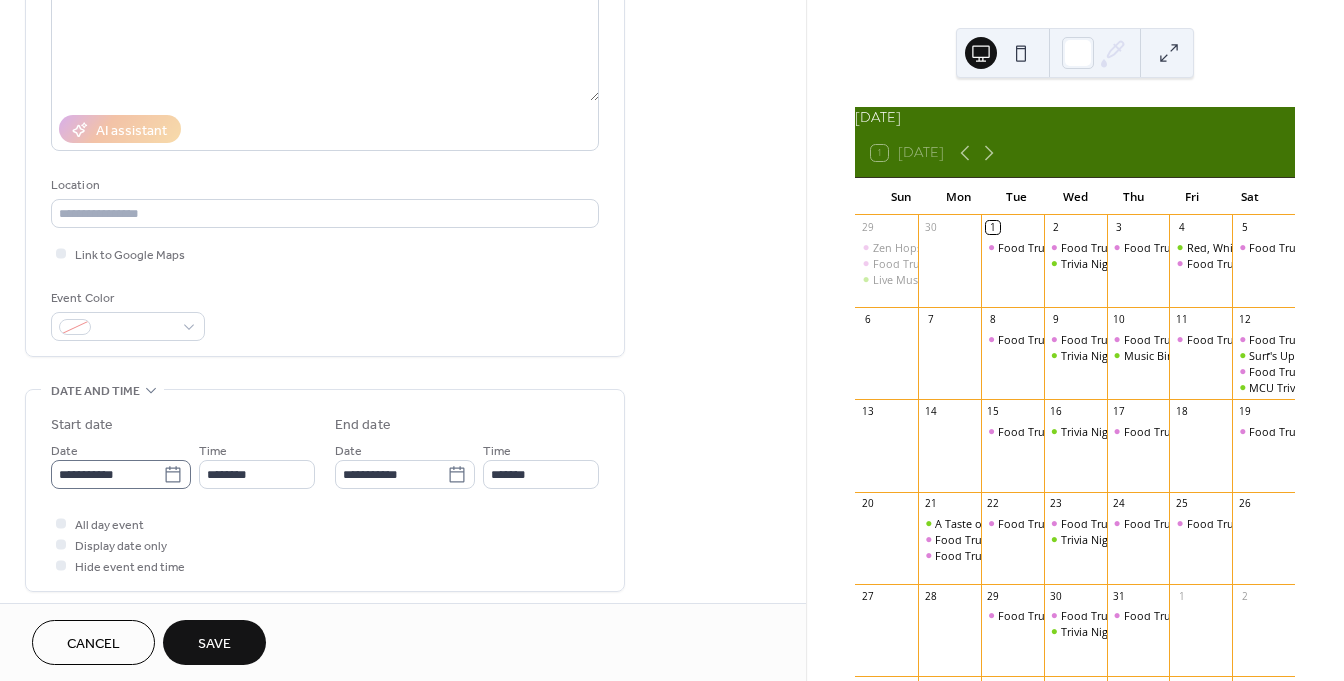 type on "**********" 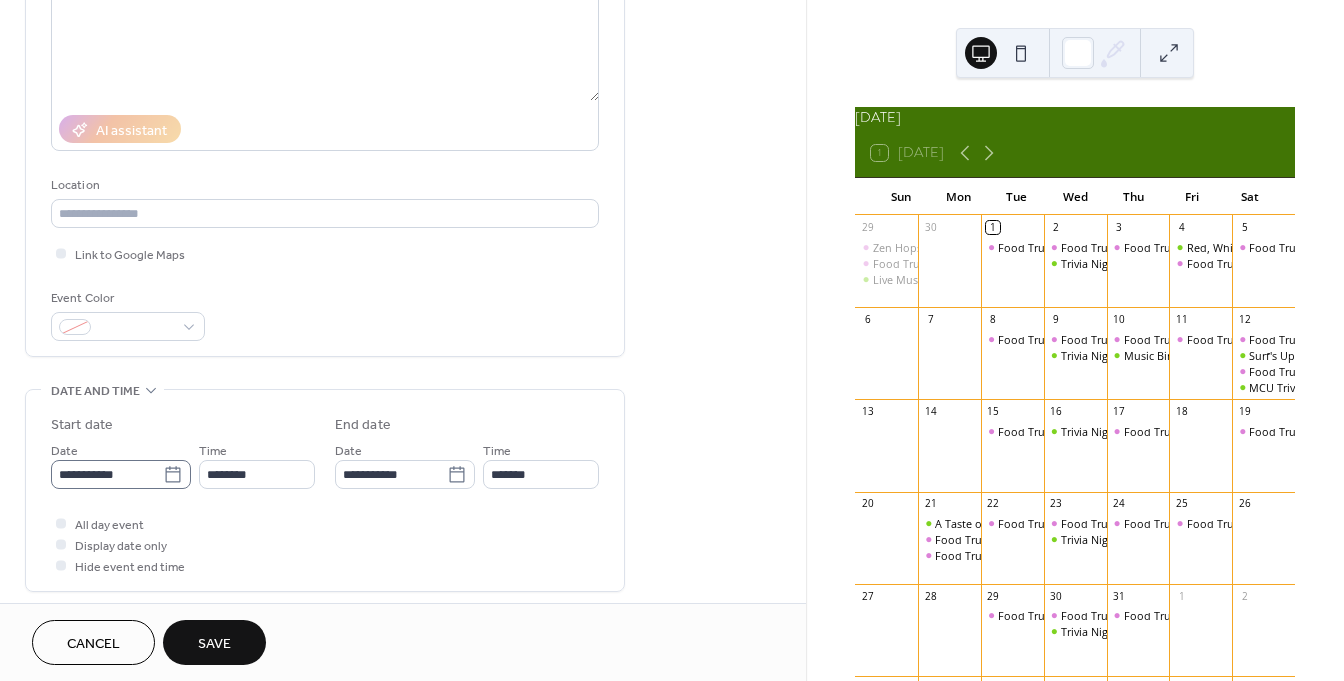 click 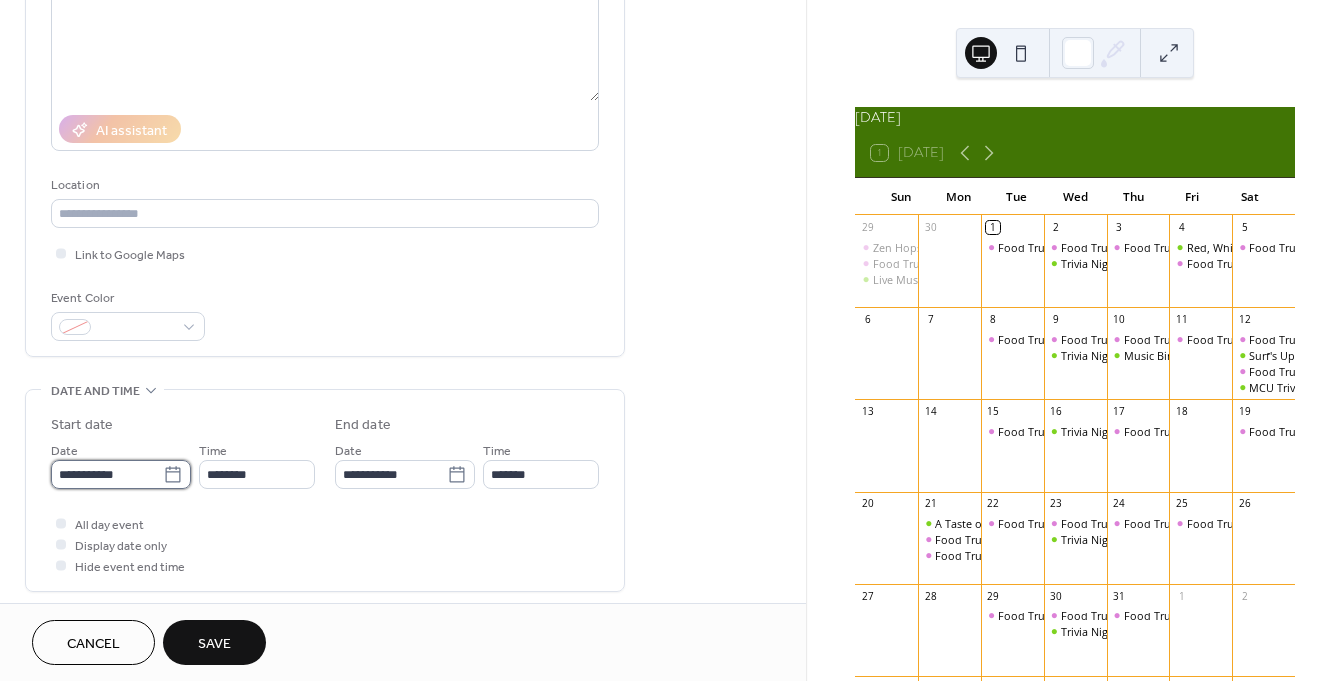 click on "**********" at bounding box center [107, 474] 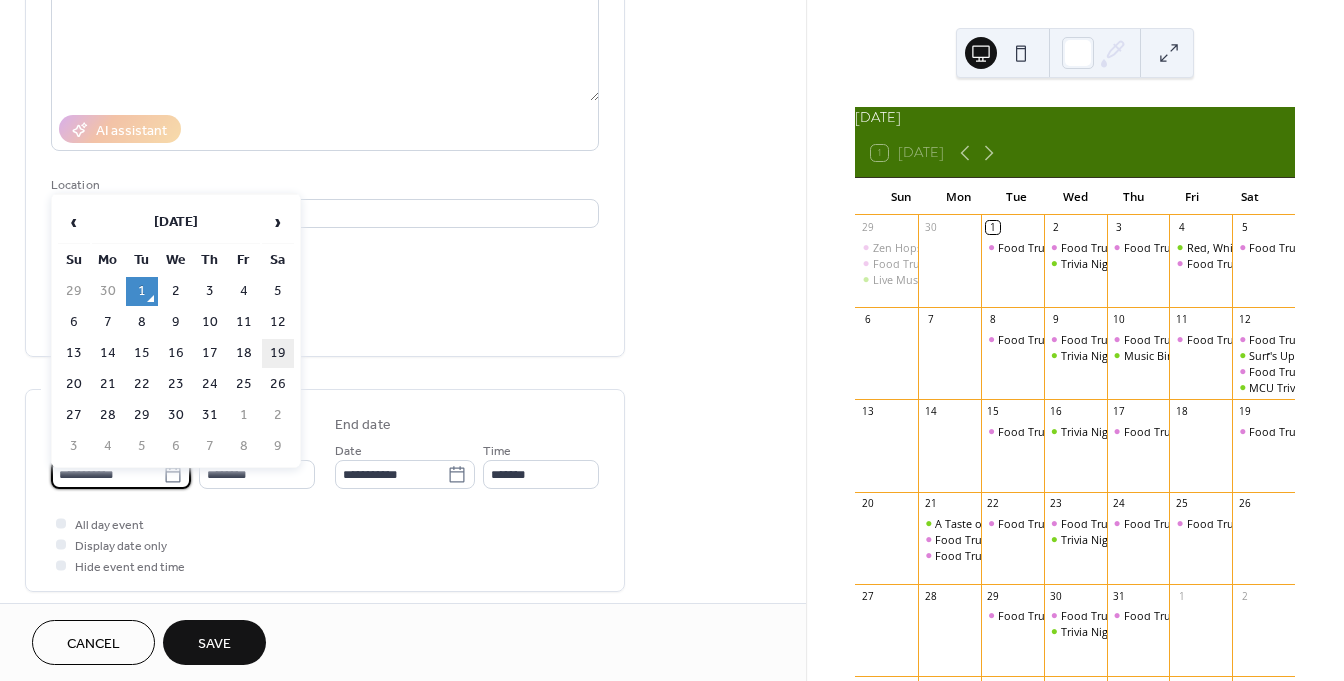 click on "19" at bounding box center [278, 353] 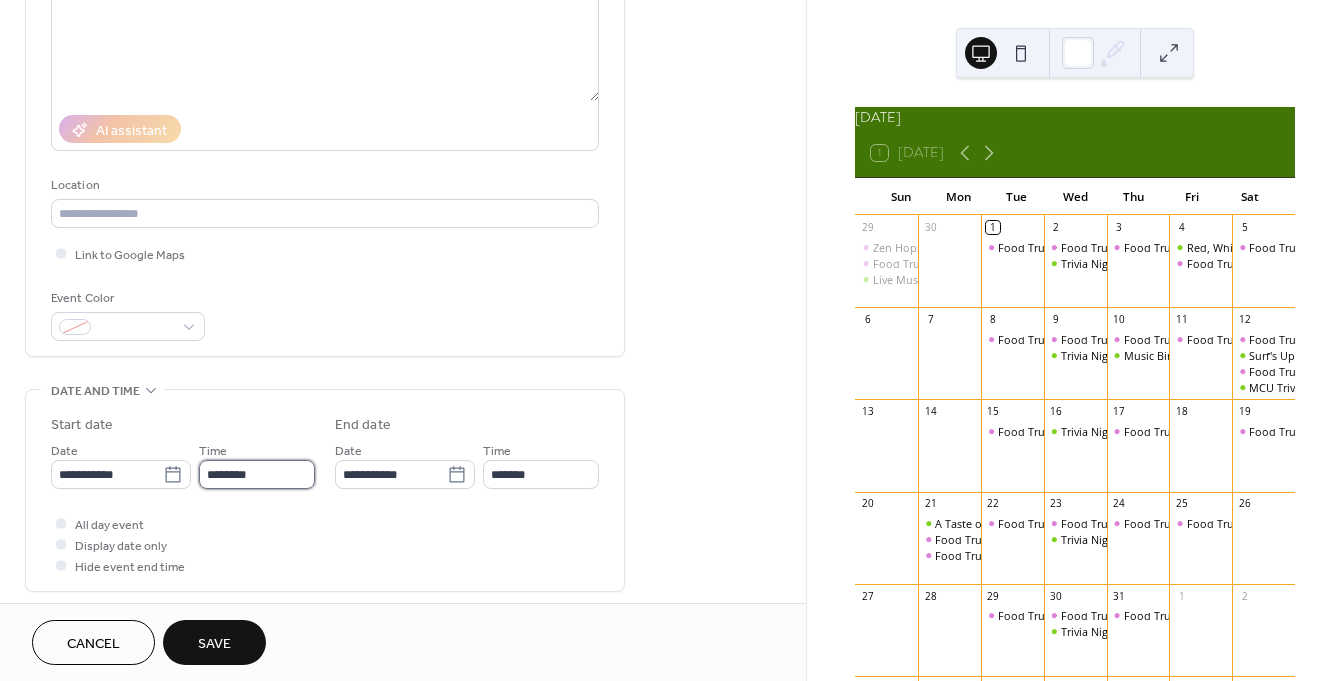 click on "********" at bounding box center [257, 474] 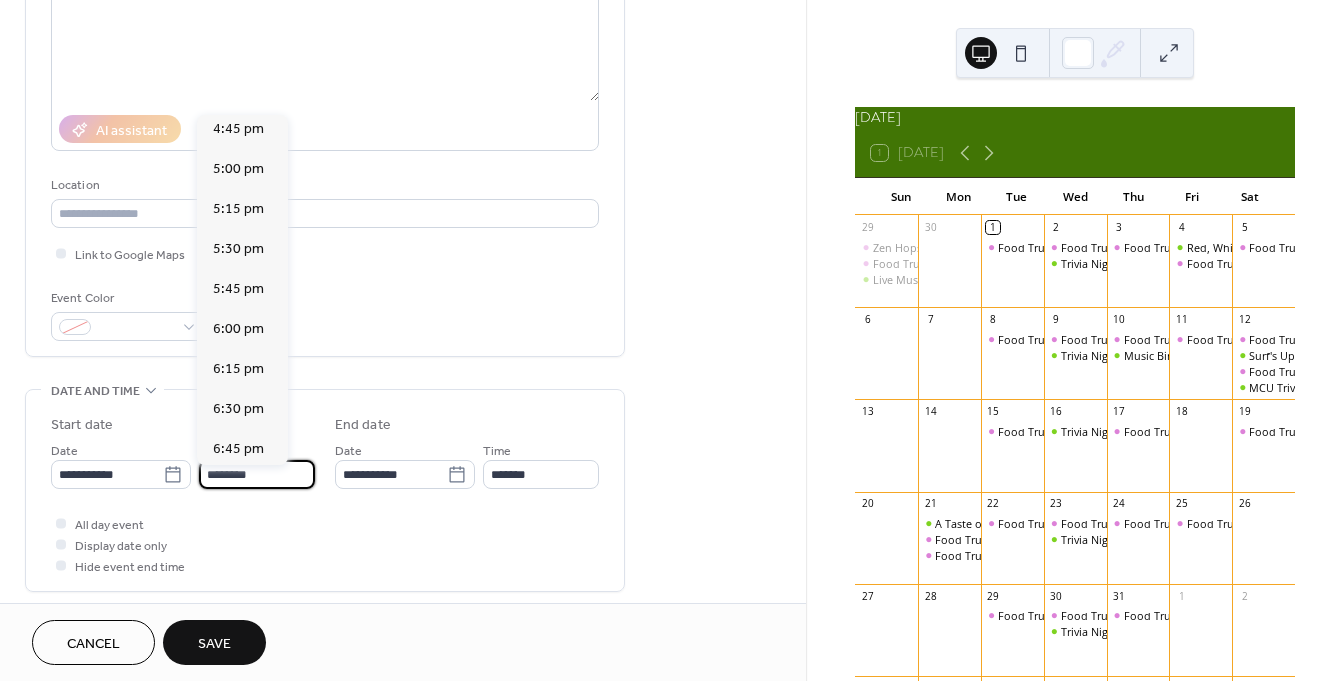 scroll, scrollTop: 2692, scrollLeft: 0, axis: vertical 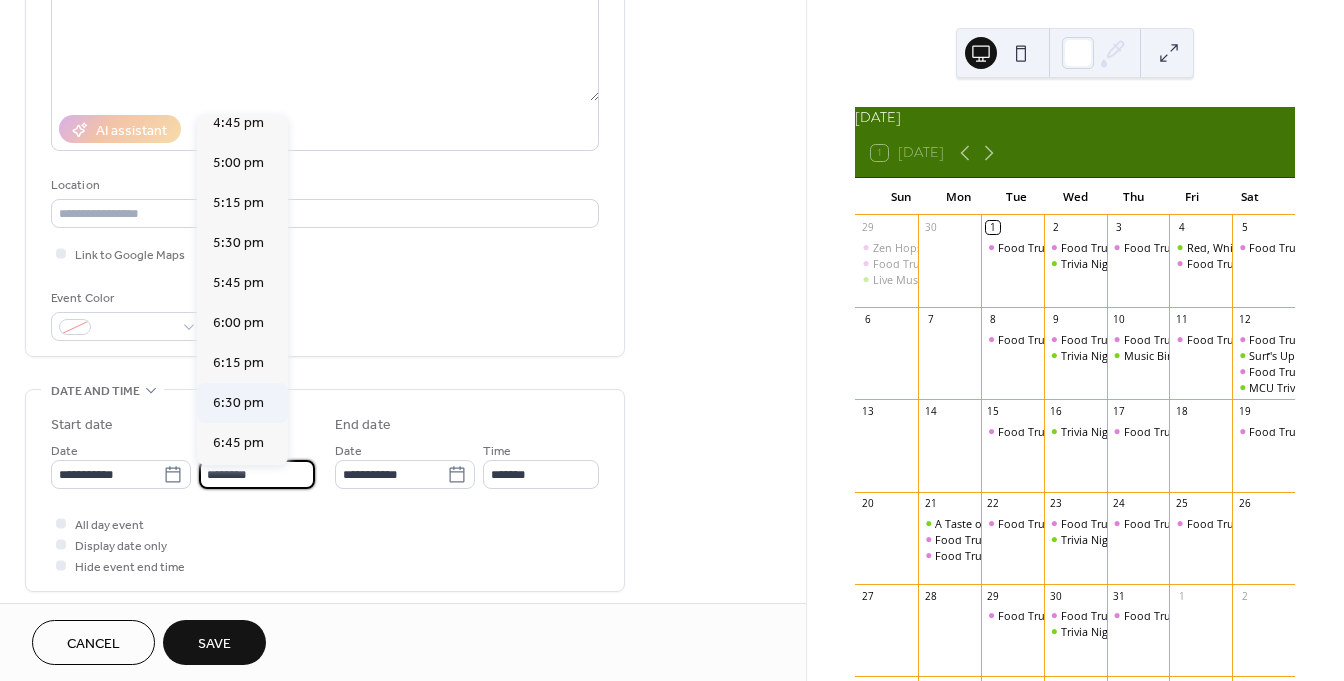 click on "6:30 pm" at bounding box center [242, 403] 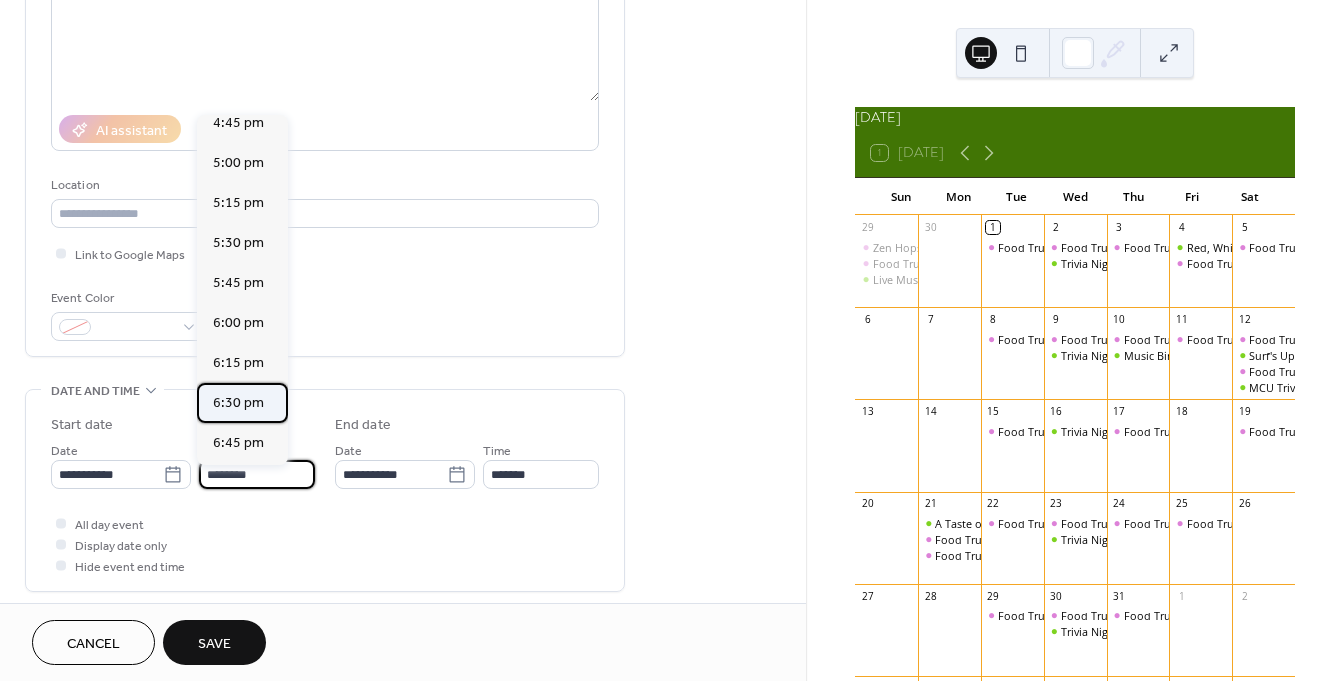 type on "*******" 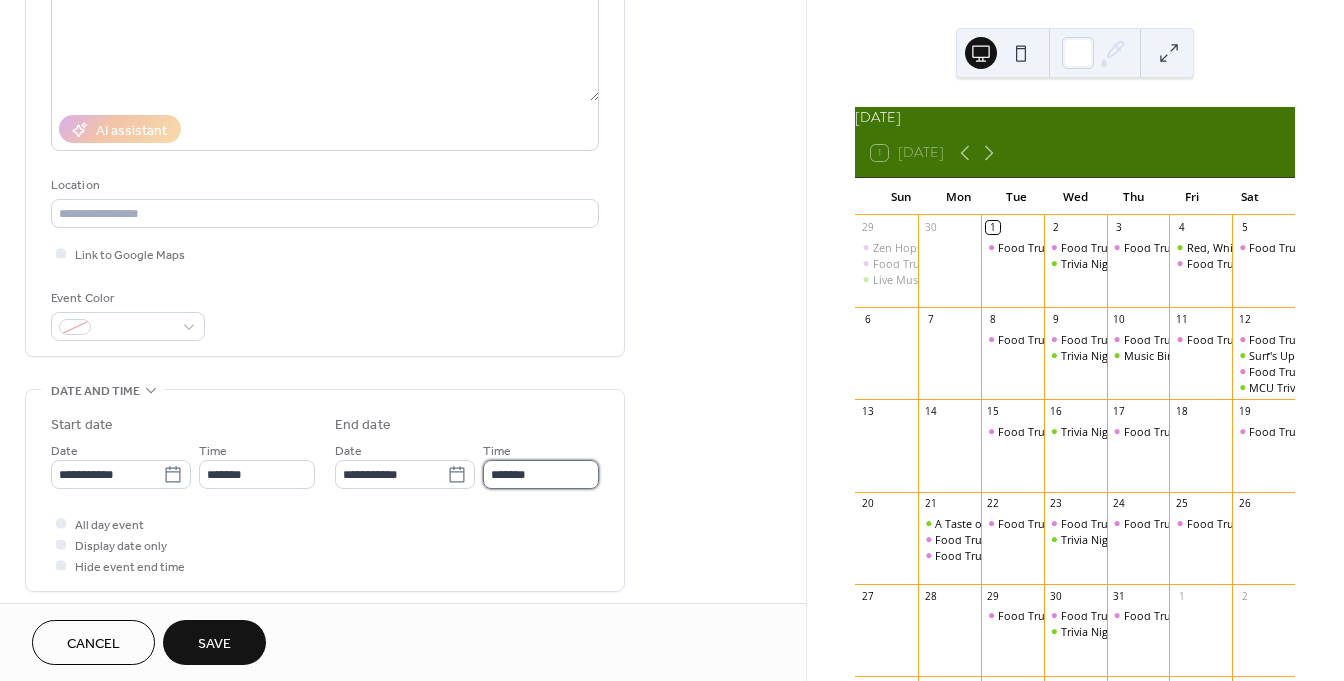 click on "*******" at bounding box center (541, 474) 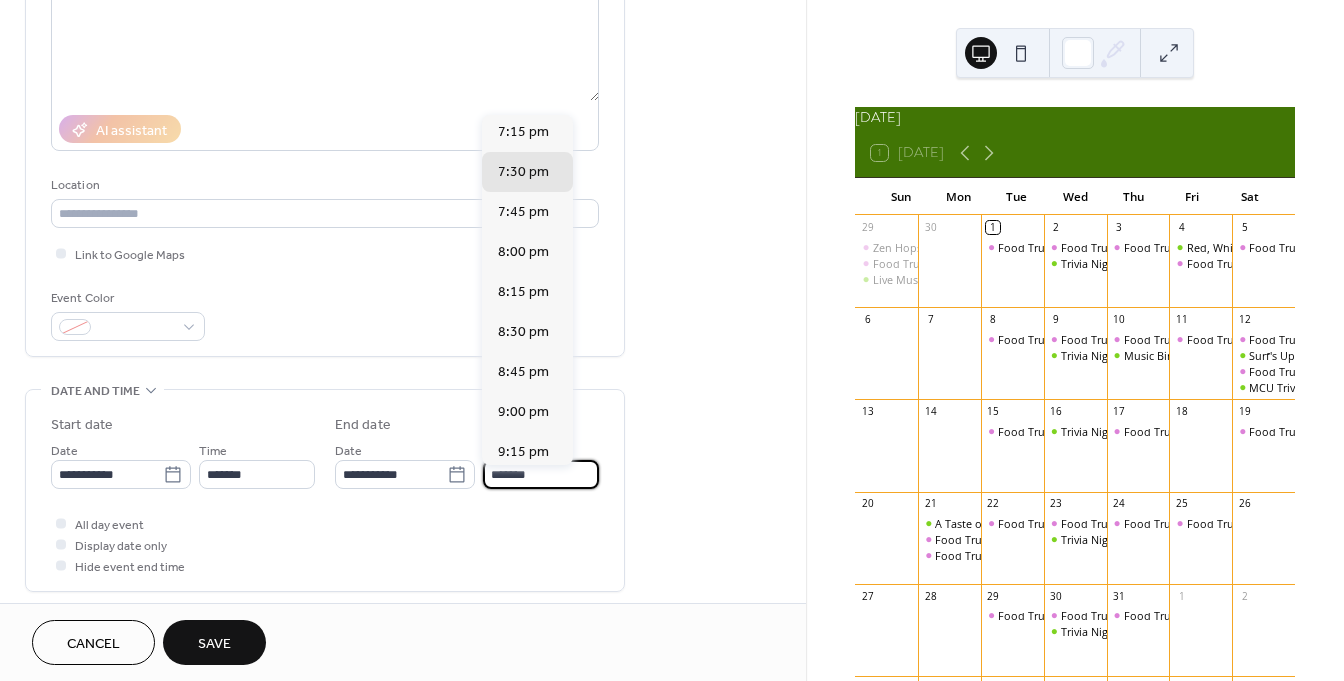 scroll, scrollTop: 86, scrollLeft: 0, axis: vertical 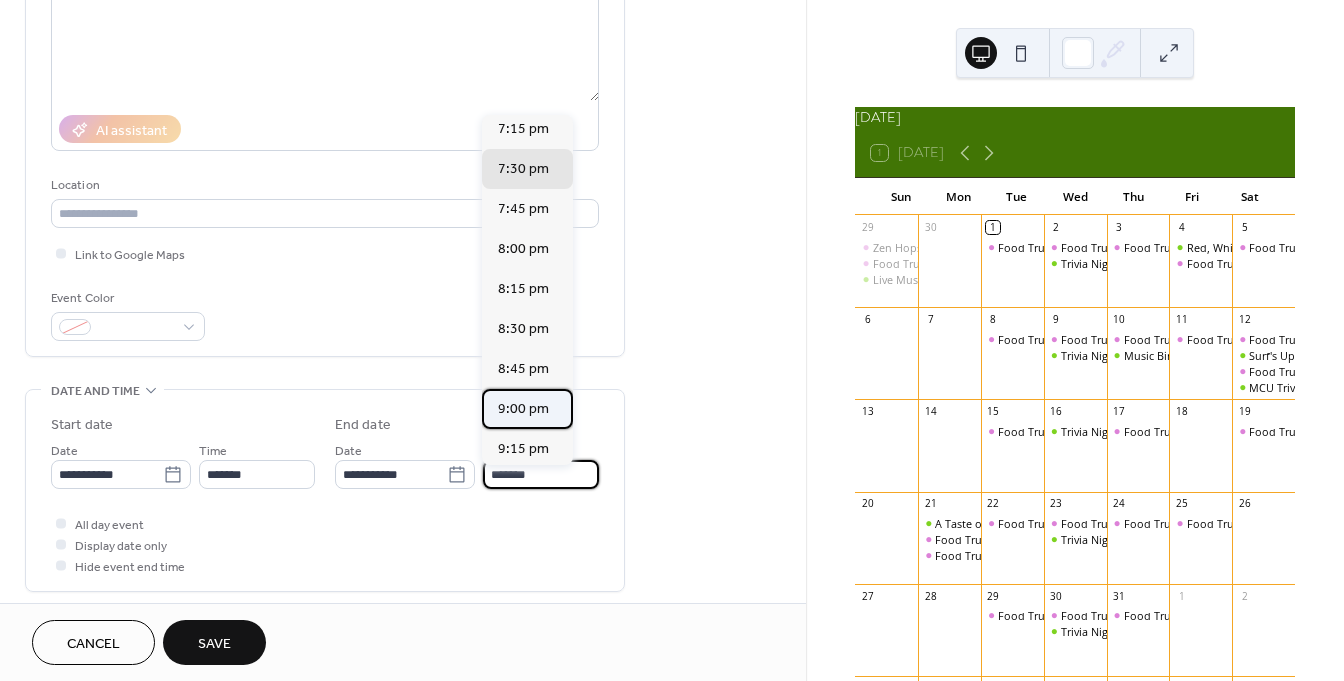 click on "9:00 pm" at bounding box center [523, 409] 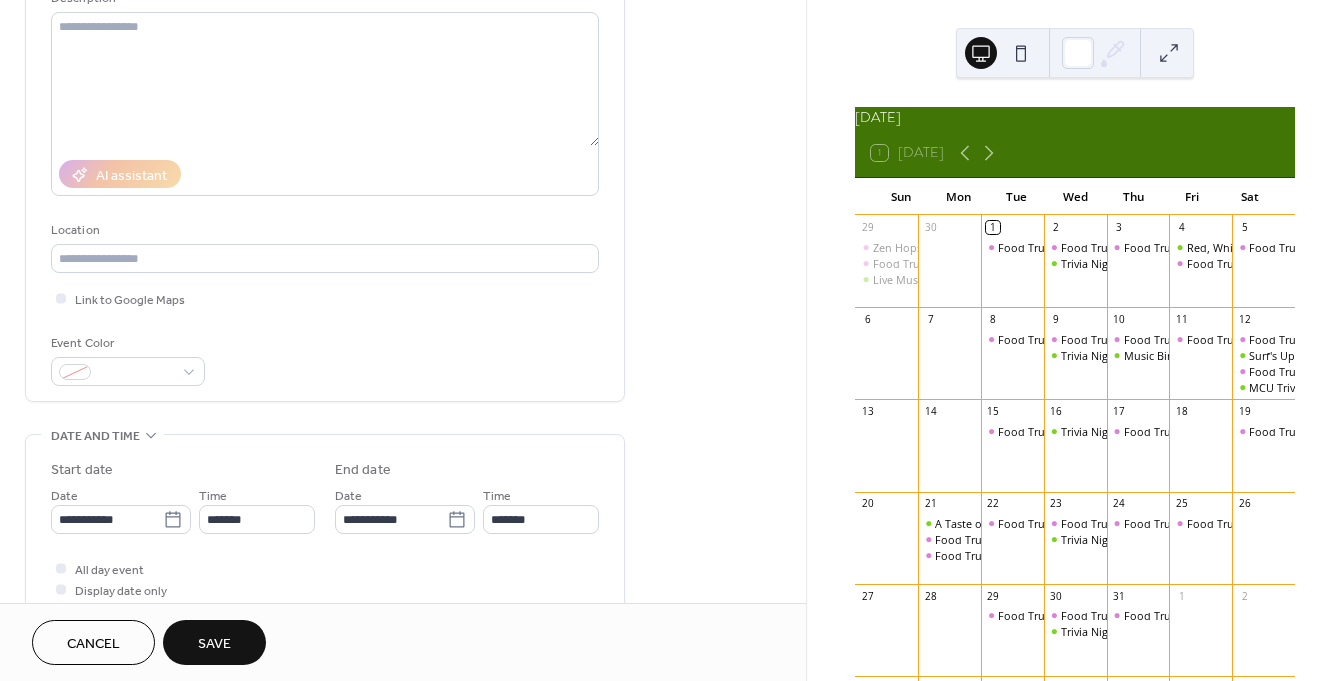 scroll, scrollTop: 232, scrollLeft: 0, axis: vertical 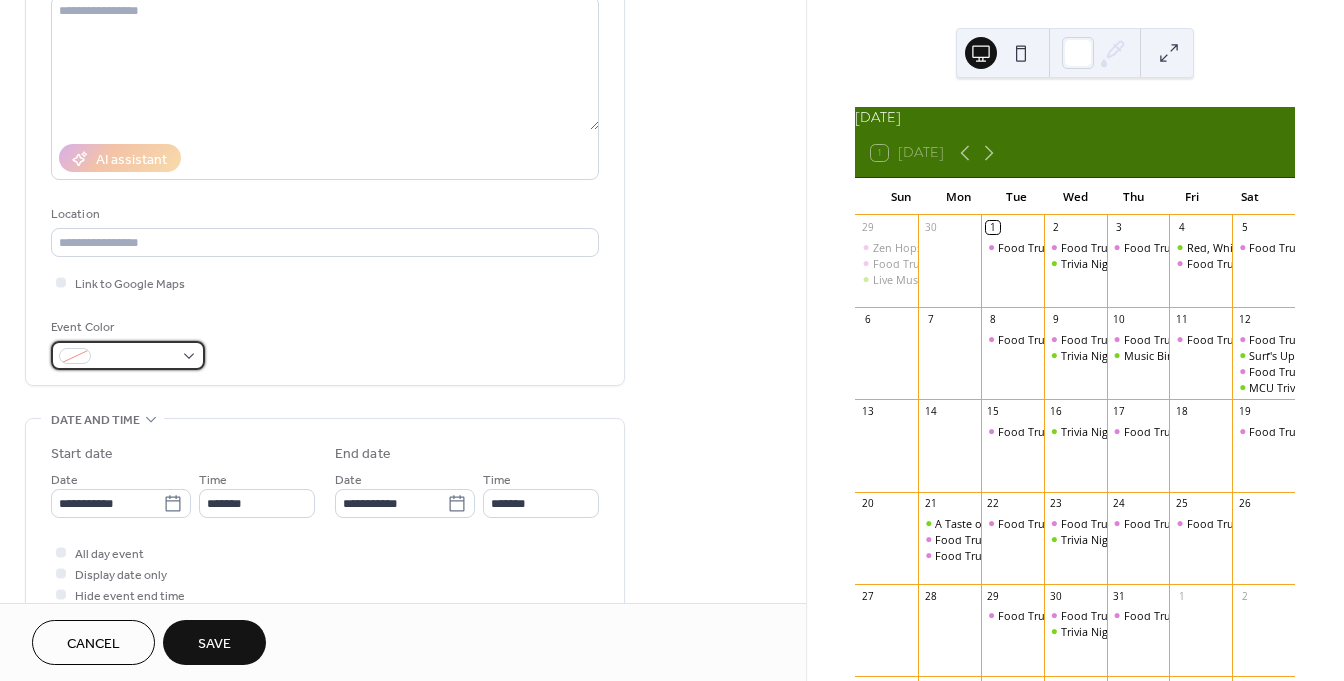 click at bounding box center [136, 357] 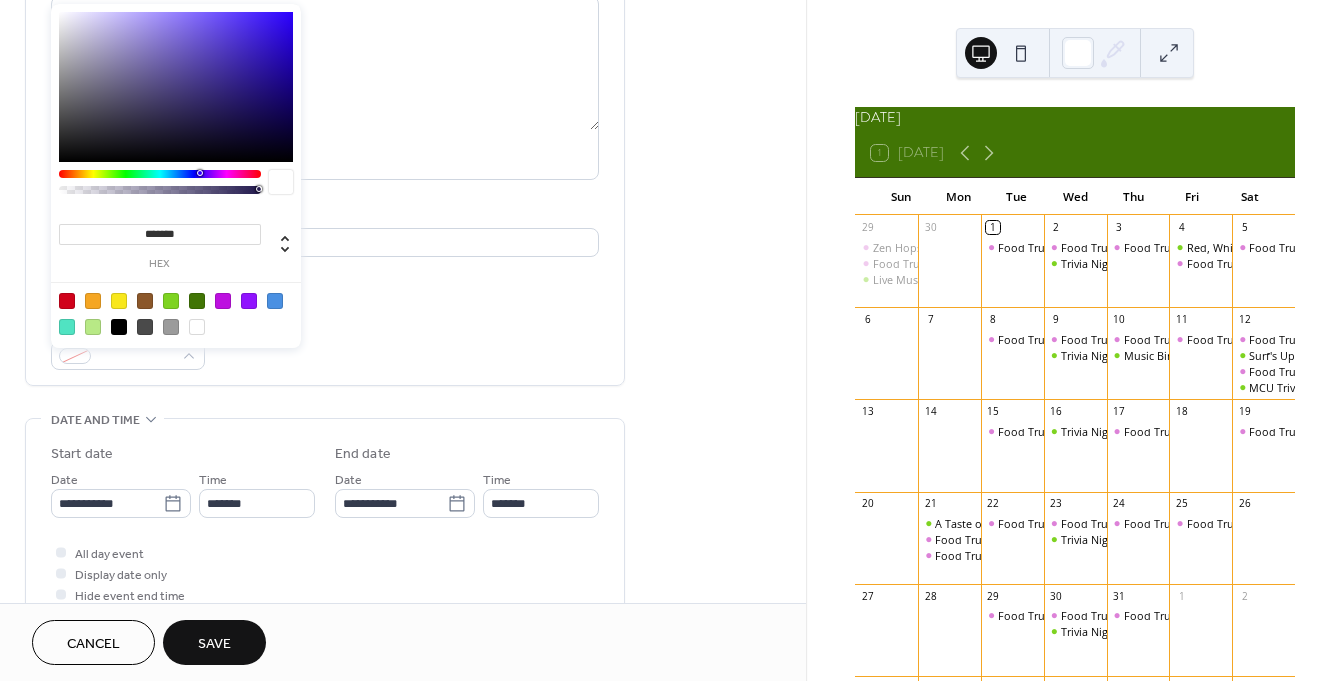 click at bounding box center (171, 301) 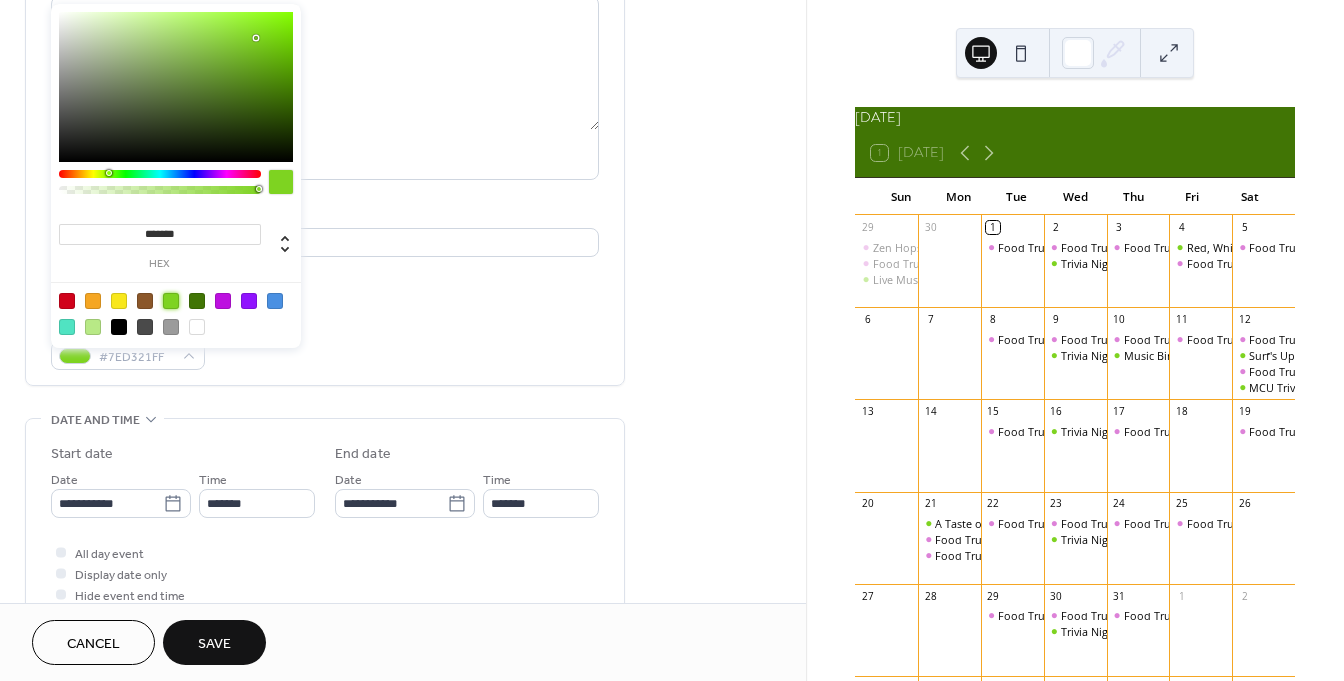 click on "Save" at bounding box center [214, 644] 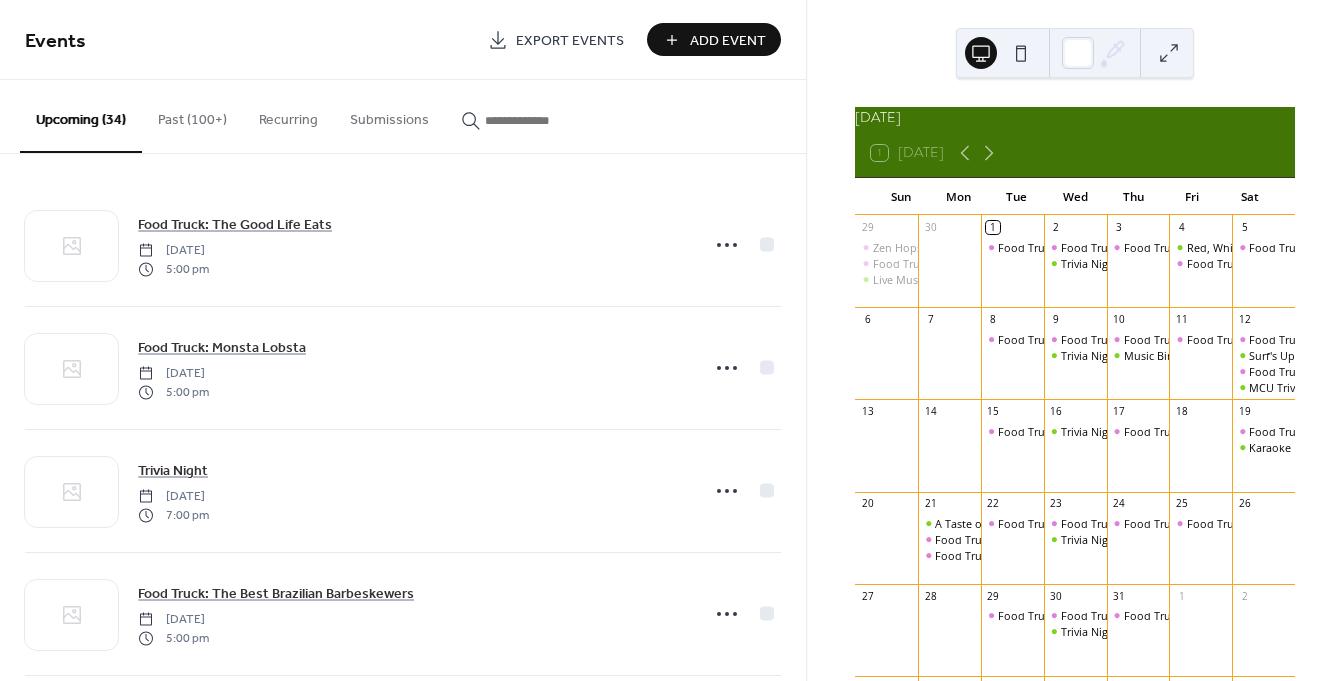 click on "Add Event" at bounding box center (728, 41) 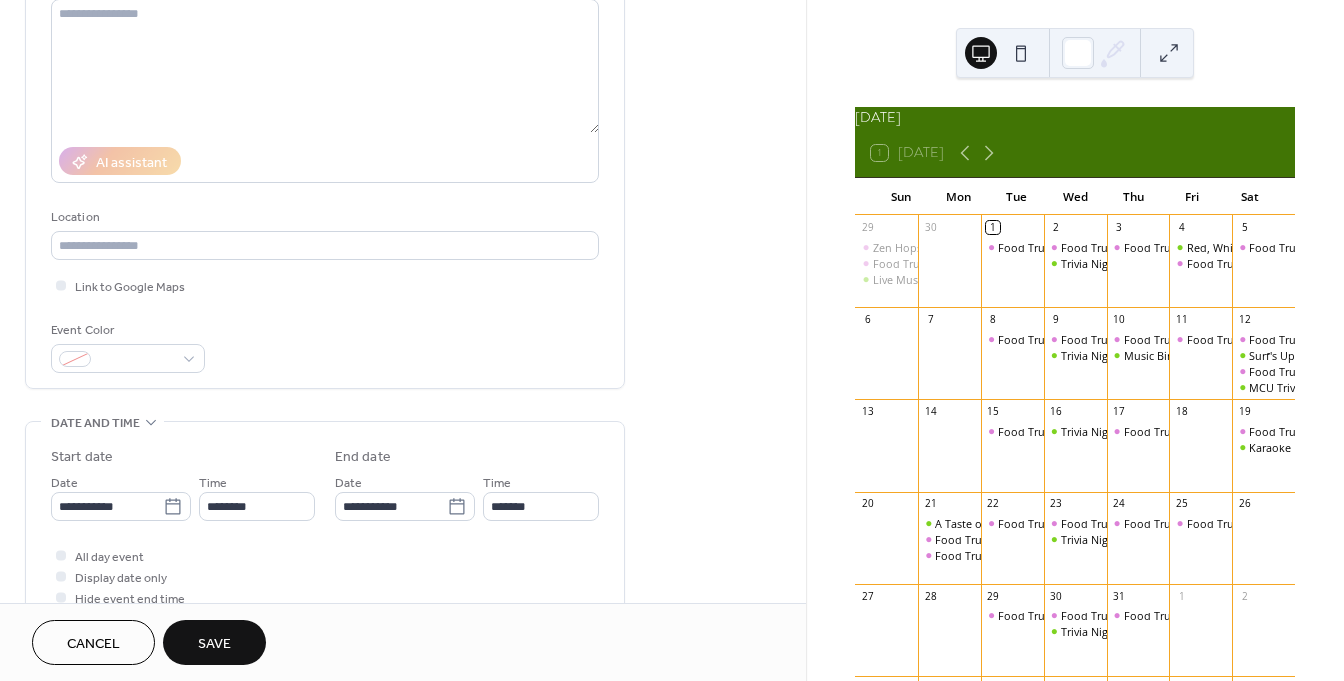 scroll, scrollTop: 234, scrollLeft: 0, axis: vertical 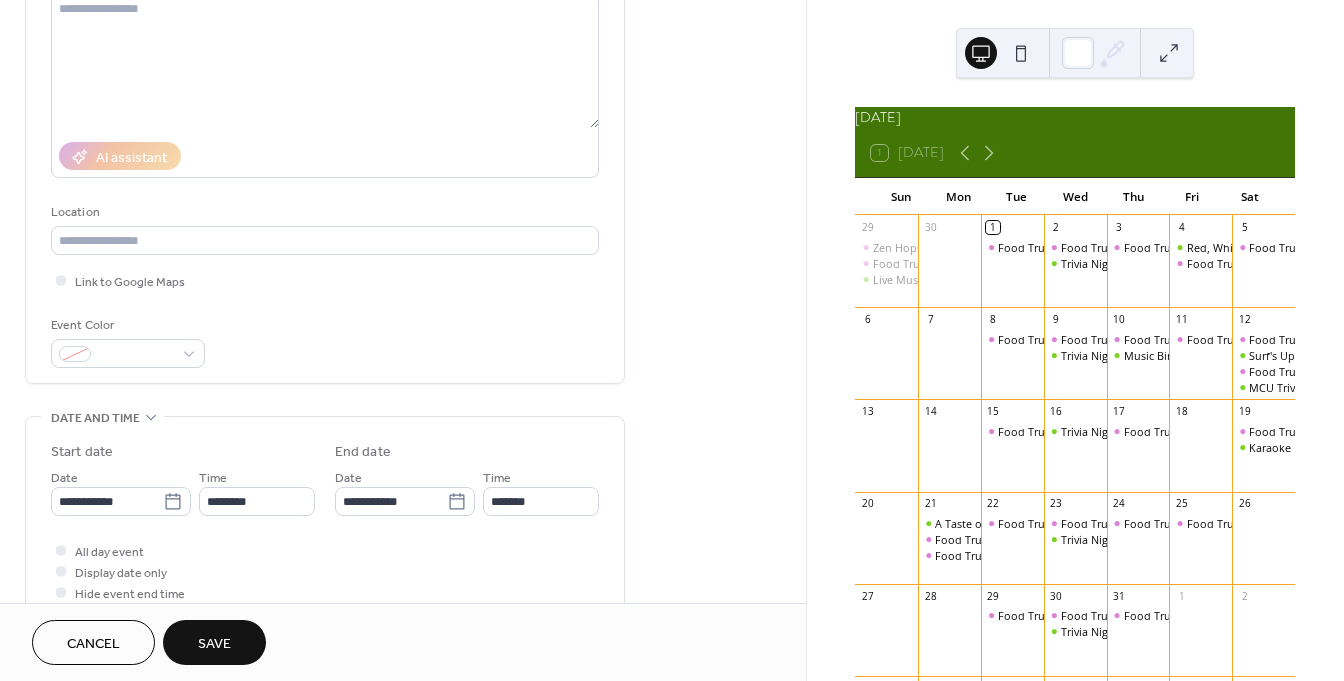type on "**********" 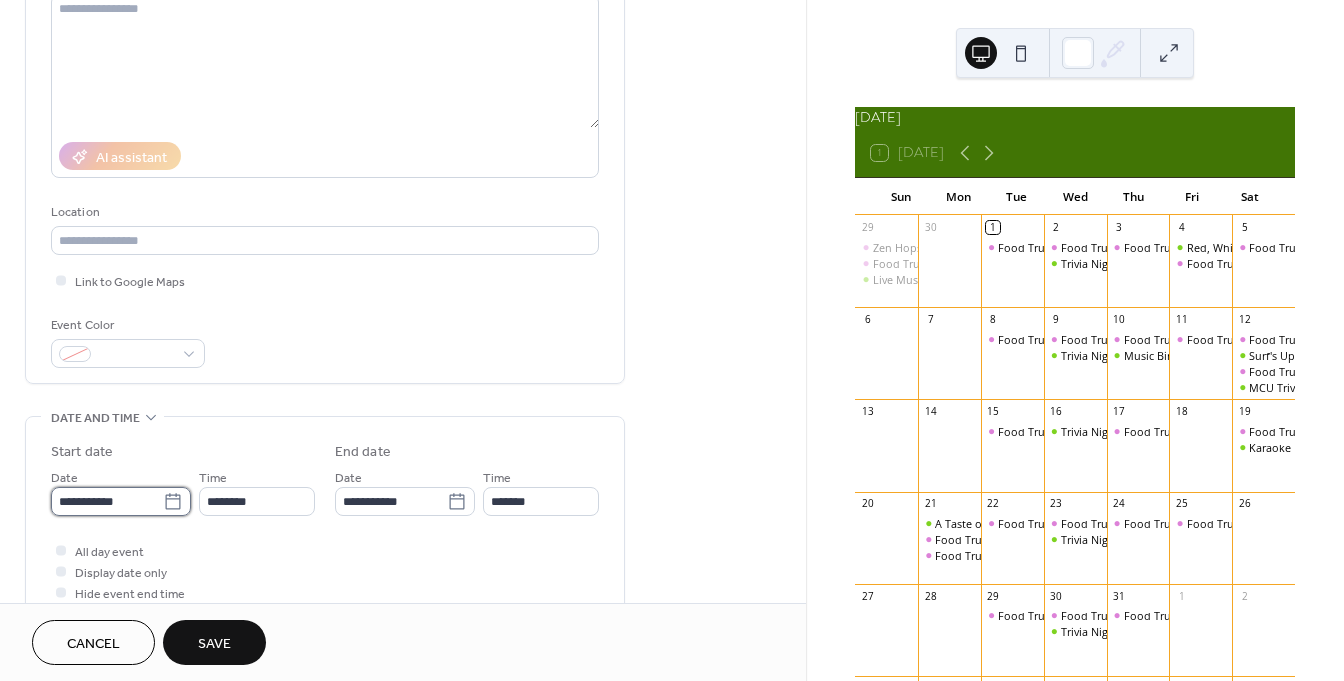 click on "**********" at bounding box center [107, 501] 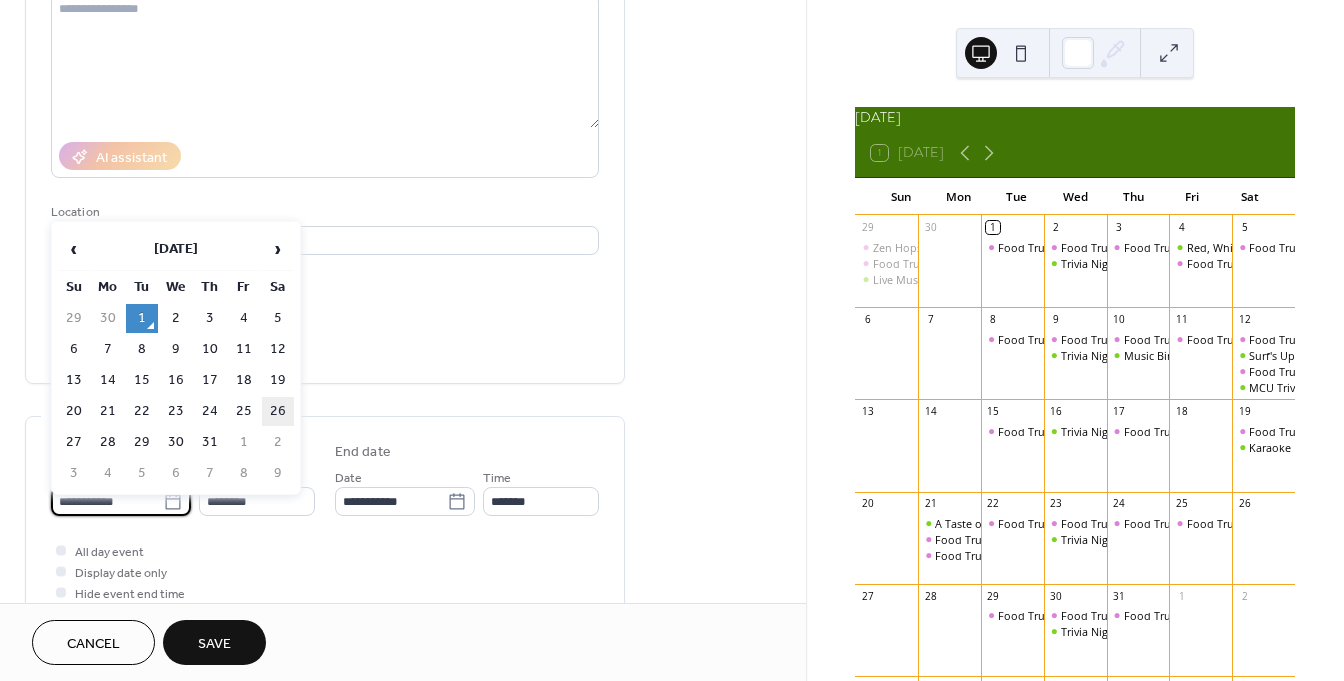 click on "26" at bounding box center (278, 411) 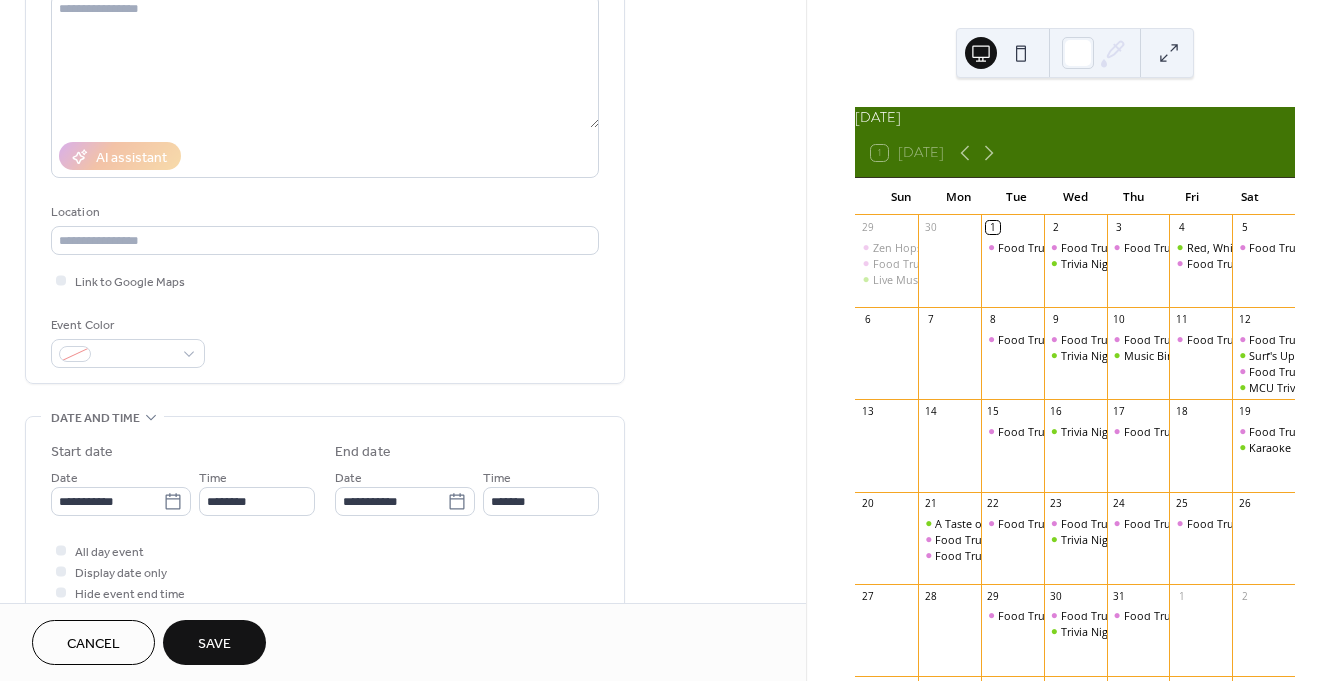 type on "**********" 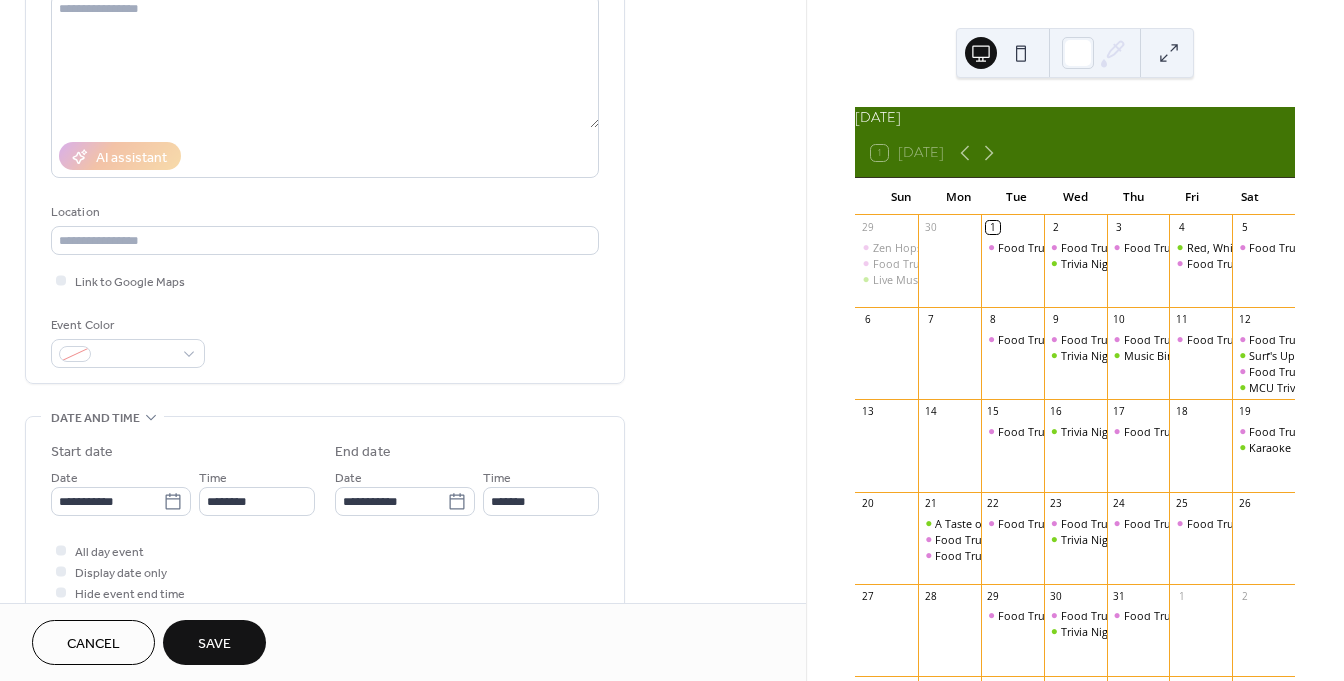 type on "**********" 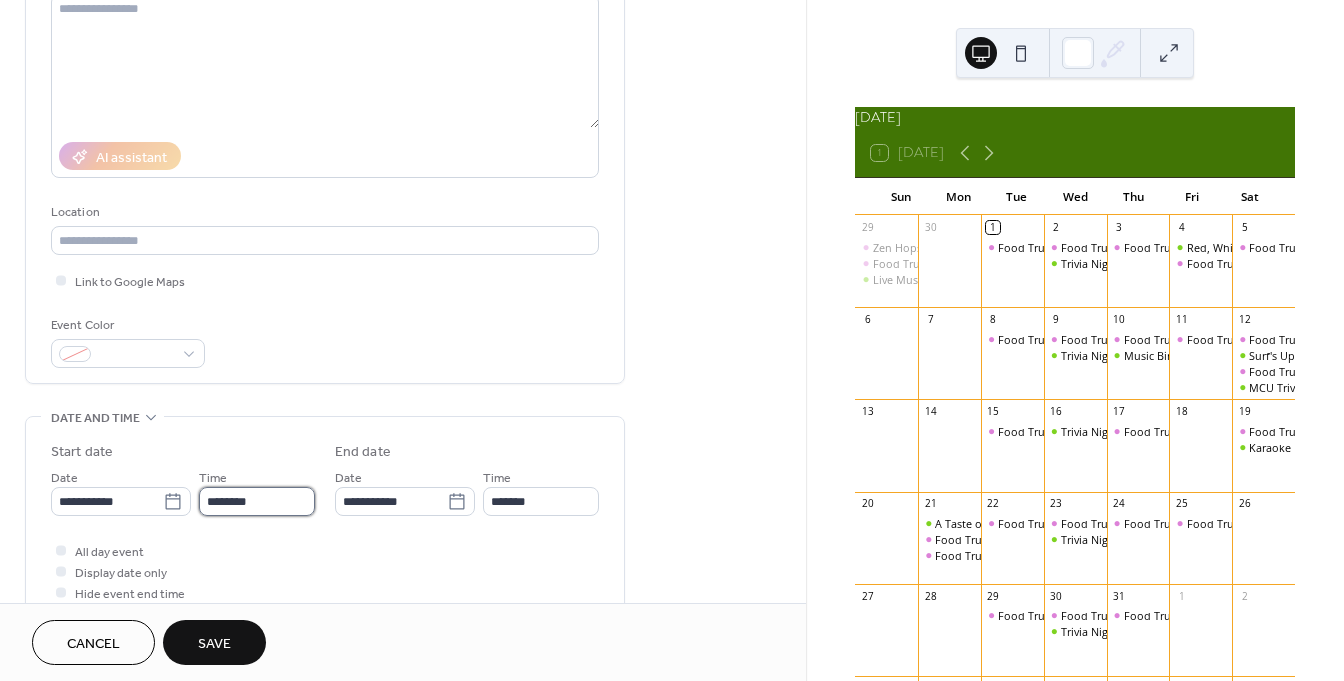 click on "********" at bounding box center [257, 501] 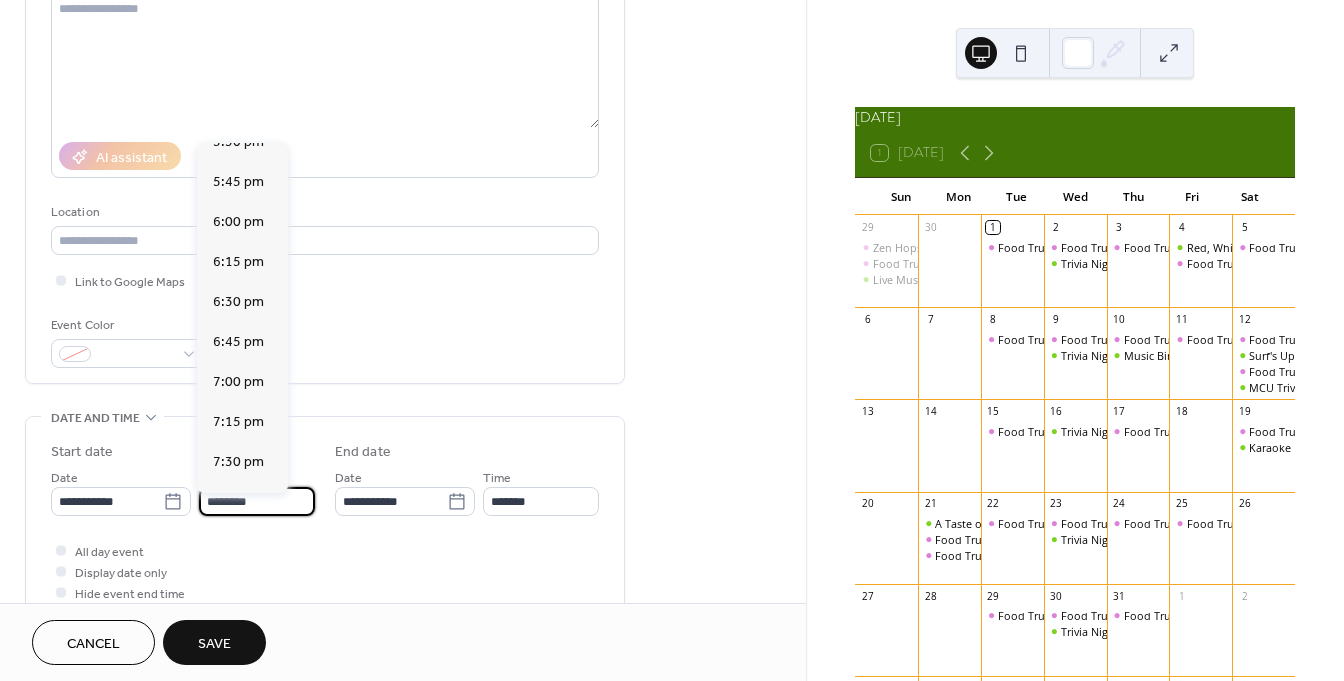 scroll, scrollTop: 2827, scrollLeft: 0, axis: vertical 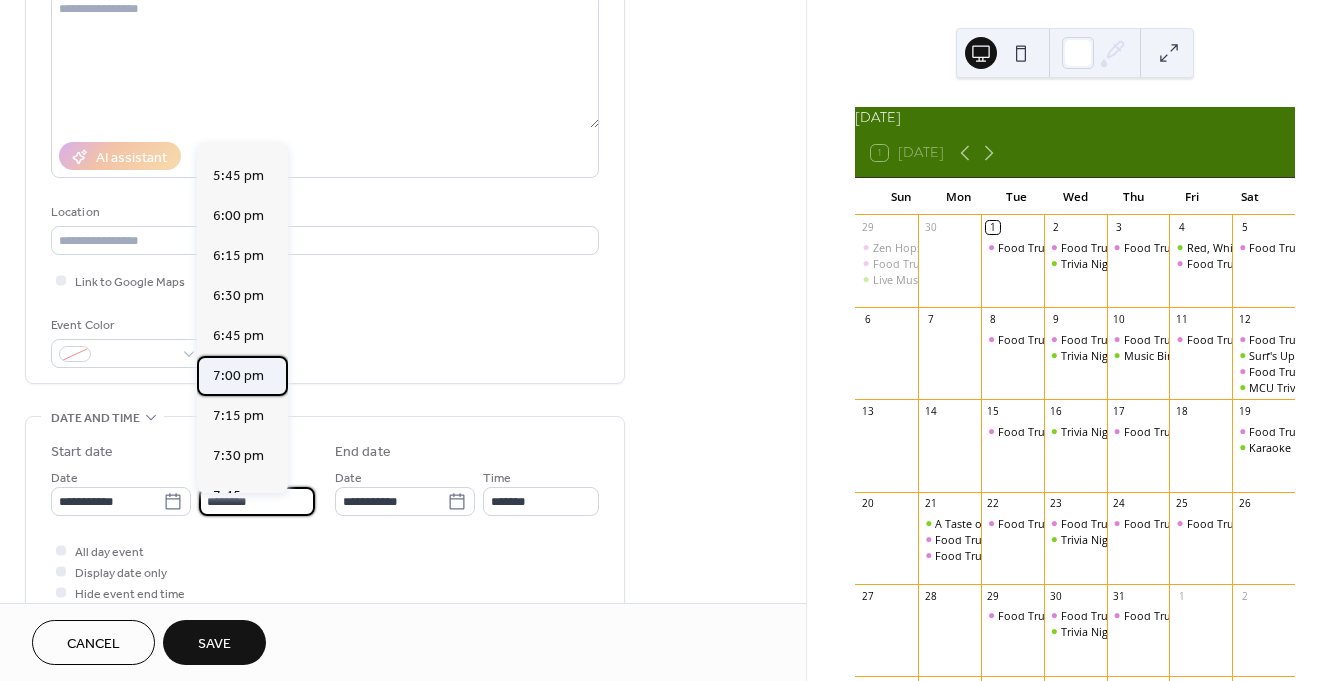click on "7:00 pm" at bounding box center (238, 375) 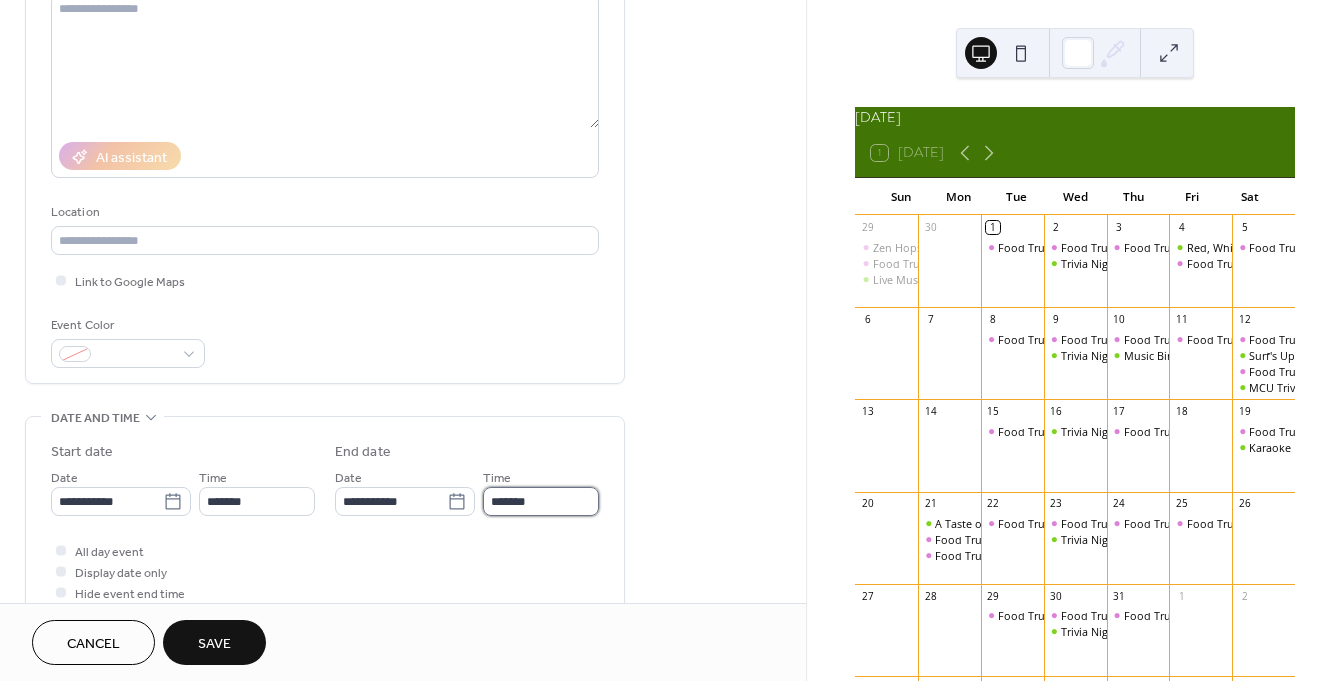 click on "*******" at bounding box center [541, 501] 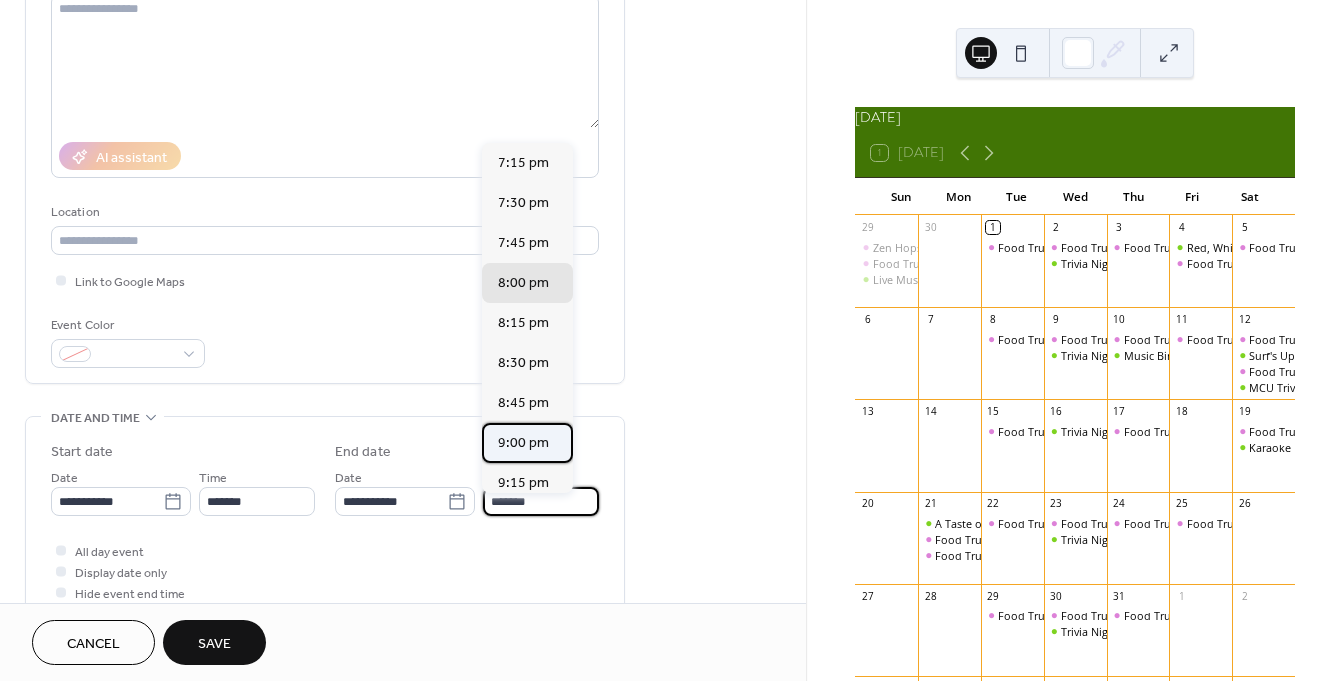 click on "9:00 pm" at bounding box center [523, 442] 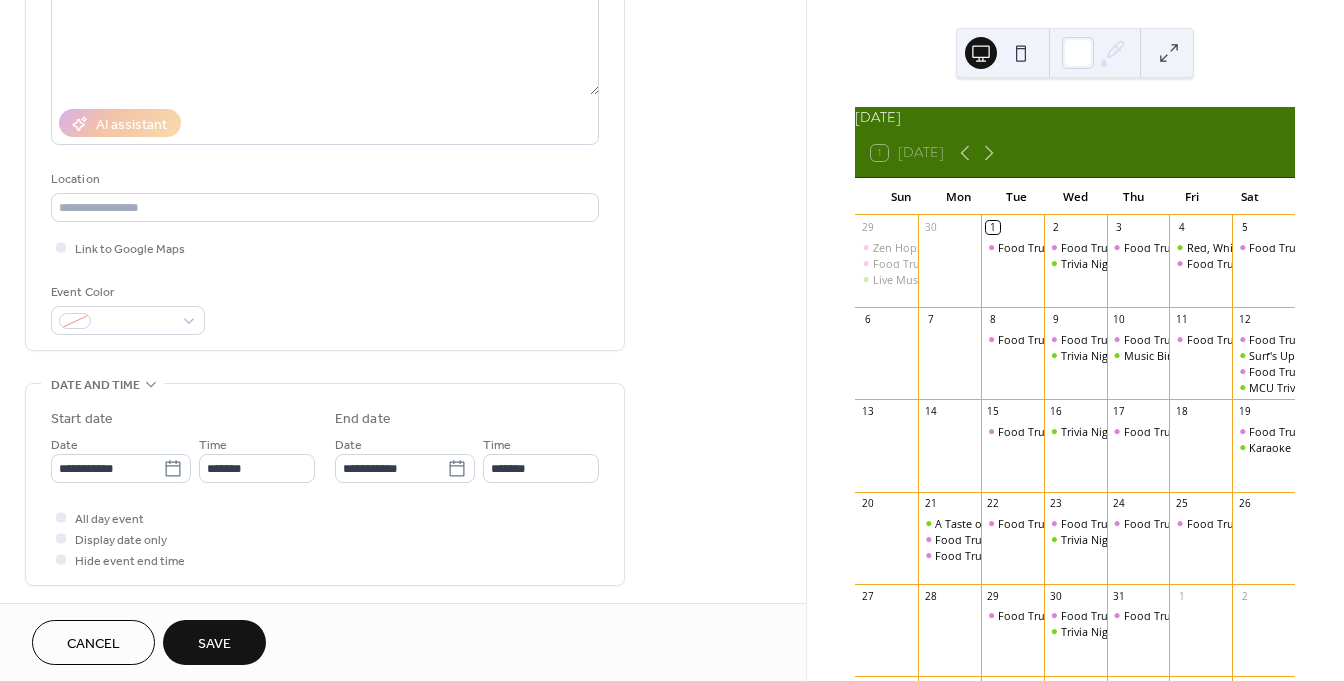scroll, scrollTop: 282, scrollLeft: 0, axis: vertical 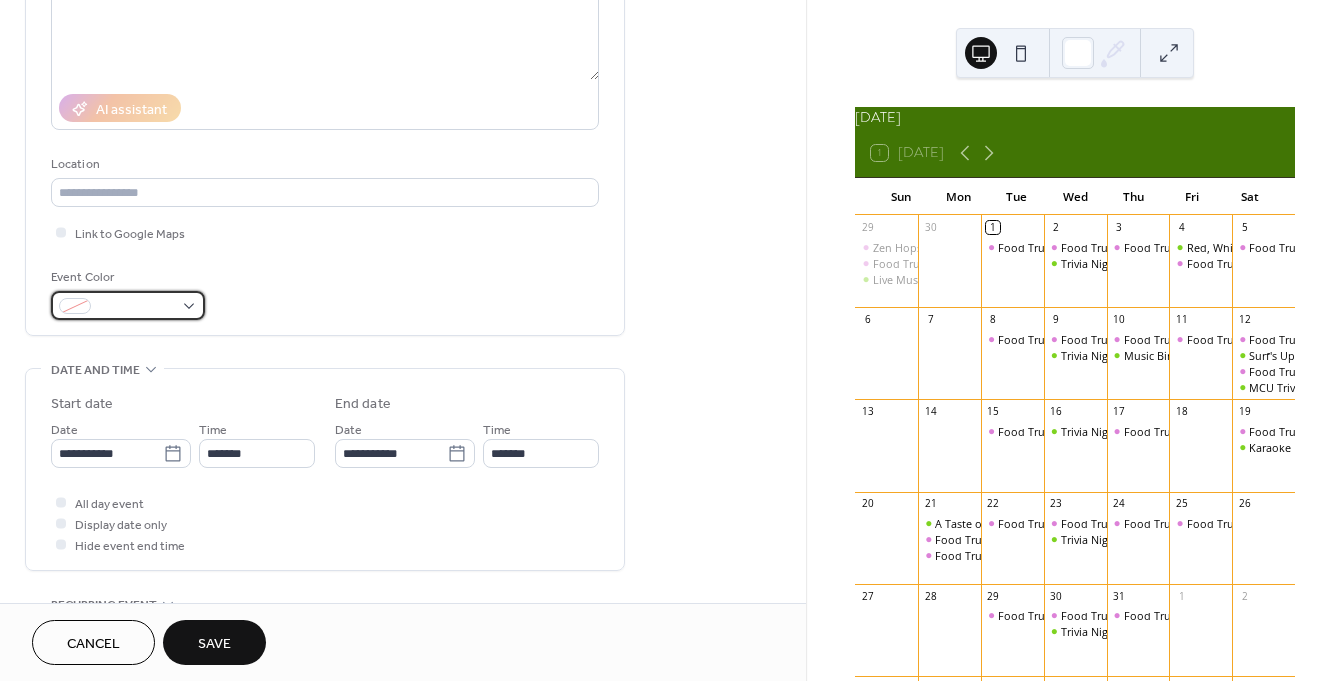click at bounding box center (128, 305) 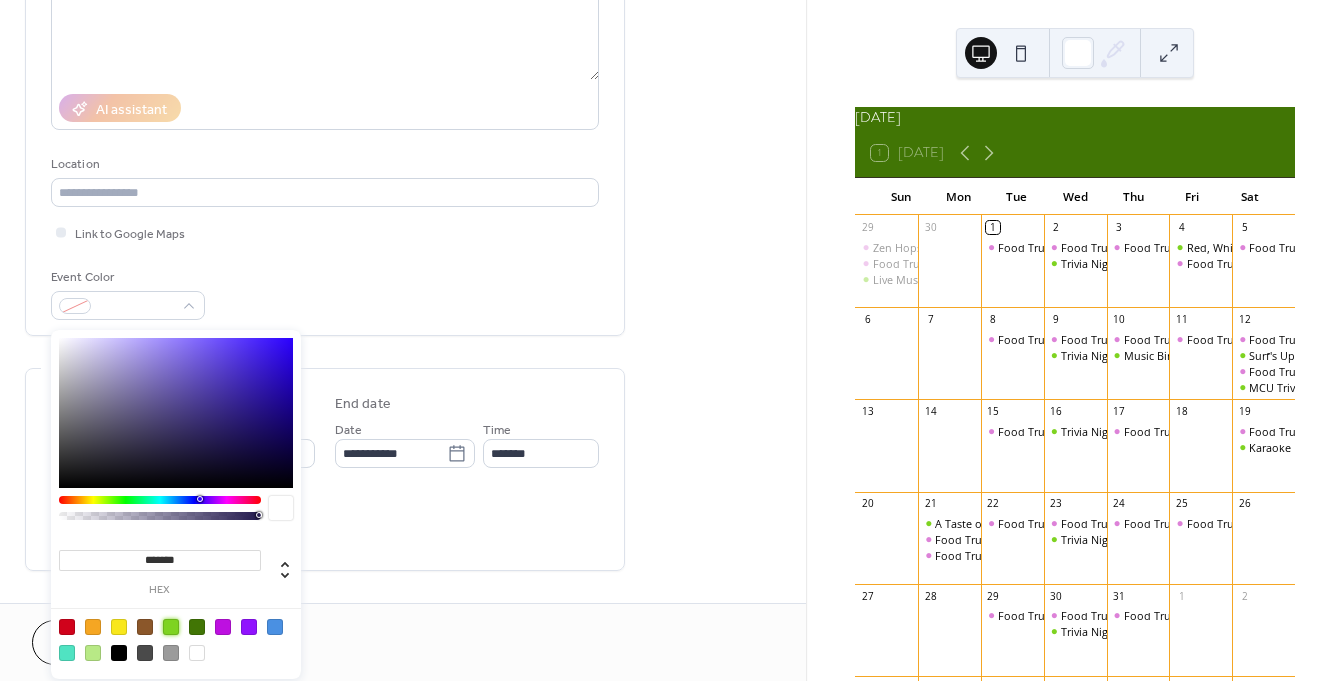 click at bounding box center (171, 627) 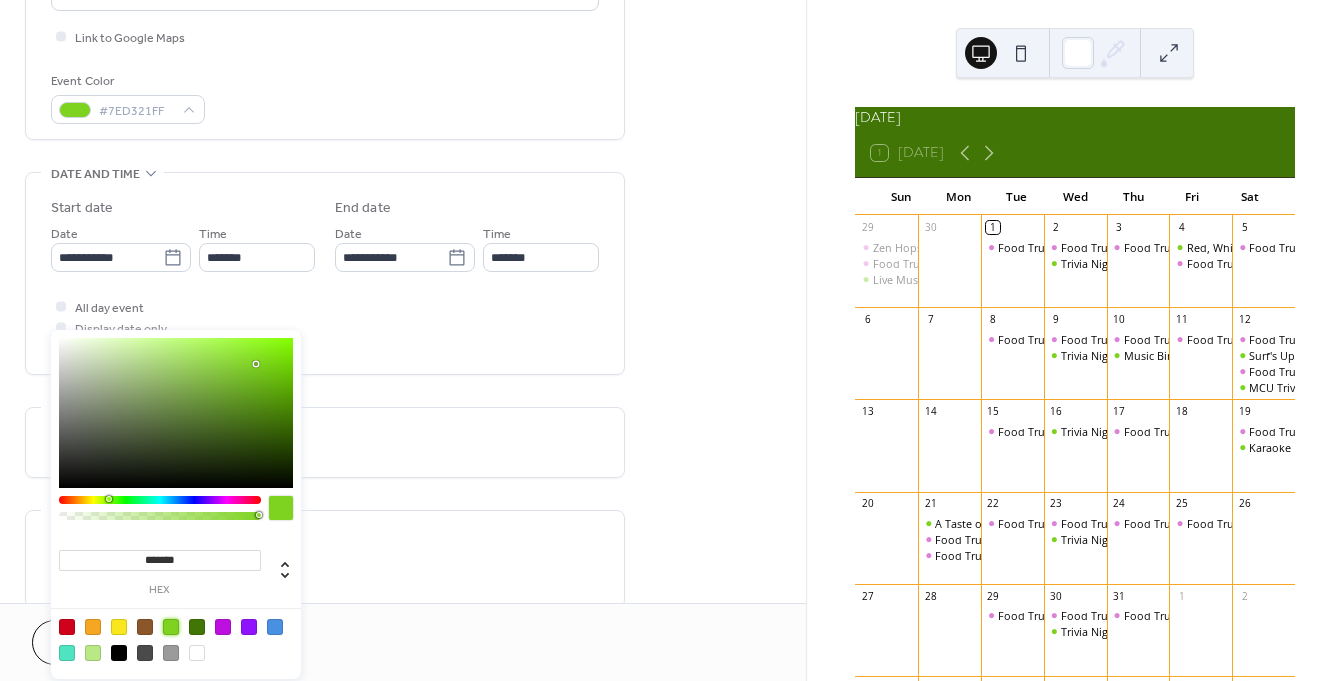 scroll, scrollTop: 479, scrollLeft: 0, axis: vertical 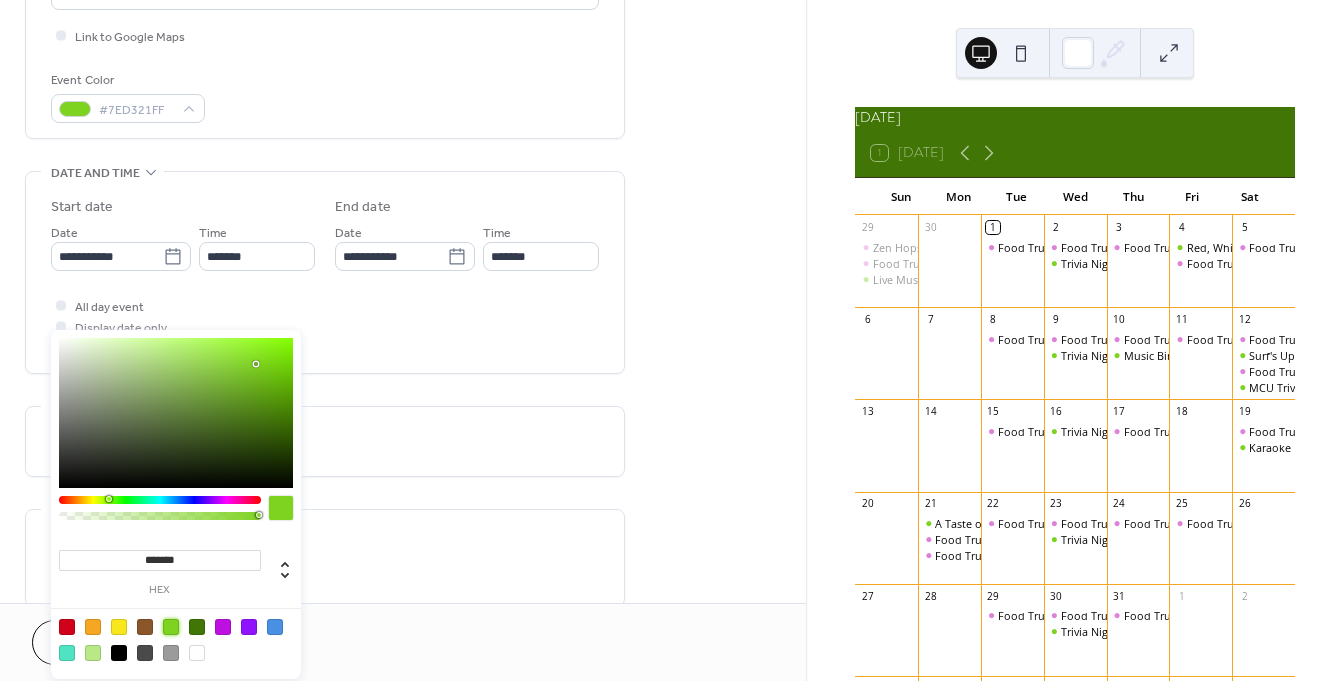 click at bounding box center (171, 627) 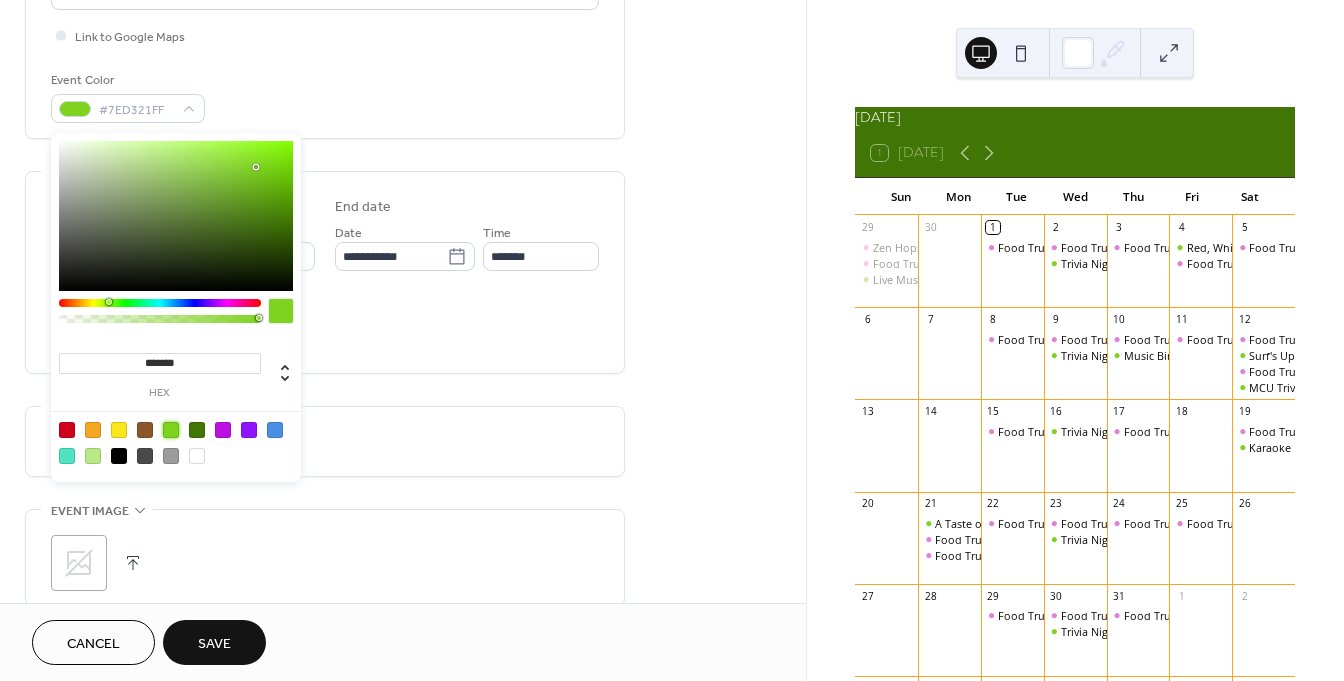 click on "Do not repeat" at bounding box center [325, 441] 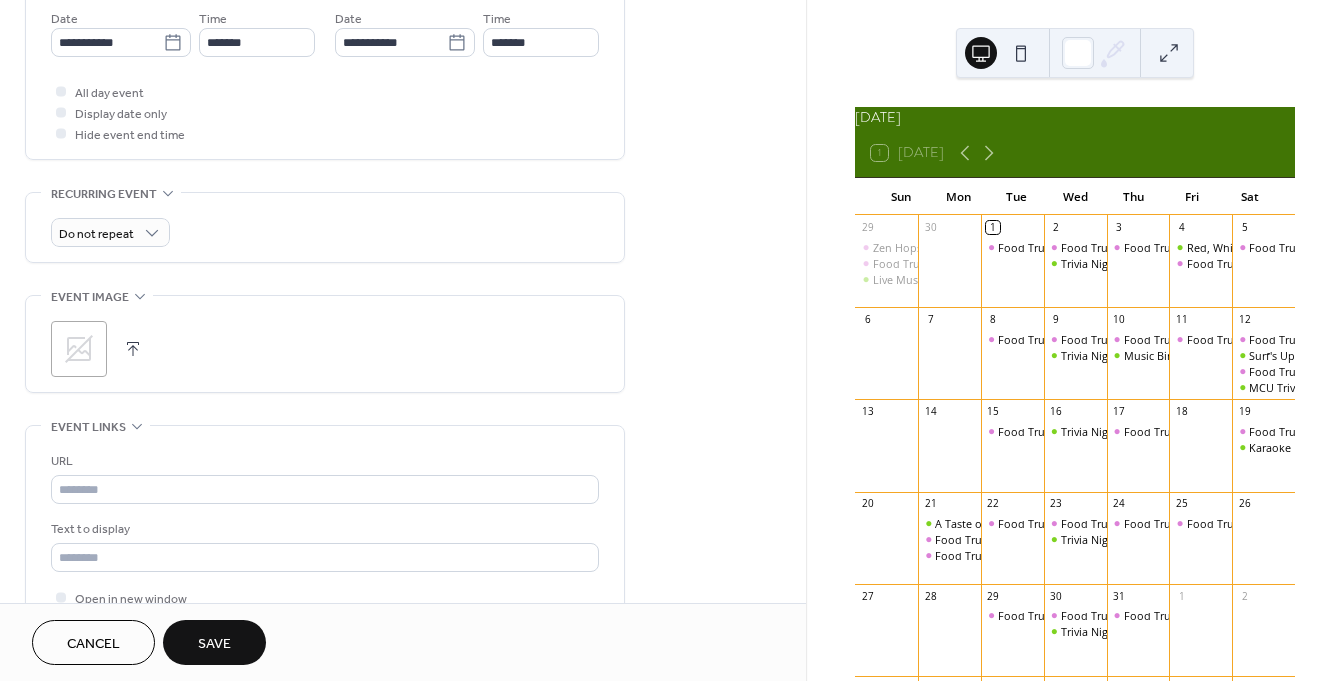 scroll, scrollTop: 711, scrollLeft: 0, axis: vertical 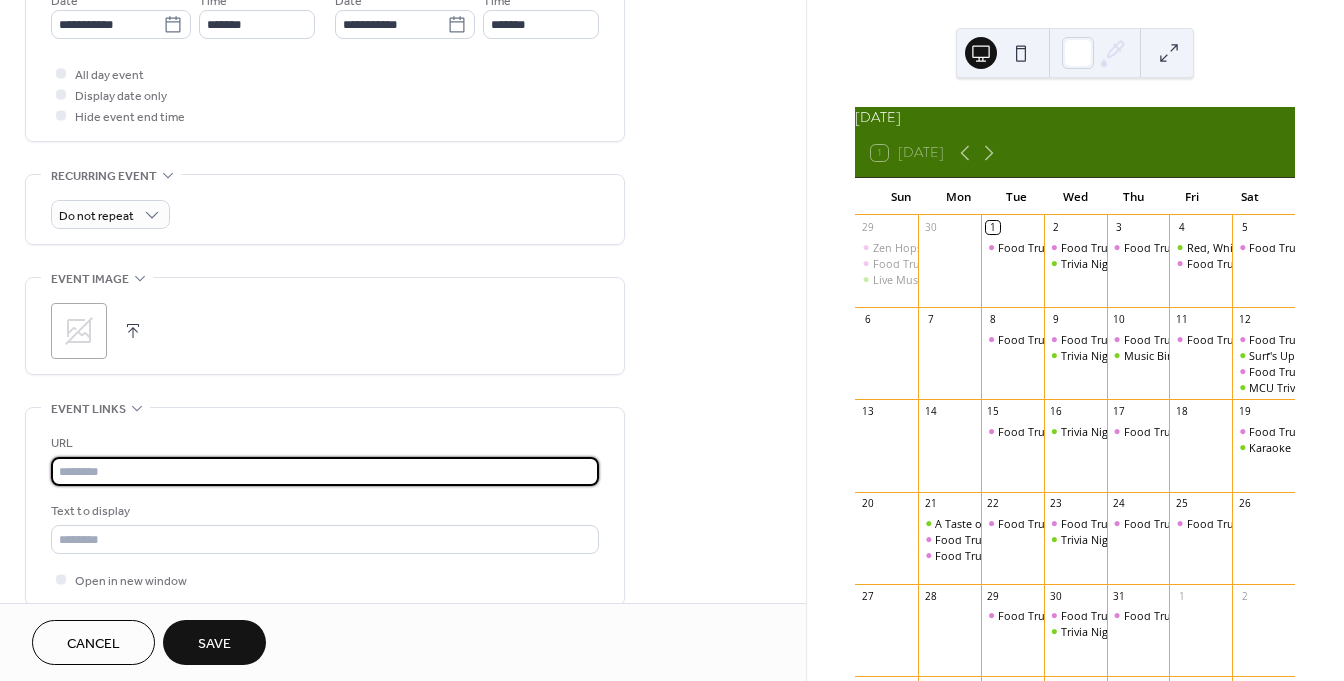 click at bounding box center [325, 471] 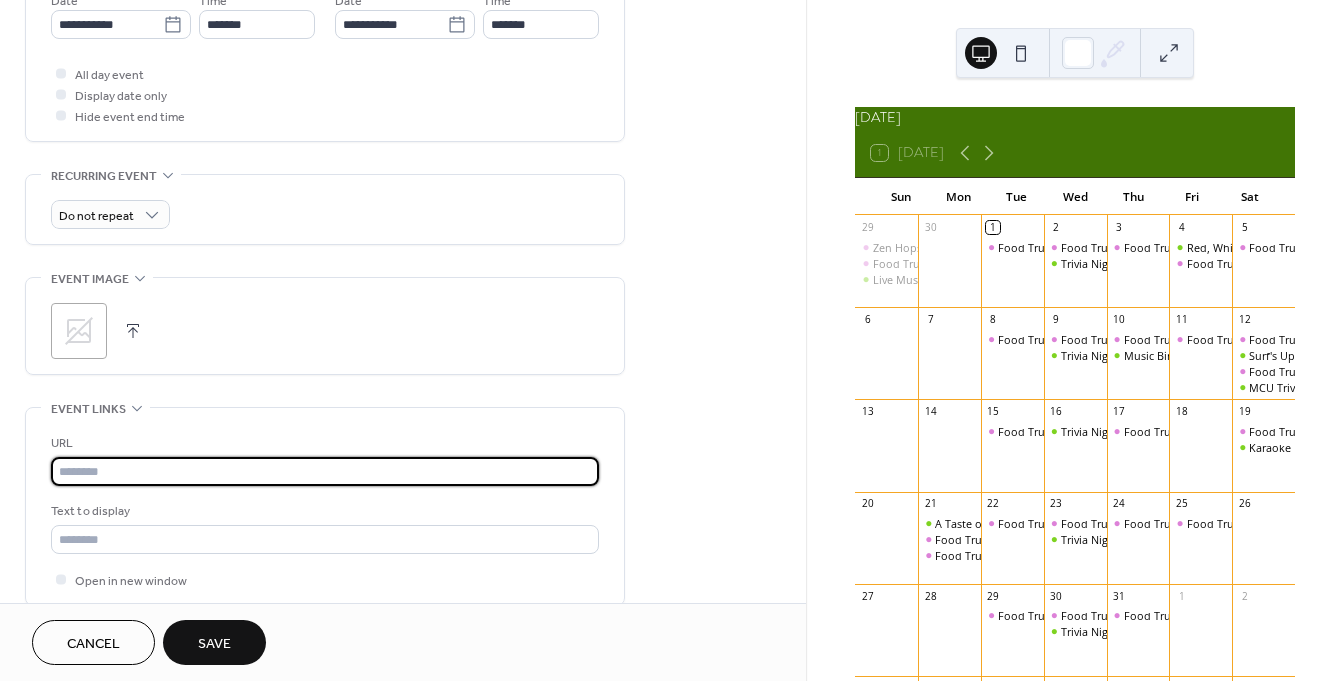 paste on "**********" 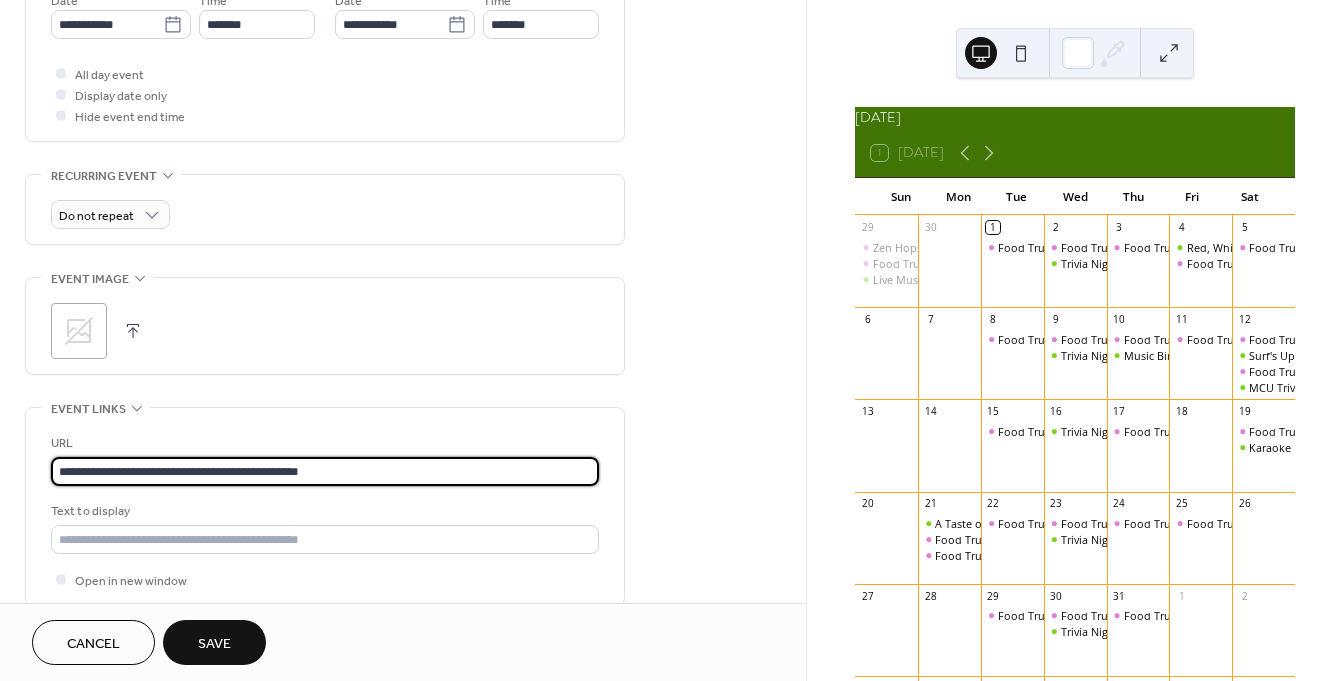 type on "**********" 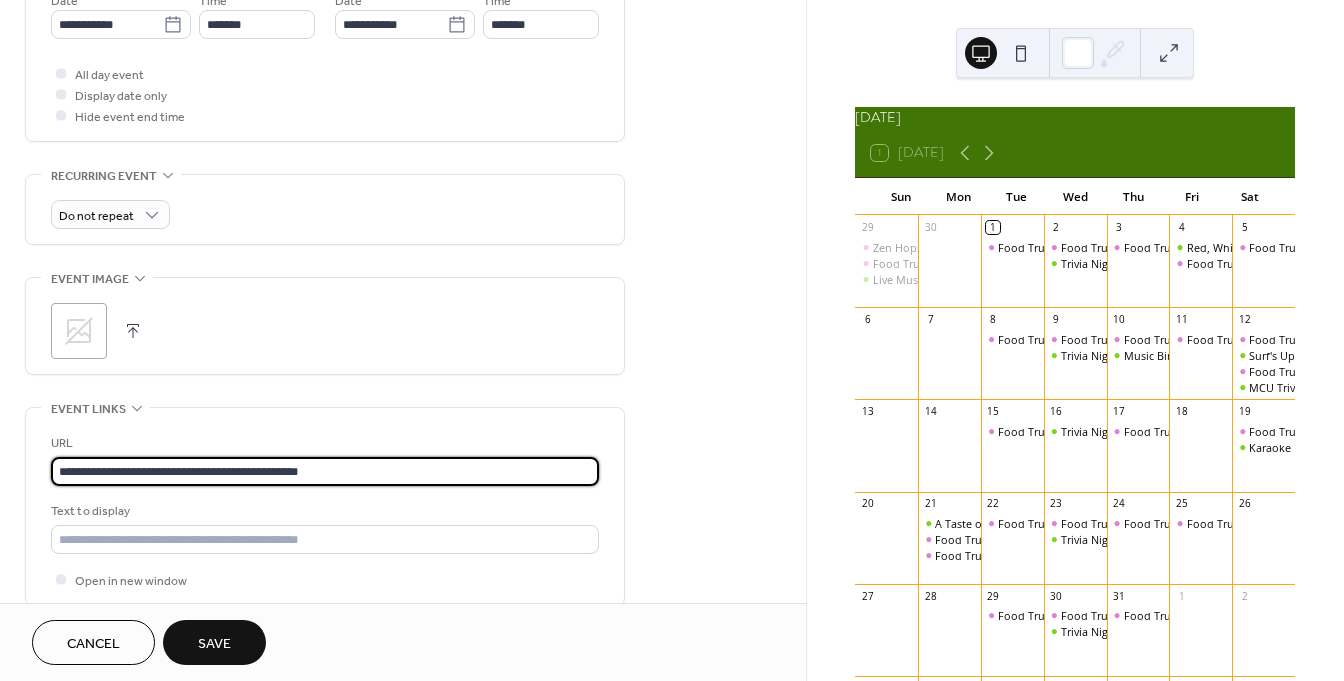 click on ";" at bounding box center (79, 331) 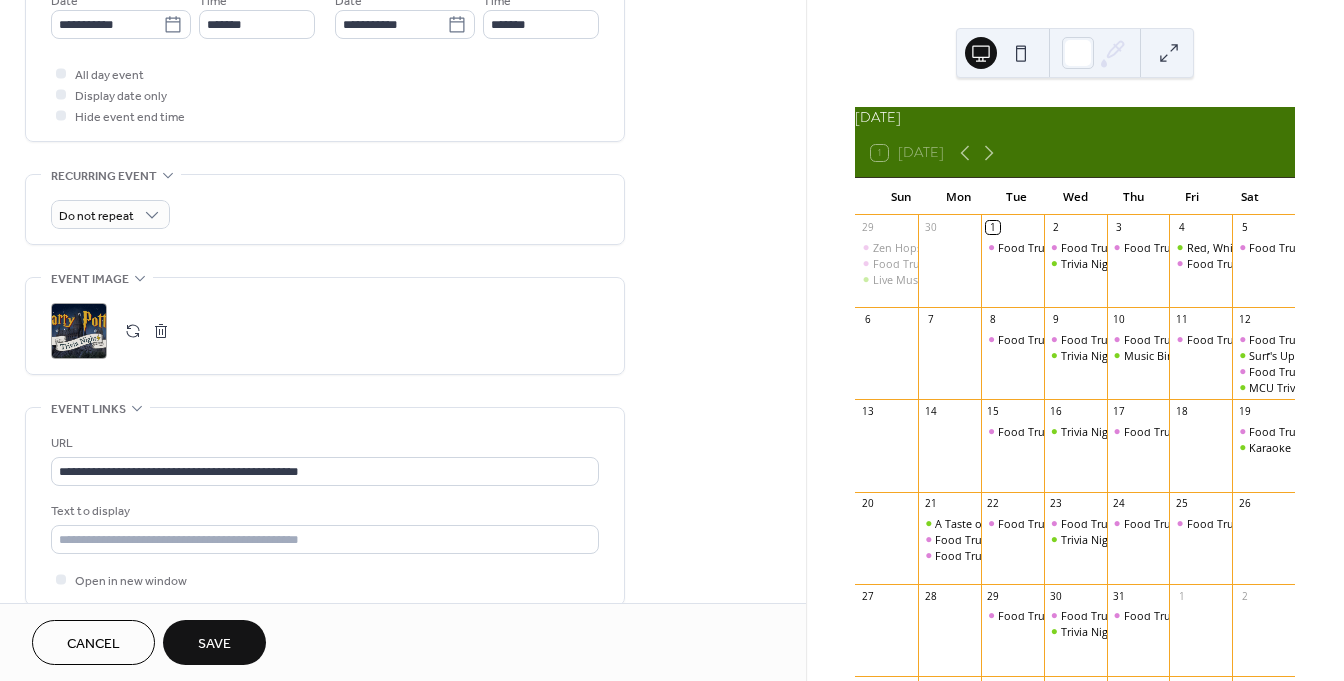 click on "Save" at bounding box center (214, 644) 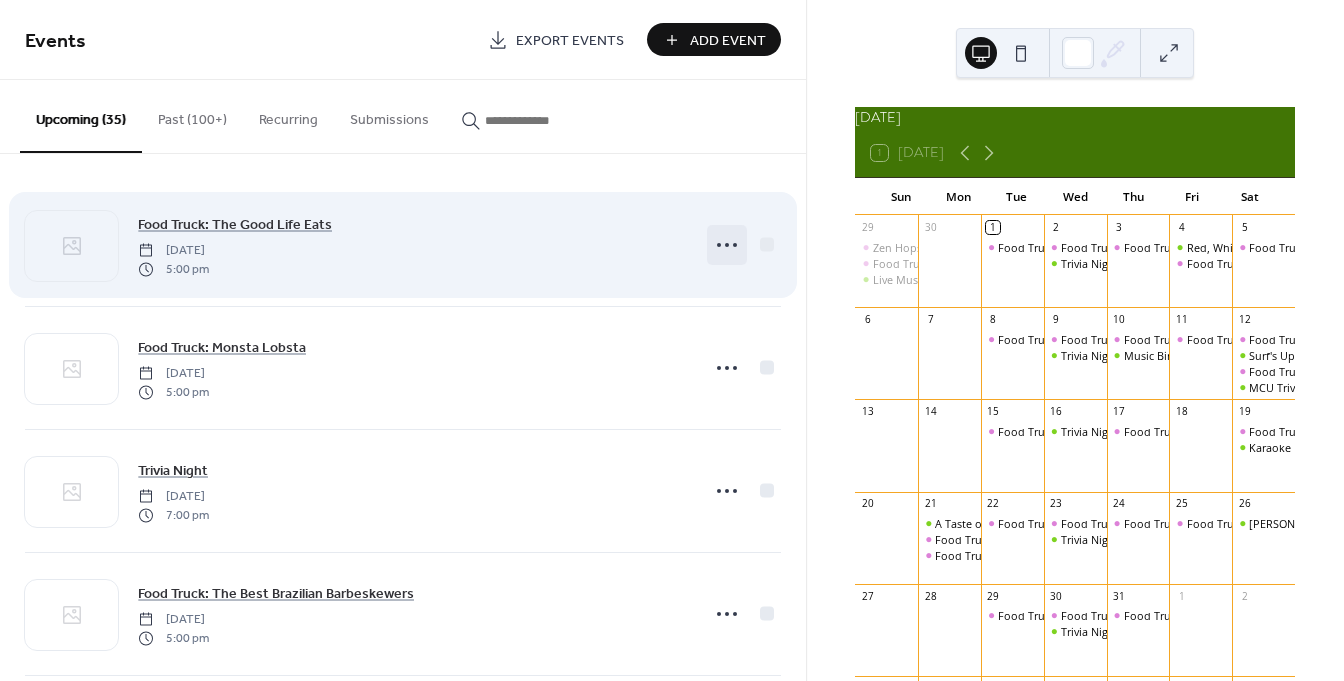 click 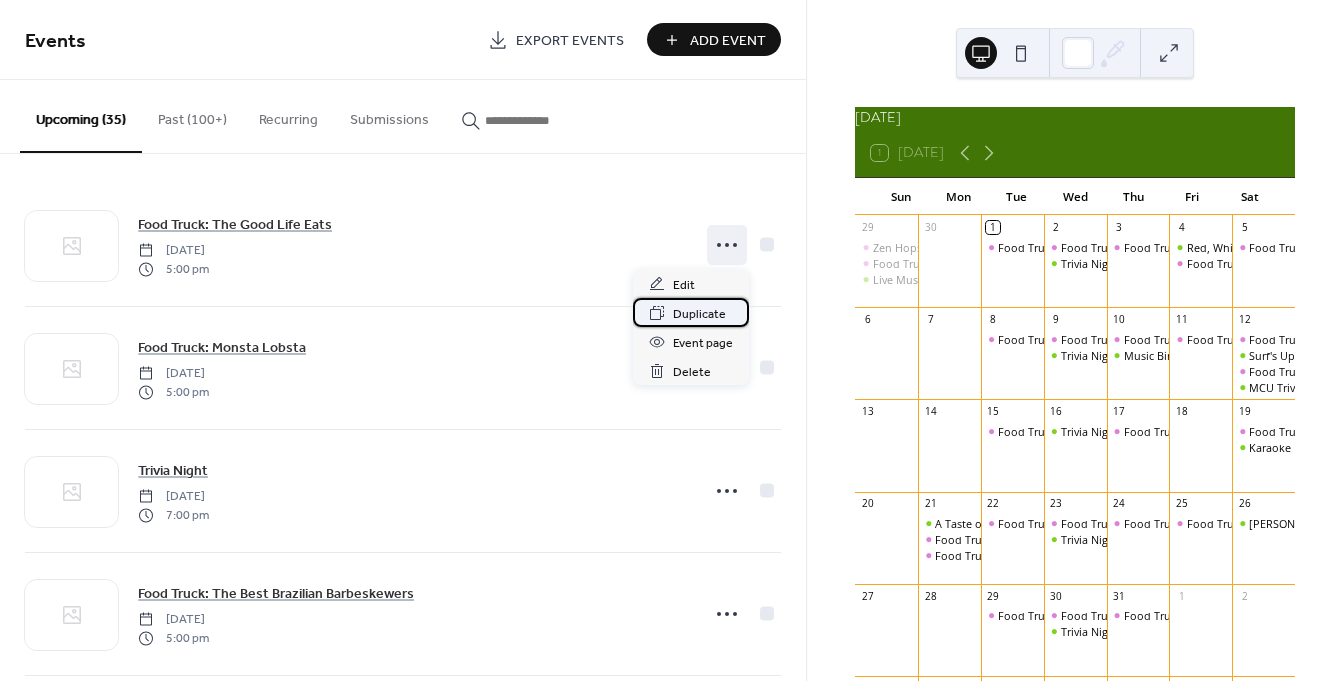 click on "Duplicate" at bounding box center [691, 312] 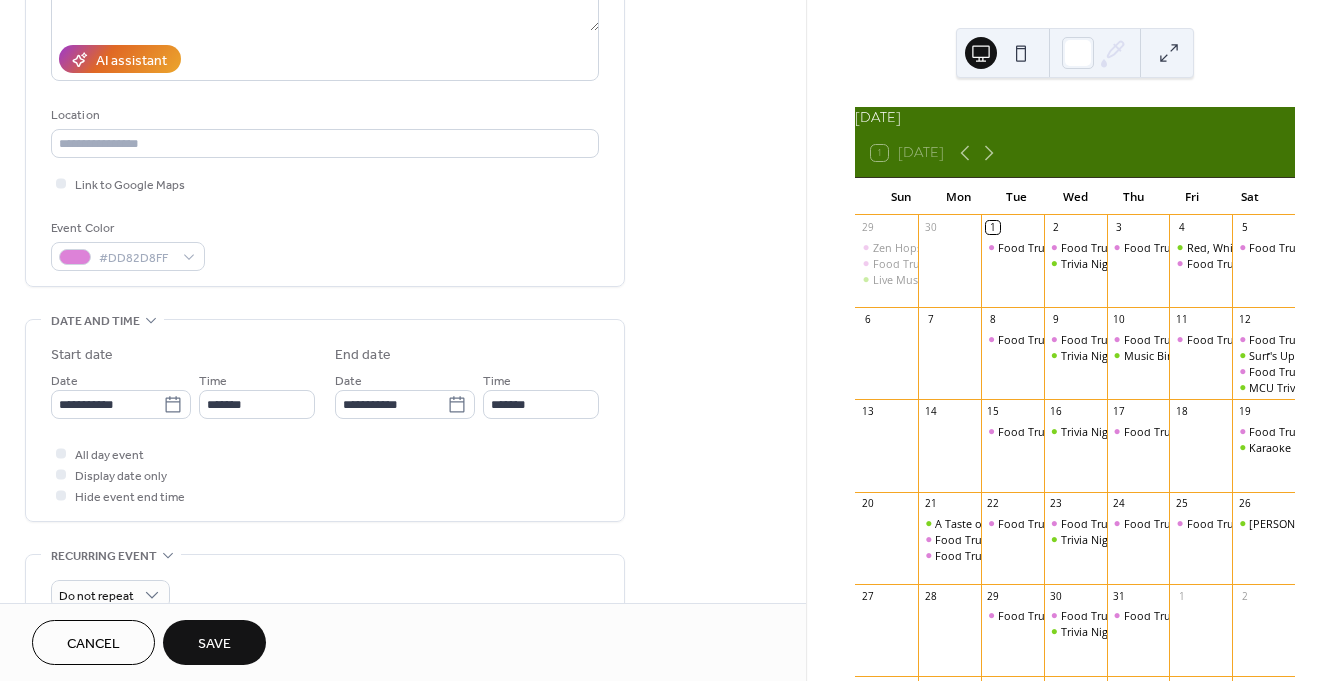 scroll, scrollTop: 336, scrollLeft: 0, axis: vertical 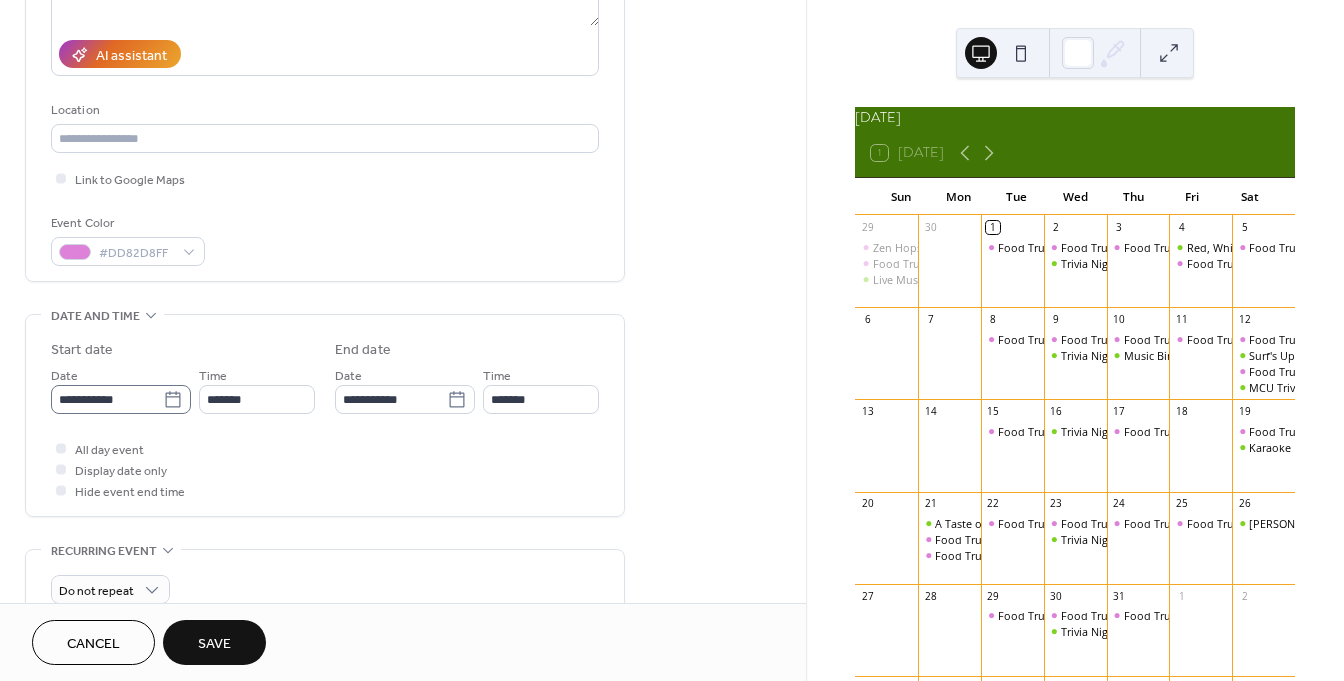 type on "**********" 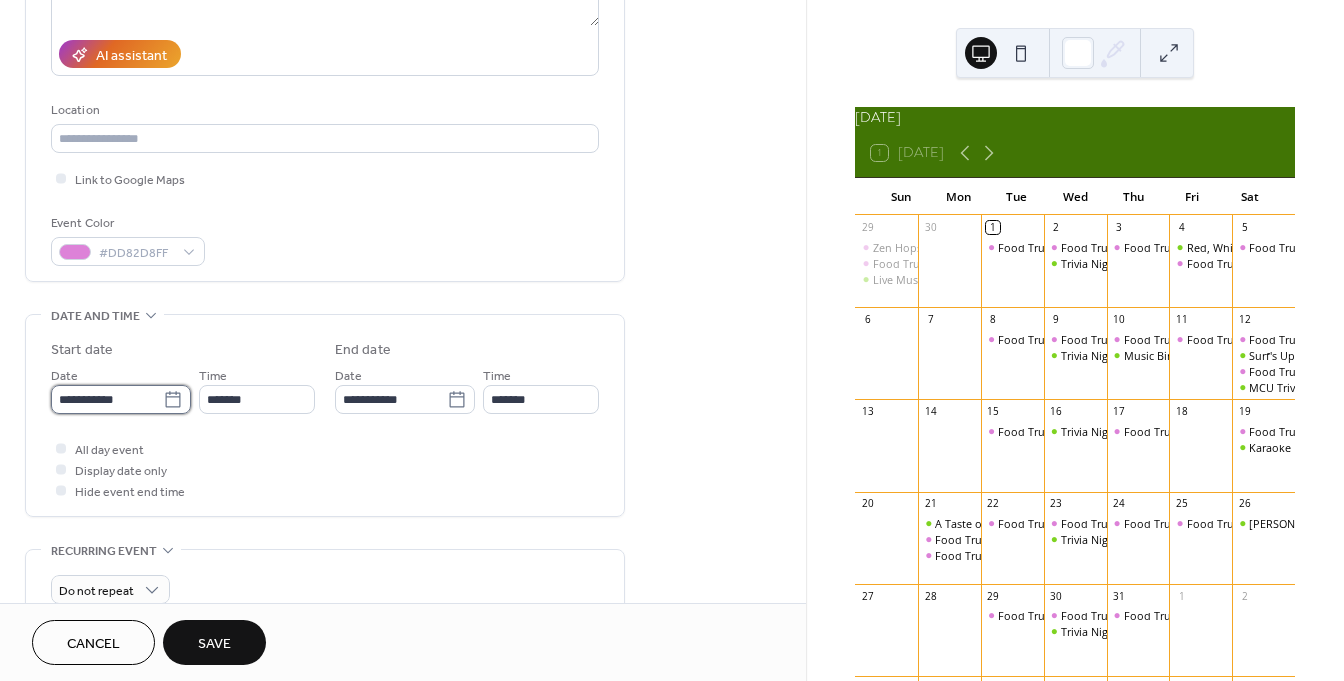 click on "**********" at bounding box center (107, 399) 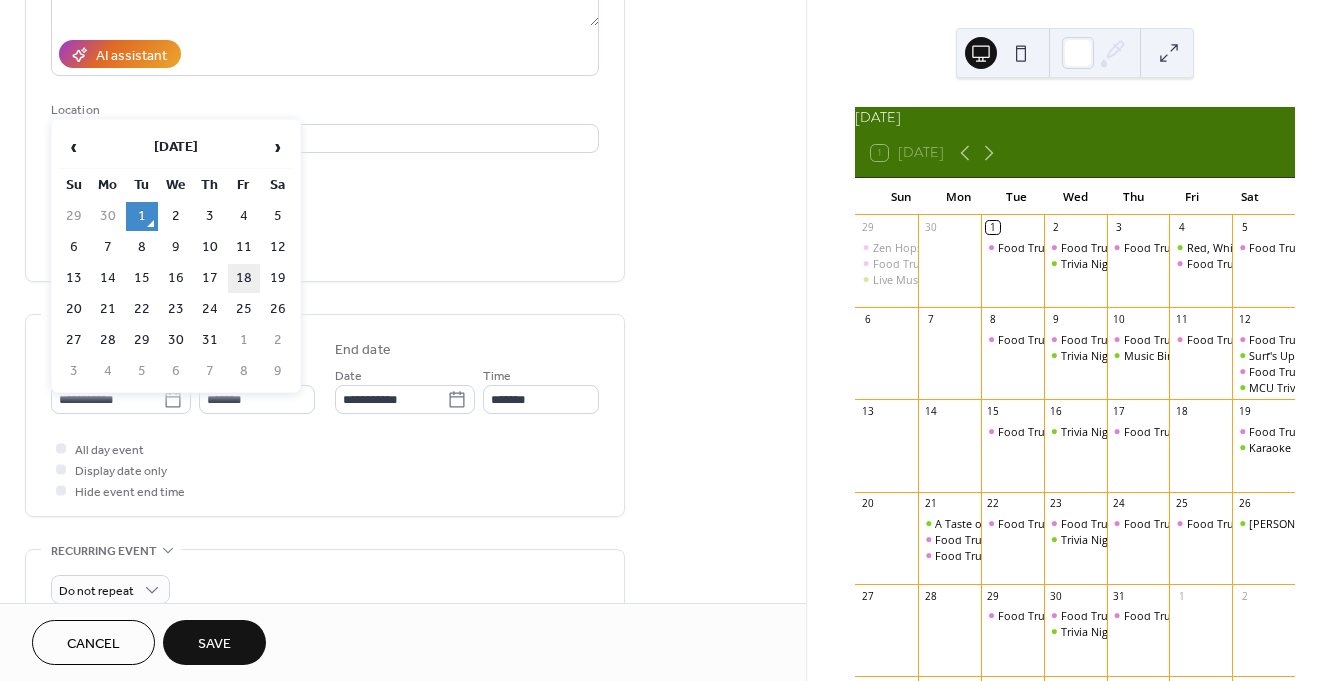click on "18" at bounding box center (244, 278) 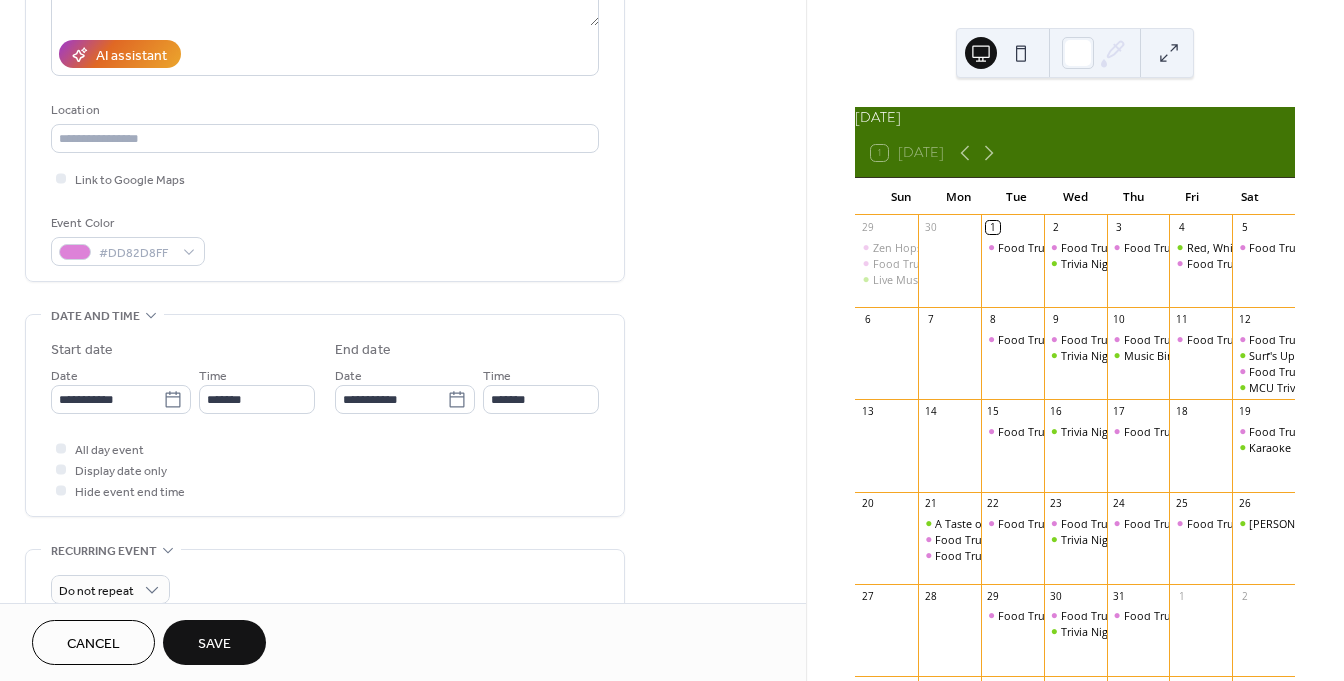 click on "Save" at bounding box center (214, 644) 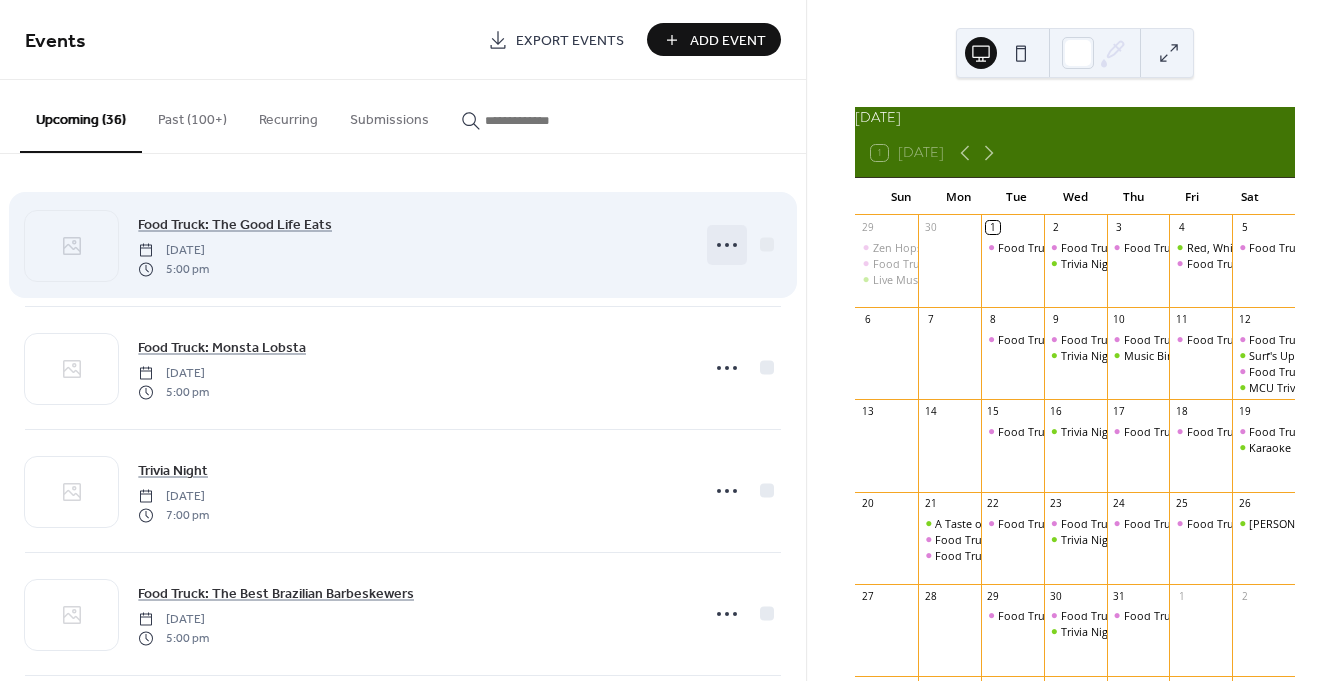 click 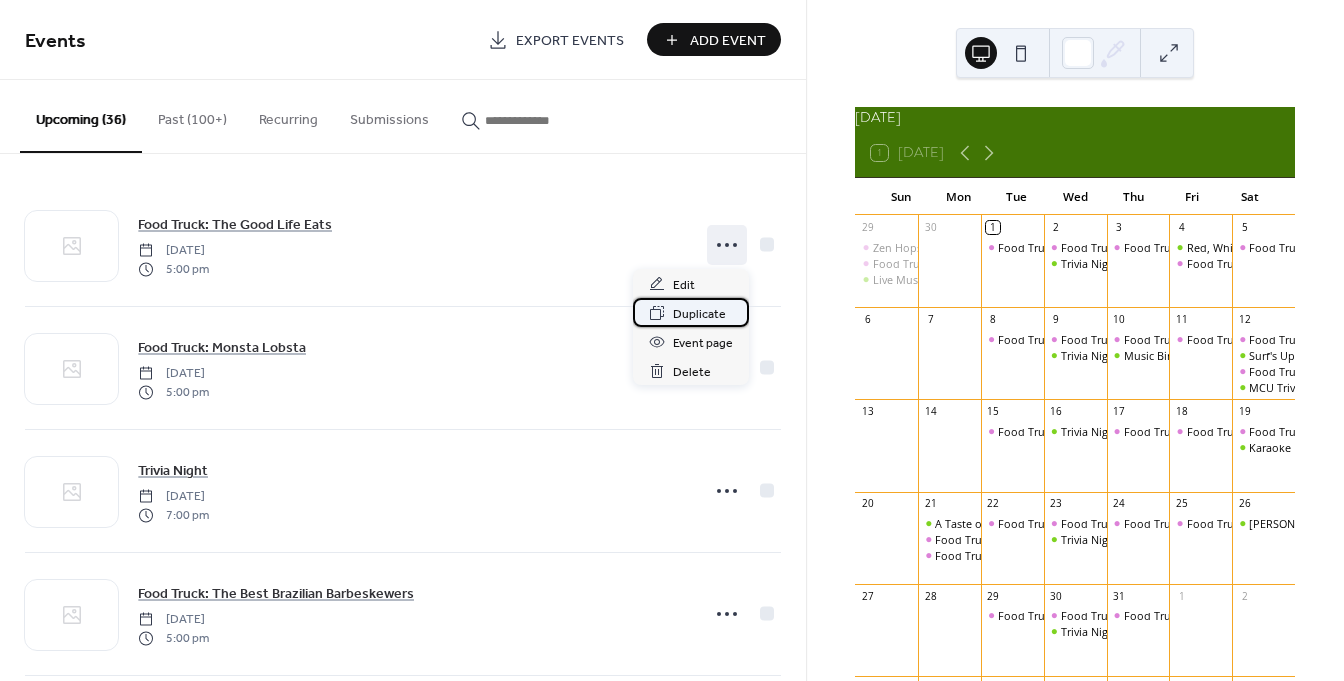 click on "Duplicate" at bounding box center (699, 314) 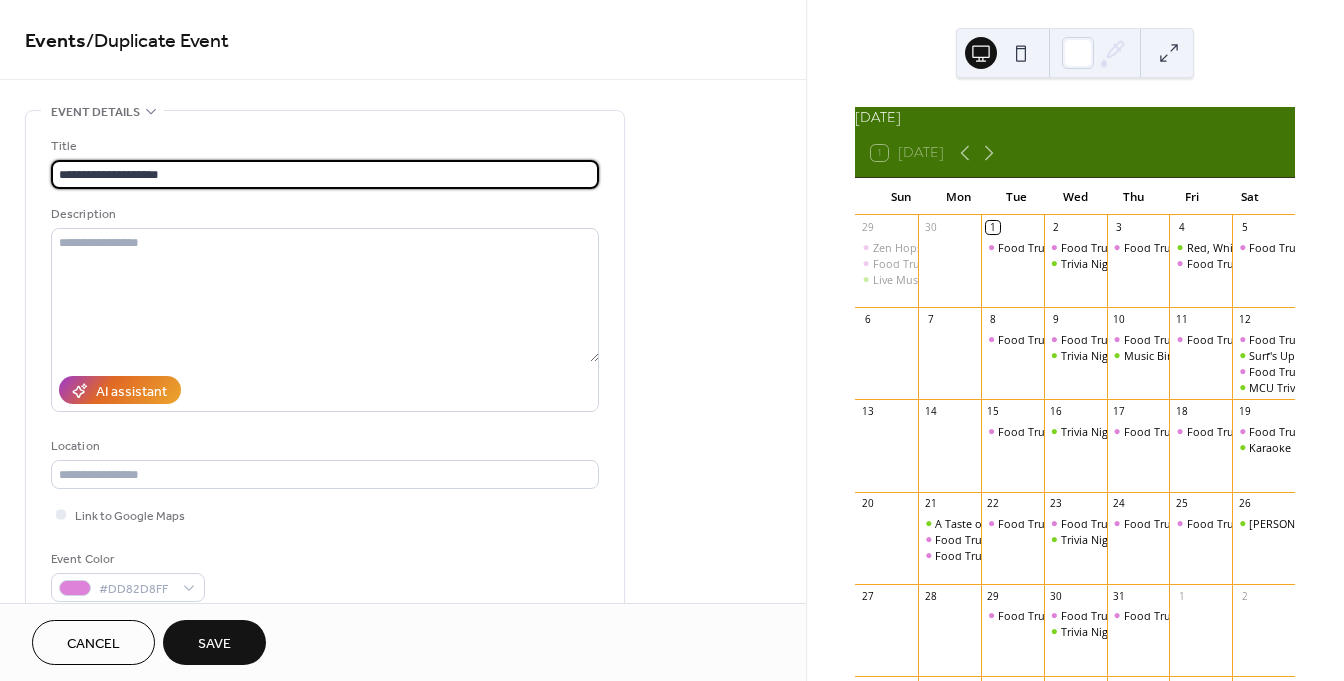 type on "**********" 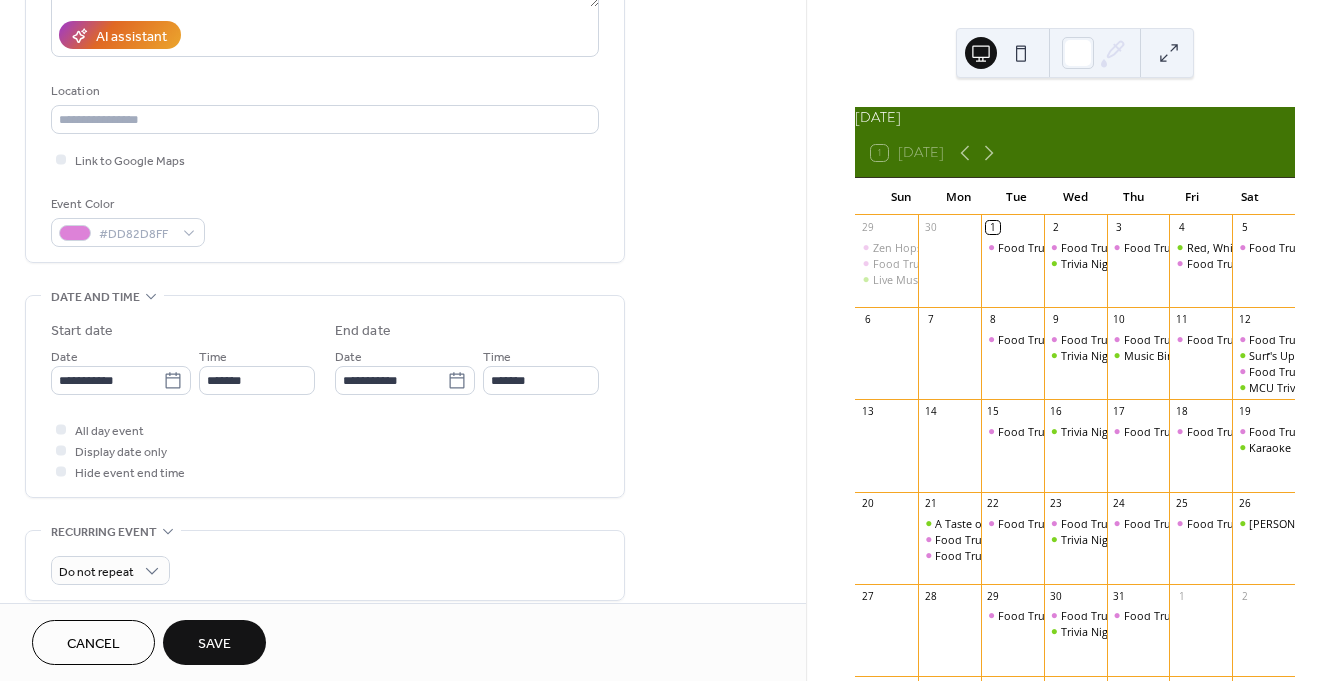 scroll, scrollTop: 357, scrollLeft: 0, axis: vertical 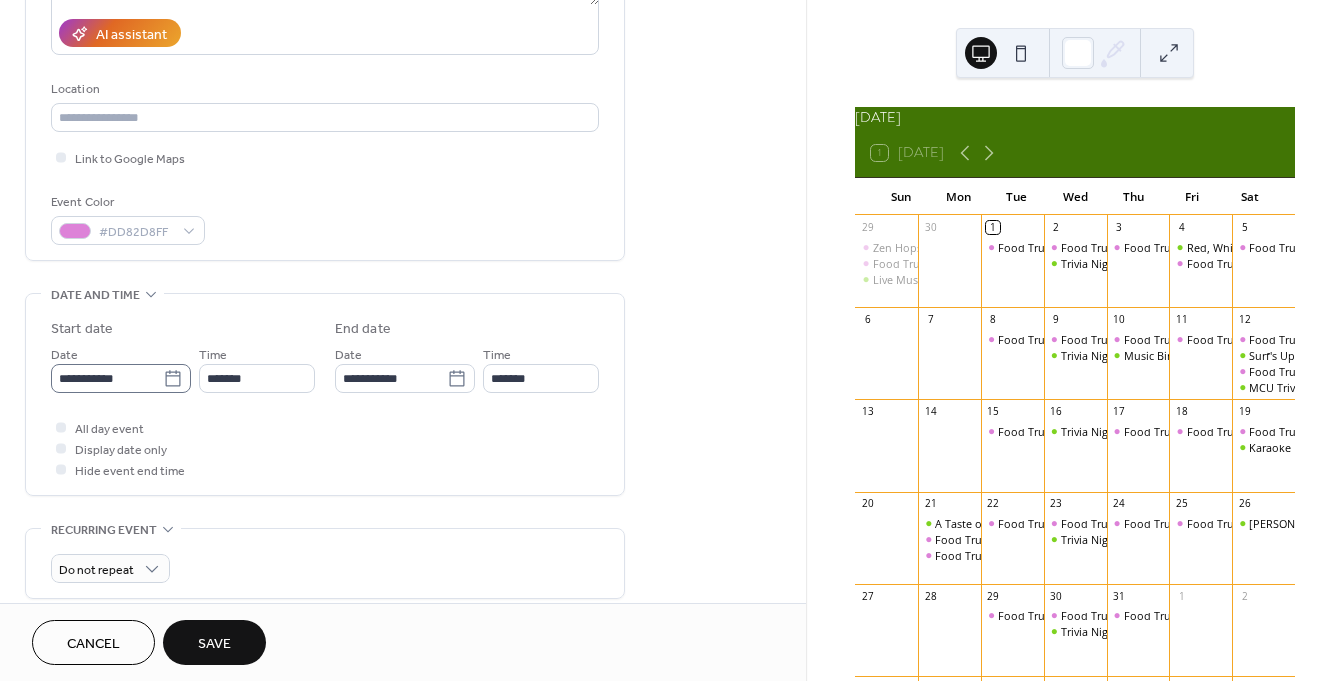 click 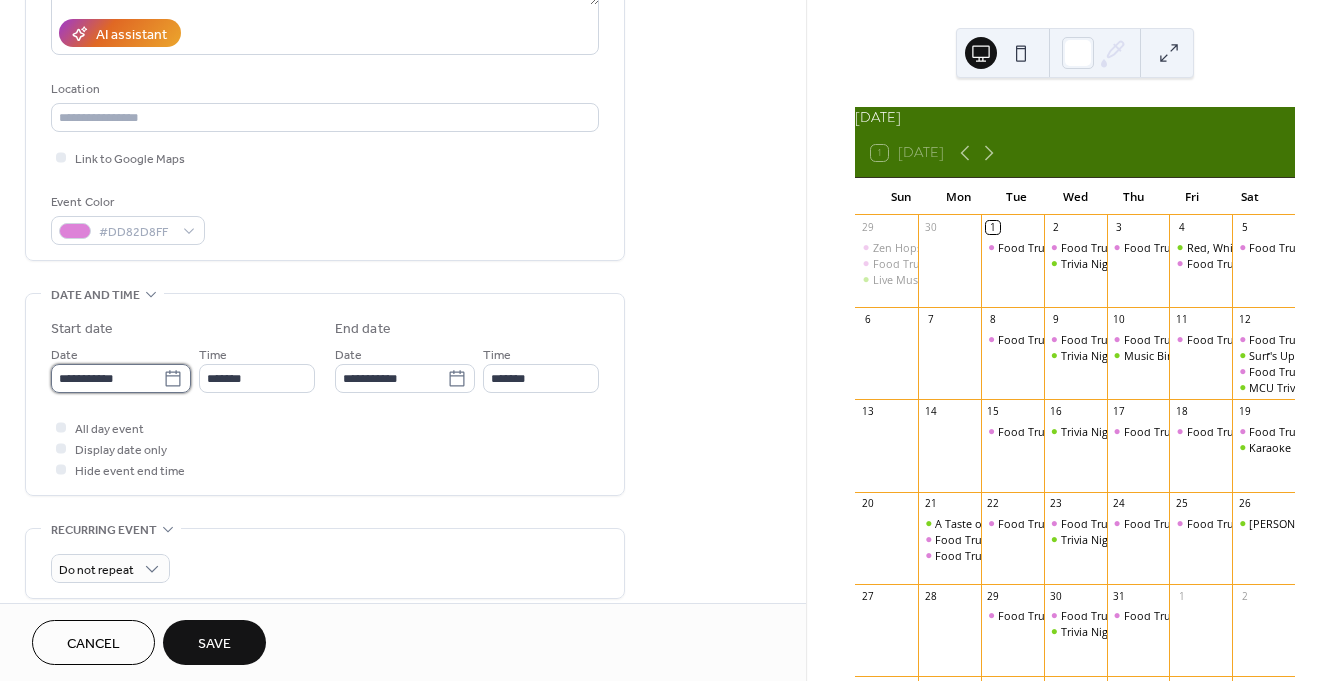 click on "**********" at bounding box center [107, 378] 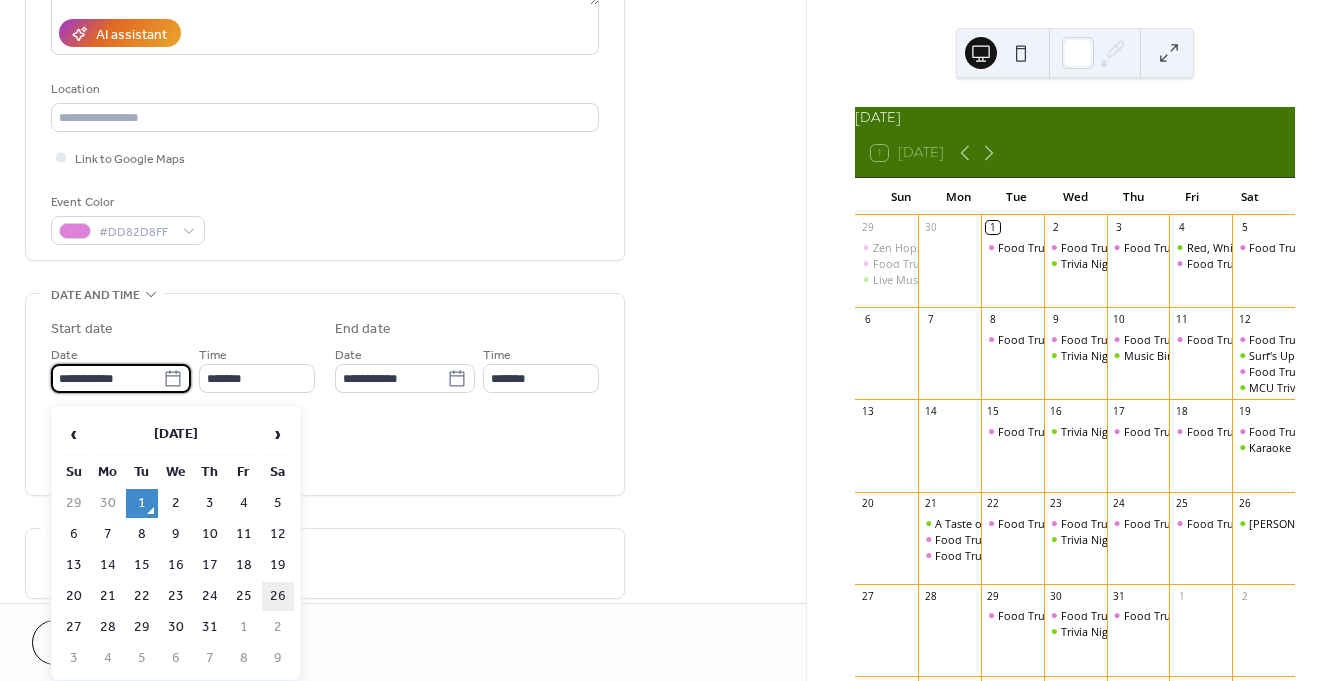 click on "26" at bounding box center [278, 596] 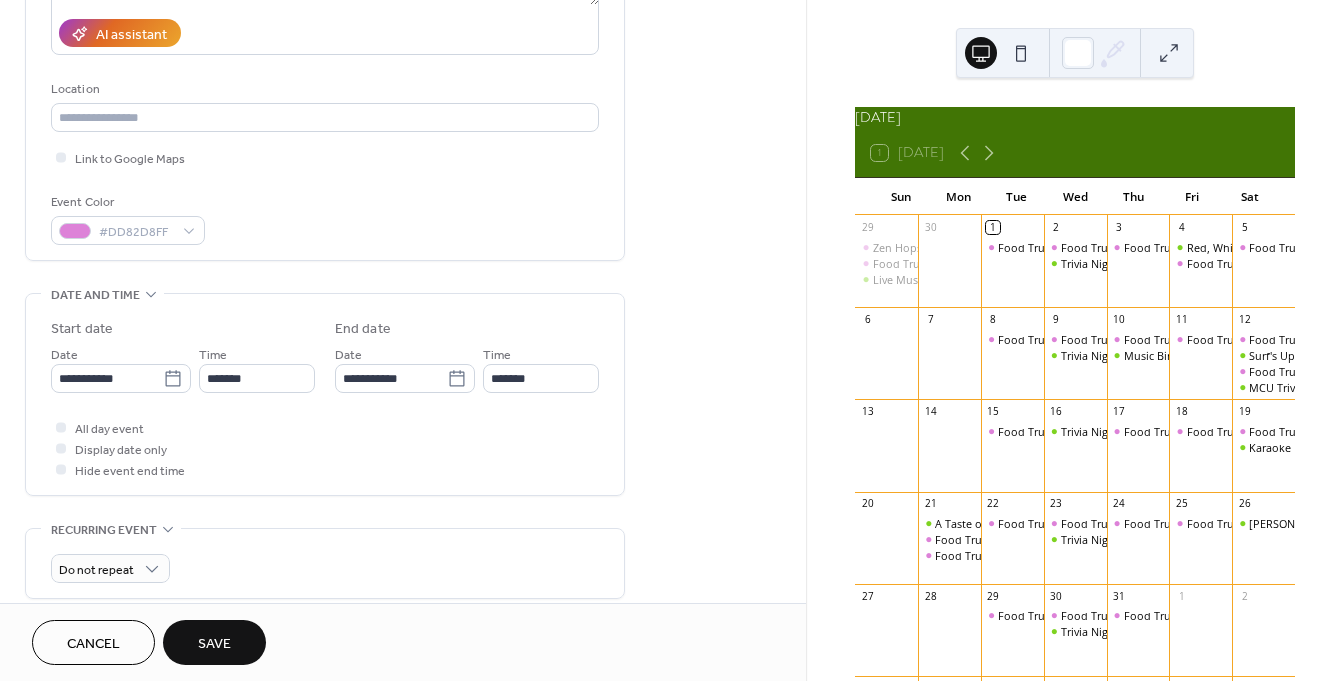 click on "Save" at bounding box center [214, 644] 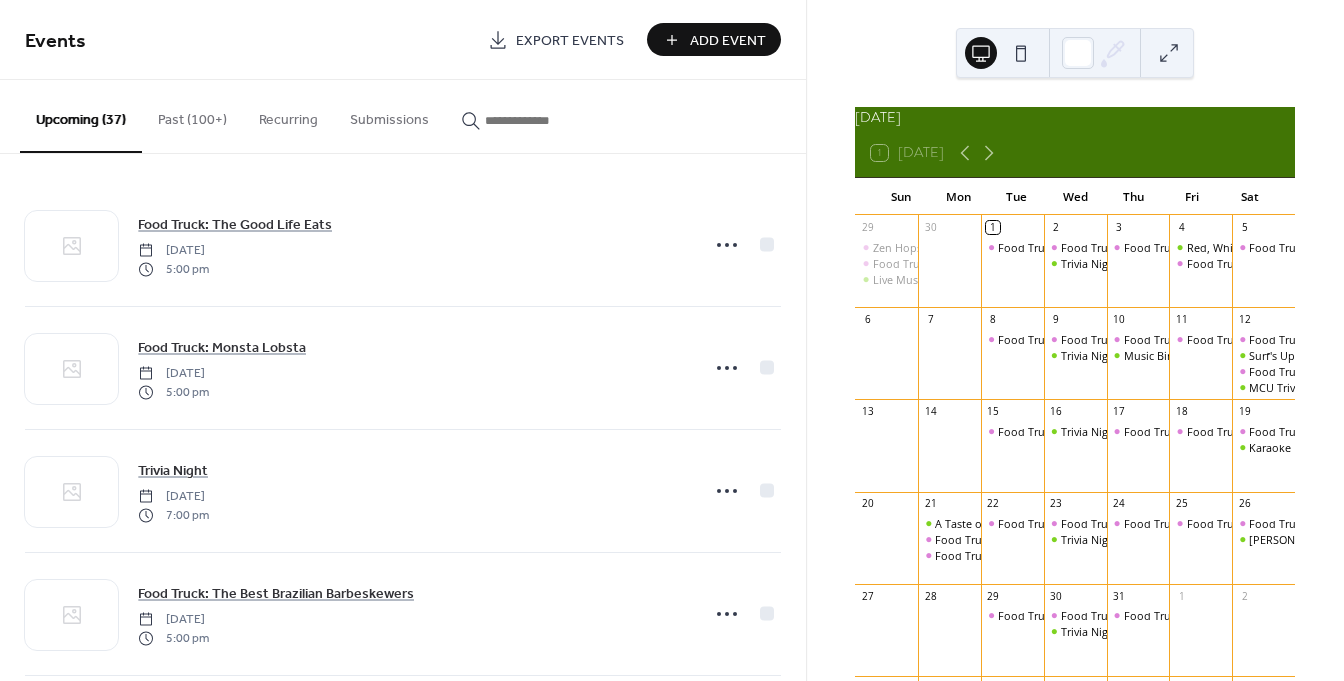 click on "Add Event" at bounding box center (728, 41) 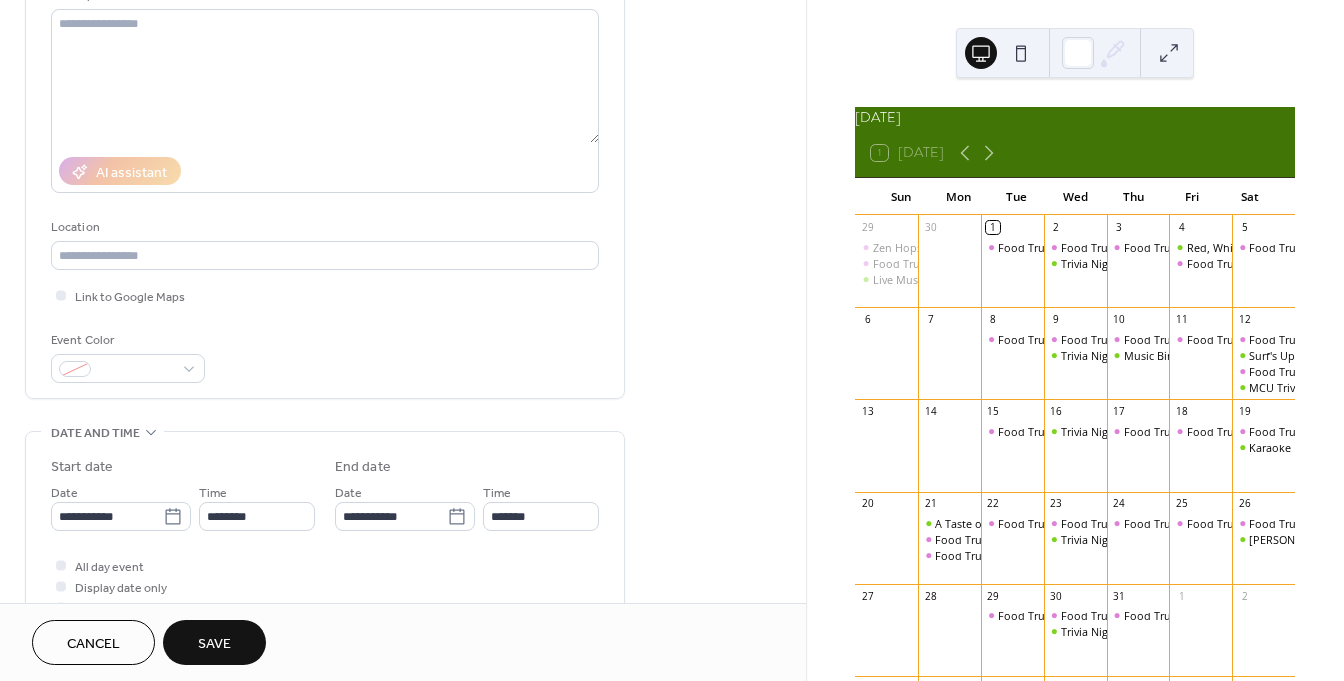 scroll, scrollTop: 225, scrollLeft: 0, axis: vertical 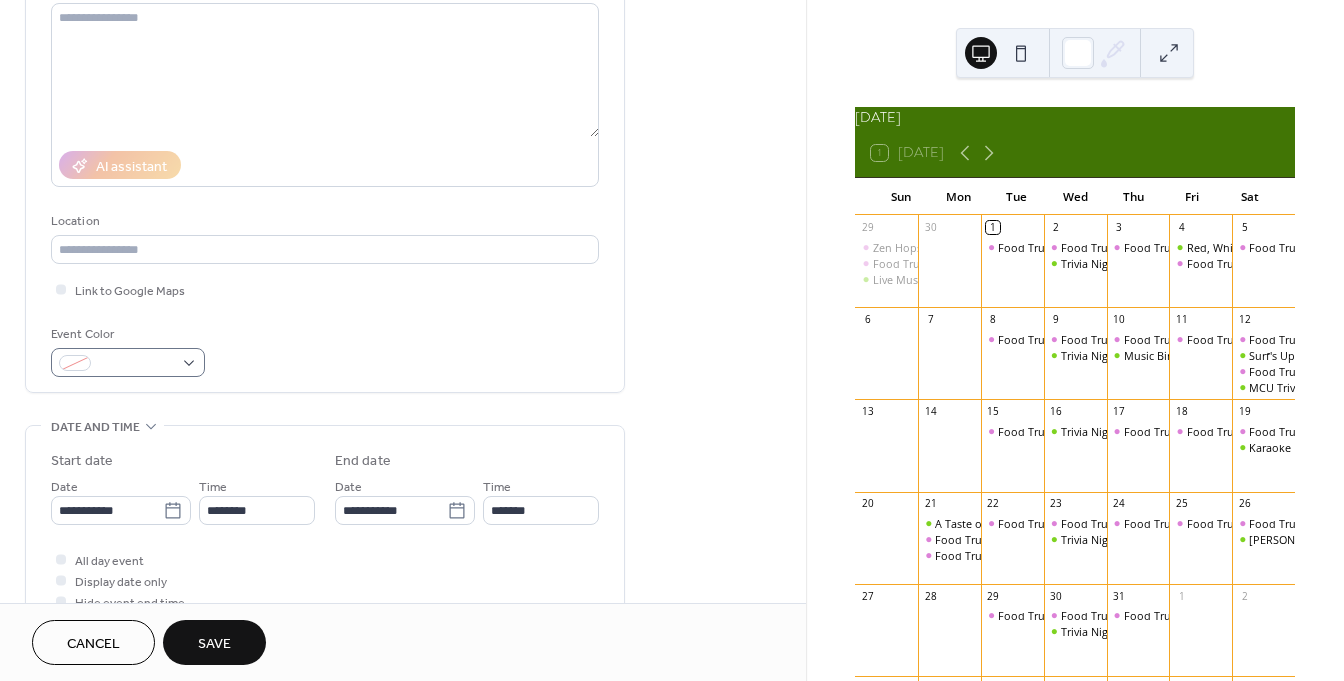 type on "**********" 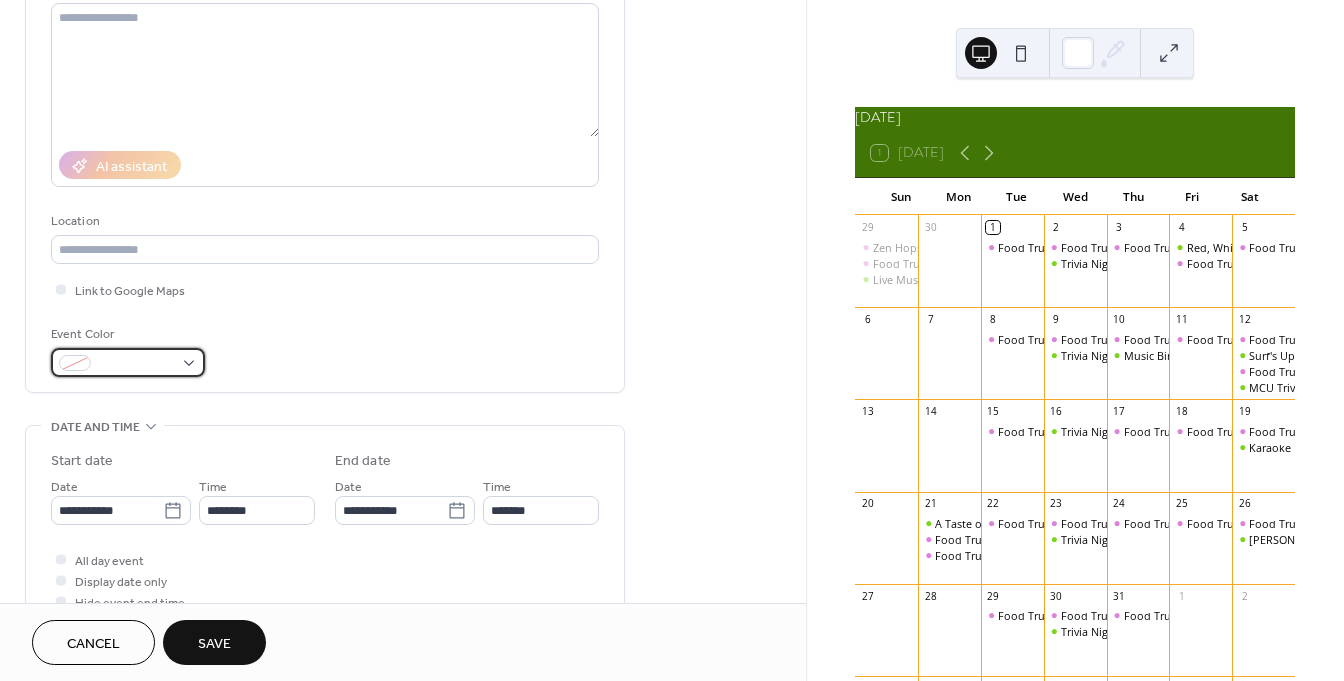 click at bounding box center (128, 362) 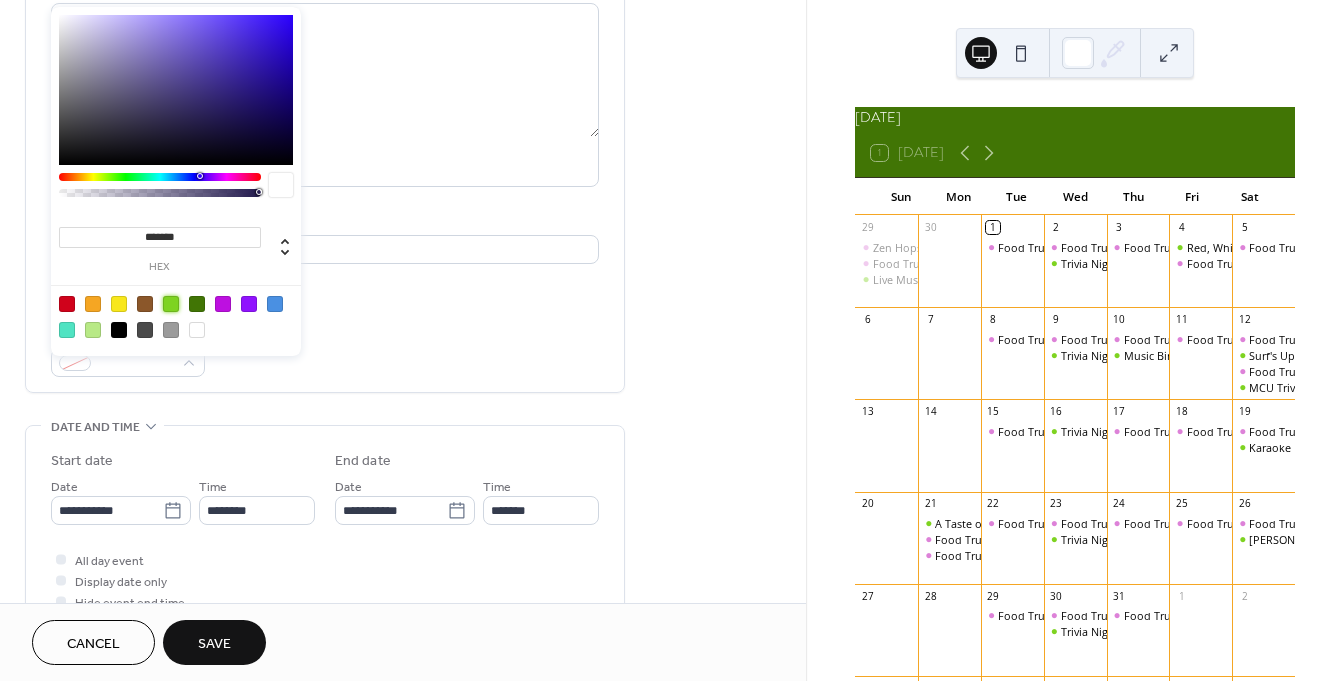 click at bounding box center [171, 304] 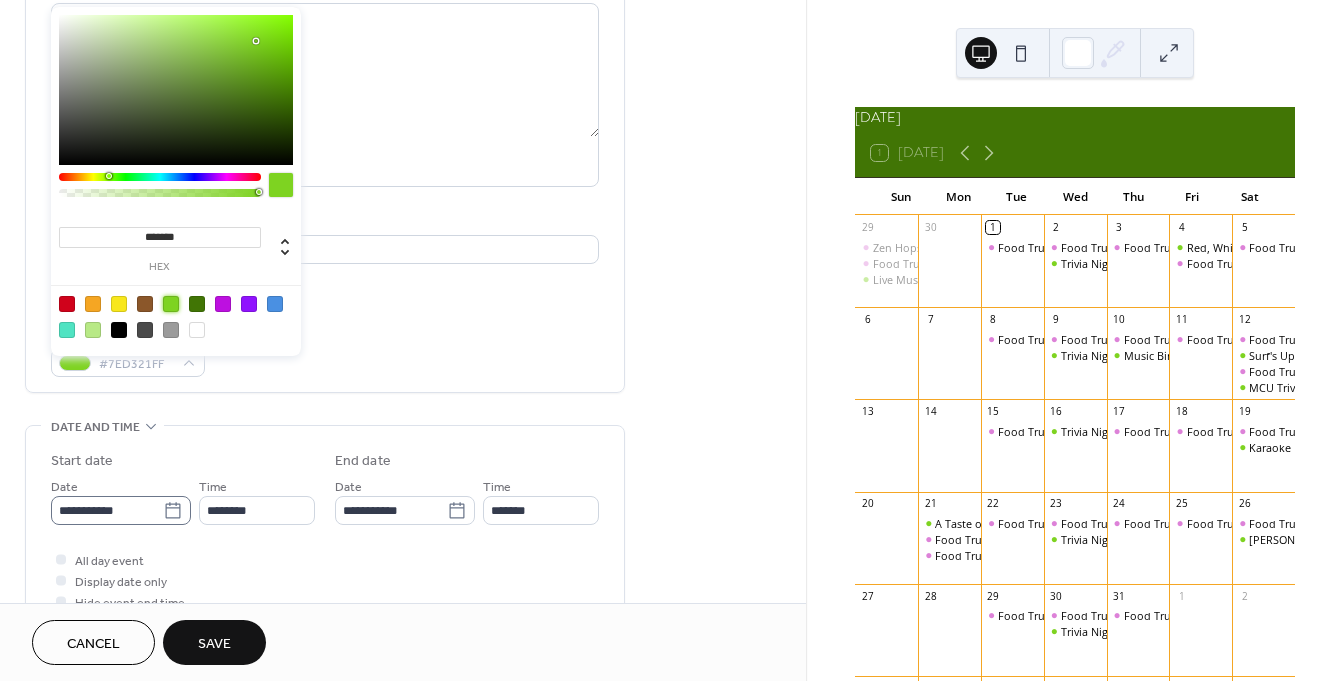 click 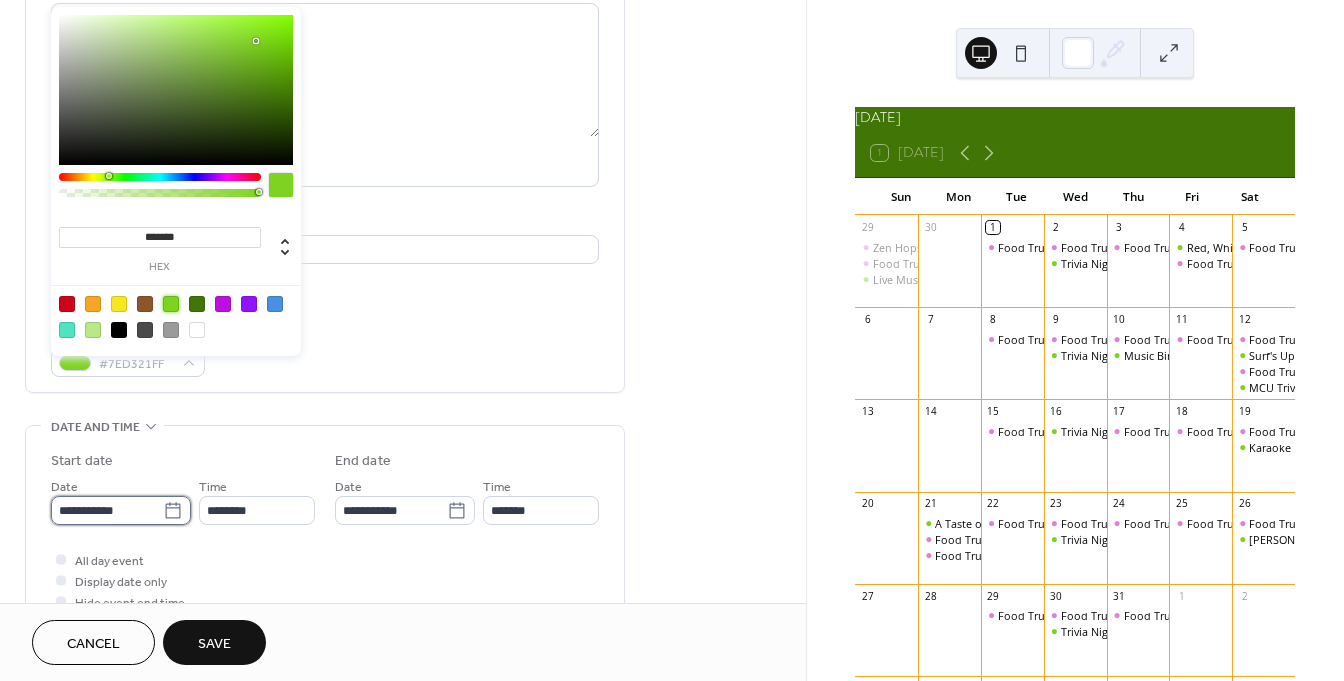 click on "**********" at bounding box center (107, 510) 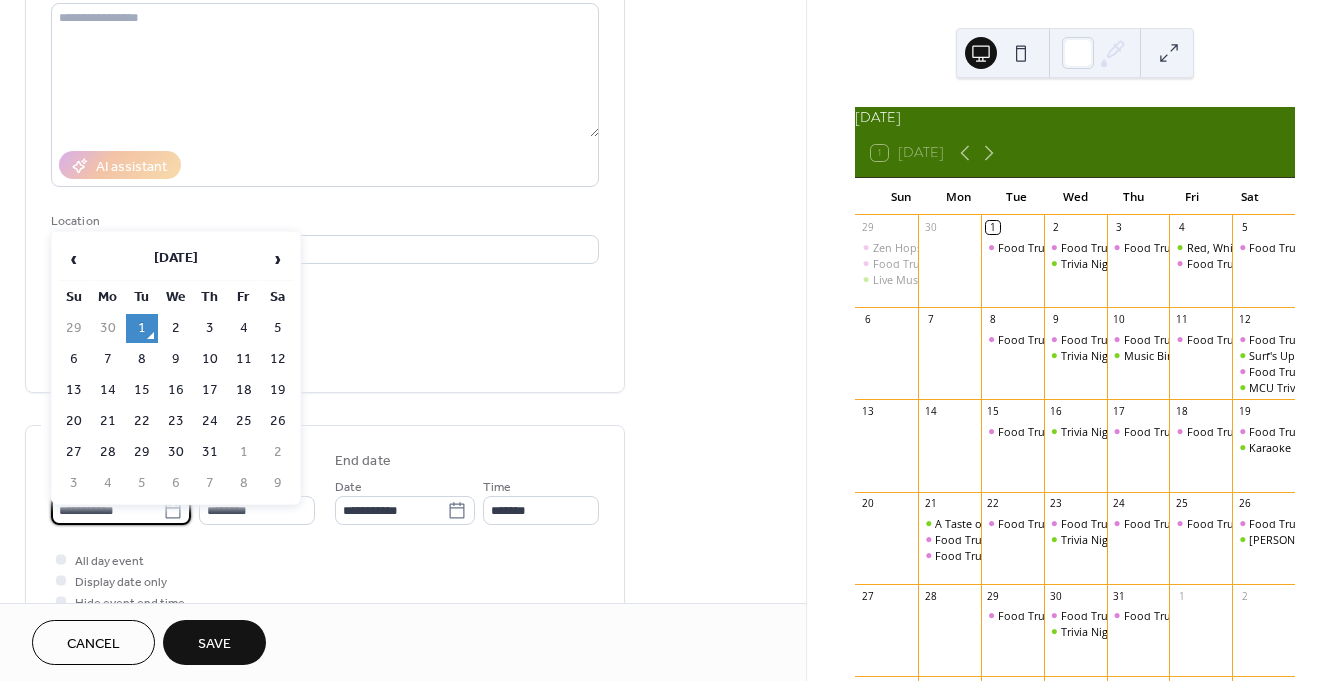 click 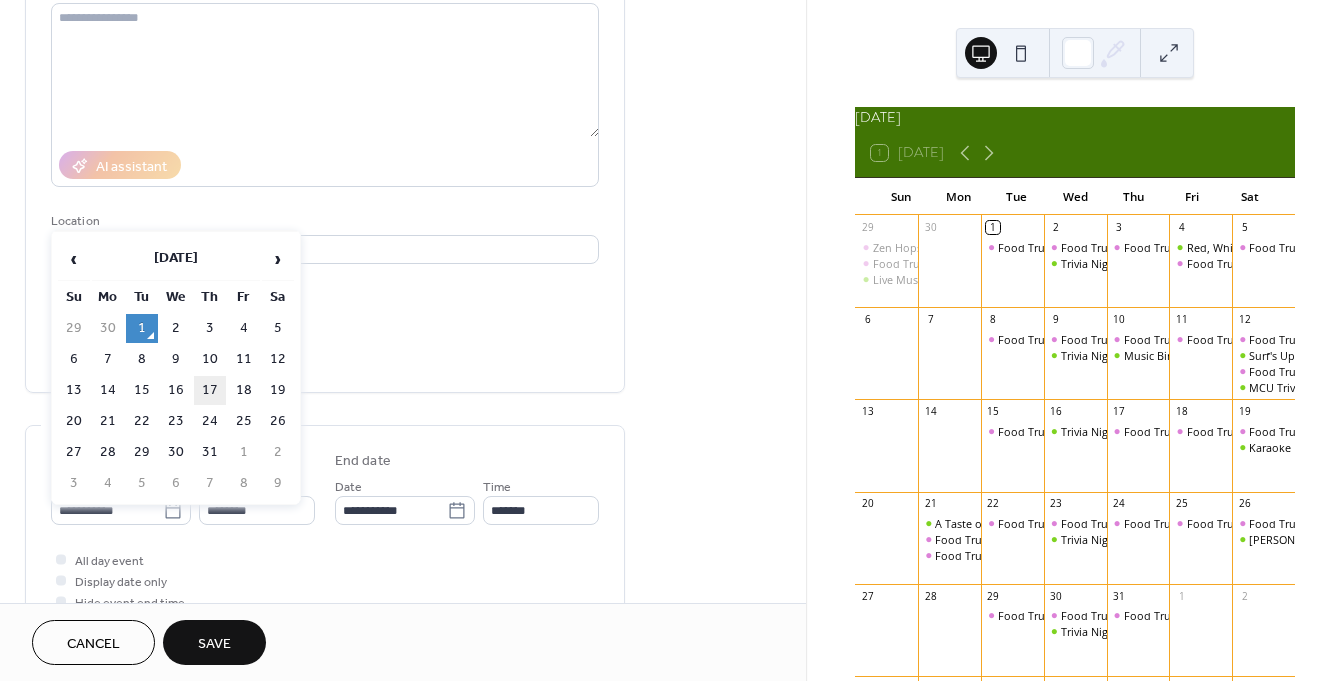 click on "17" at bounding box center (210, 390) 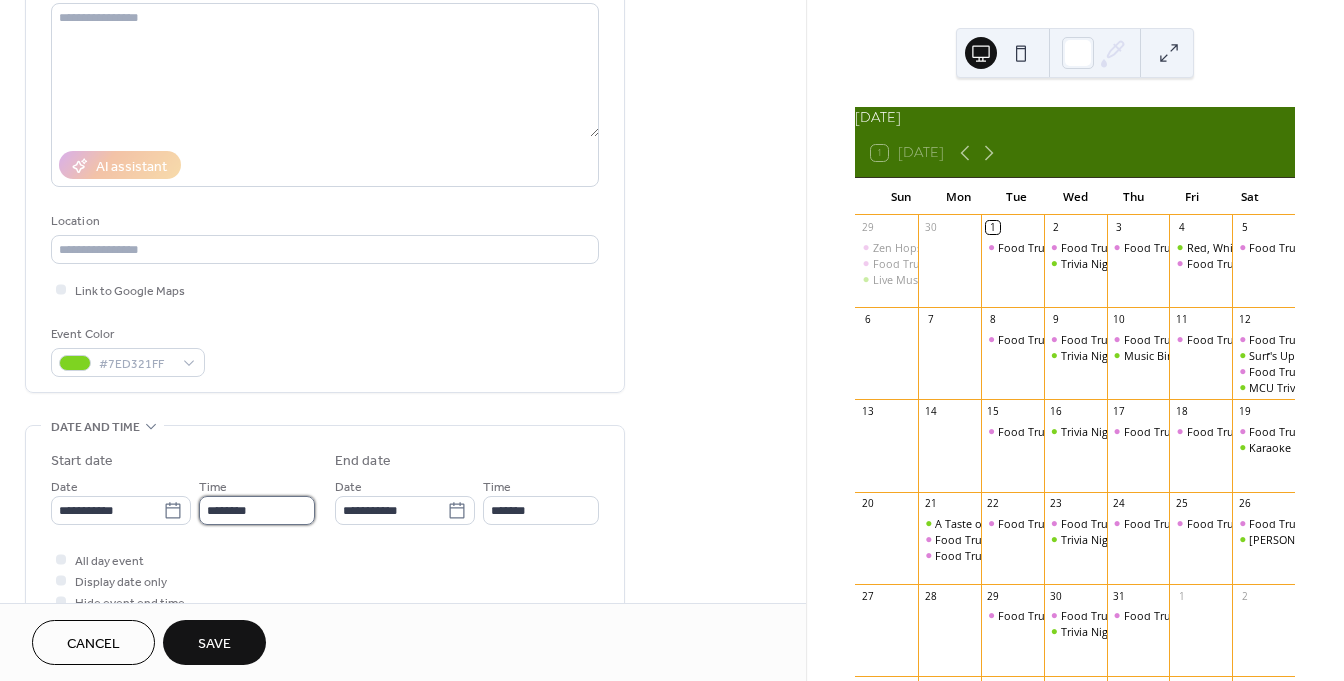 click on "********" at bounding box center [257, 510] 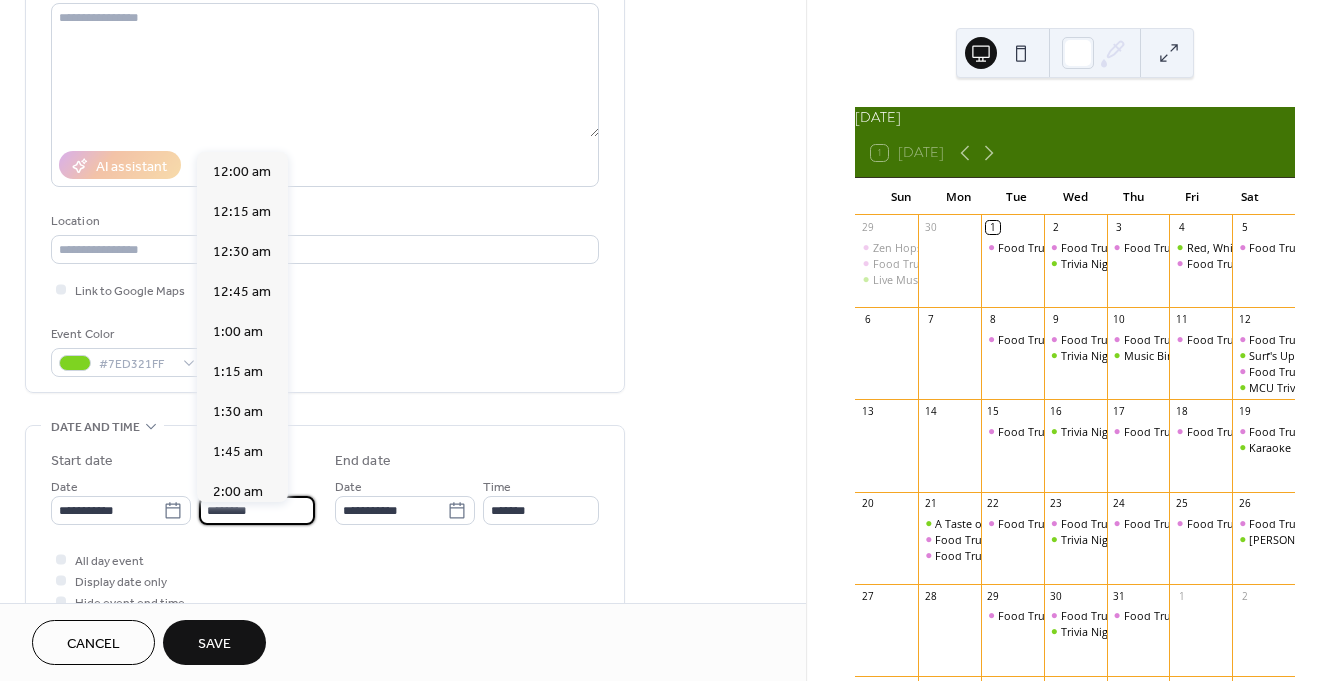 scroll, scrollTop: 1936, scrollLeft: 0, axis: vertical 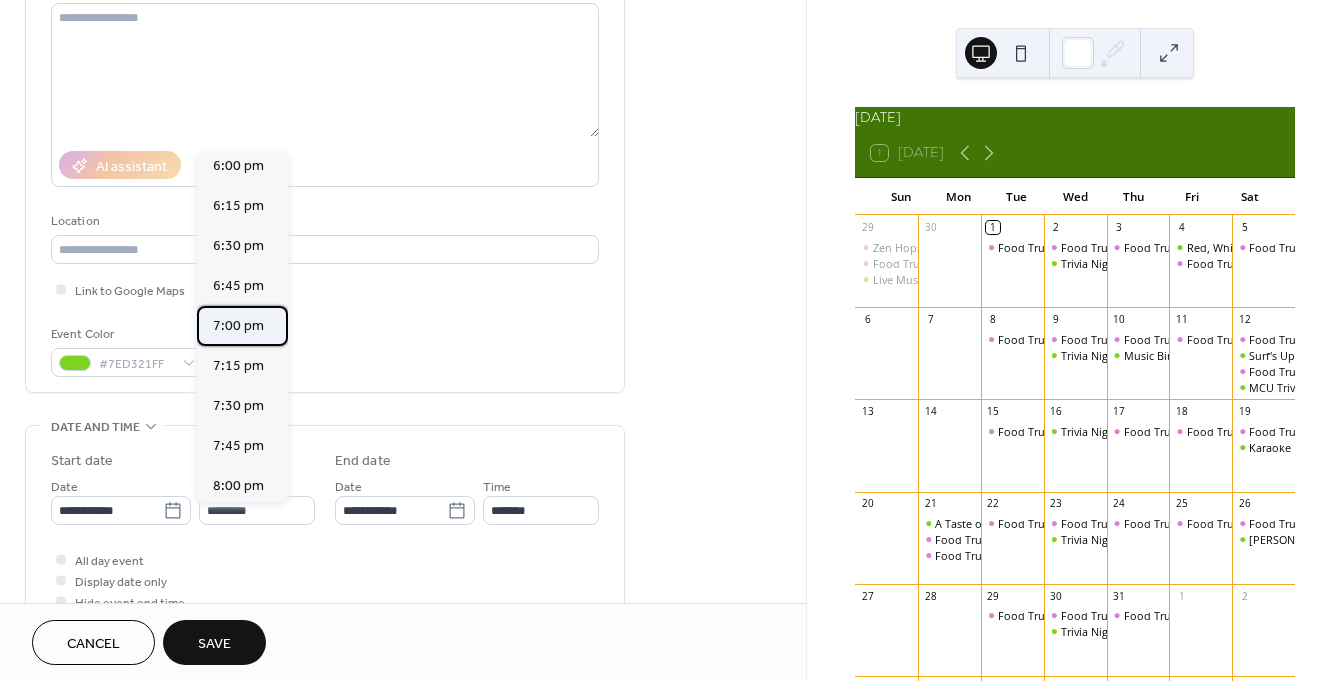click on "7:00 pm" at bounding box center (238, 326) 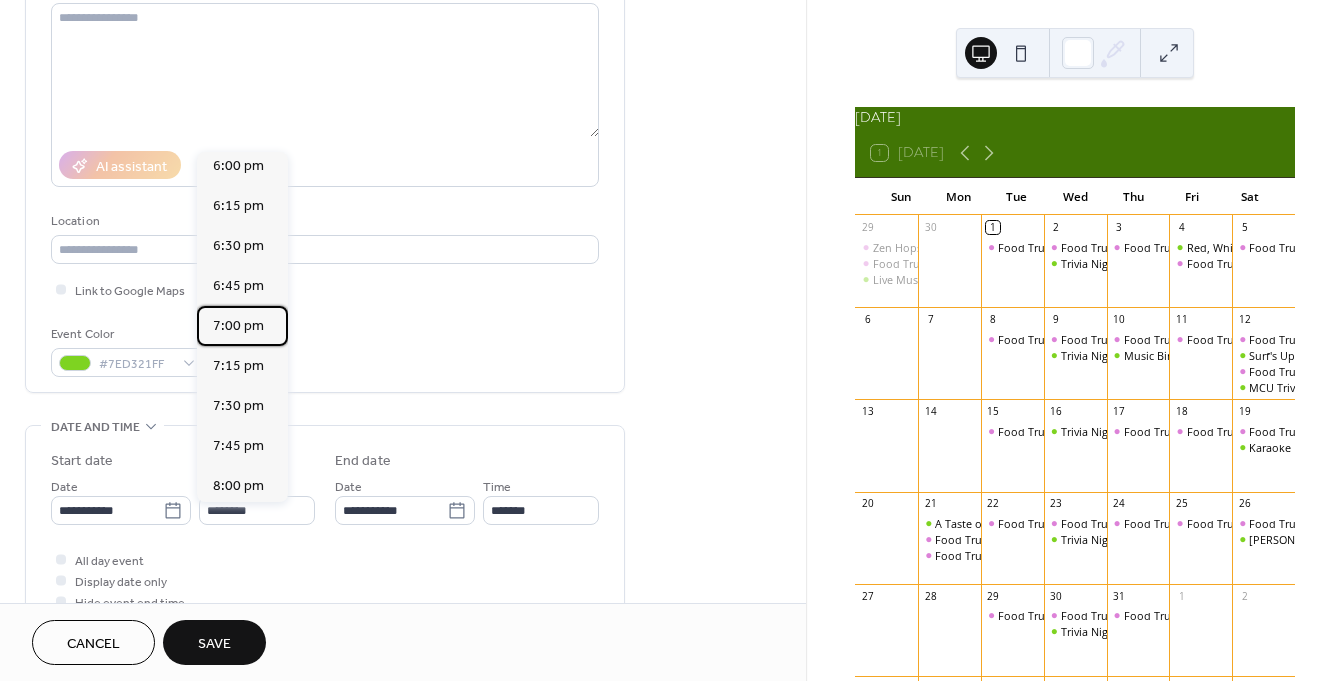 type on "*******" 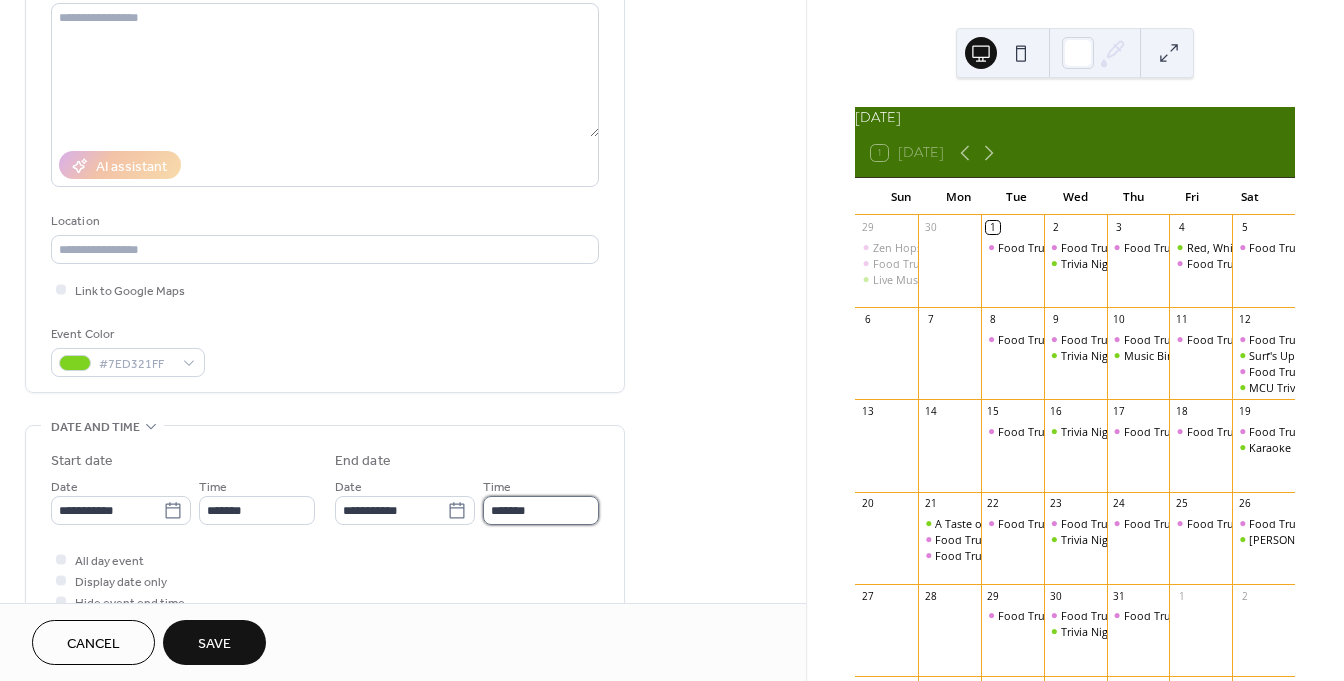 click on "*******" at bounding box center (541, 510) 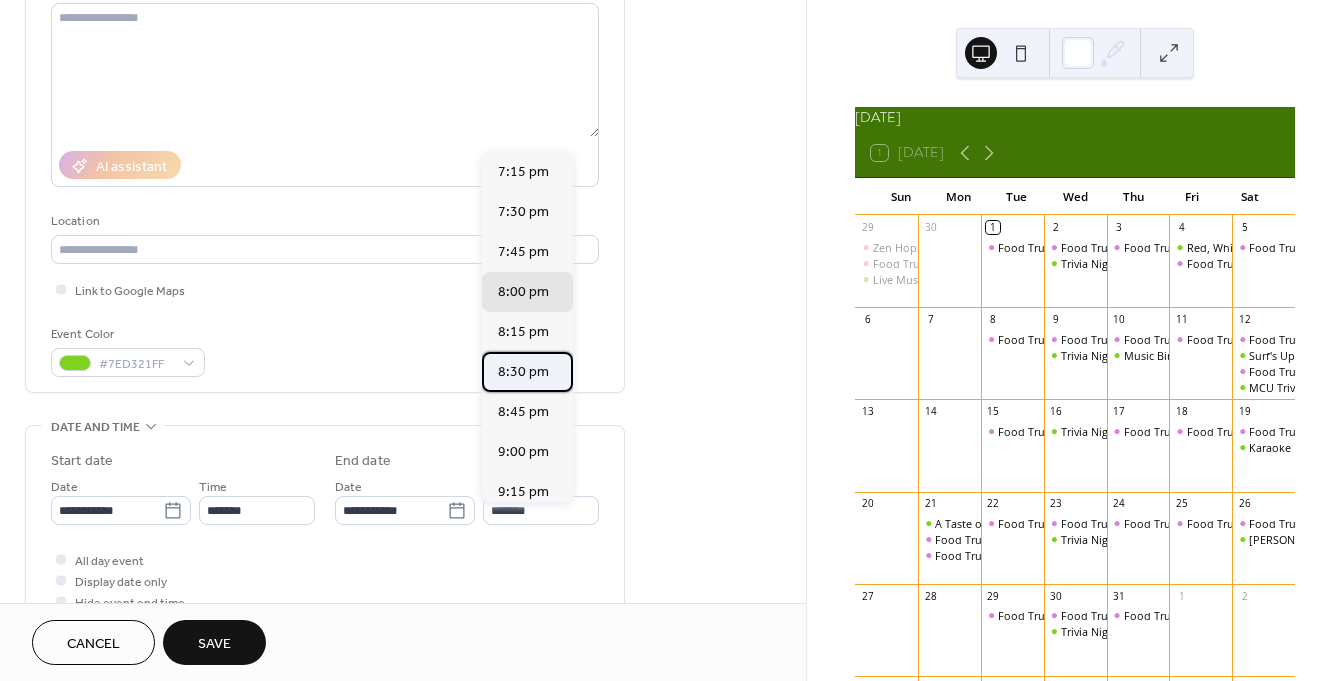 click on "8:30 pm" at bounding box center [523, 372] 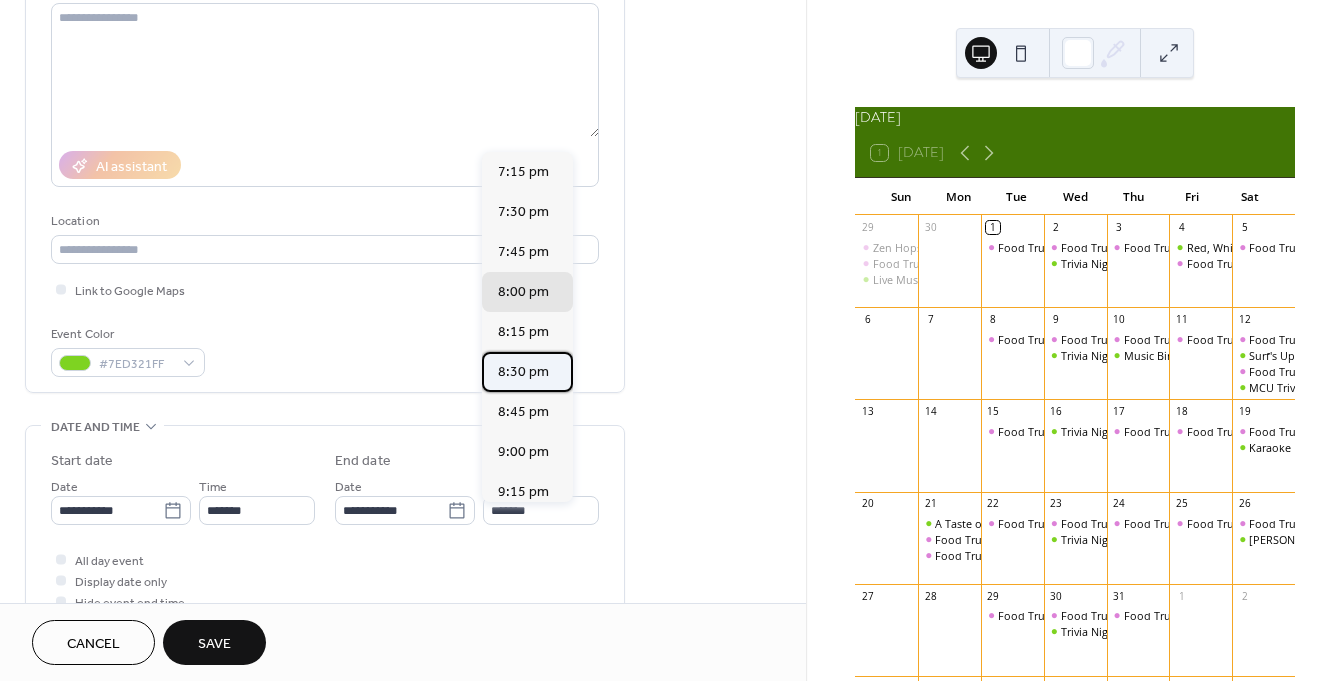 type on "*******" 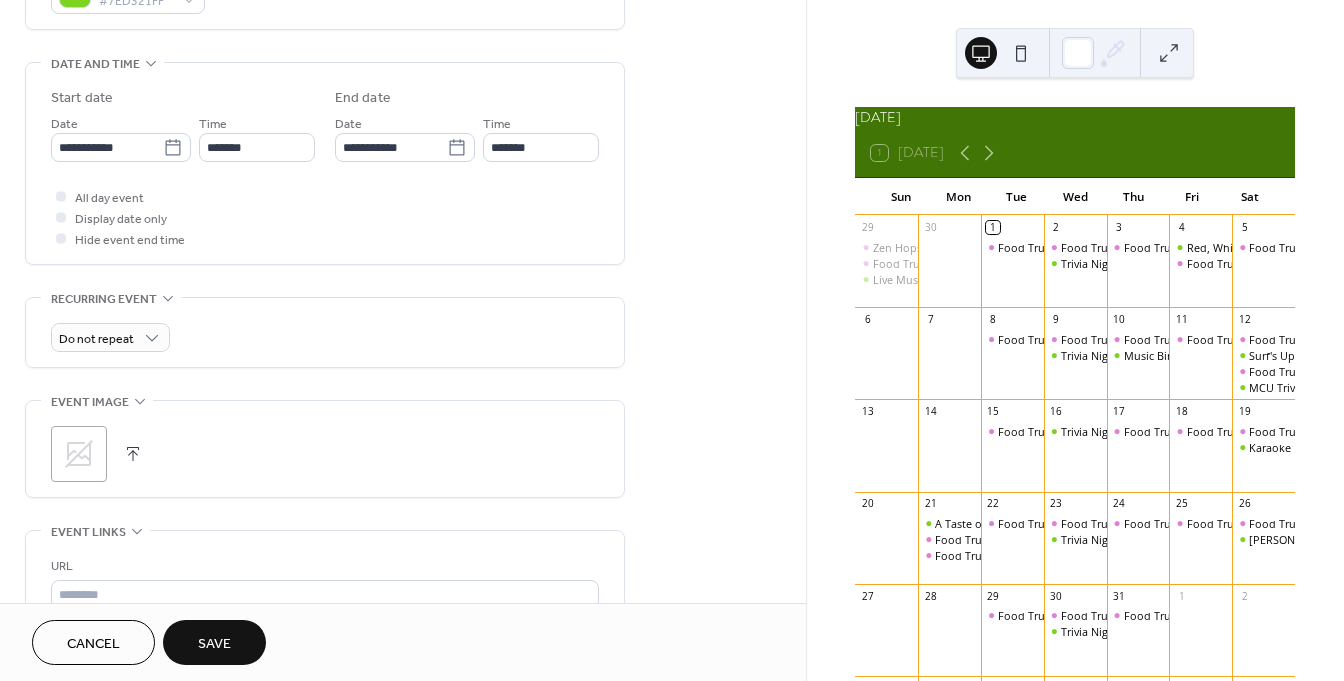 scroll, scrollTop: 625, scrollLeft: 0, axis: vertical 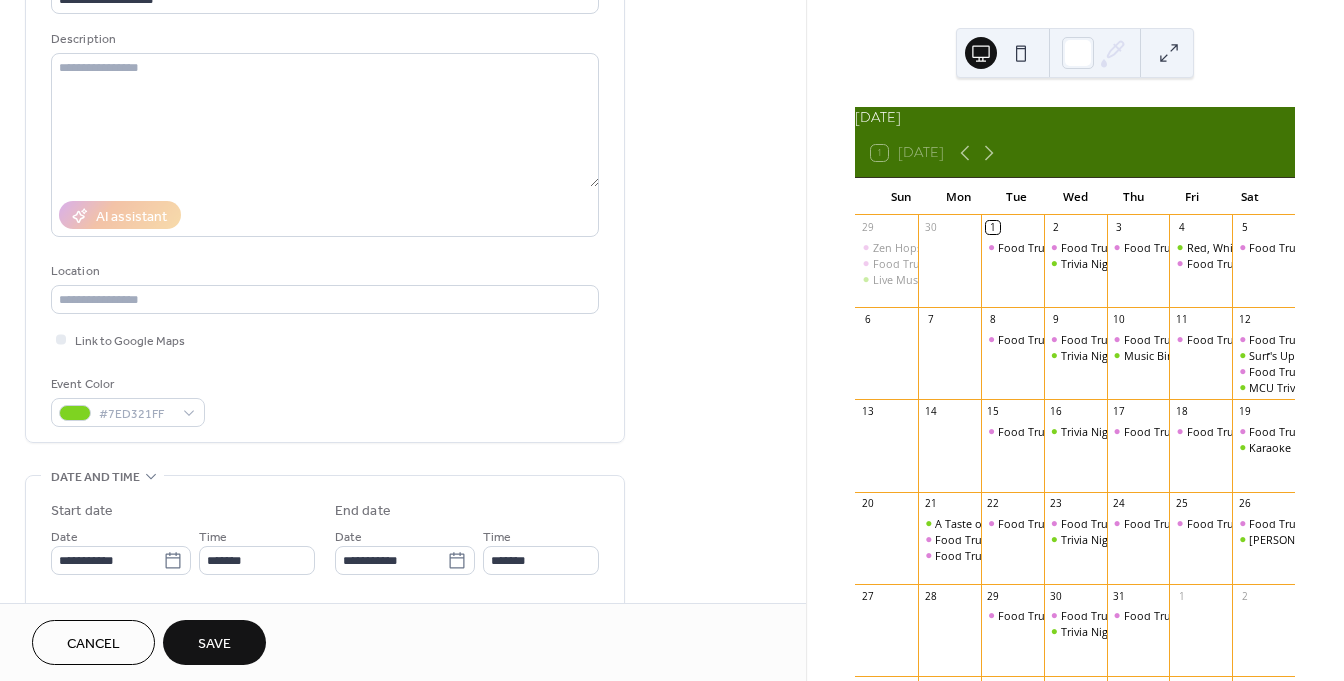 click on "Save" at bounding box center [214, 642] 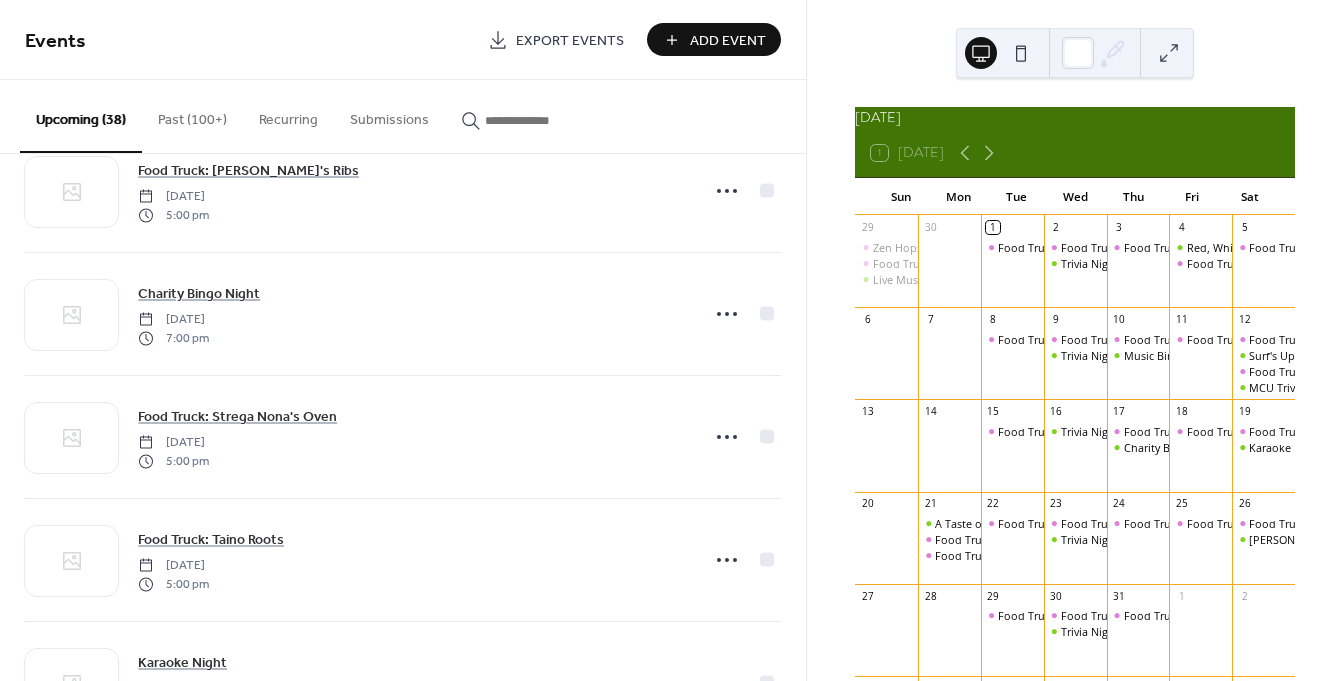scroll, scrollTop: 2400, scrollLeft: 0, axis: vertical 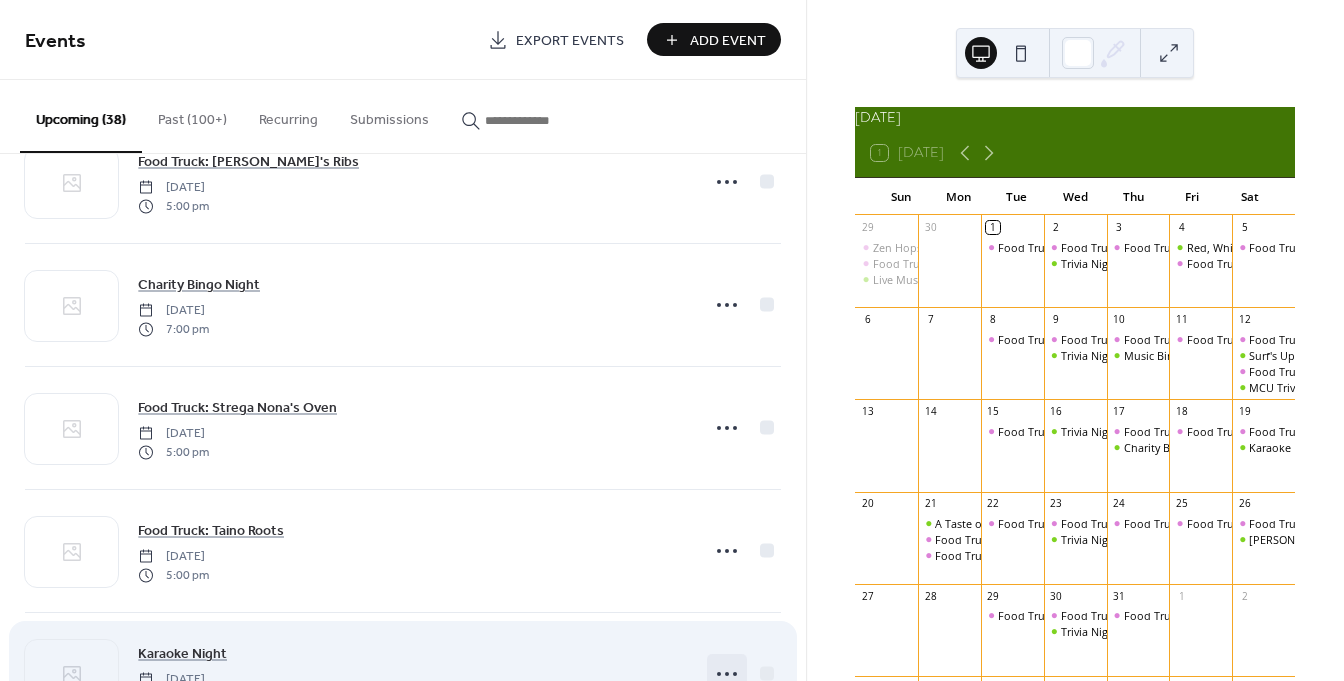 click 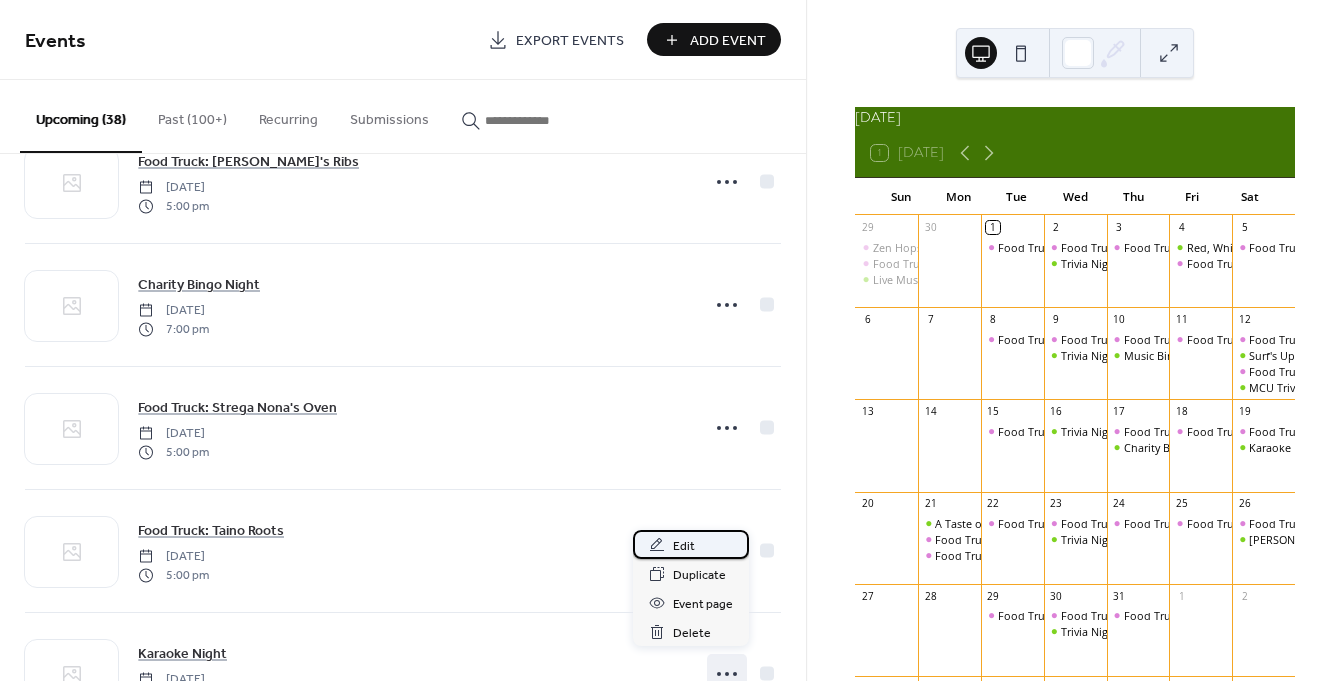 click on "Edit" at bounding box center (691, 544) 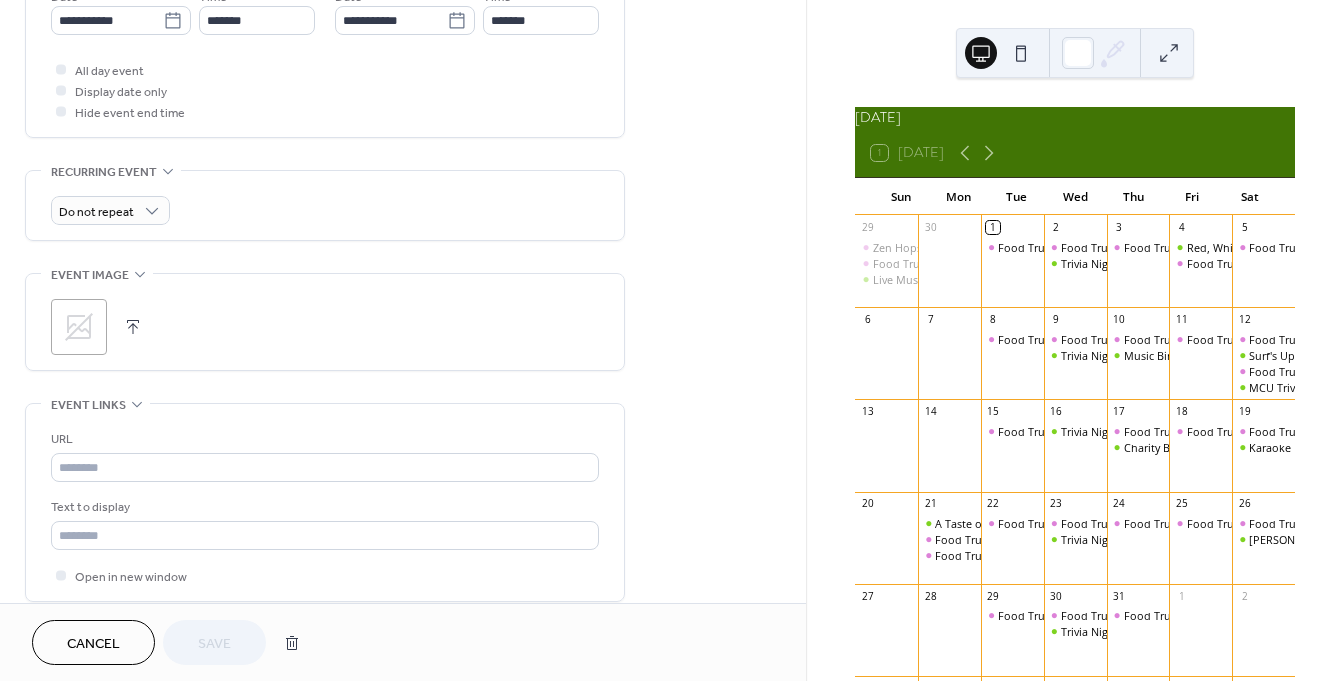 scroll, scrollTop: 811, scrollLeft: 0, axis: vertical 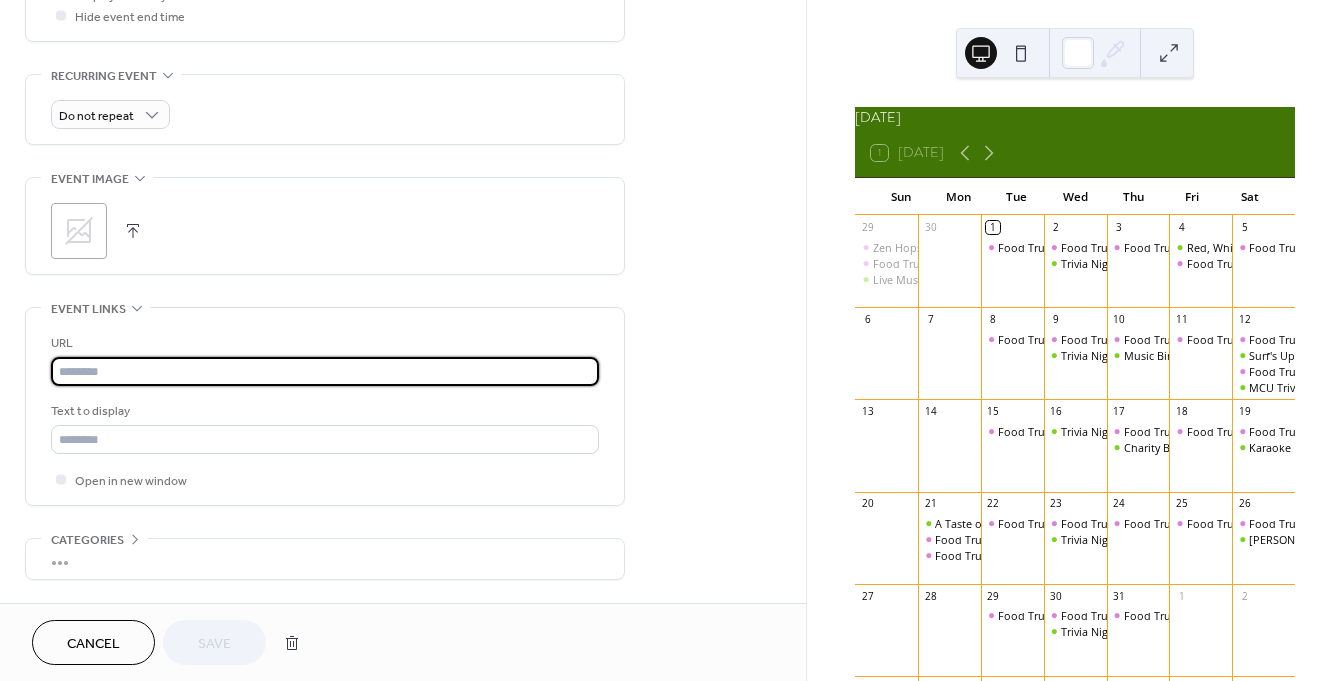 click at bounding box center [325, 371] 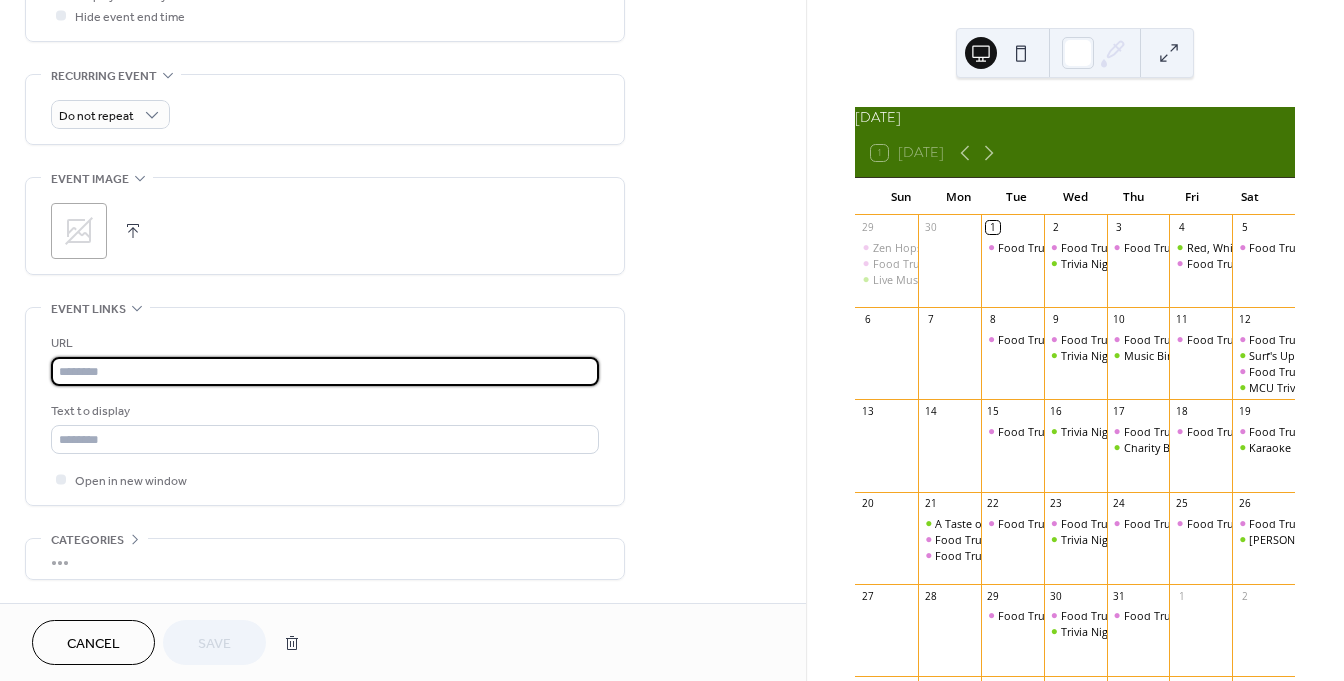 paste on "**********" 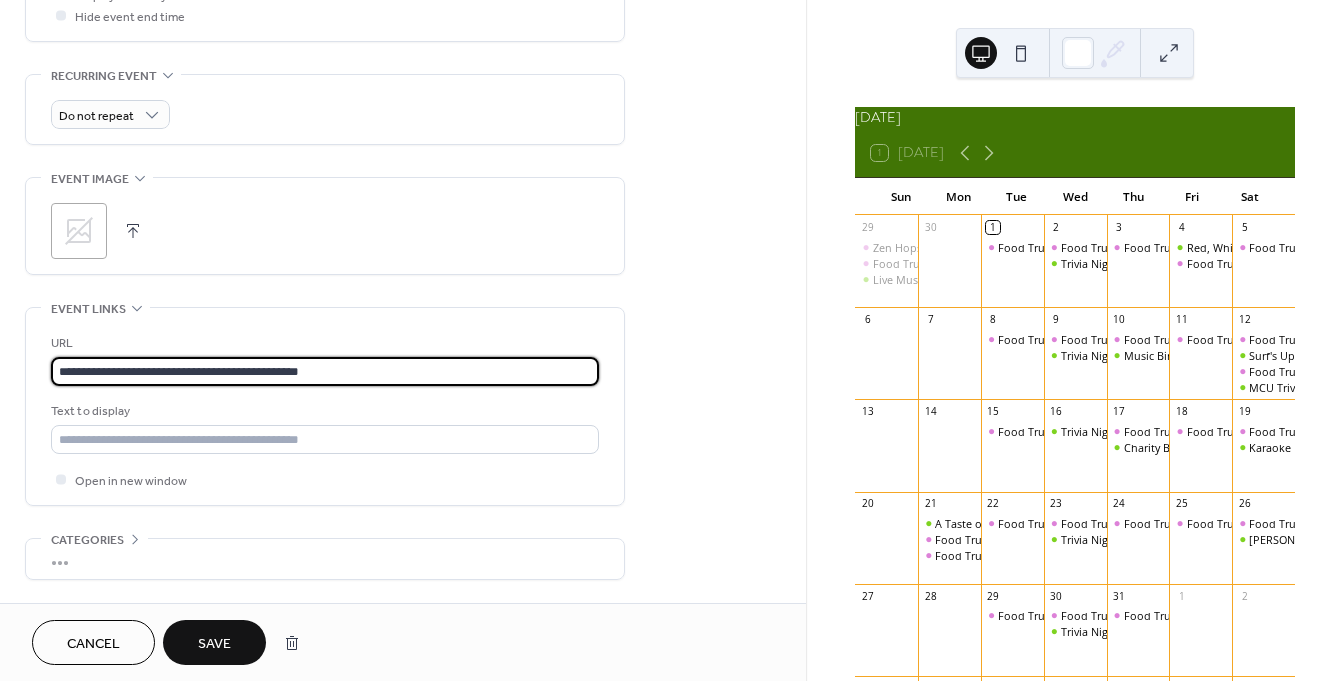 type on "**********" 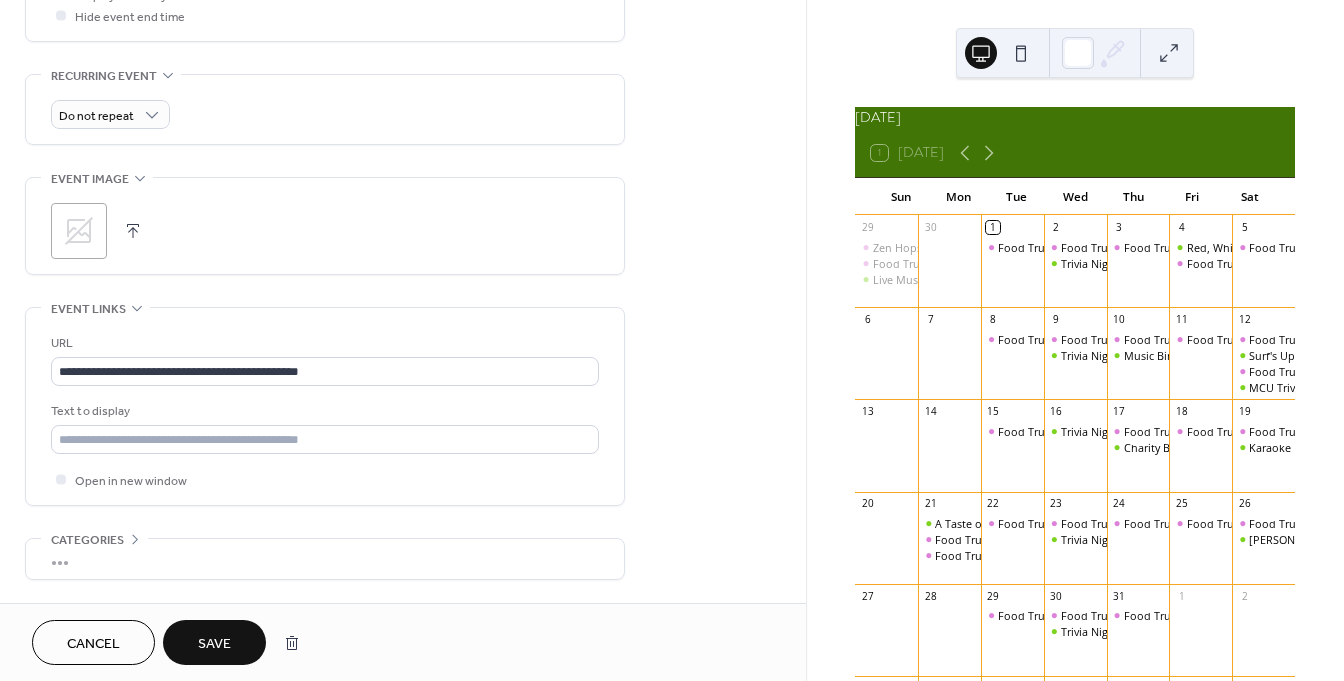 click 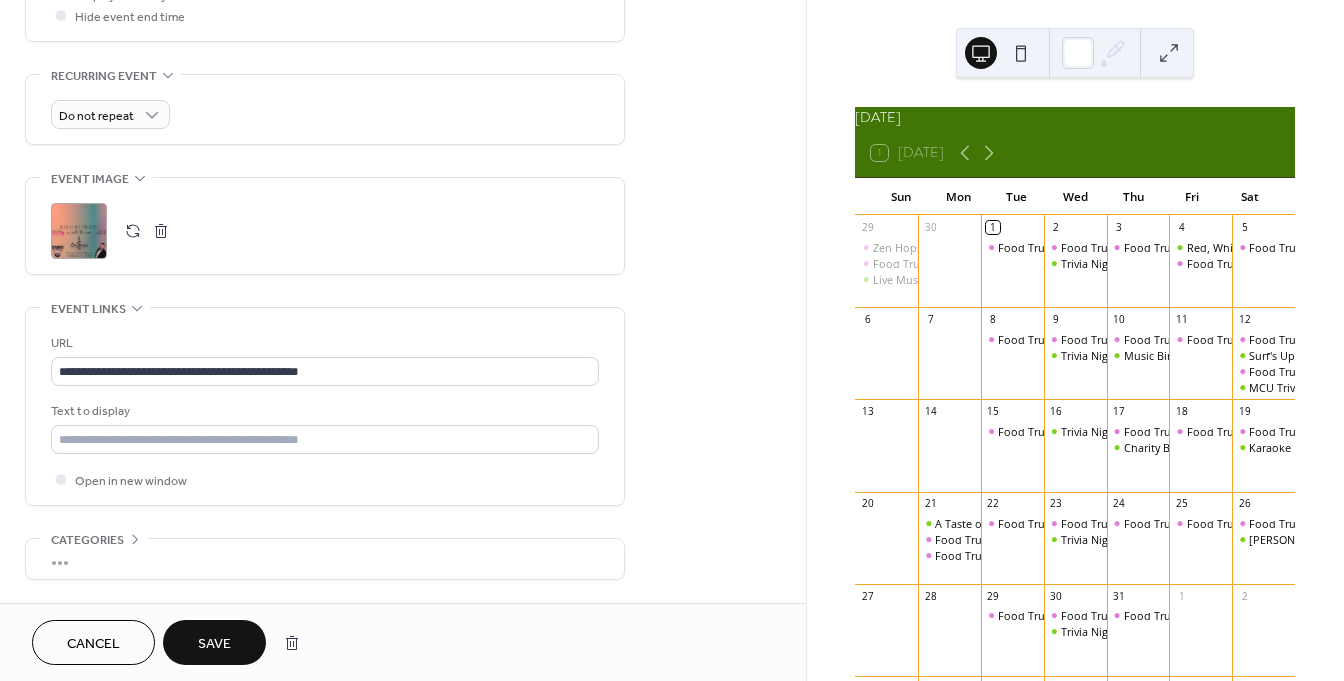 click on "Save" at bounding box center [214, 644] 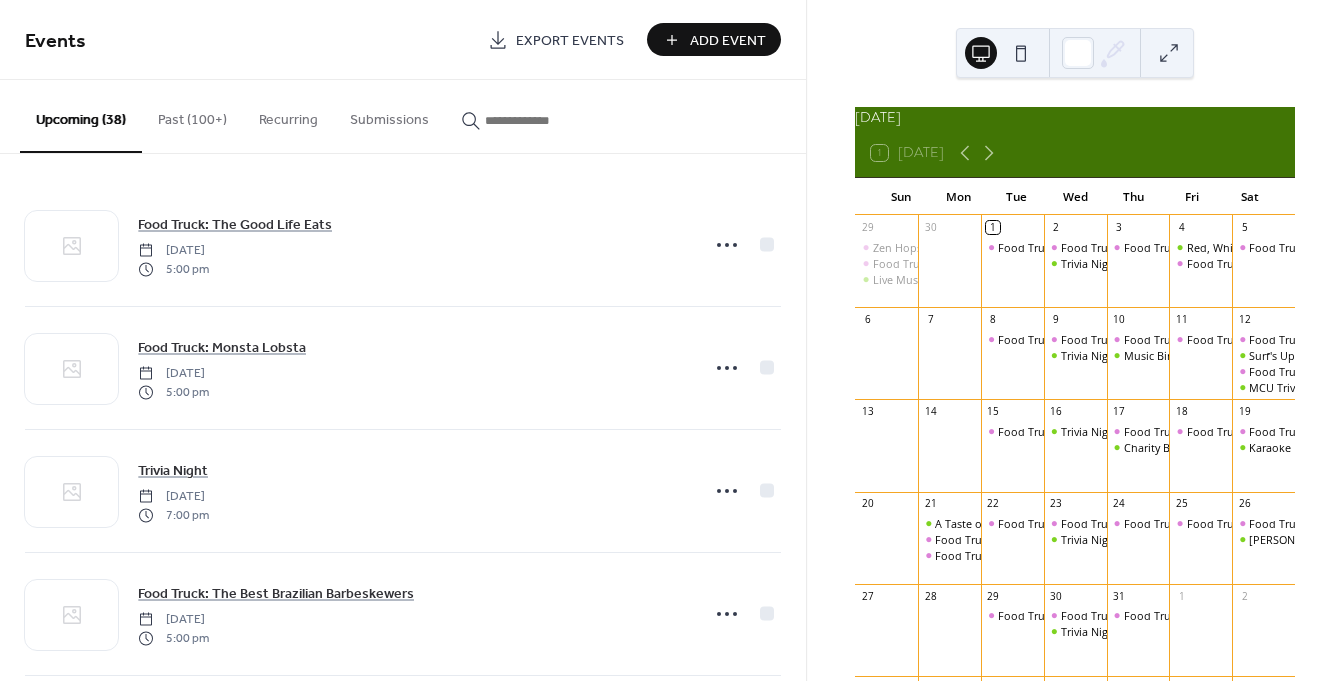 click on "Add Event" at bounding box center (714, 39) 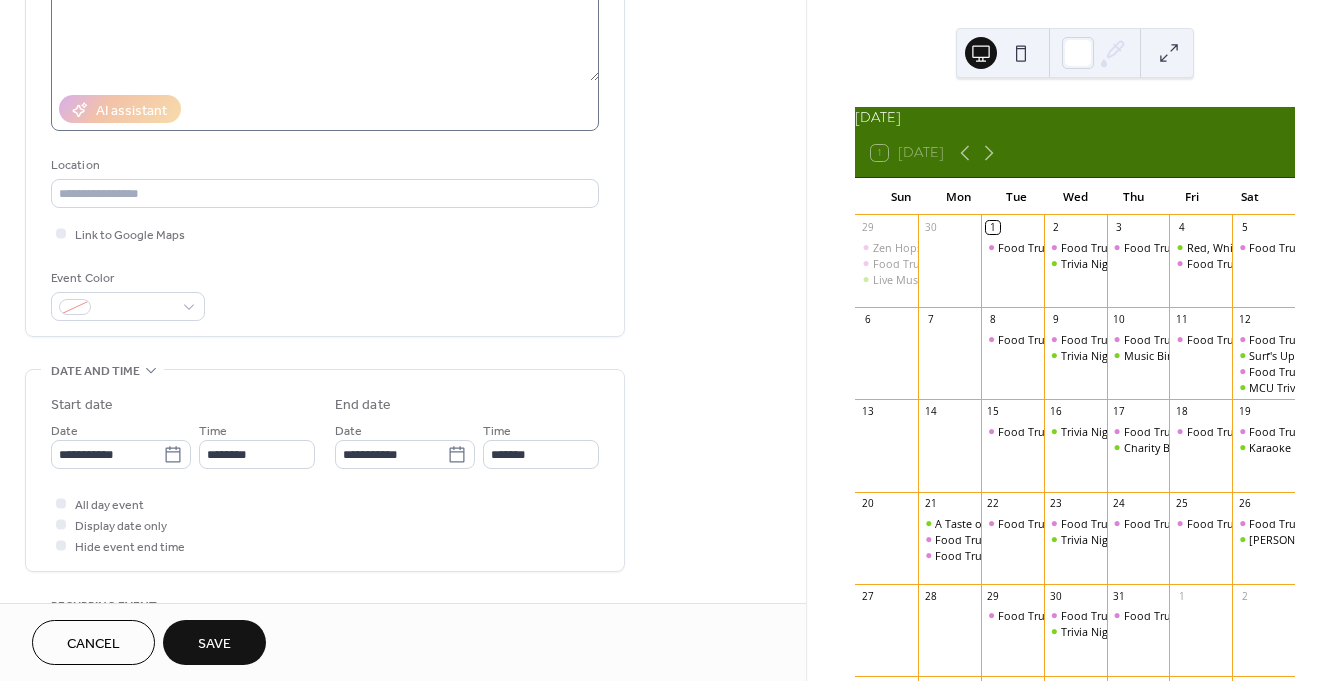 scroll, scrollTop: 293, scrollLeft: 0, axis: vertical 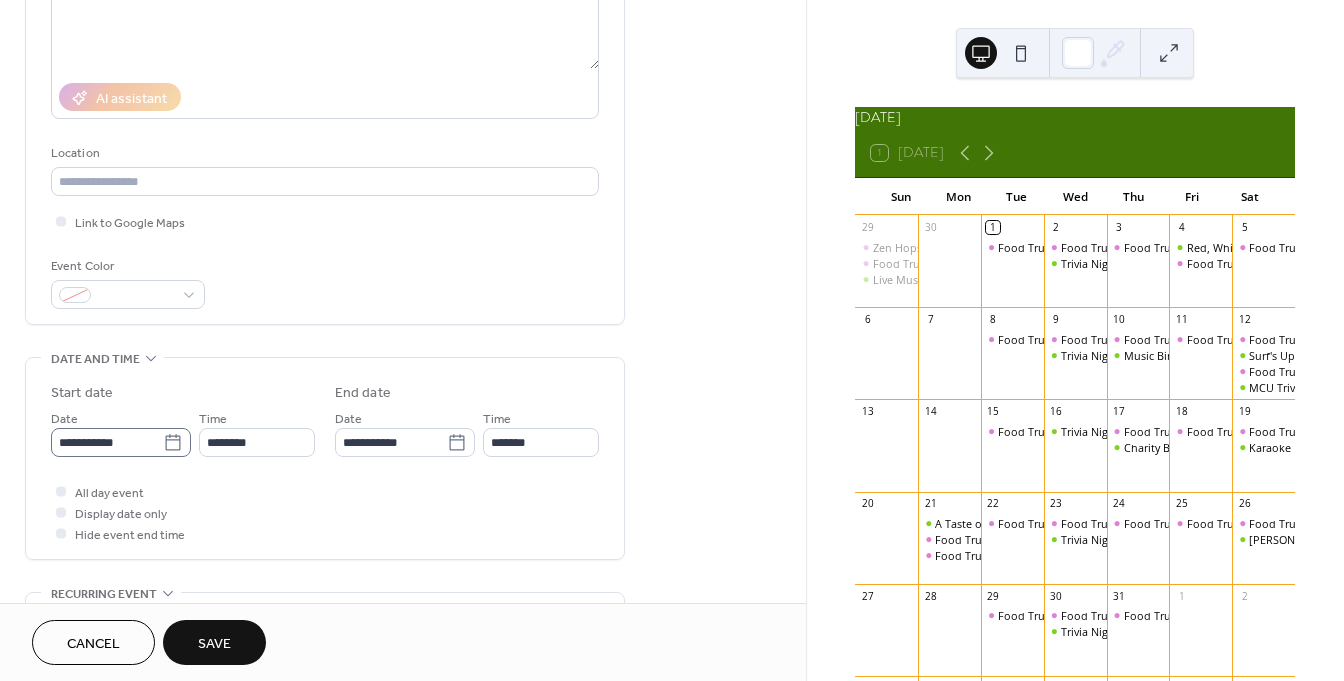 type on "**********" 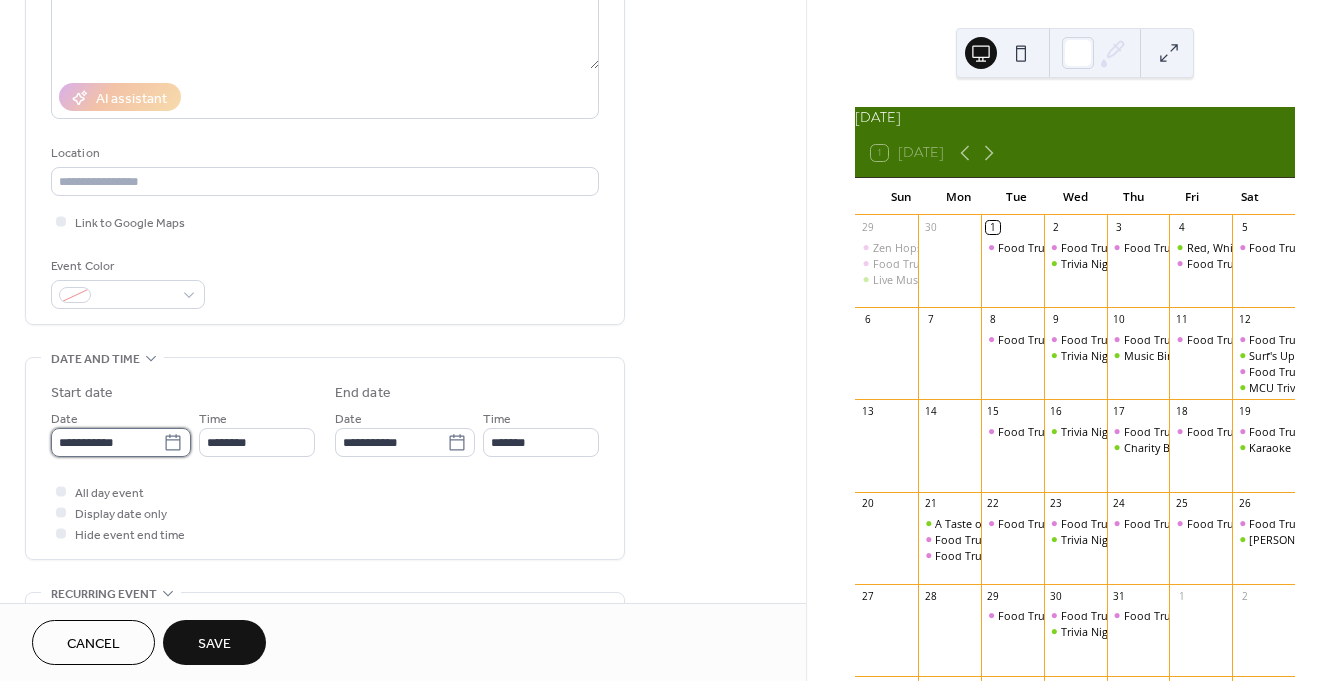 click on "**********" at bounding box center (107, 442) 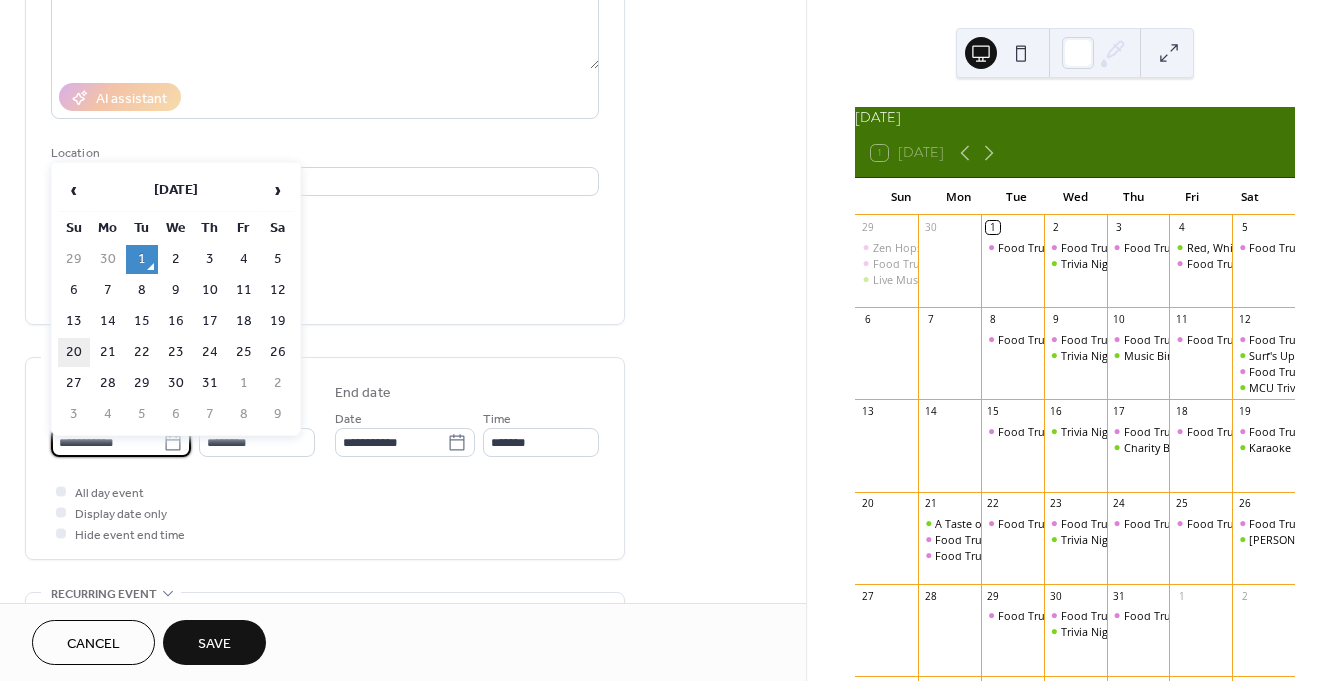 click on "20" at bounding box center [74, 352] 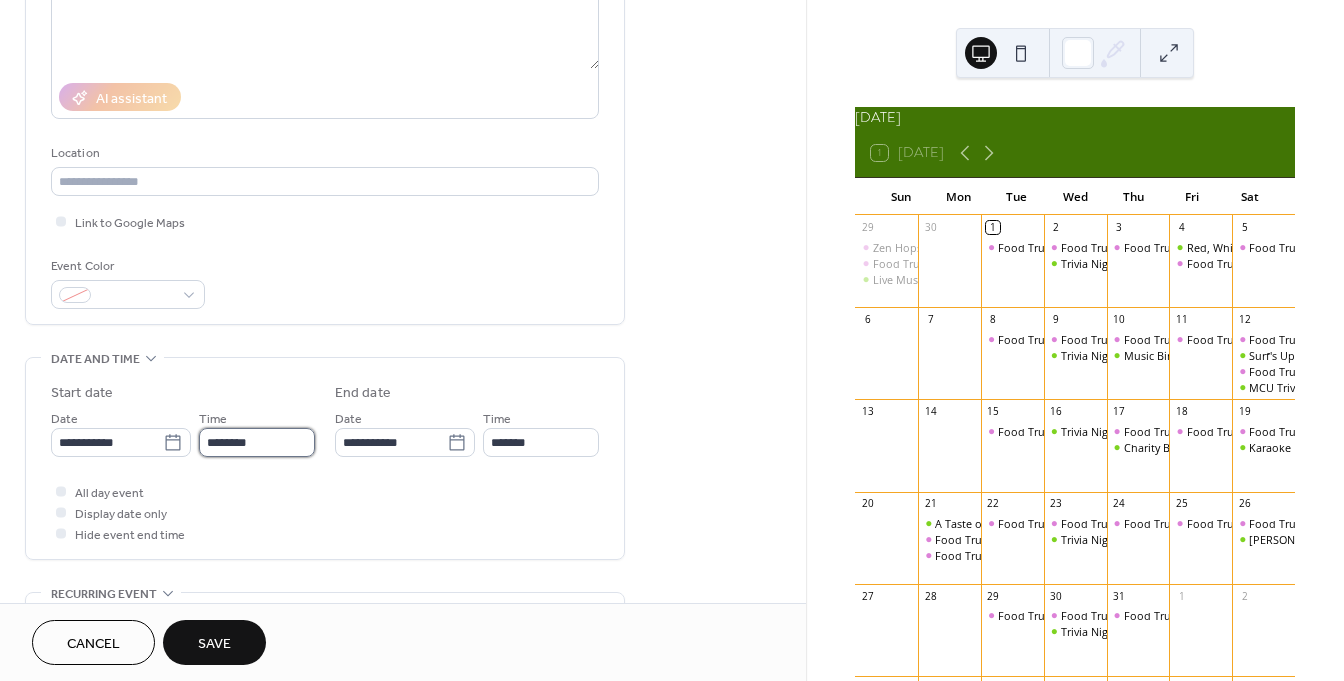click on "********" at bounding box center [257, 442] 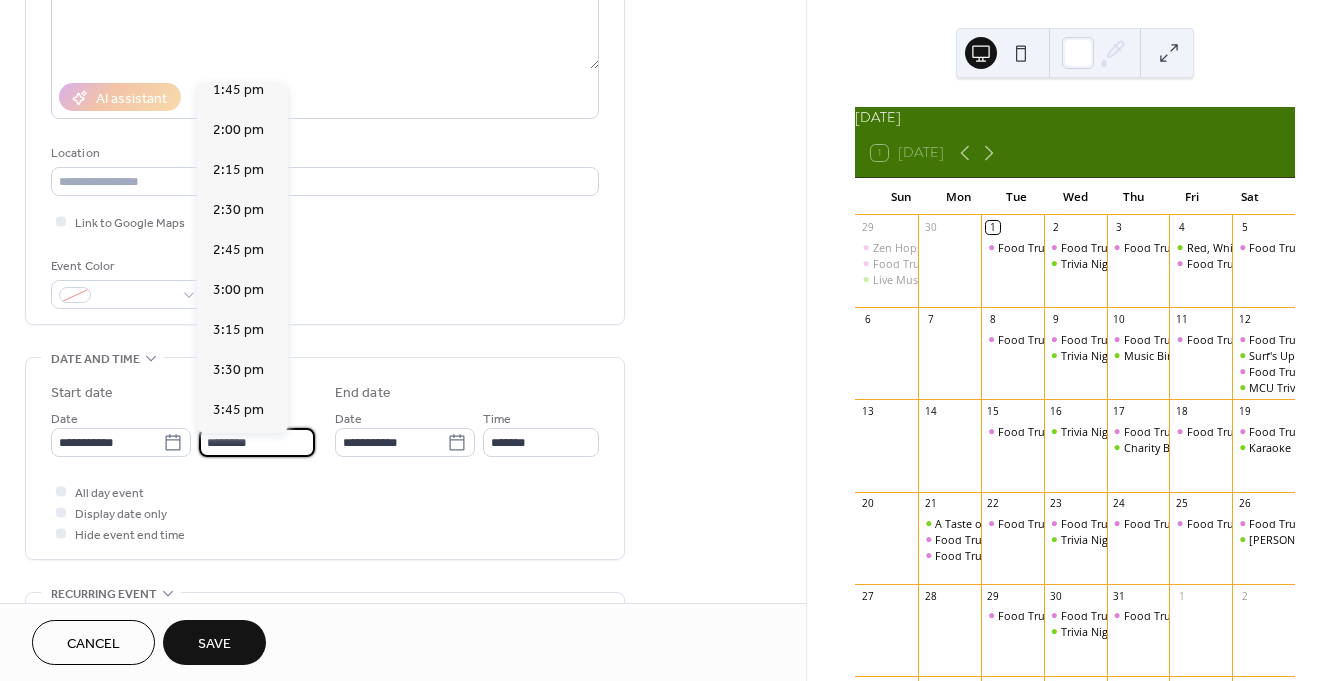 scroll, scrollTop: 2253, scrollLeft: 0, axis: vertical 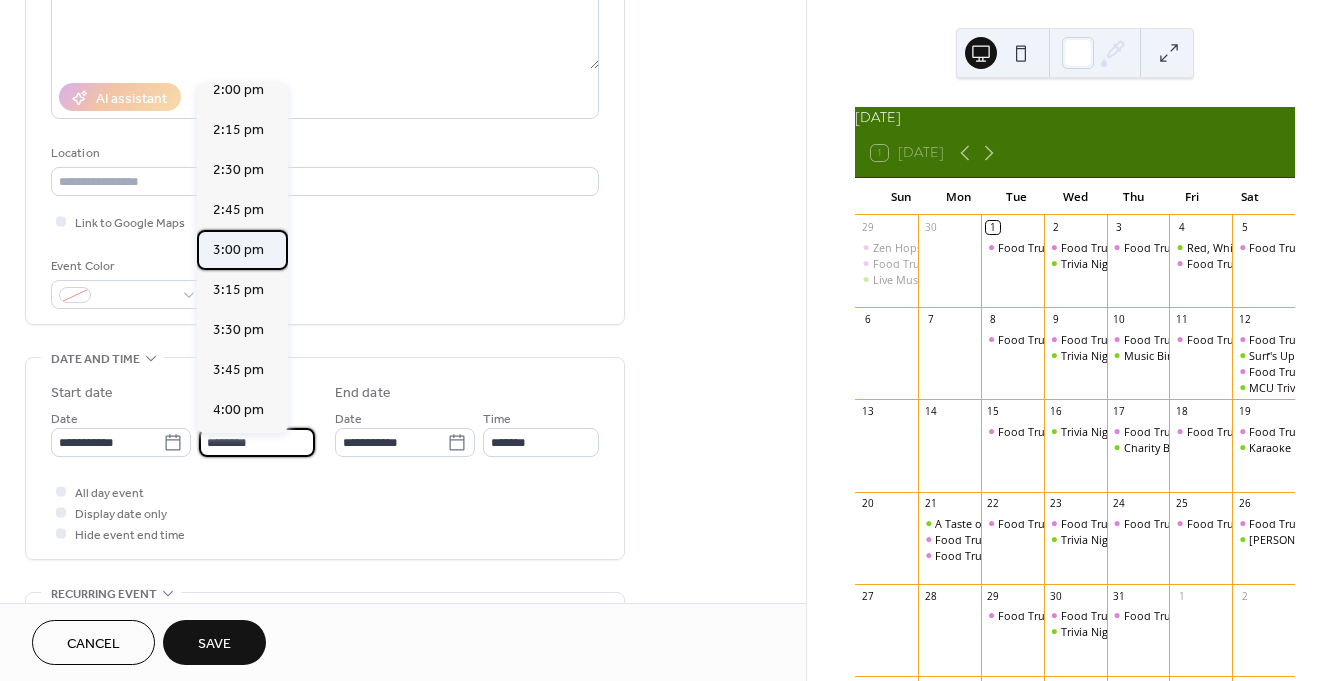click on "3:00 pm" at bounding box center [238, 250] 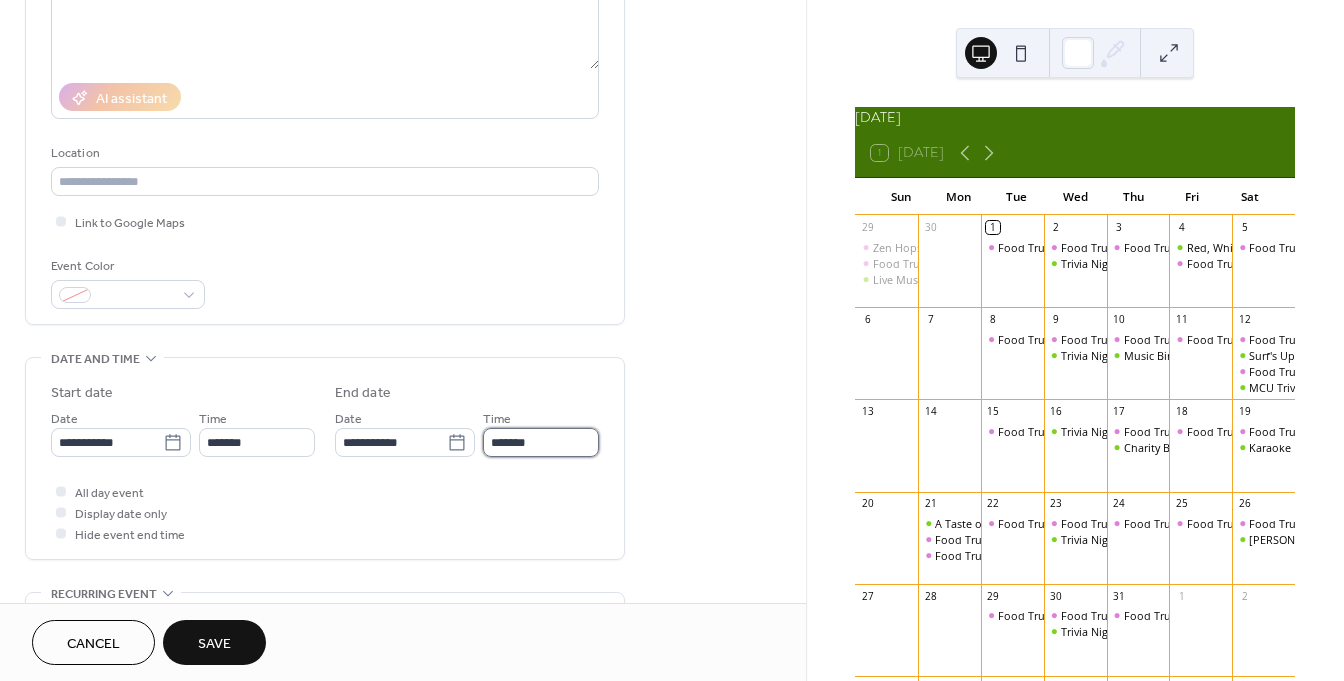 click on "*******" at bounding box center [541, 442] 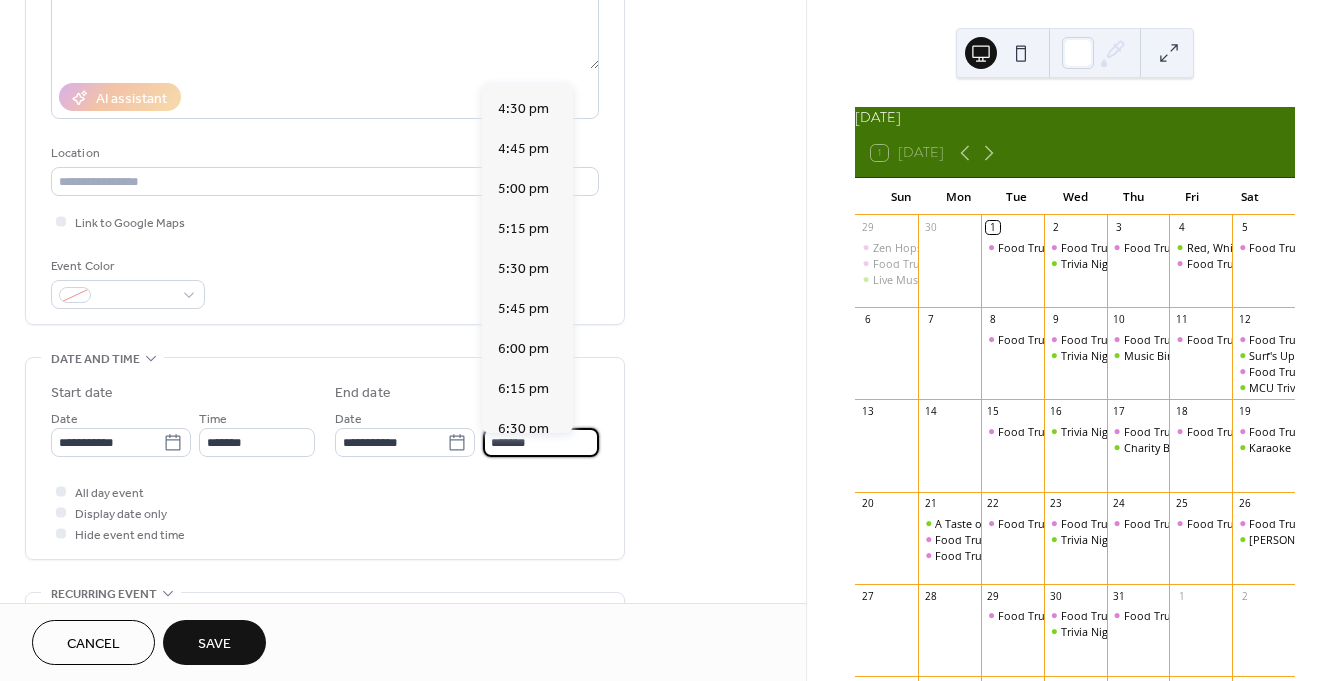 scroll, scrollTop: 317, scrollLeft: 0, axis: vertical 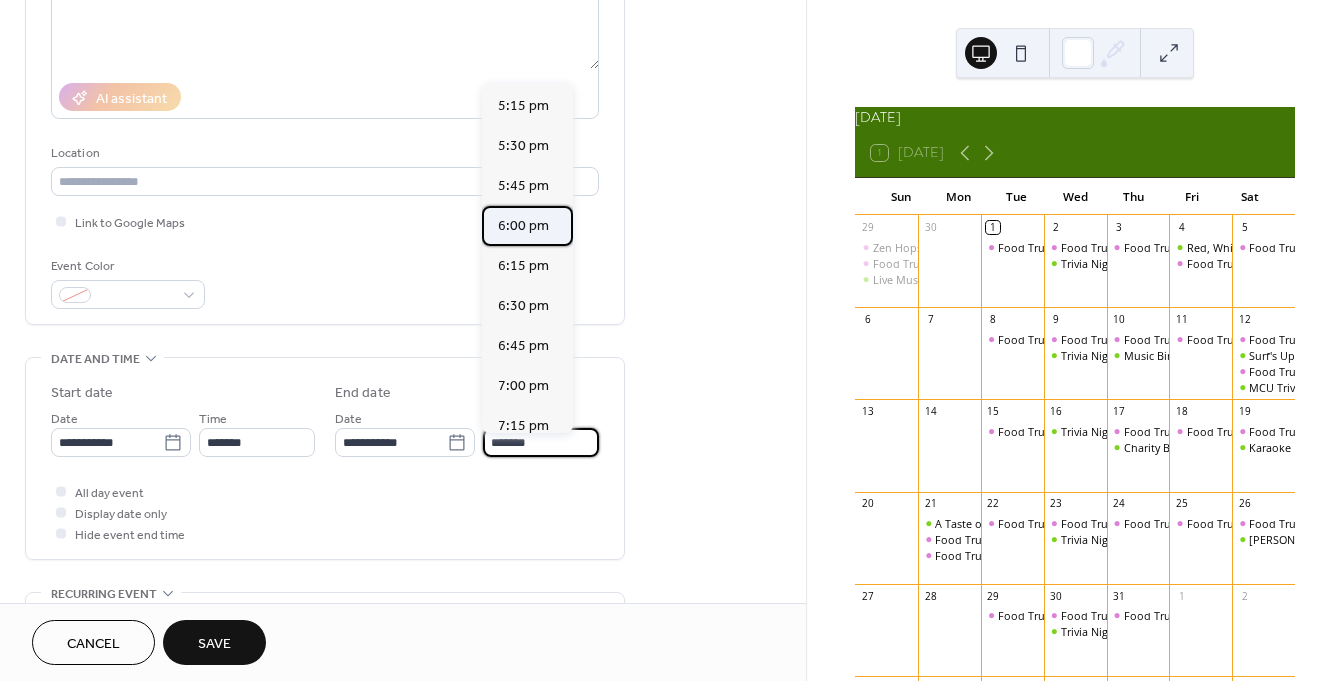 click on "6:00 pm" at bounding box center [527, 226] 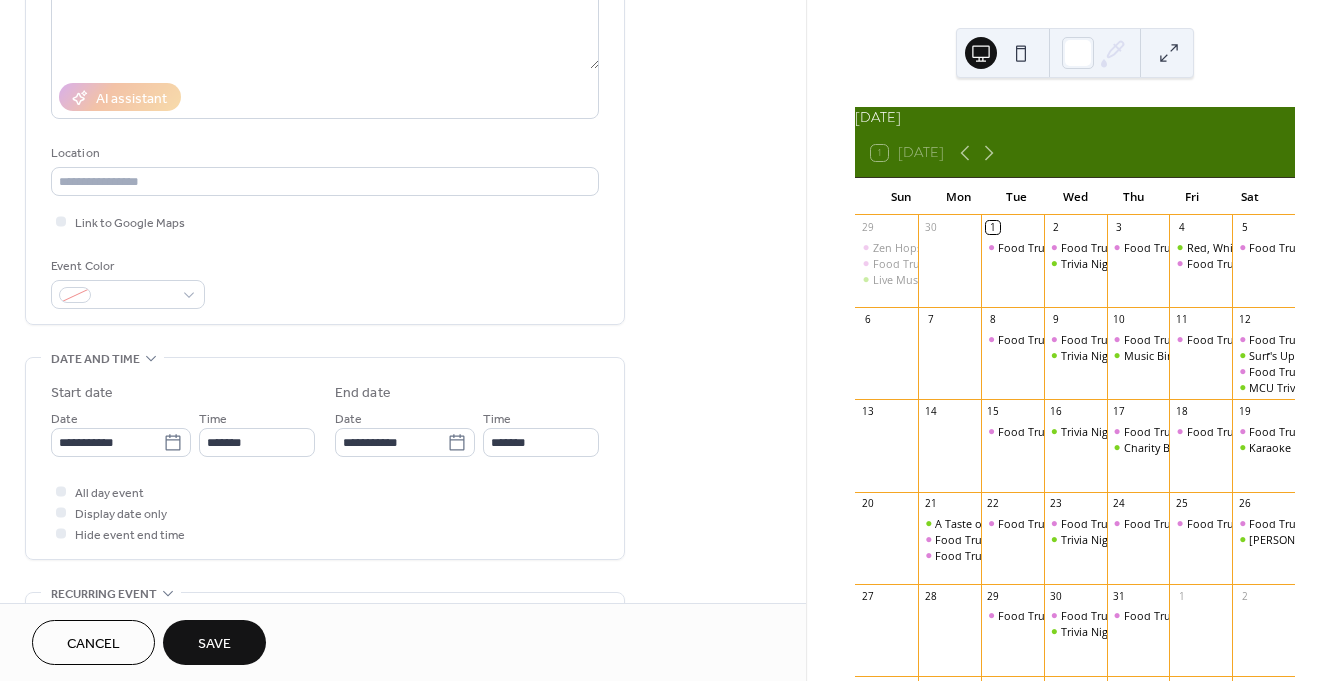 click on "Save" at bounding box center (214, 644) 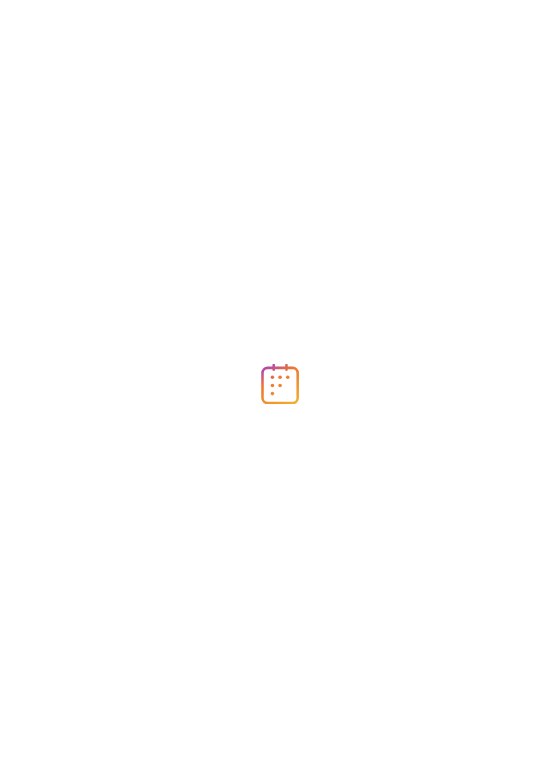 scroll, scrollTop: 0, scrollLeft: 0, axis: both 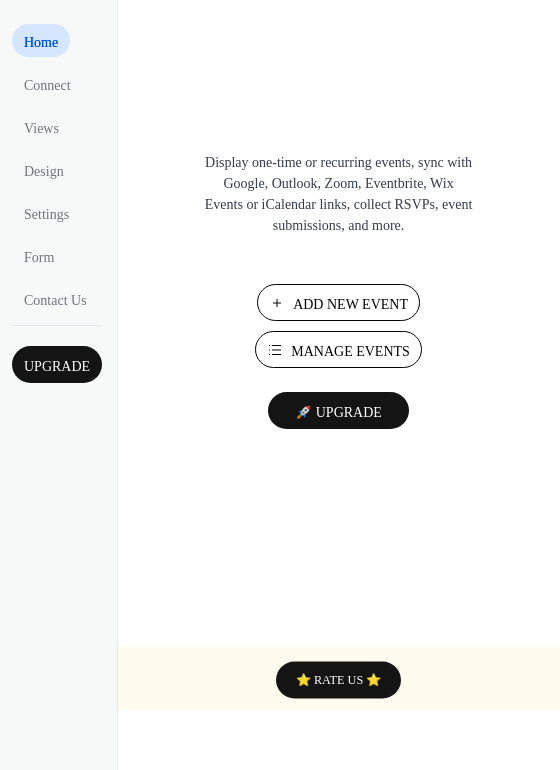 click on "Manage Events" at bounding box center [350, 351] 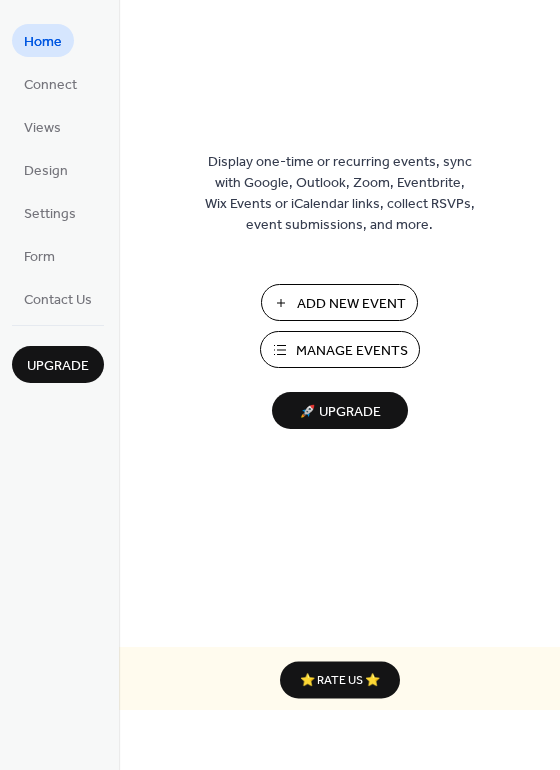 click on "Manage Events" at bounding box center [352, 351] 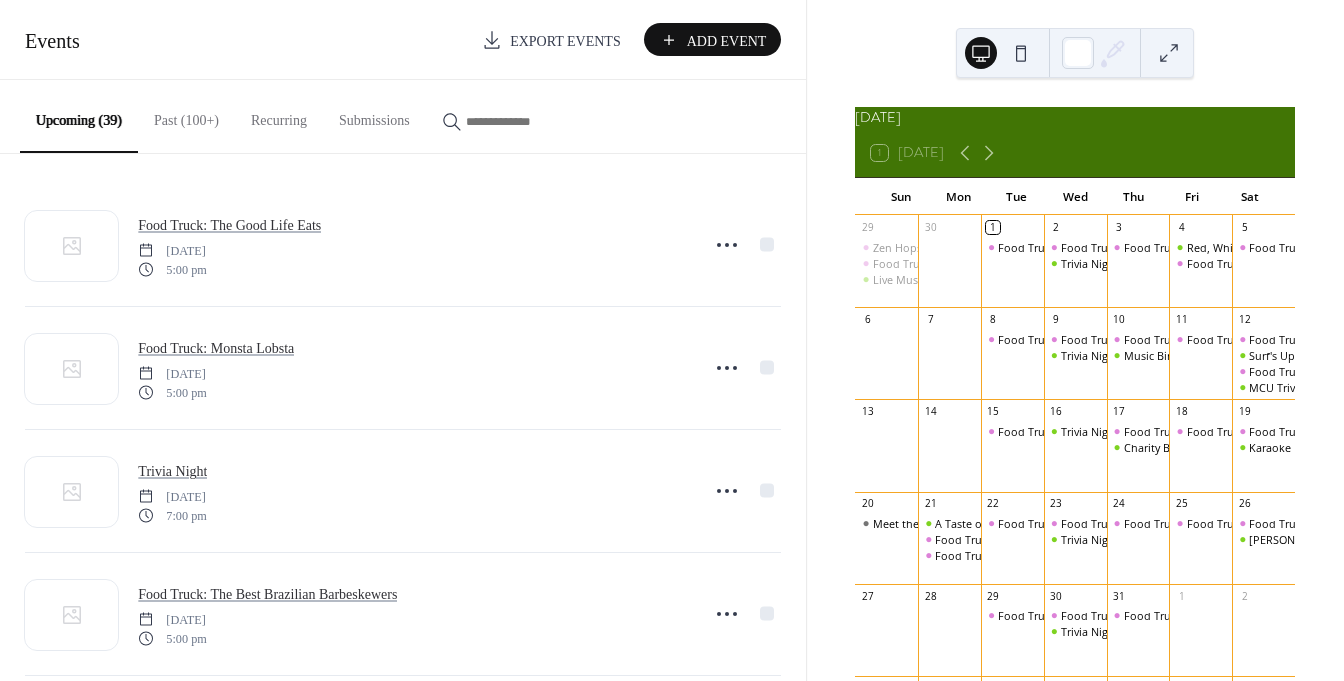 scroll, scrollTop: 0, scrollLeft: 0, axis: both 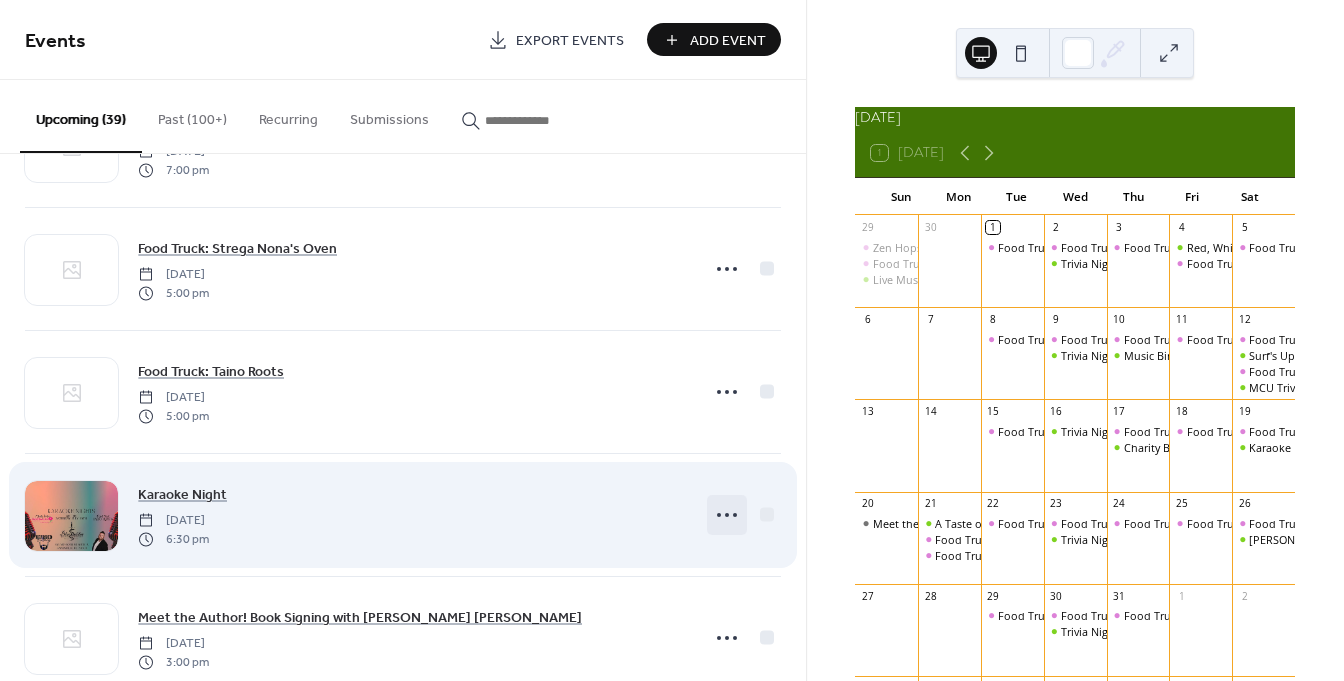 click 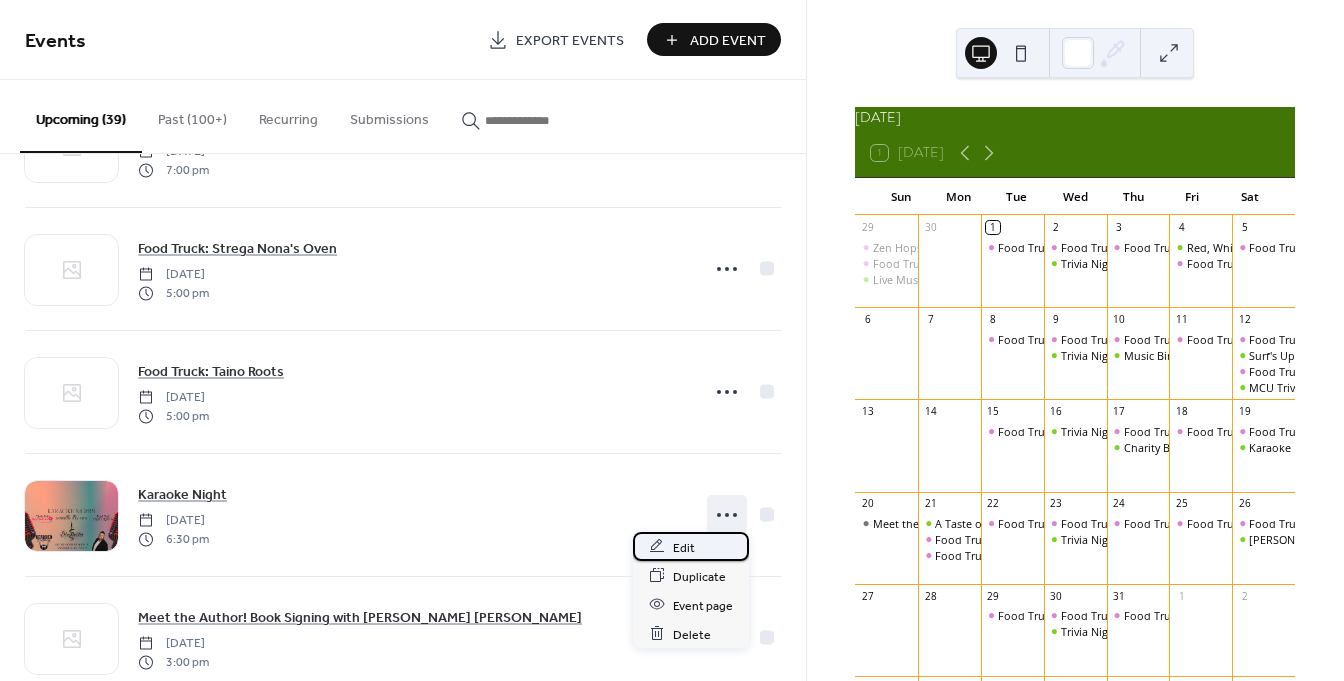 click on "Edit" at bounding box center (691, 546) 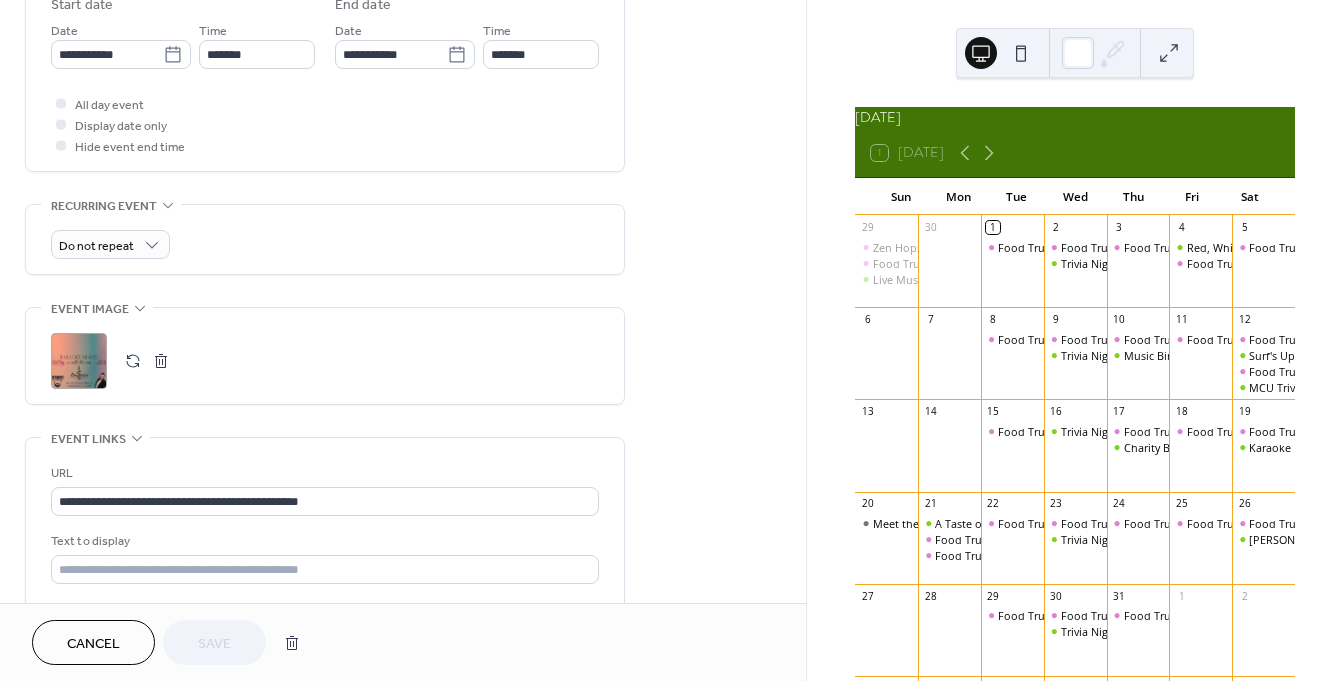 scroll, scrollTop: 682, scrollLeft: 0, axis: vertical 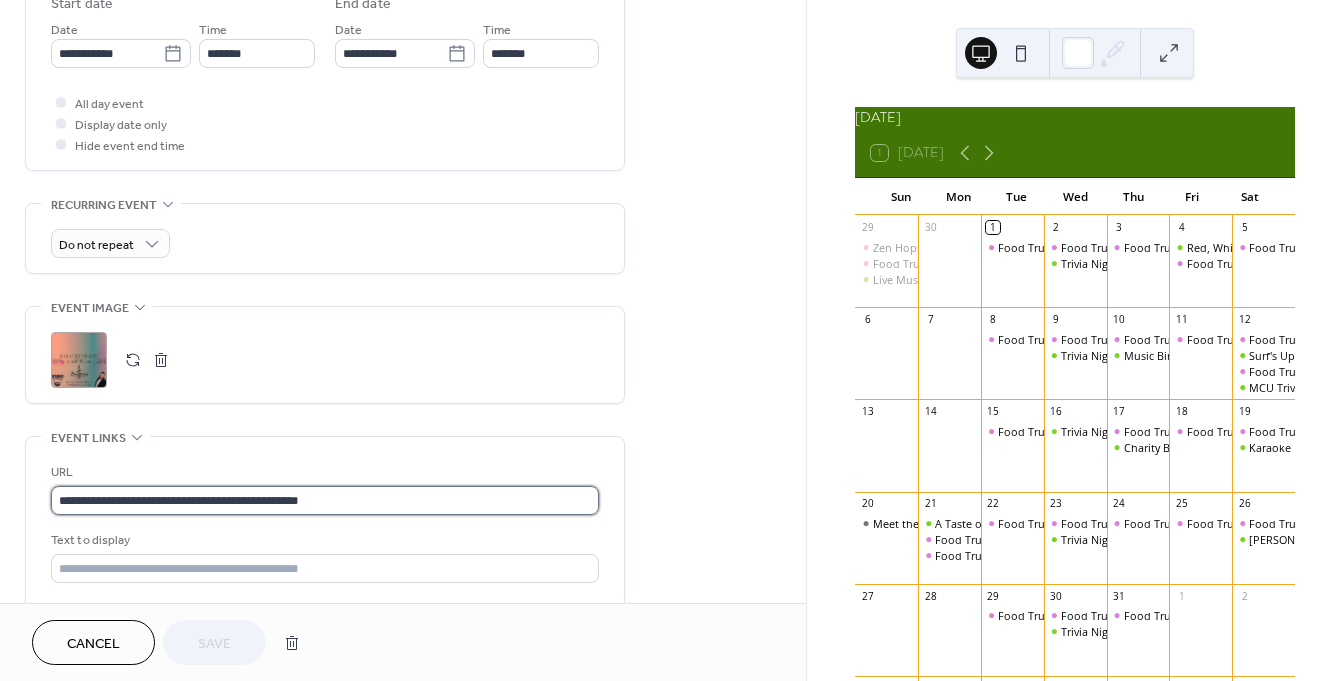 click on "**********" at bounding box center (325, 500) 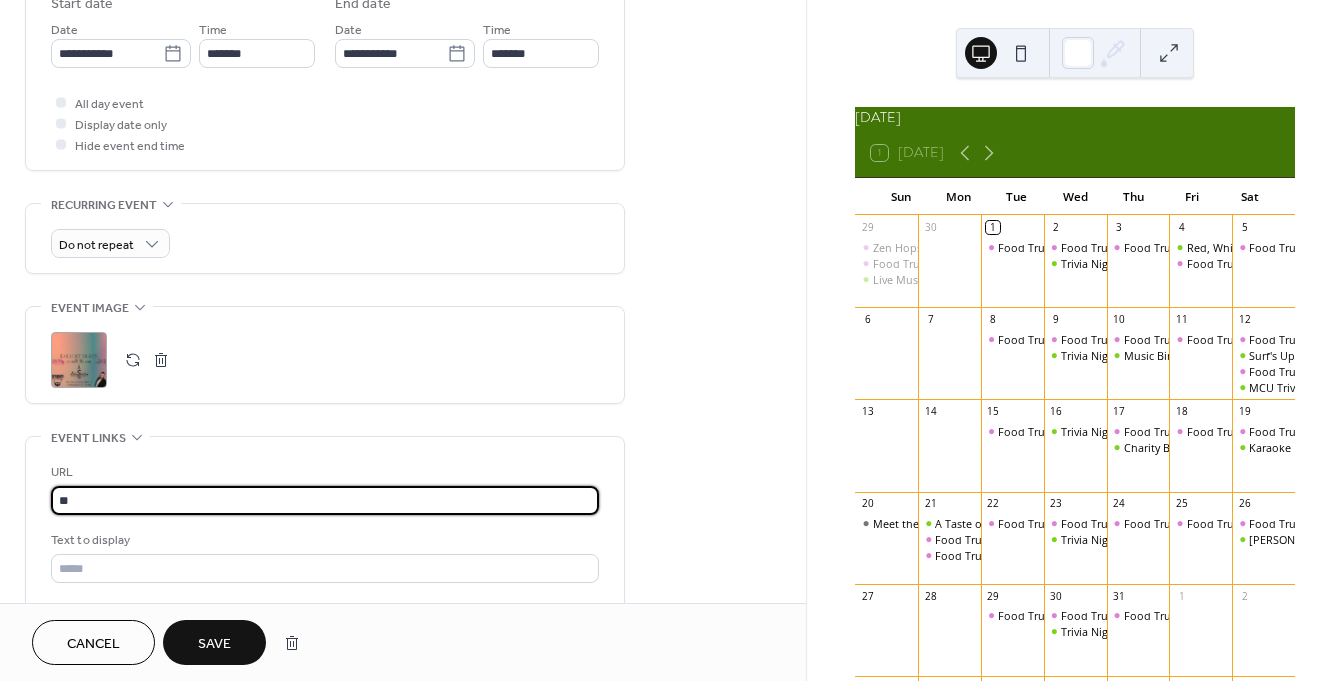 type on "*" 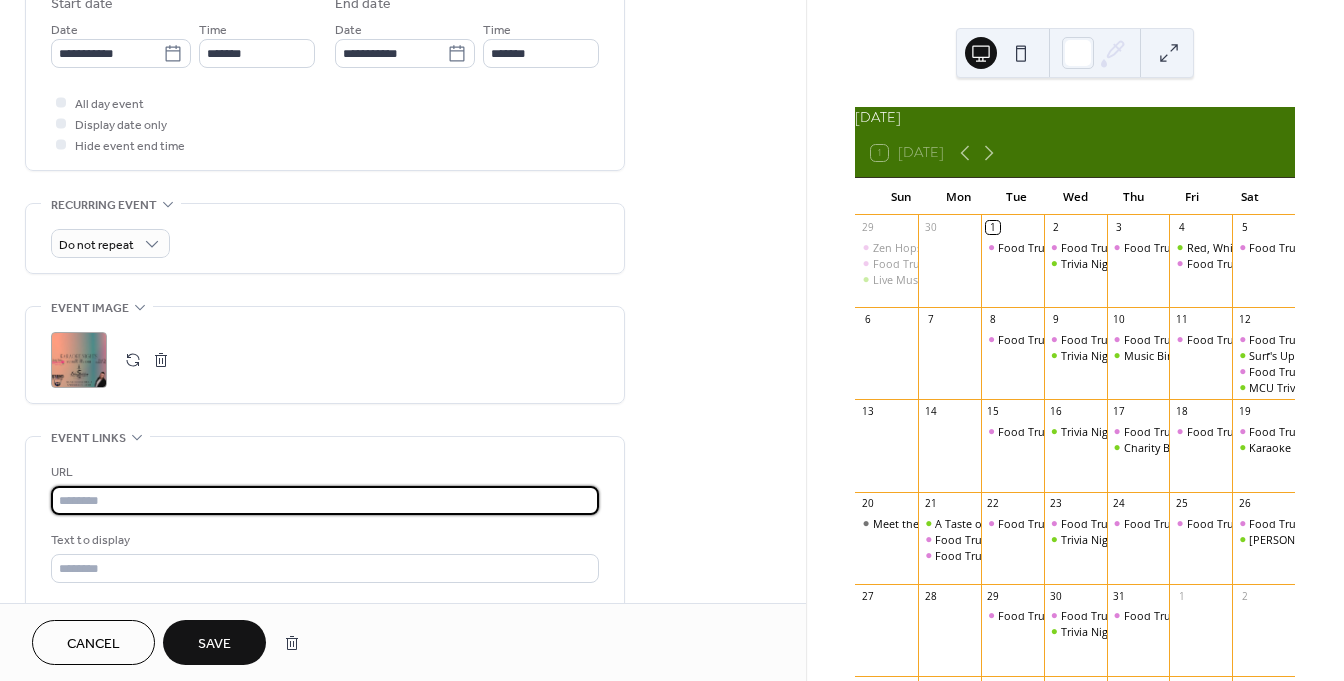 paste on "**********" 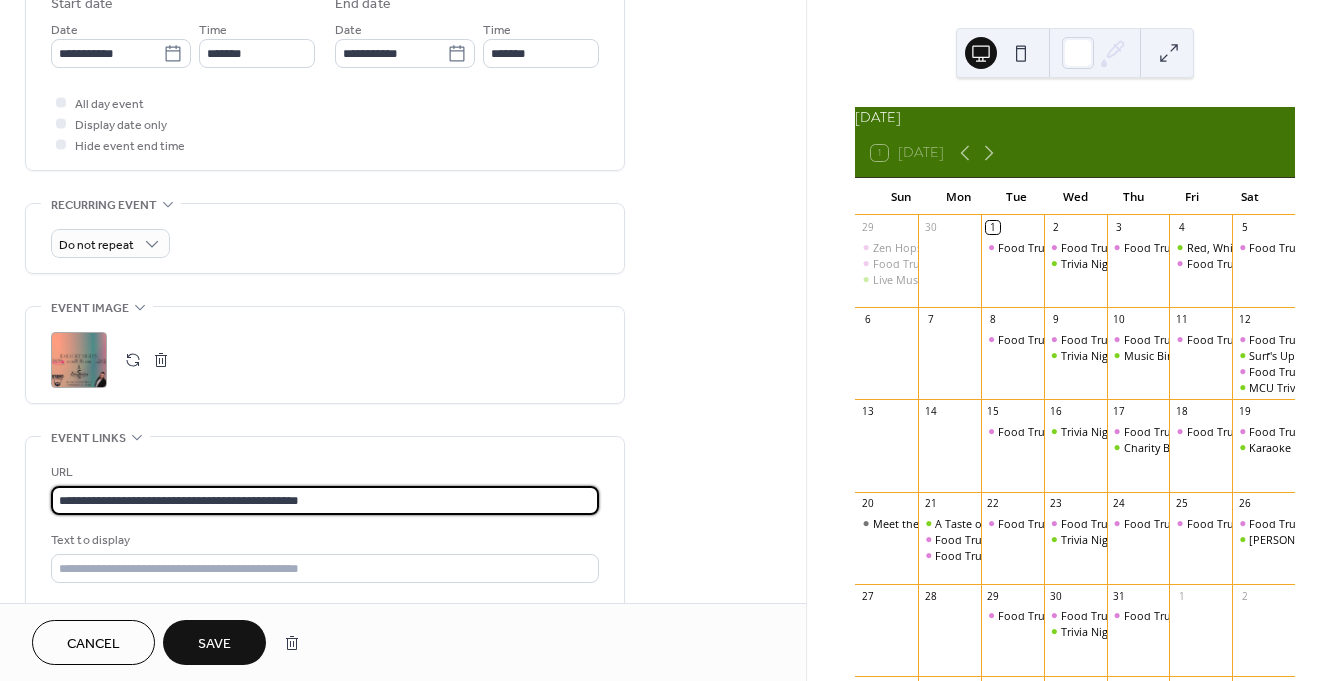 type on "**********" 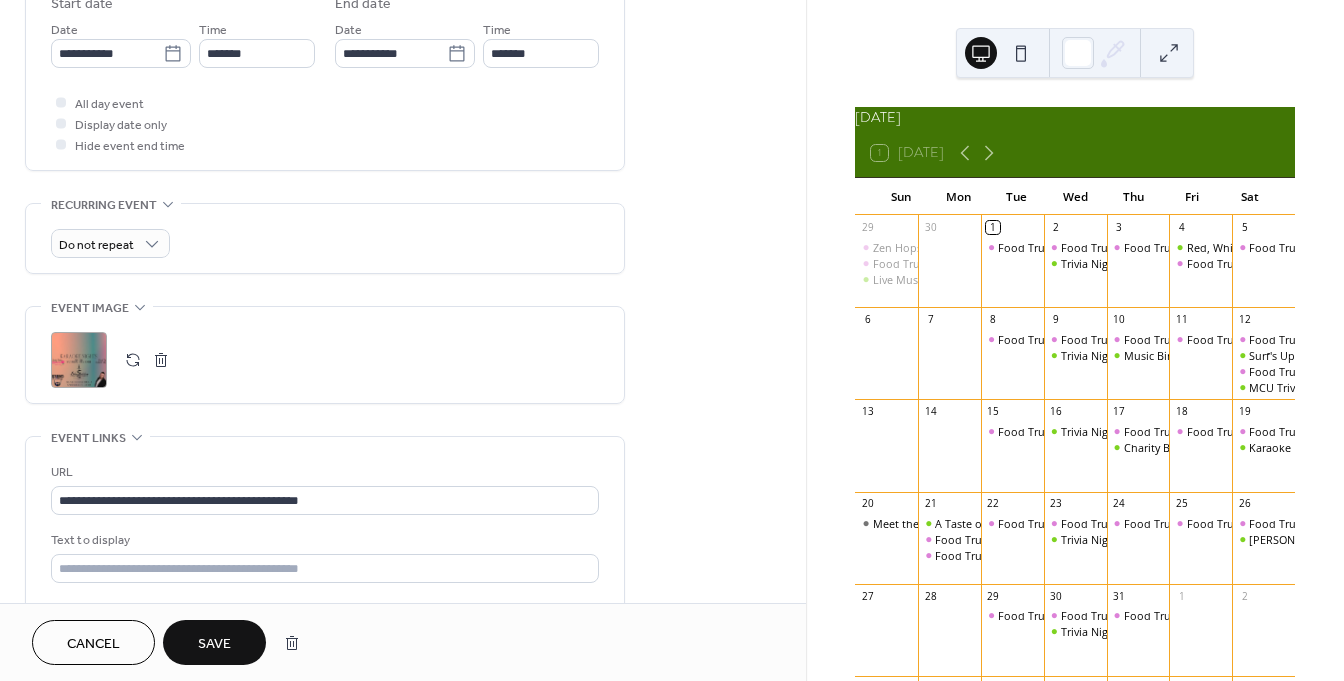 click on "Save" at bounding box center [214, 644] 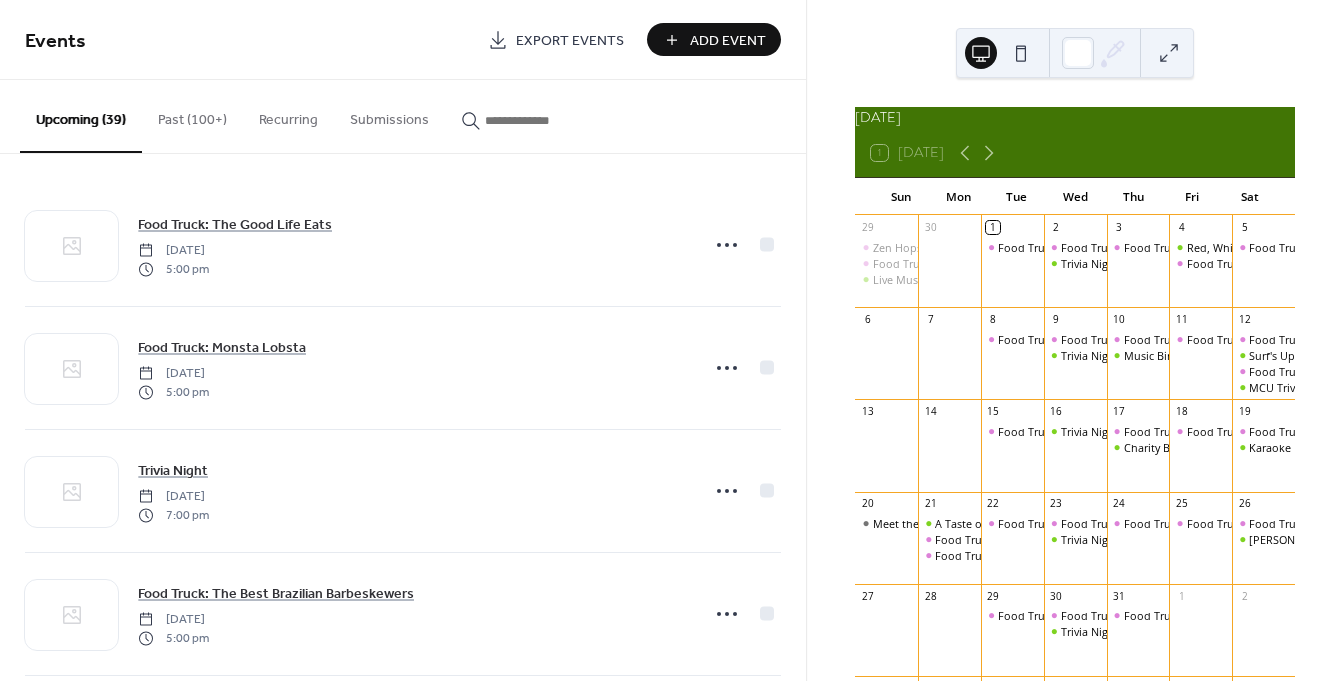 scroll, scrollTop: 0, scrollLeft: 0, axis: both 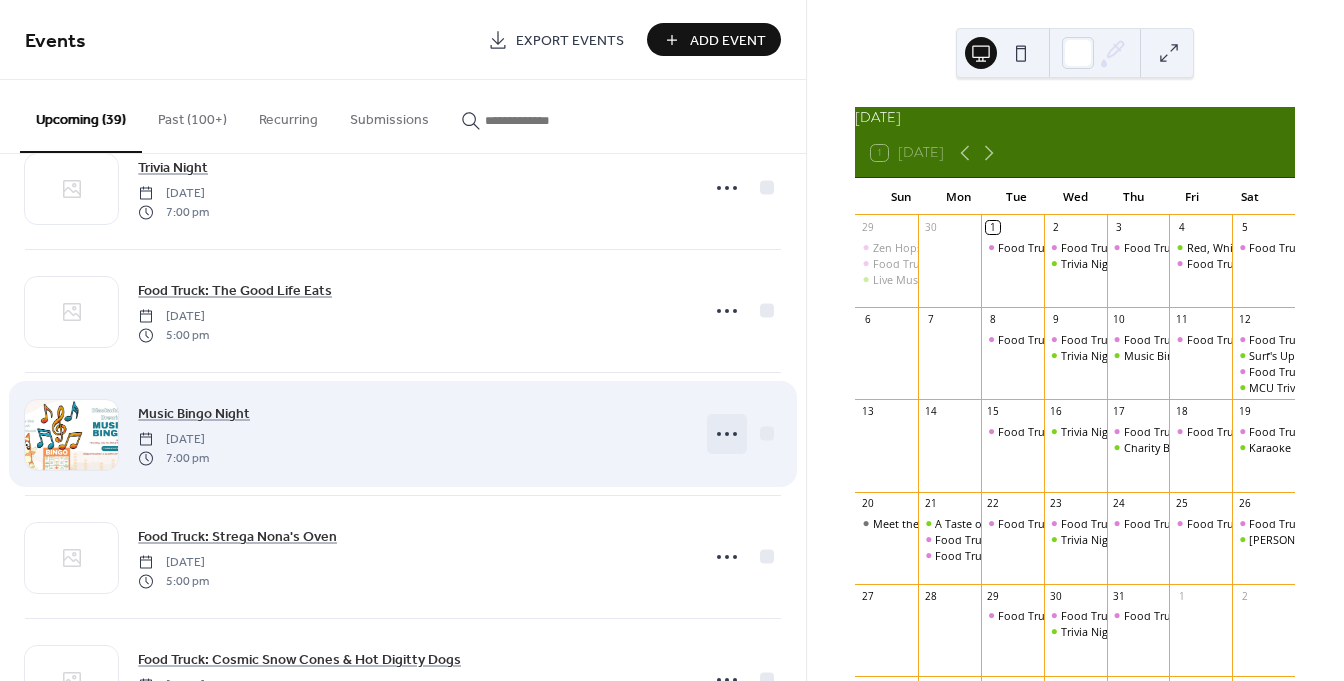 click 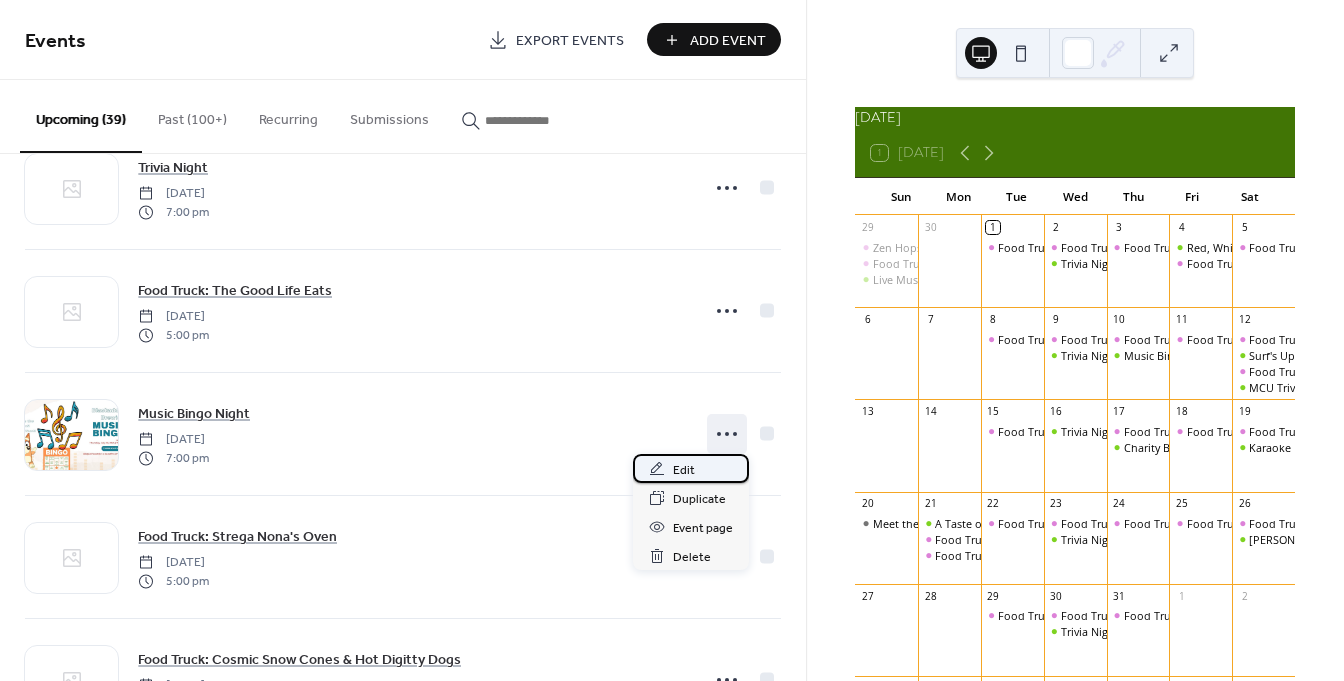 click on "Edit" at bounding box center (691, 468) 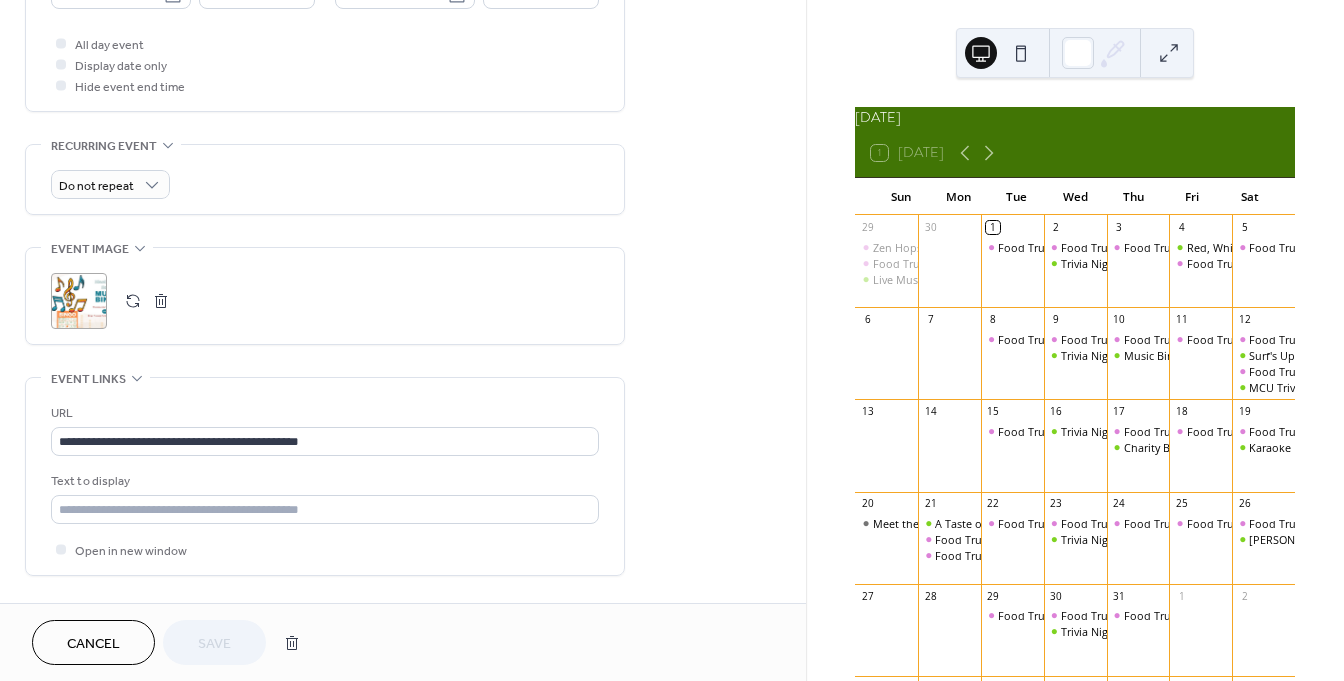 scroll, scrollTop: 737, scrollLeft: 0, axis: vertical 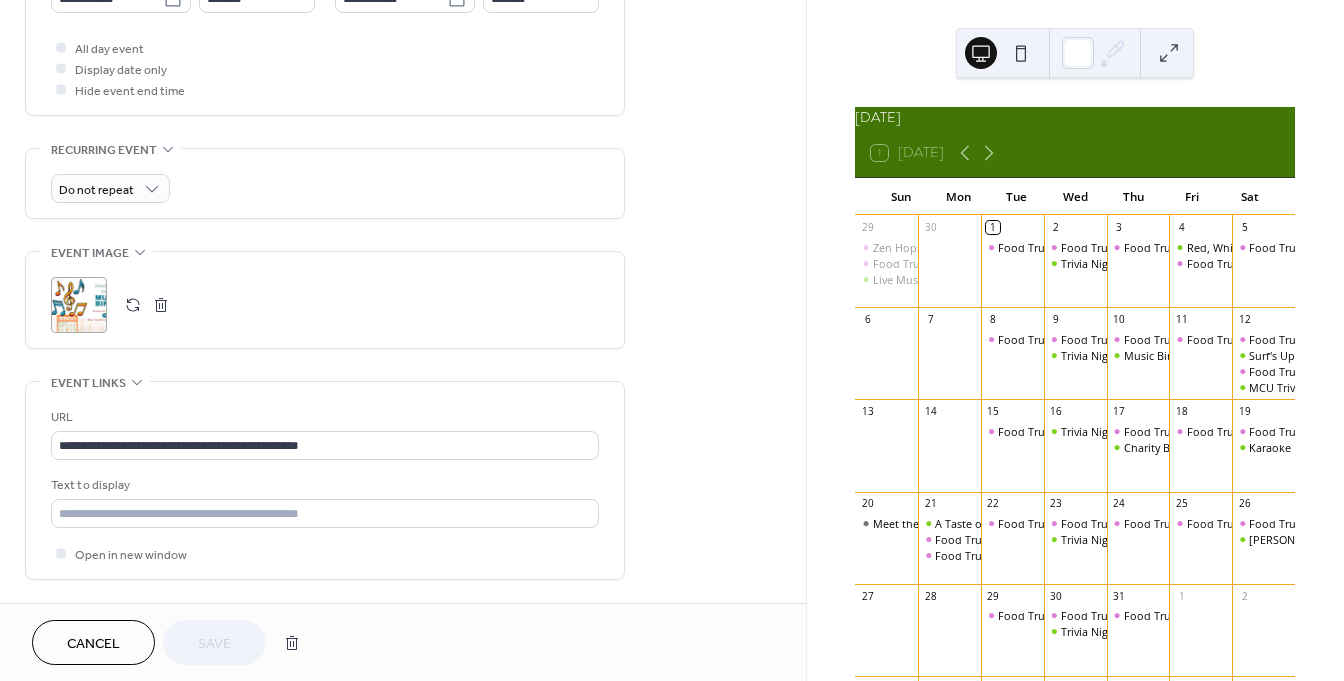 click on "URL" at bounding box center (323, 417) 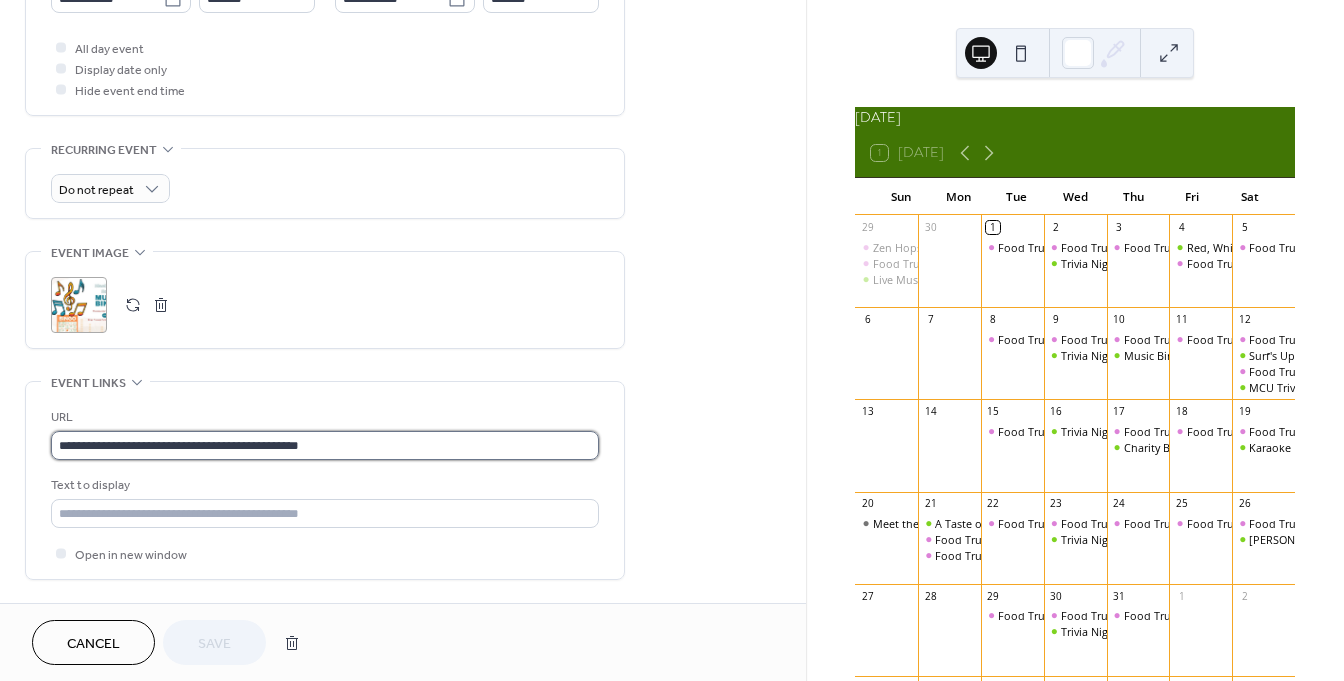 click on "**********" at bounding box center (325, 445) 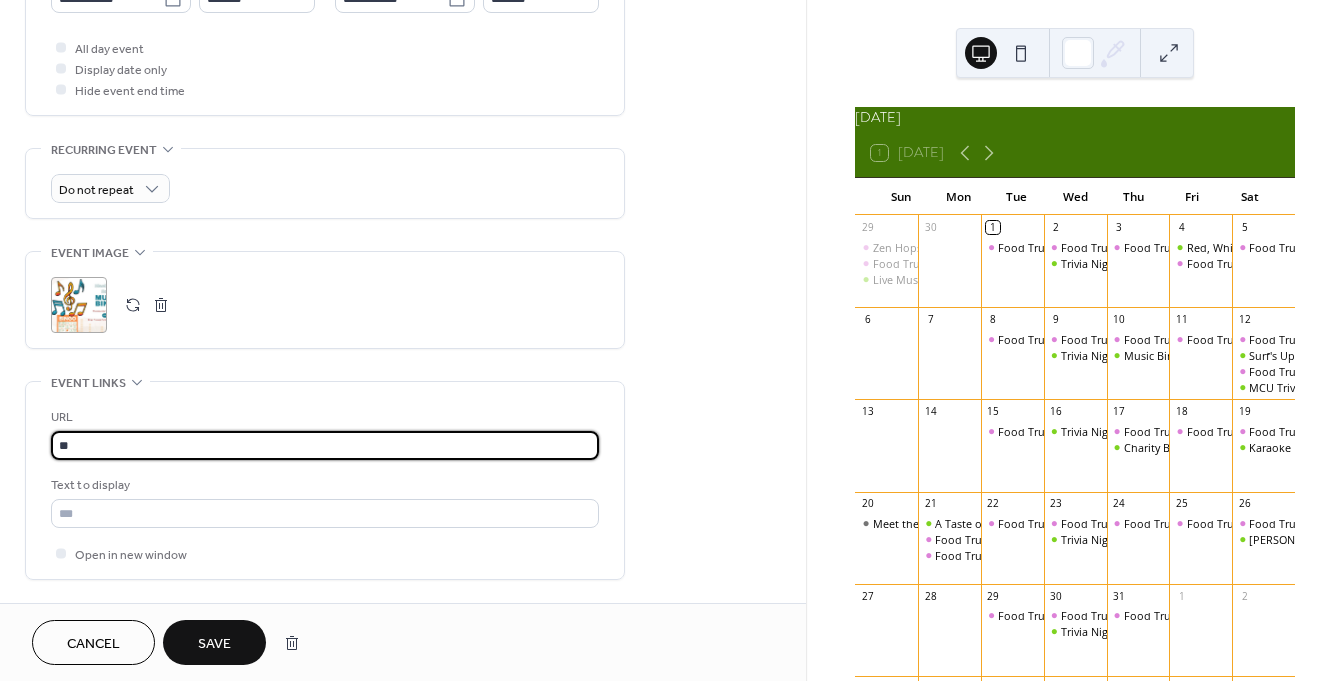 type on "*" 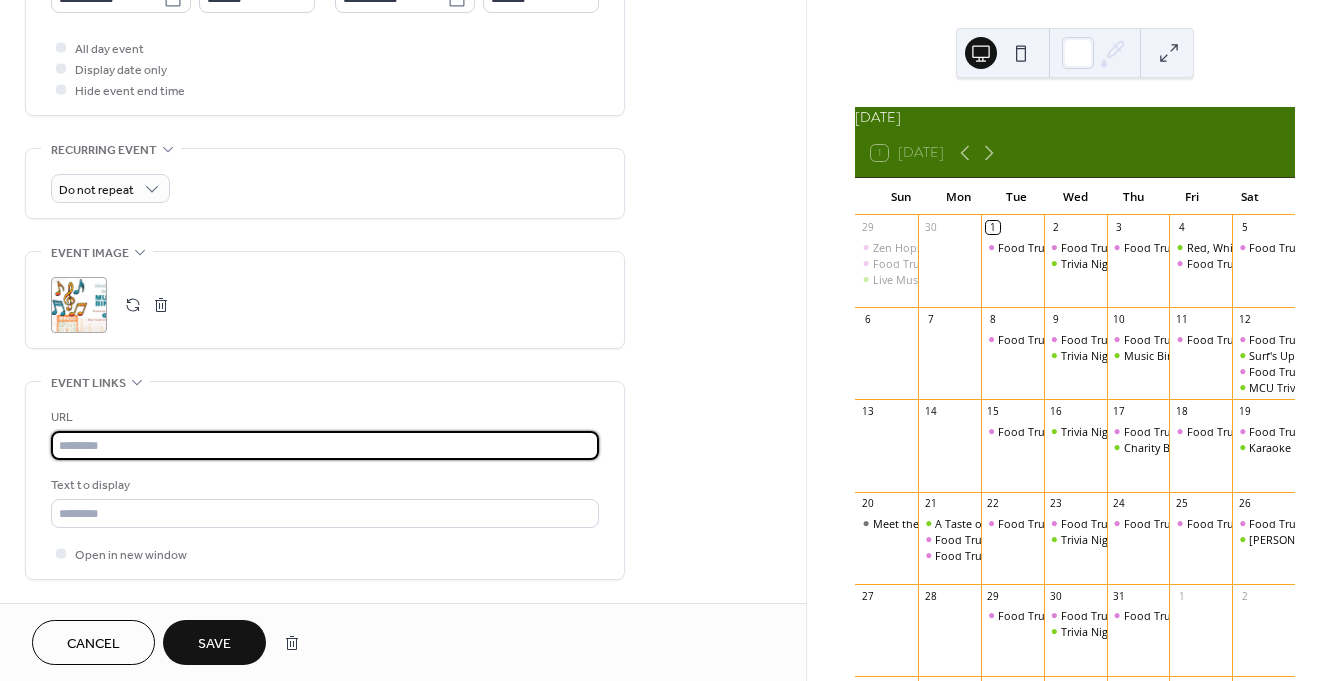 click at bounding box center [325, 445] 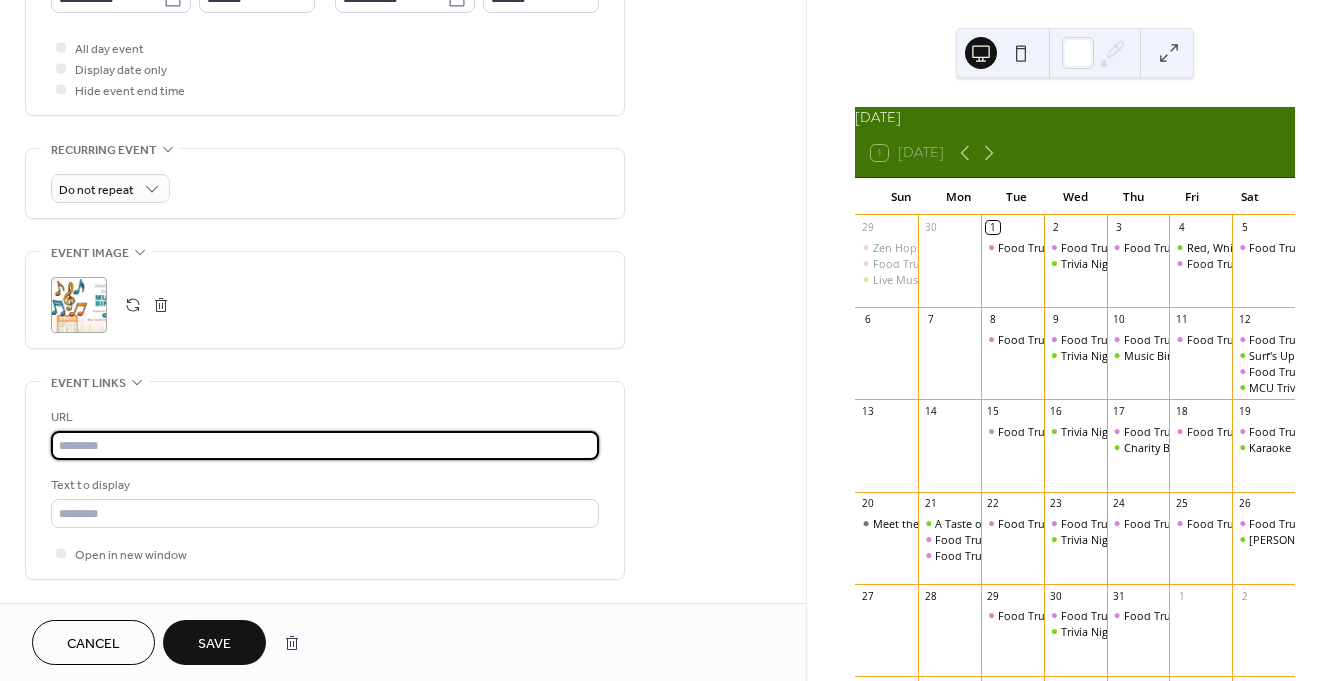 paste on "**********" 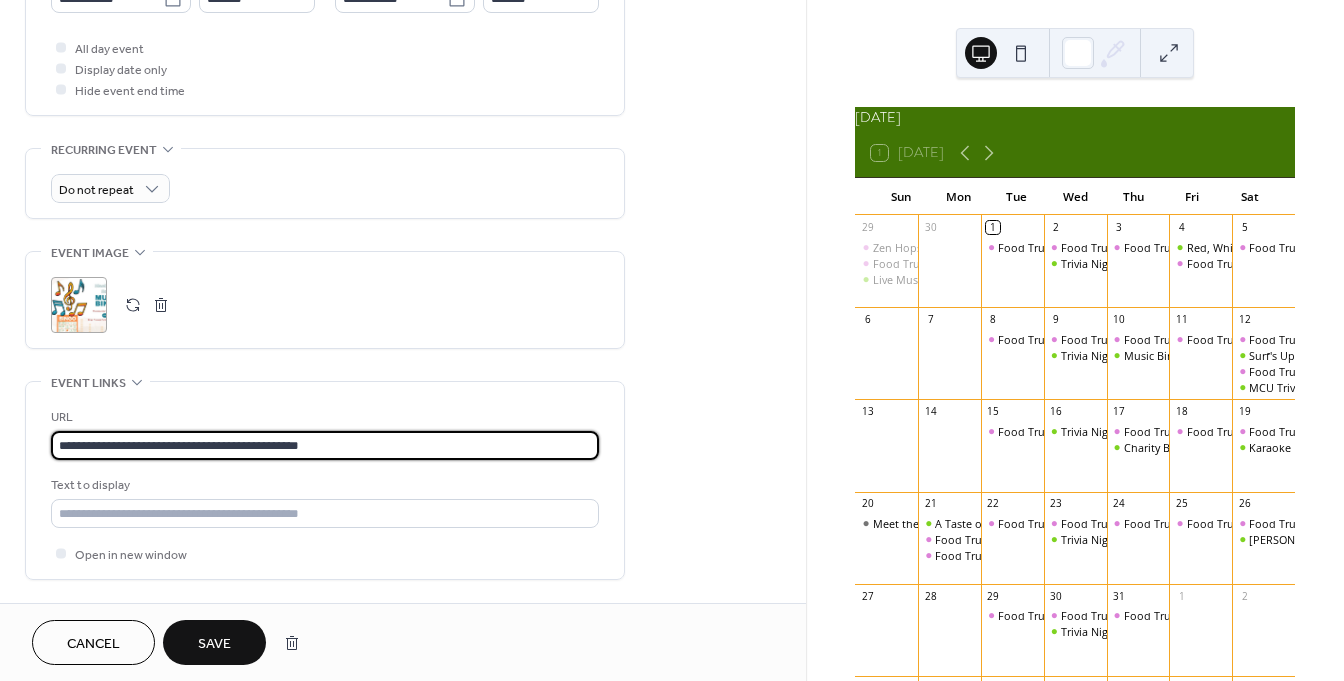 type on "**********" 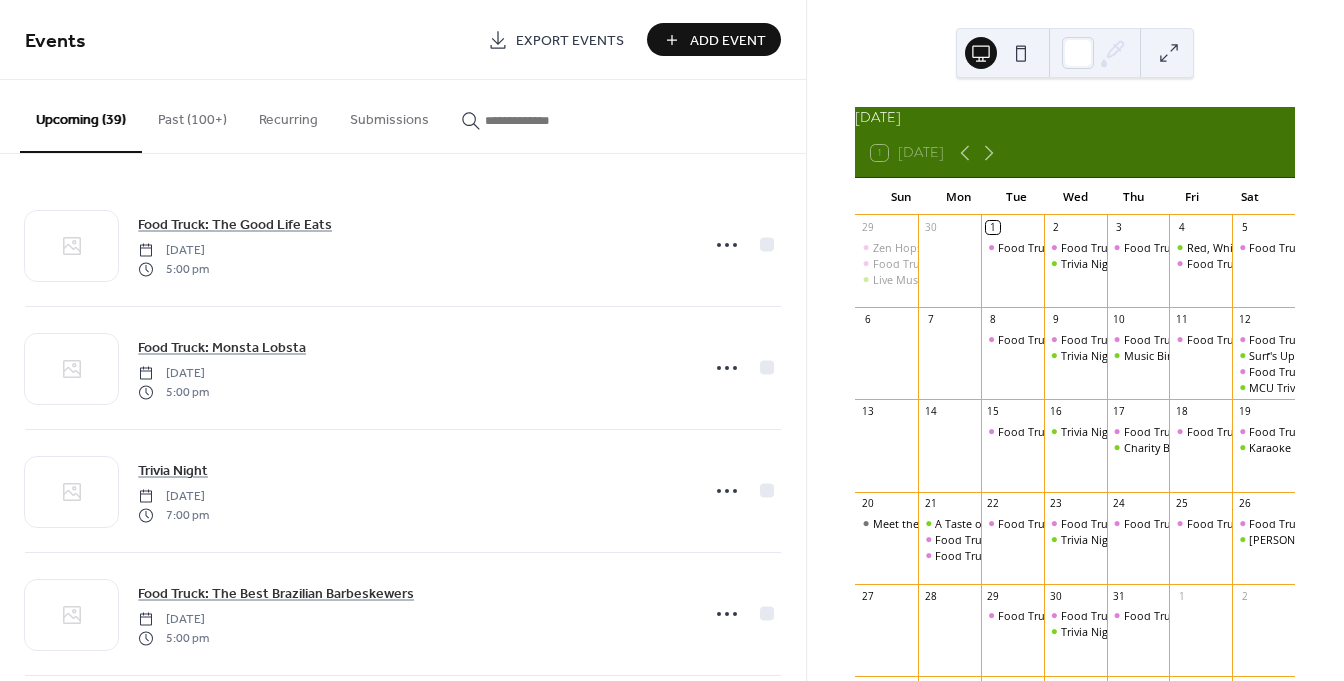 scroll, scrollTop: 0, scrollLeft: 0, axis: both 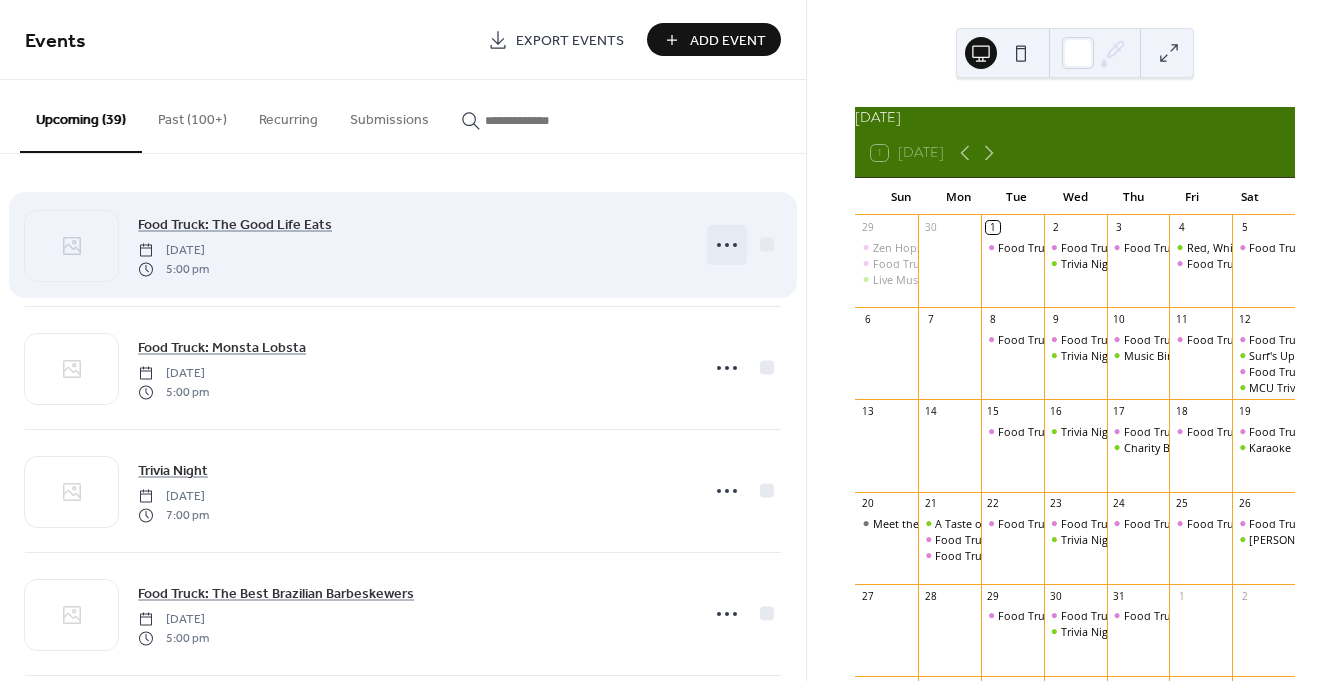 click 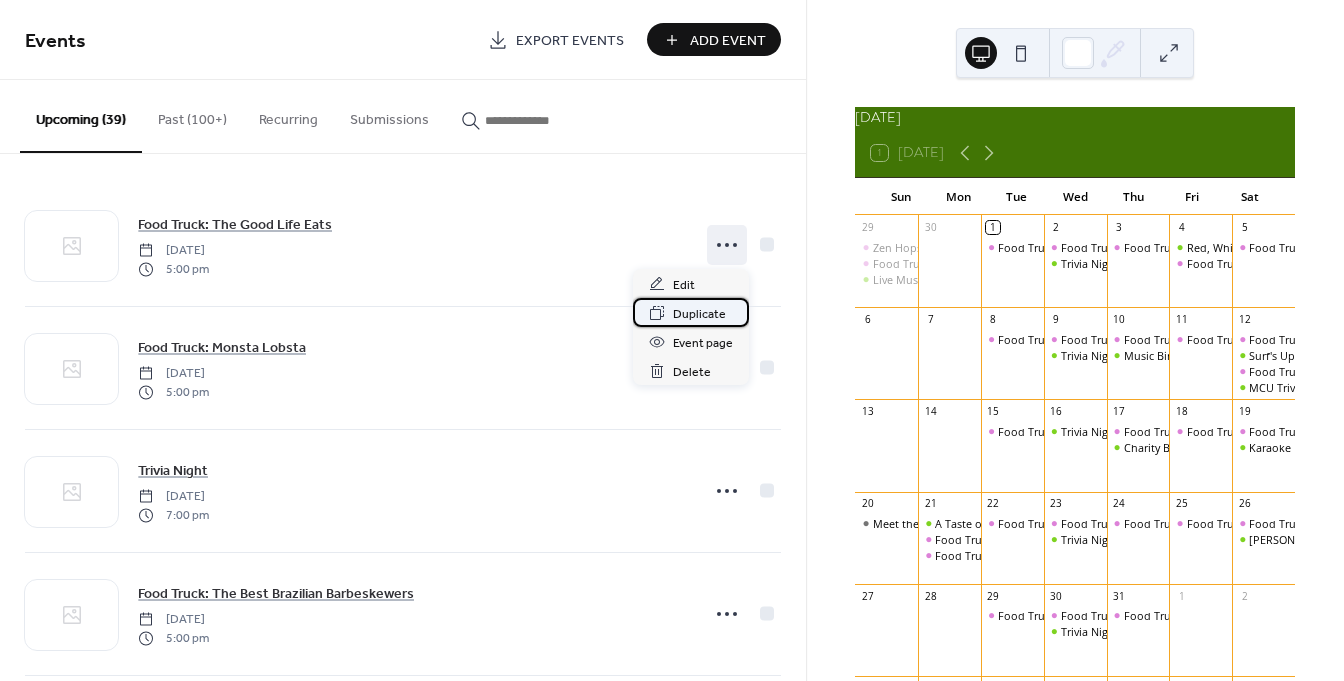 click on "Duplicate" at bounding box center [699, 314] 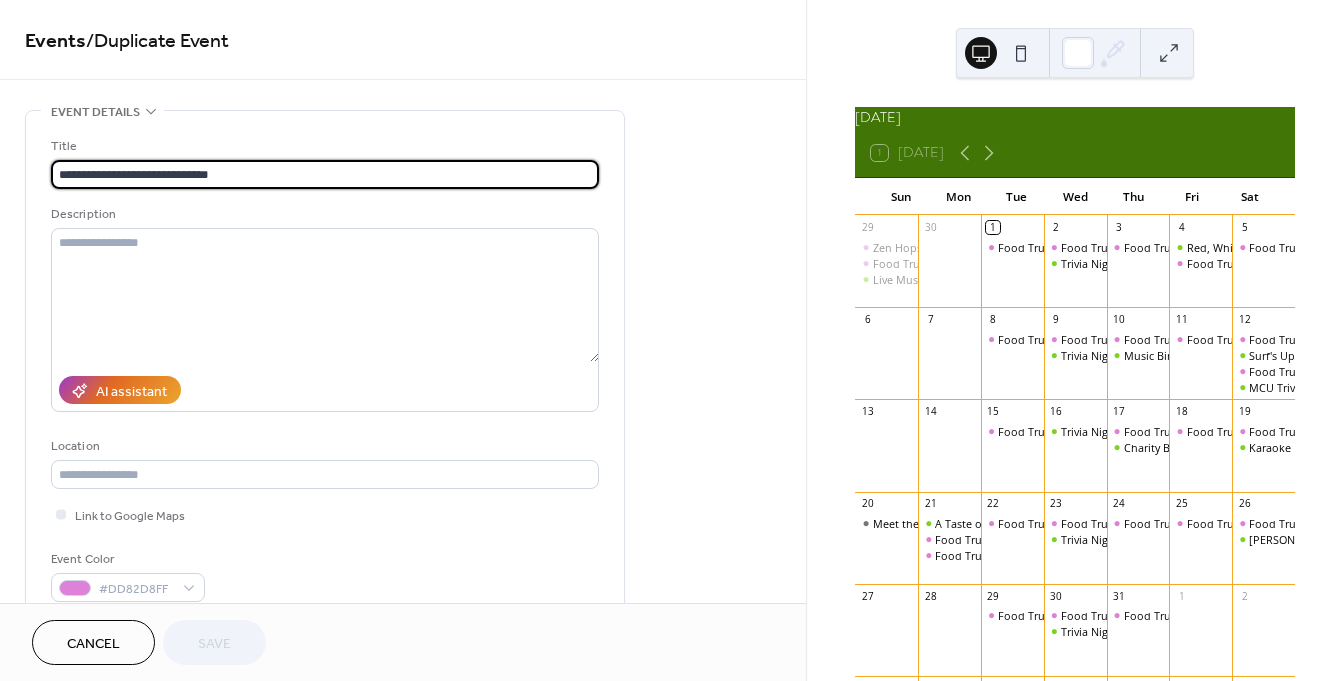 click on "**********" at bounding box center (325, 174) 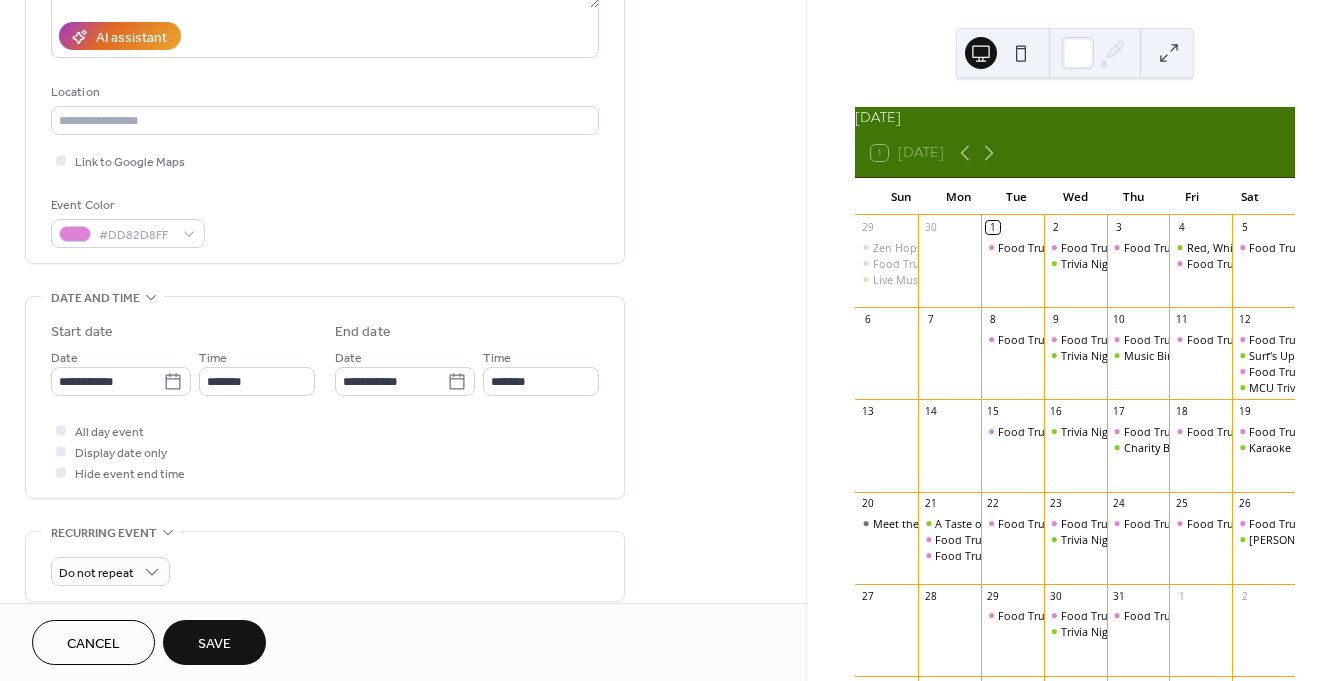 scroll, scrollTop: 363, scrollLeft: 0, axis: vertical 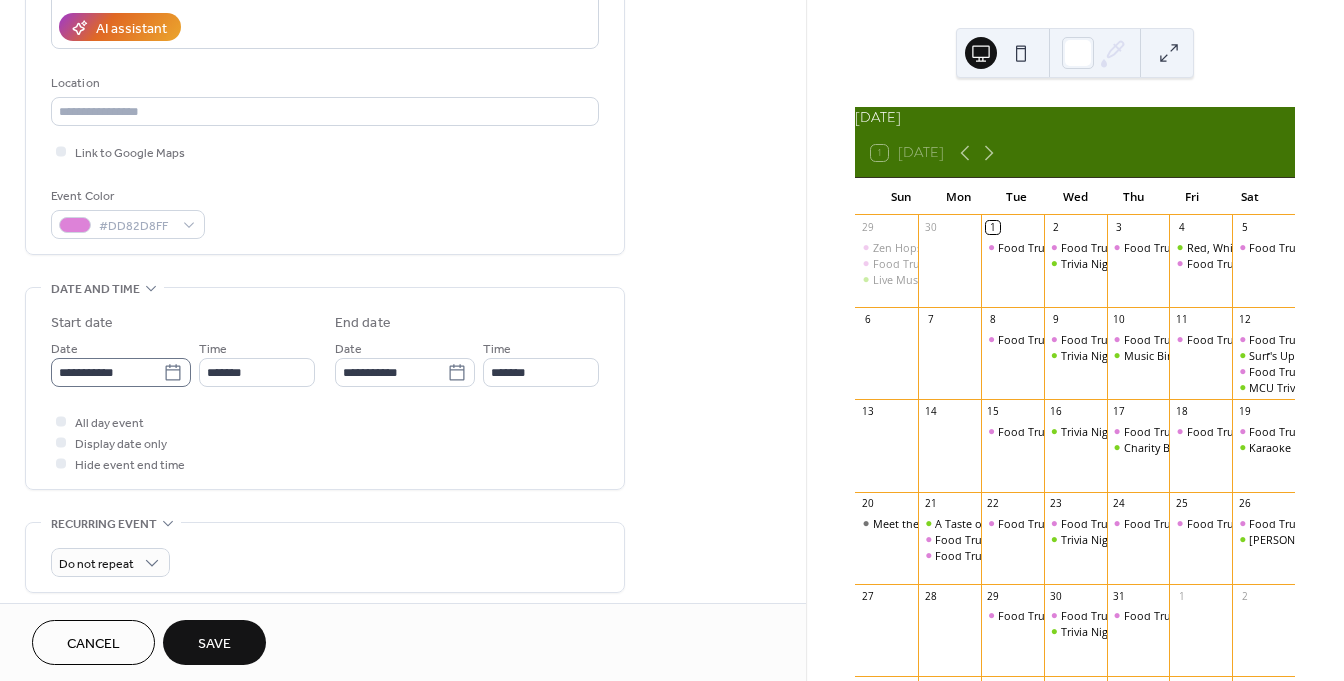 type on "**********" 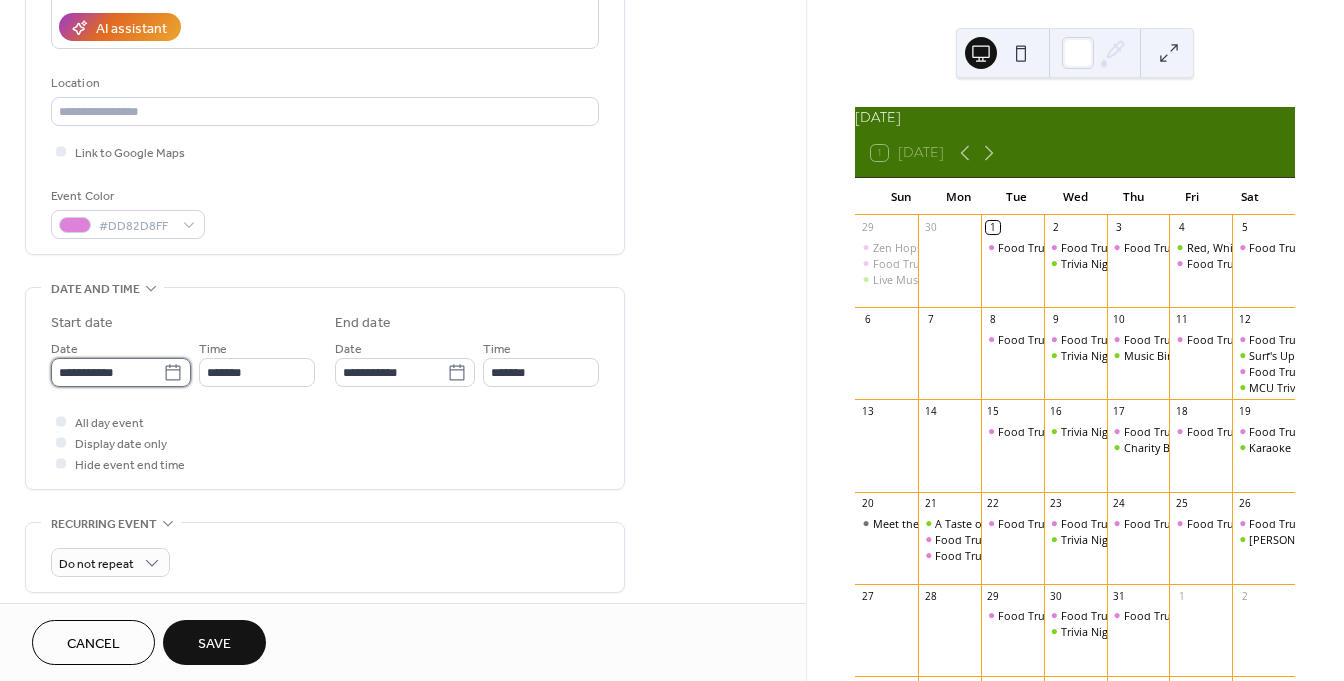 click on "**********" at bounding box center (107, 372) 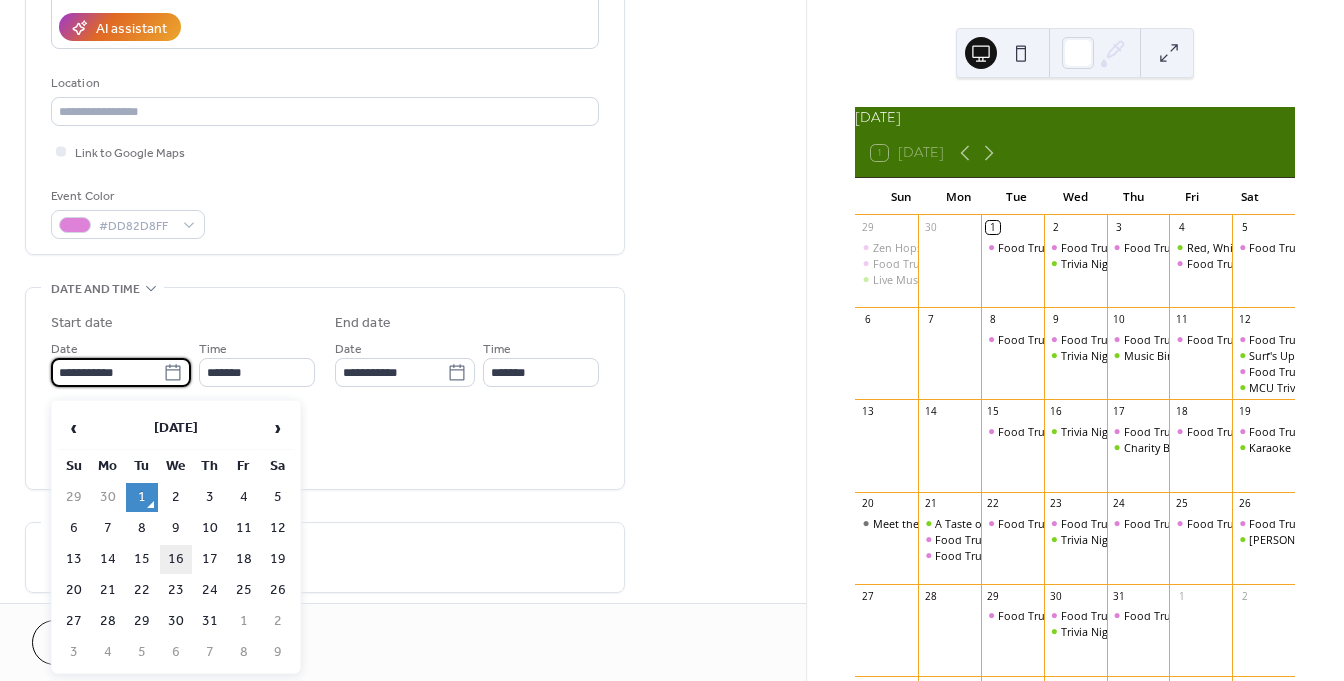 click on "16" at bounding box center (176, 559) 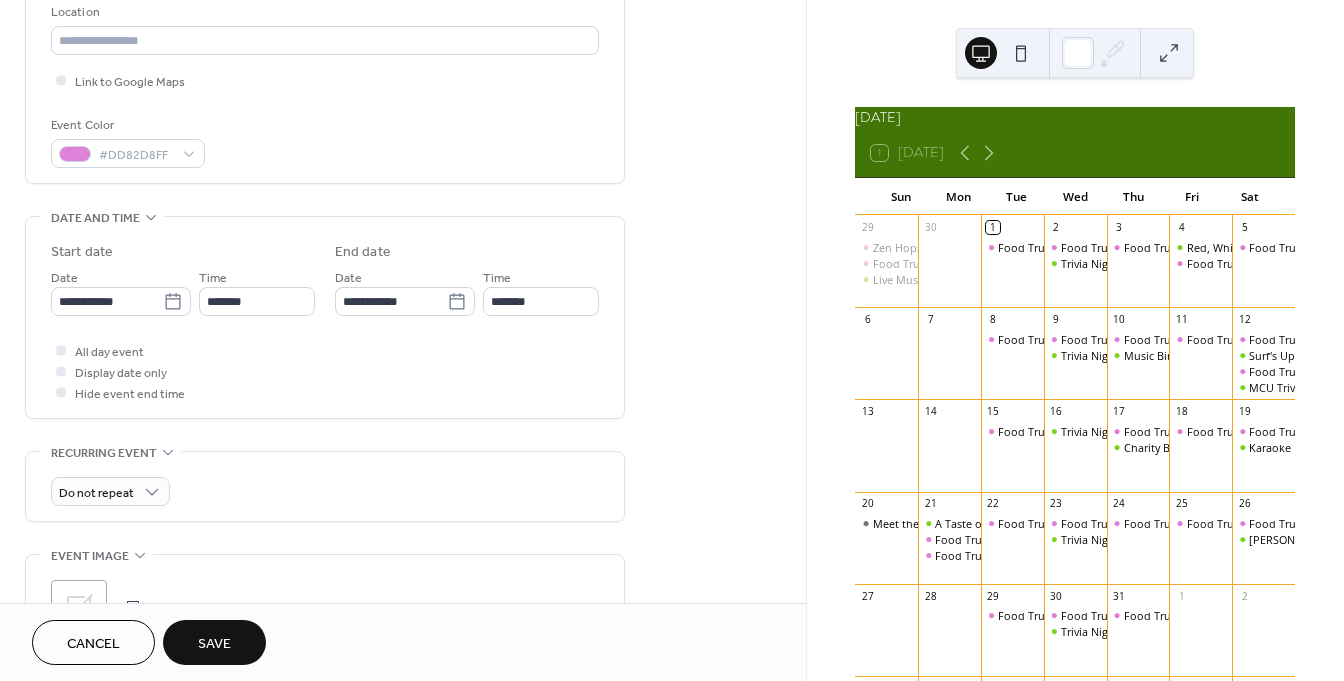 scroll, scrollTop: 465, scrollLeft: 0, axis: vertical 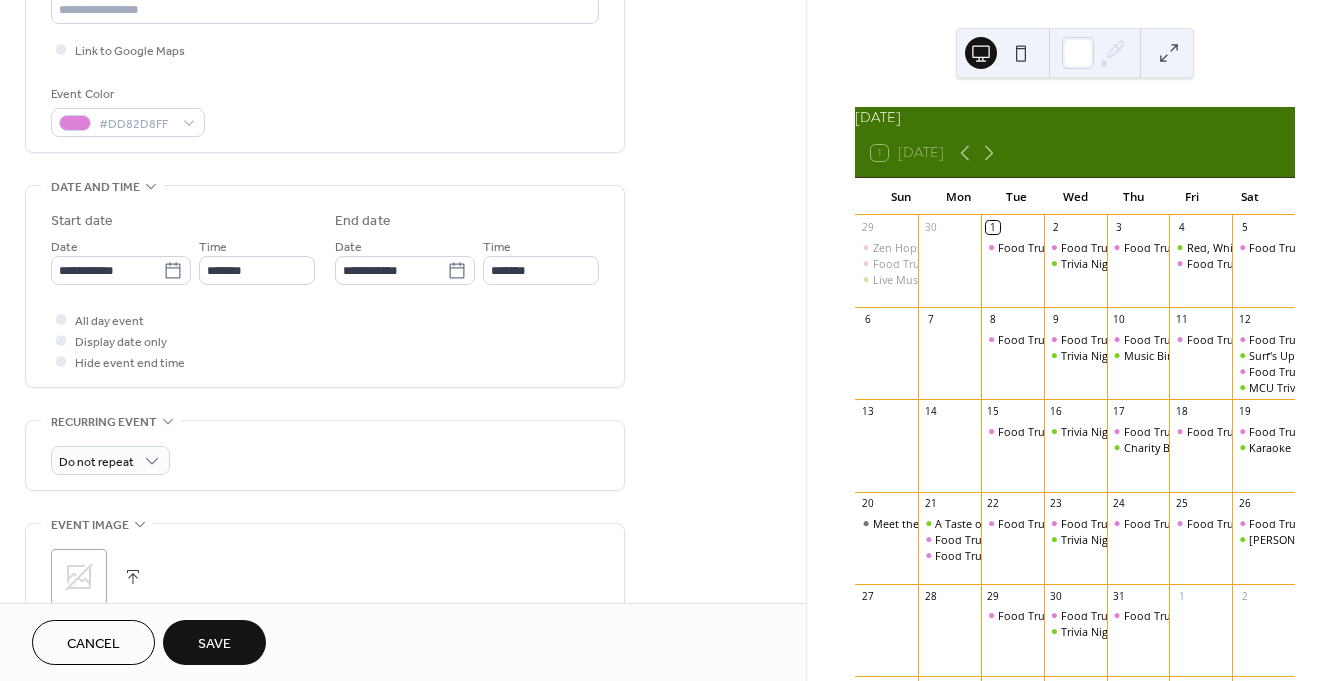 click on "Save" at bounding box center (214, 644) 